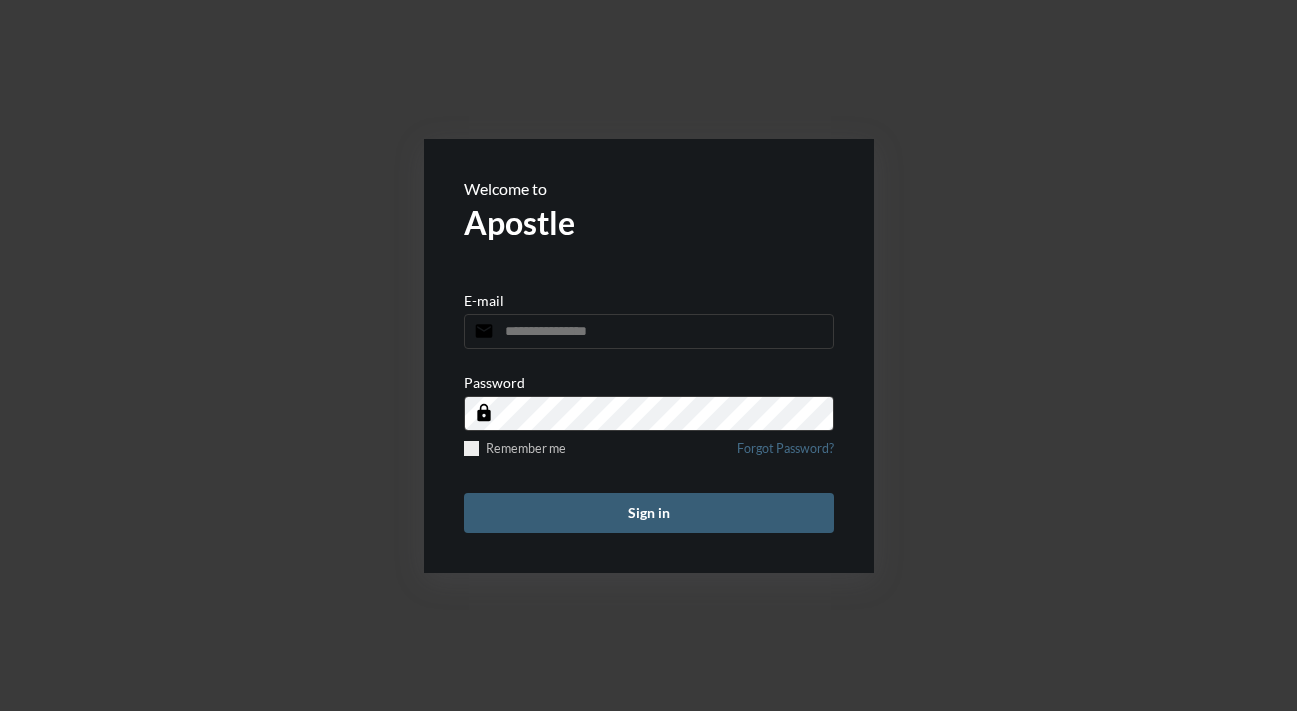 scroll, scrollTop: 0, scrollLeft: 0, axis: both 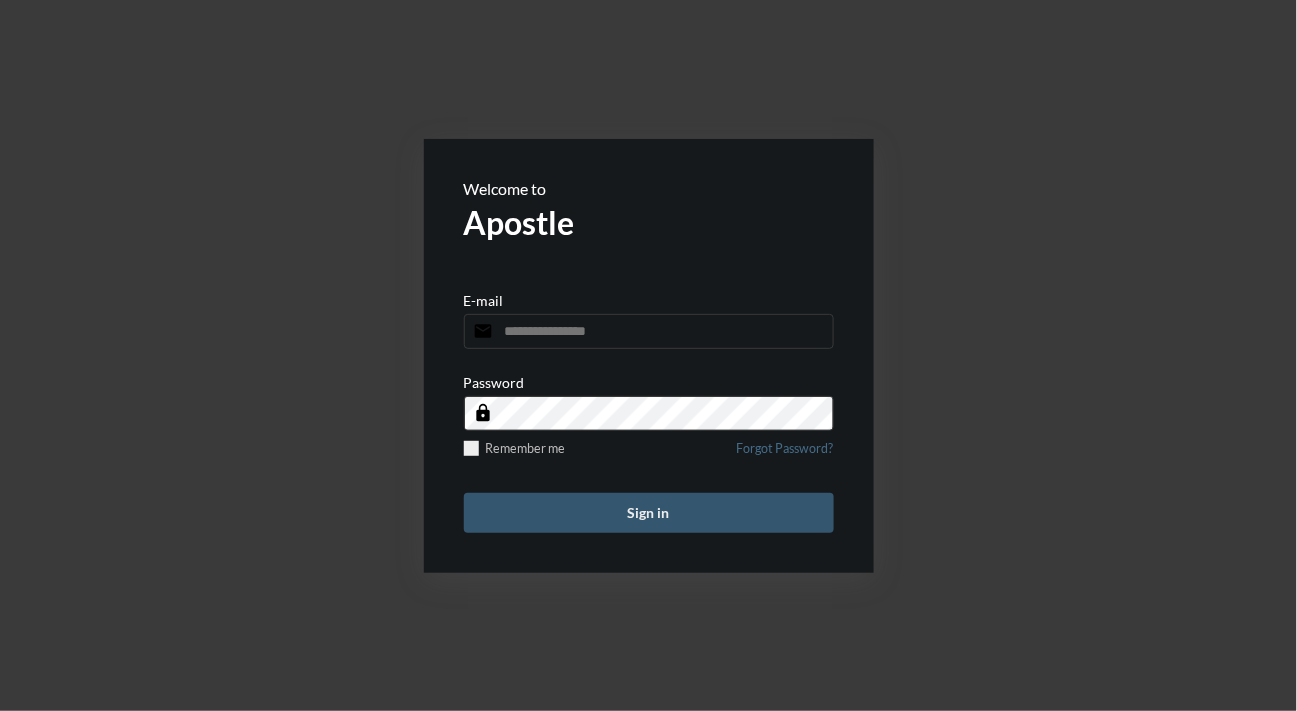 type on "**********" 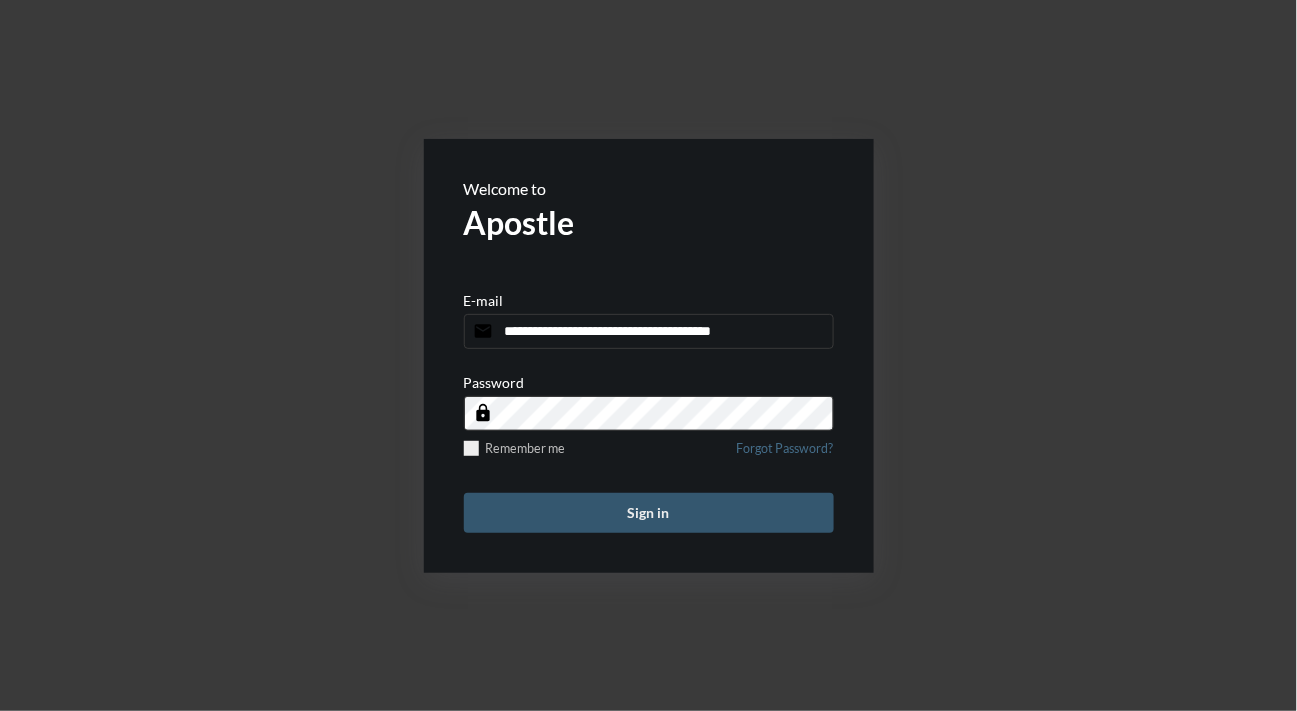 click on "Sign in" at bounding box center (649, 513) 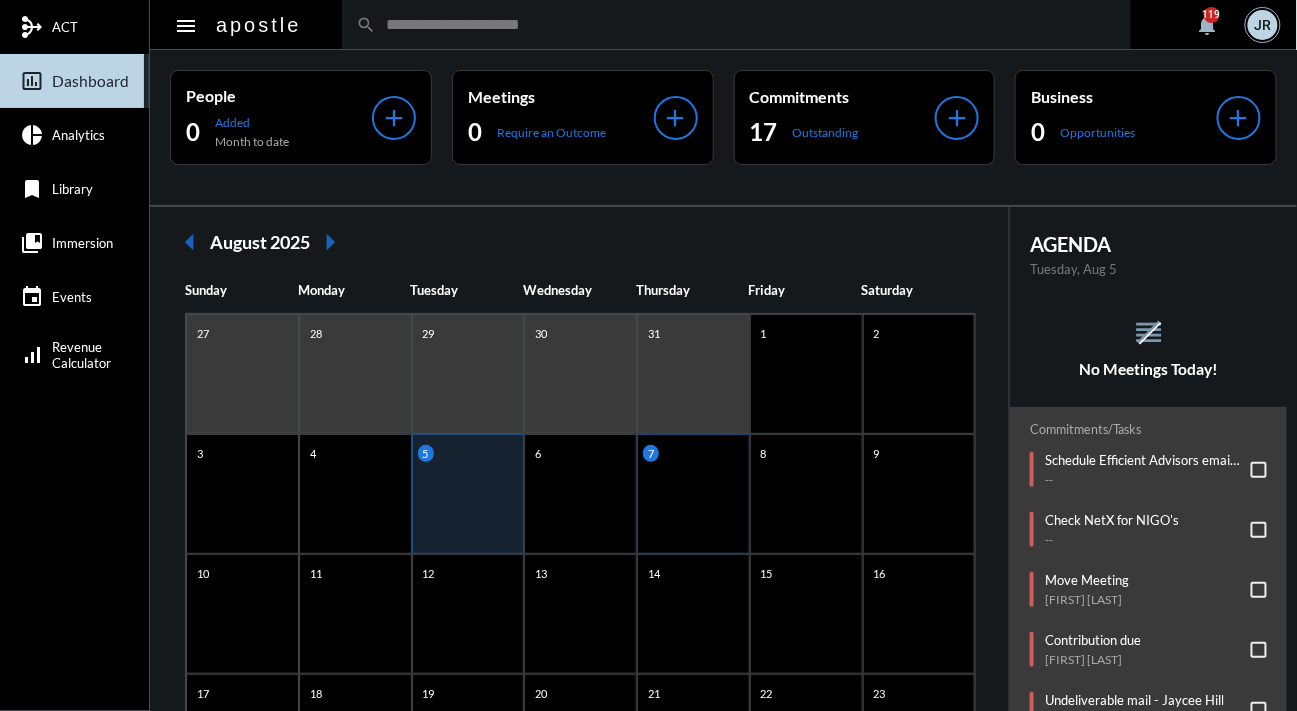 click on "7" 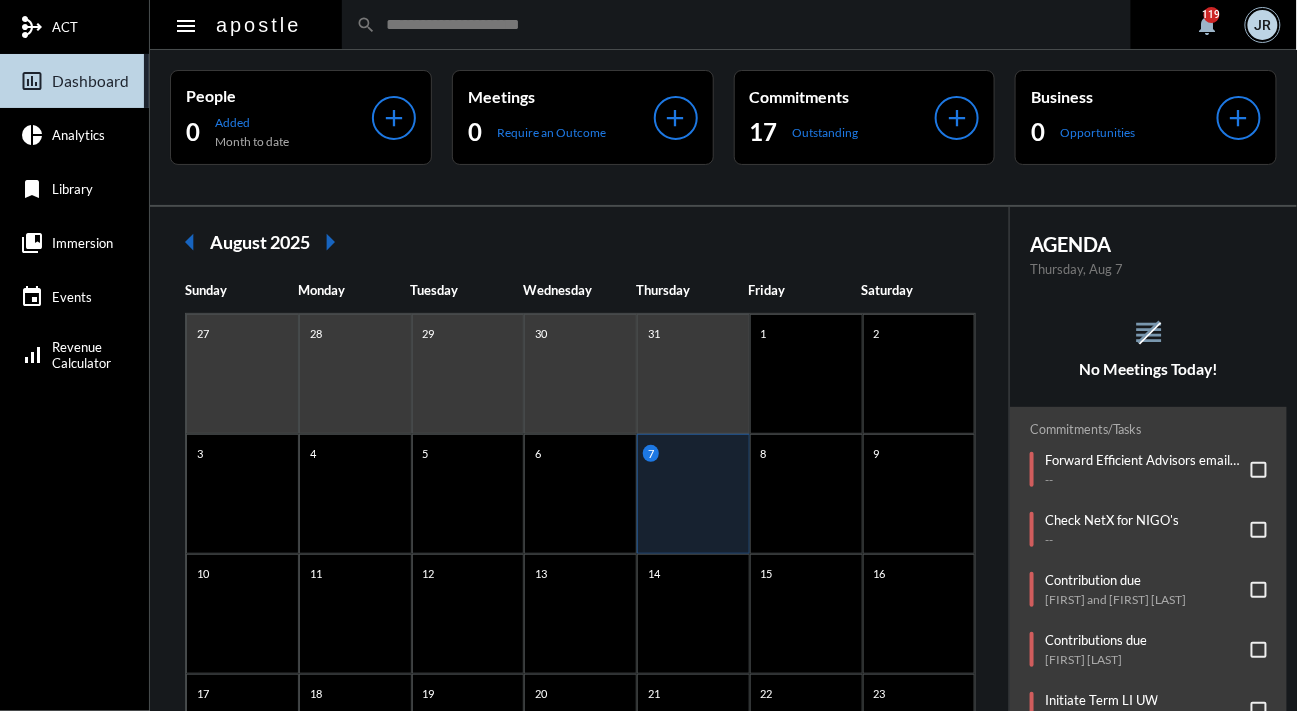 click on "reorder No Meetings Today!" 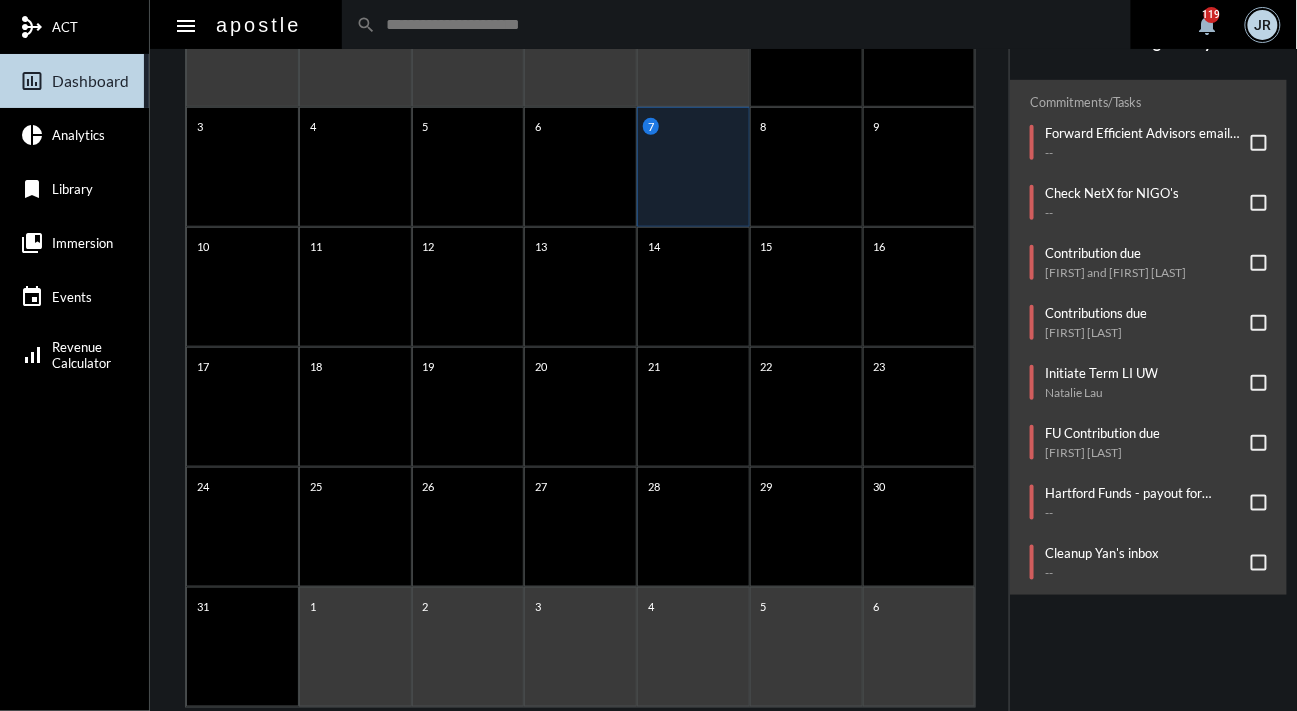 scroll, scrollTop: 363, scrollLeft: 0, axis: vertical 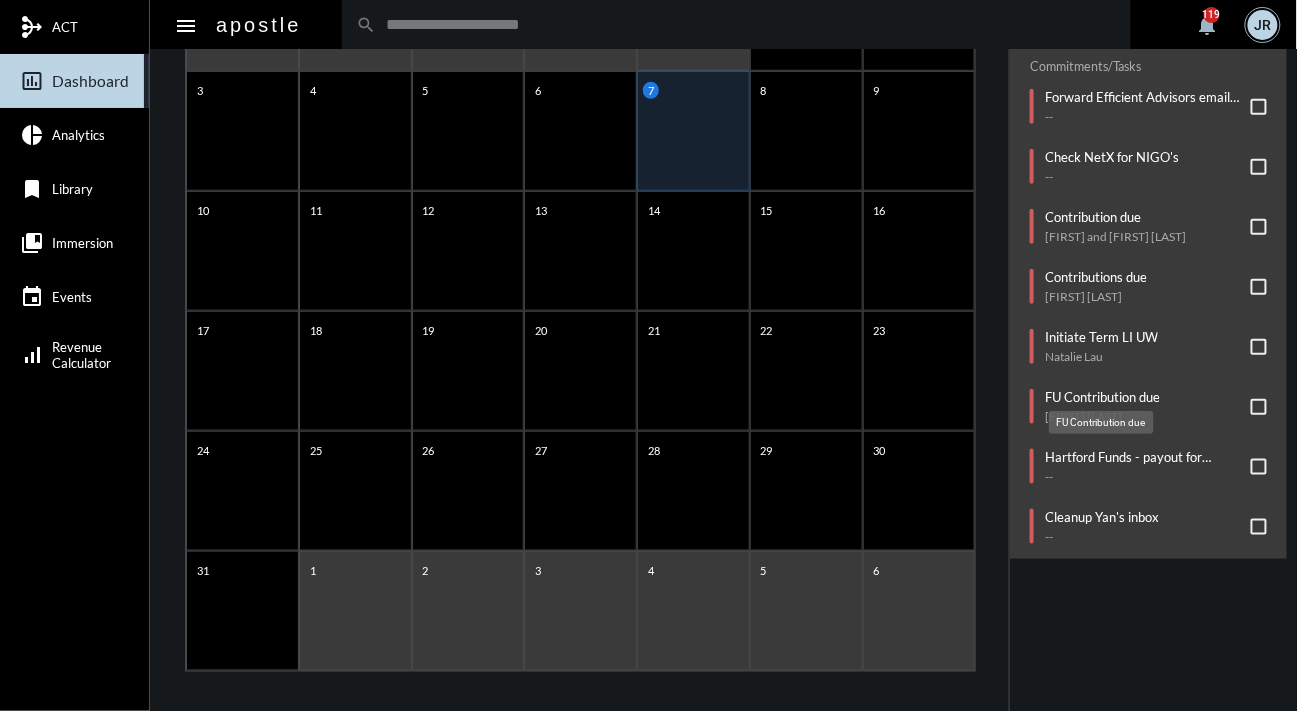click on "FU Contribution due" 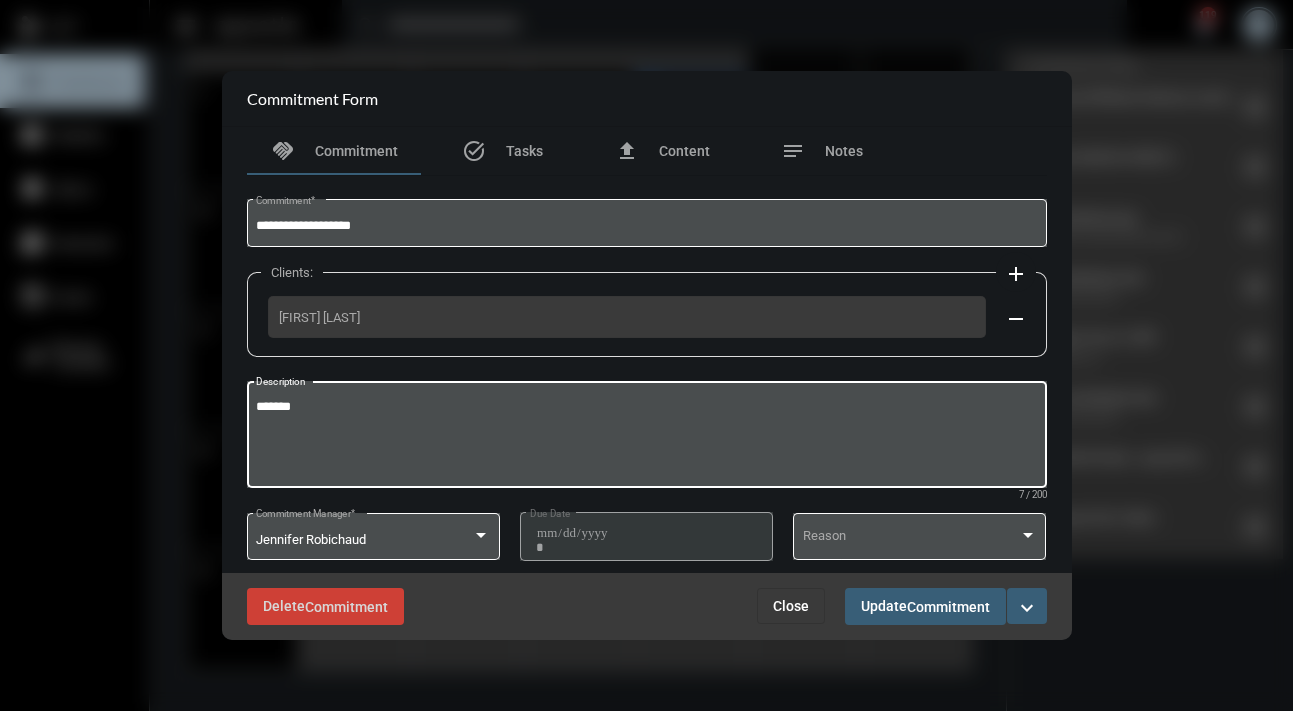 click on "*******" at bounding box center [646, 437] 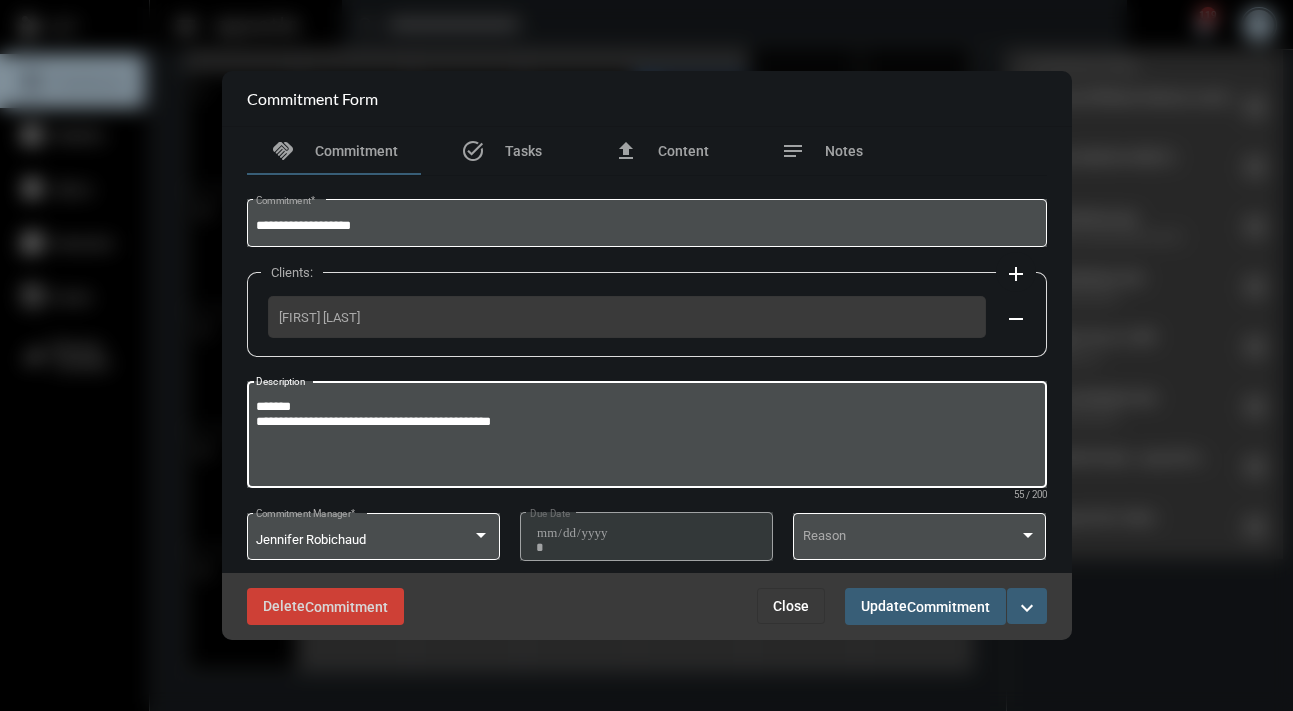 type on "**********" 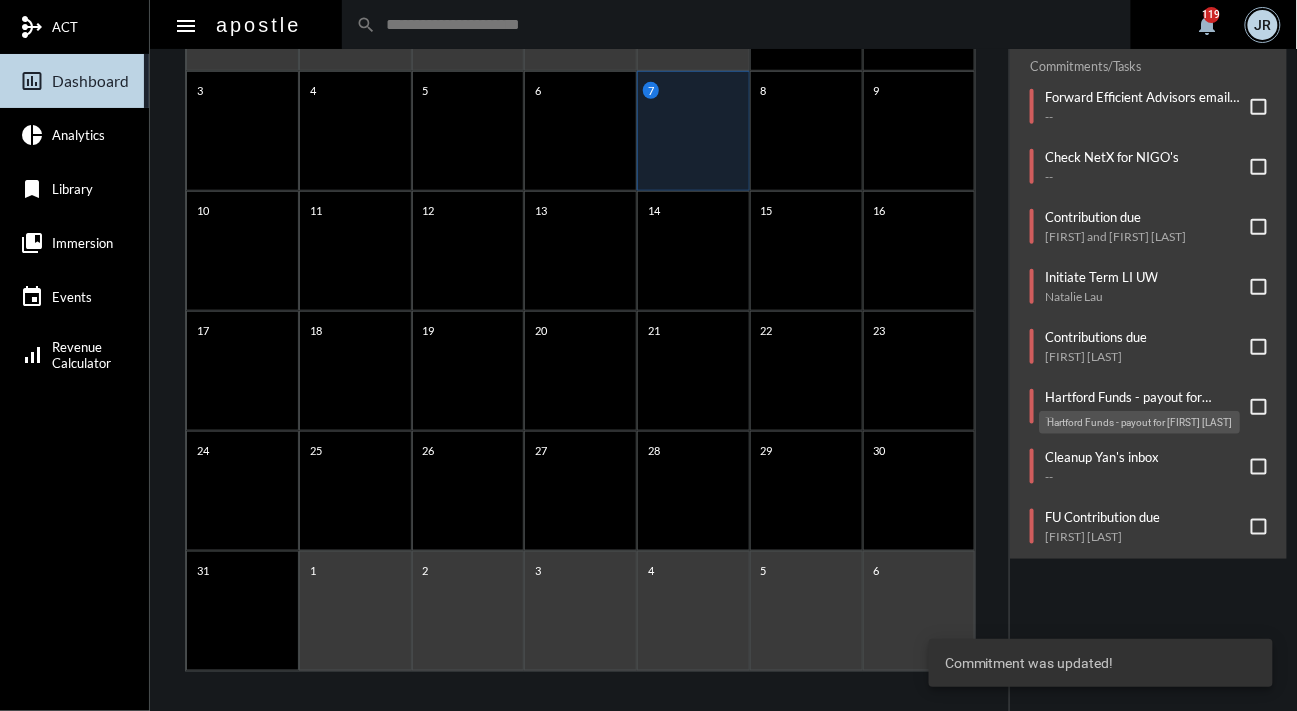 click on "Hartford Funds - payout for [FIRST] [LAST]" 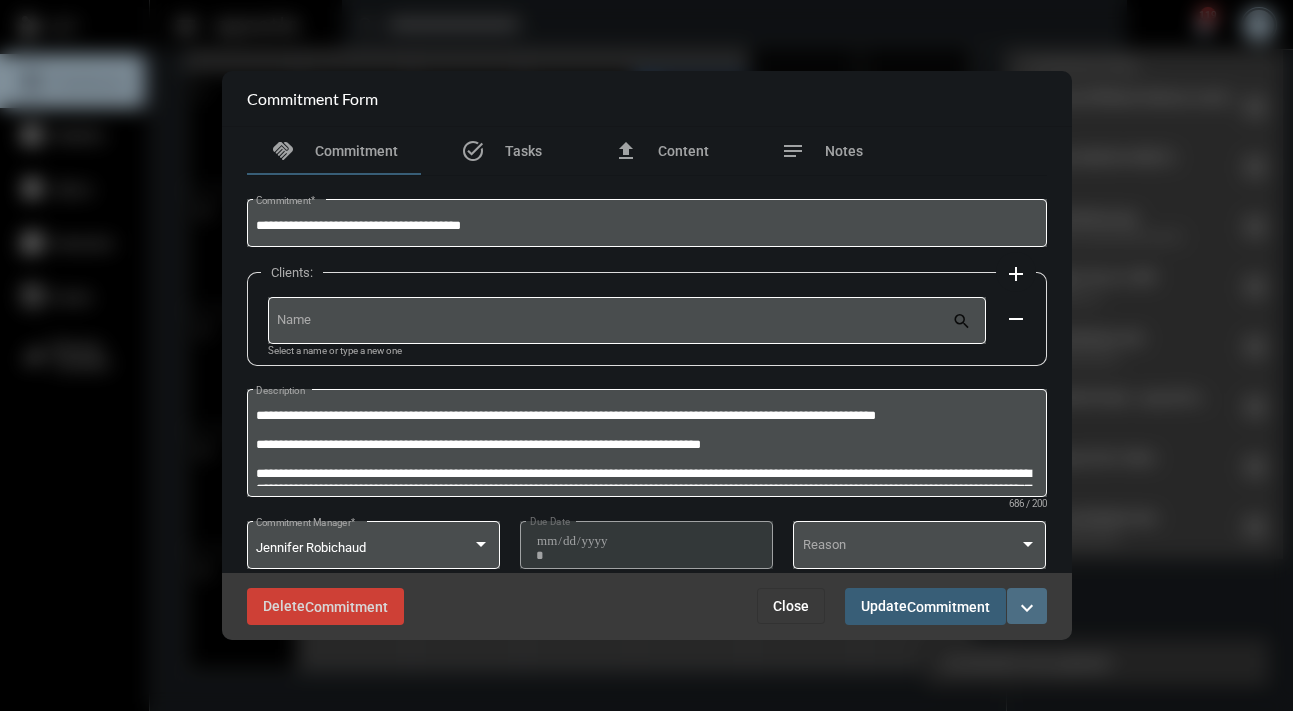 click on "expand_more" at bounding box center (1027, 608) 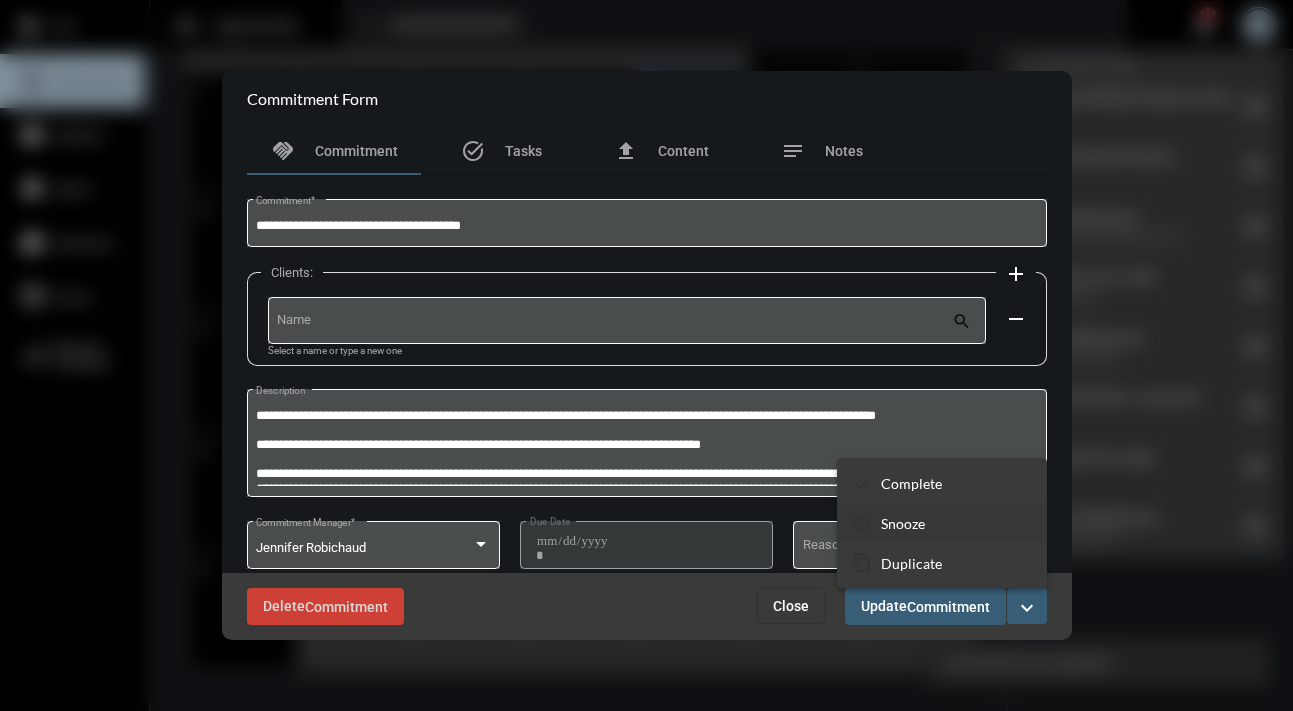 click on "snooze Snooze" at bounding box center (942, 523) 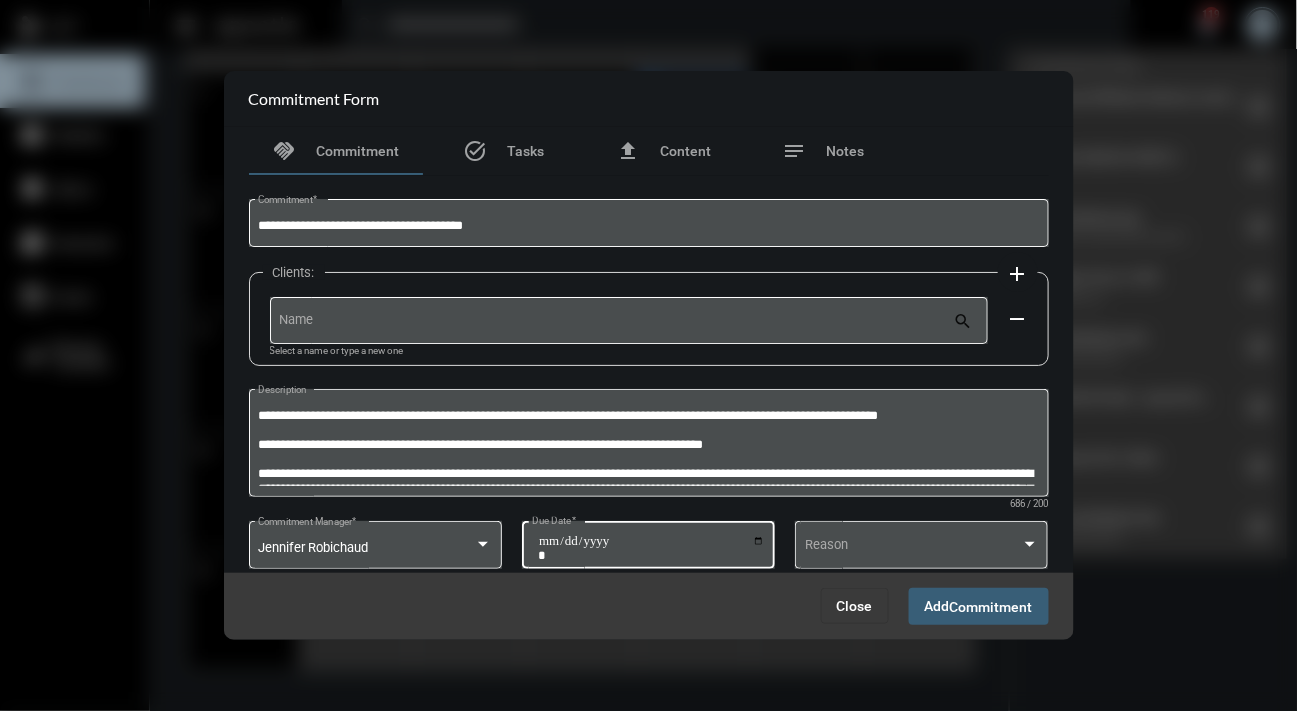 click on "**********" at bounding box center (651, 548) 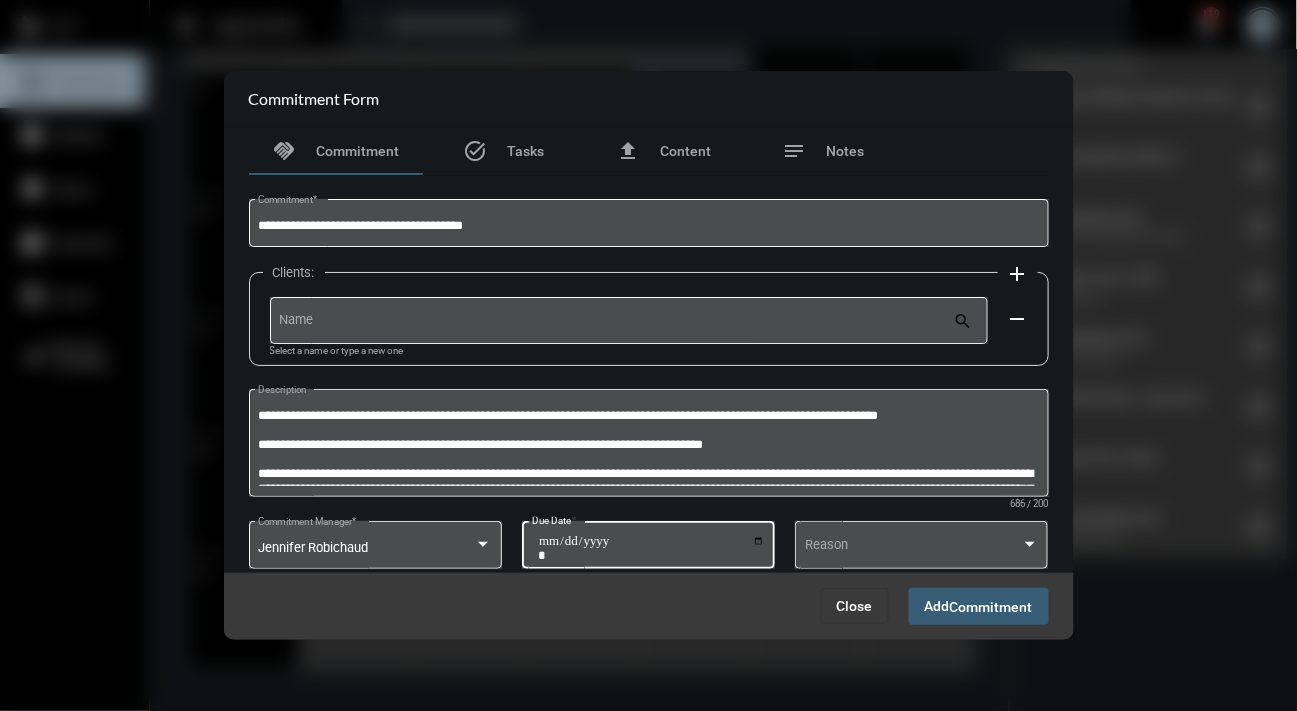 type on "**********" 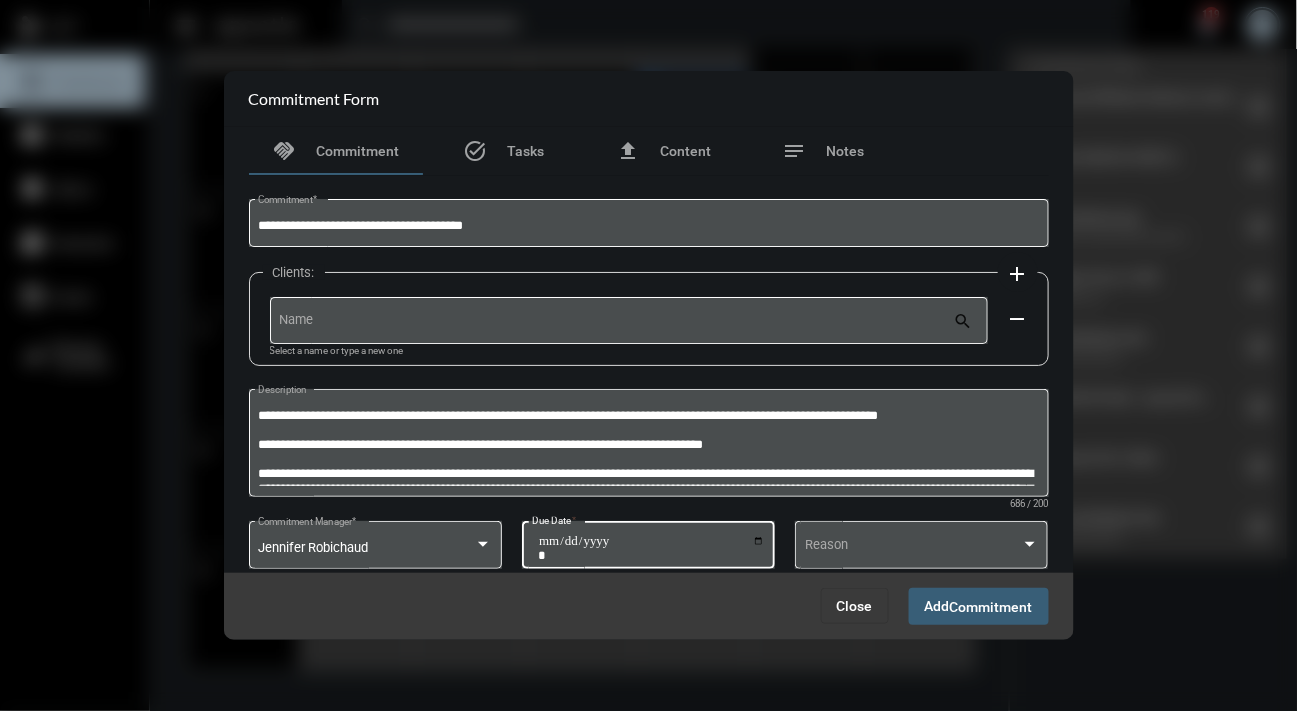 click on "Commitment" at bounding box center [991, 607] 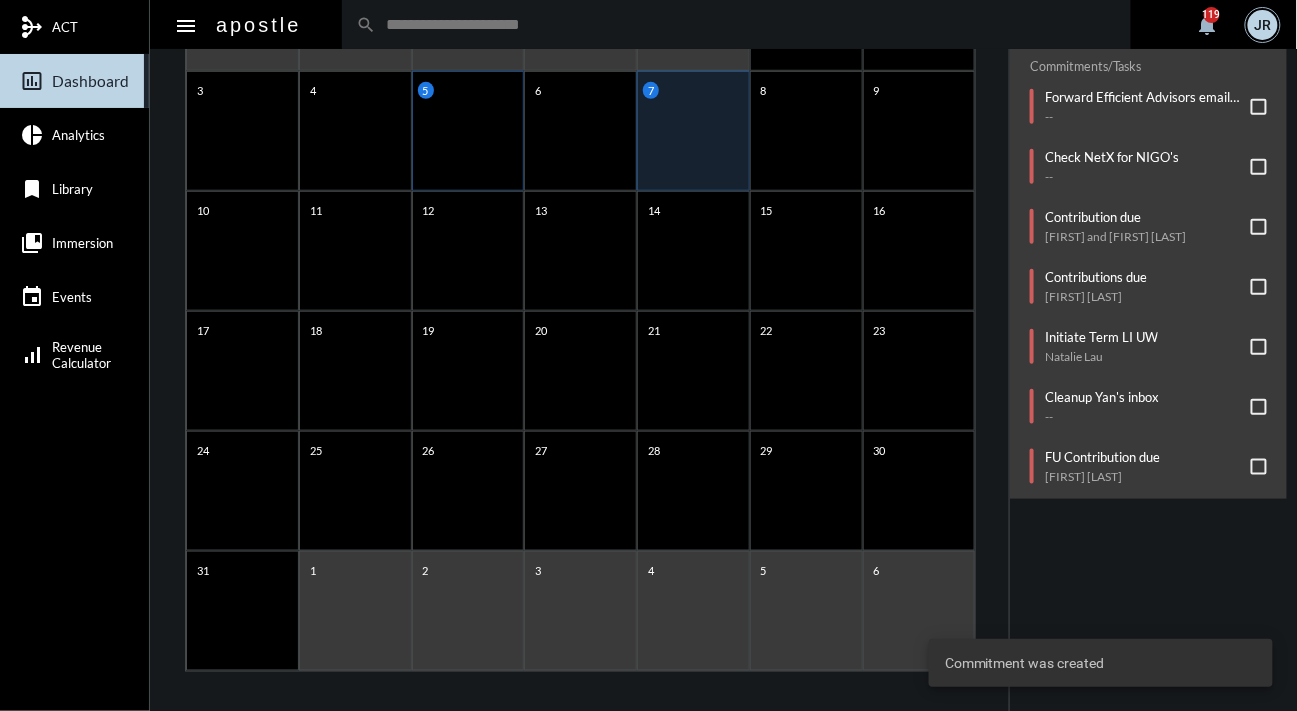 click on "5" 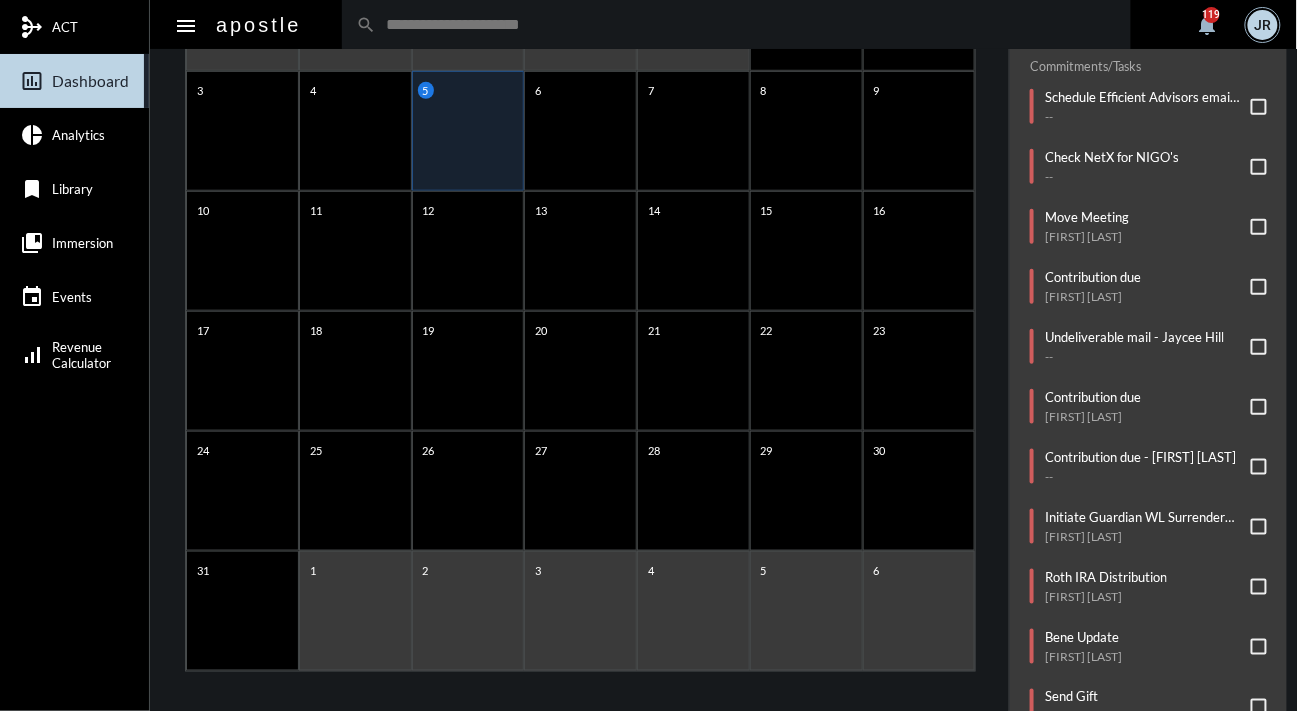 click on "arrow_left August 2025 arrow_right Sunday Monday Tuesday Wednesday Thursday Friday Saturday 27 28 29 30 31 1 2 3 4 5 6 7 8 9 10 11 12 13 14 15 16 17 18 19 20 21 22 23 24 25 26 27 28 29 30 31 1 2 3 4 5 6" 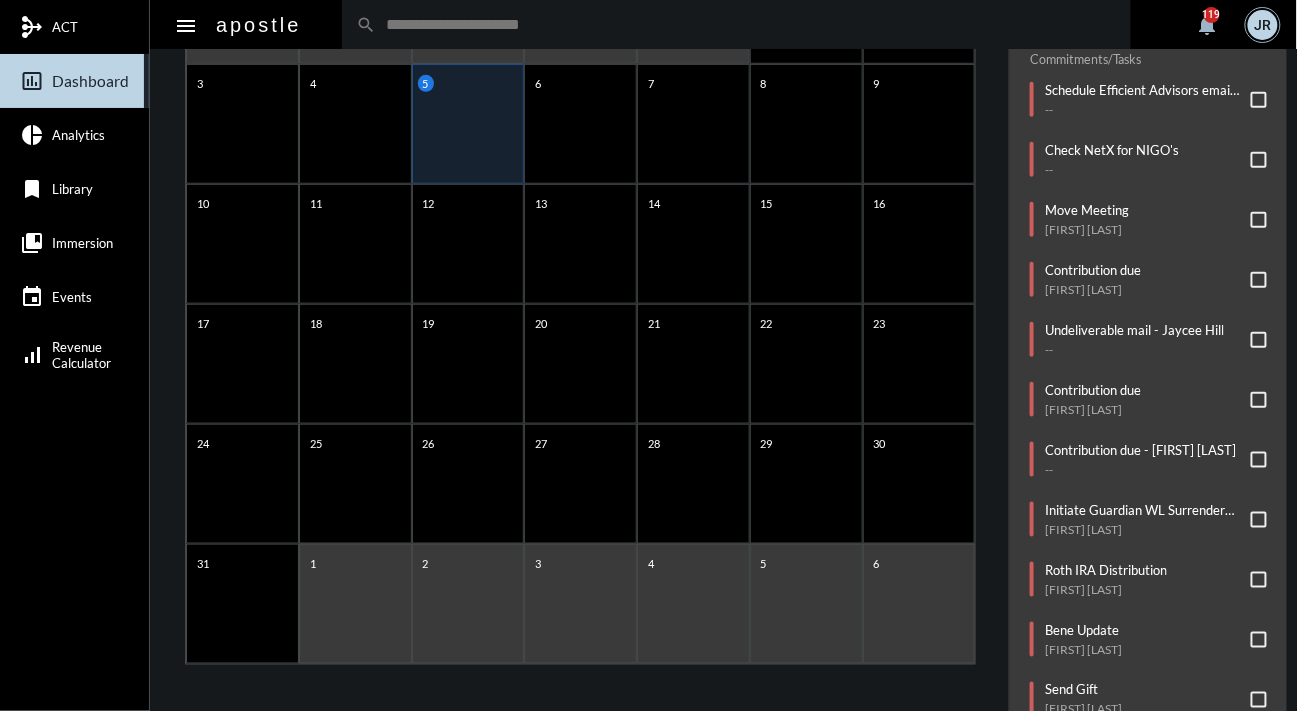 click on "Commitments/Tasks  Schedule Efficient Advisors email to Yan's clients for Wed @12noon   --     Check NetX for NIGO's   --     Move Meeting   Erik Holzwanger     Contribution due   Zakariya Elmeghni     Undeliverable mail - Jaycee Hill   --     Contribution due   Rachel Slattery     Contribution due - ABBEY J WINANT   --     Initiate Guardian WL Surrender Form   James Neal     Roth IRA Distribution   Shimon Danino     Bene Update   Emily Ehlers     Send Gift   Michael Cardinale     DI Email project for Brian   --     BIDMC 2025-2026 emails   --     Address Update   Gurcharan Singh     Initiate Investment Advisory Account   Matthew Channen - June Channen     Initiate HUB Account   Matthew Channen - June Channen     Beneficiary update - JULIA BARBAGALLO   --     Hartford Funds - payout for Kathryn Riley   --" 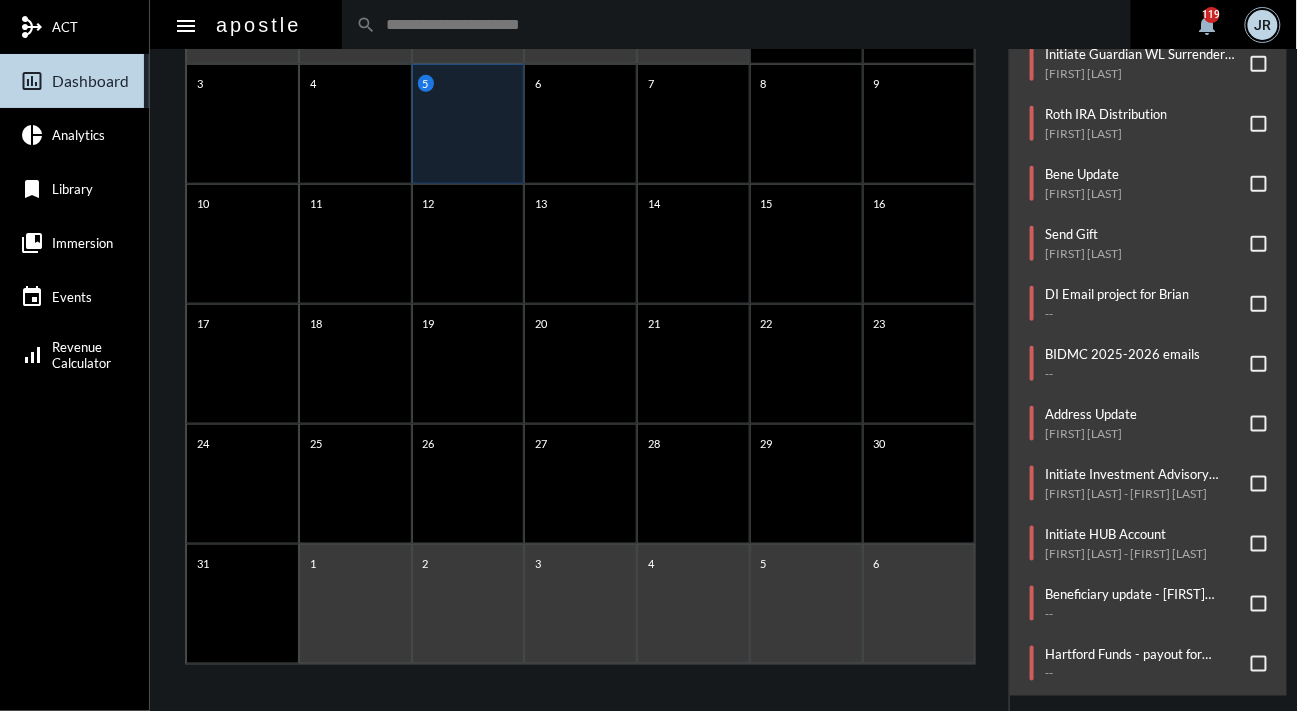 scroll, scrollTop: 457, scrollLeft: 0, axis: vertical 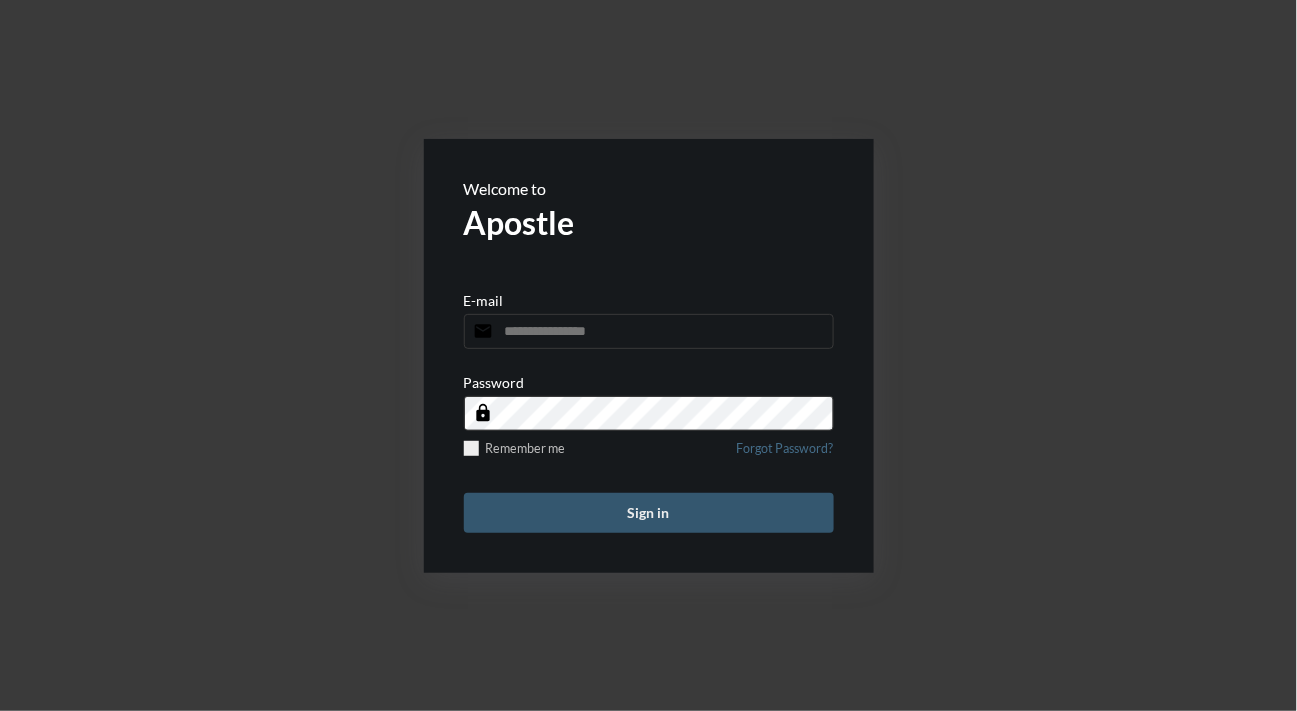 type on "**********" 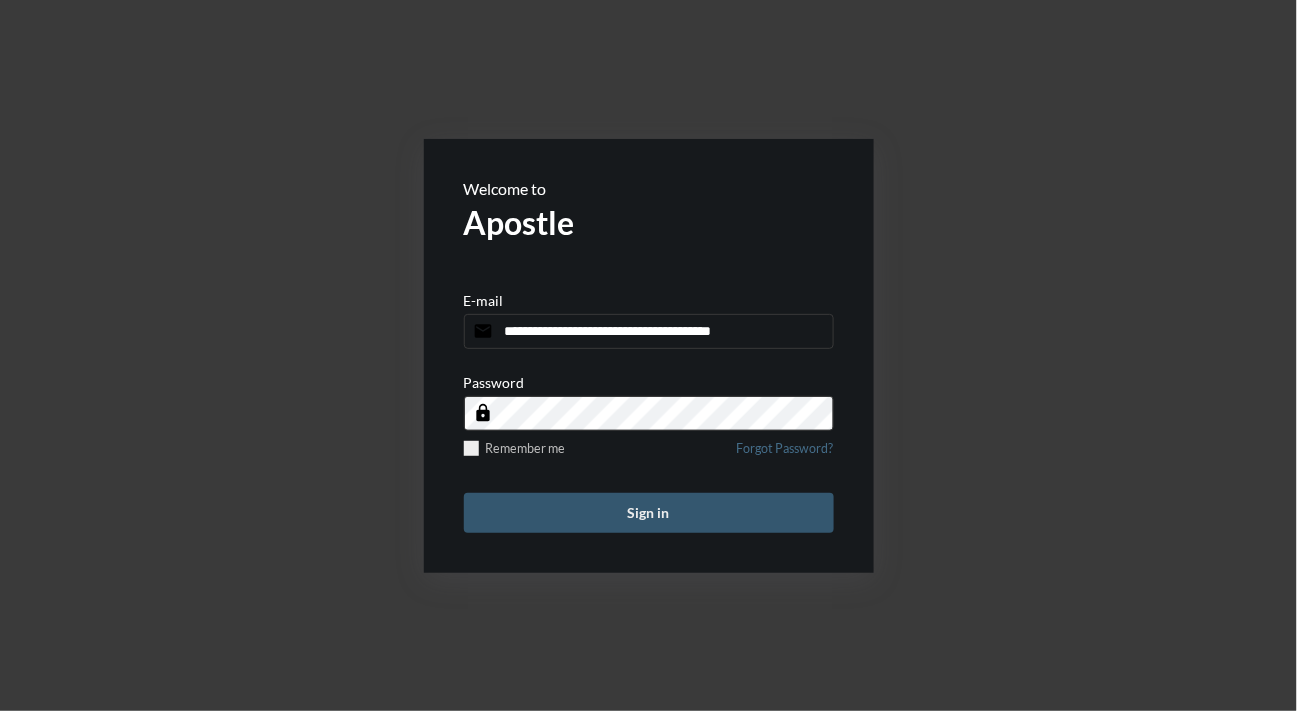 click on "Sign in" at bounding box center (649, 513) 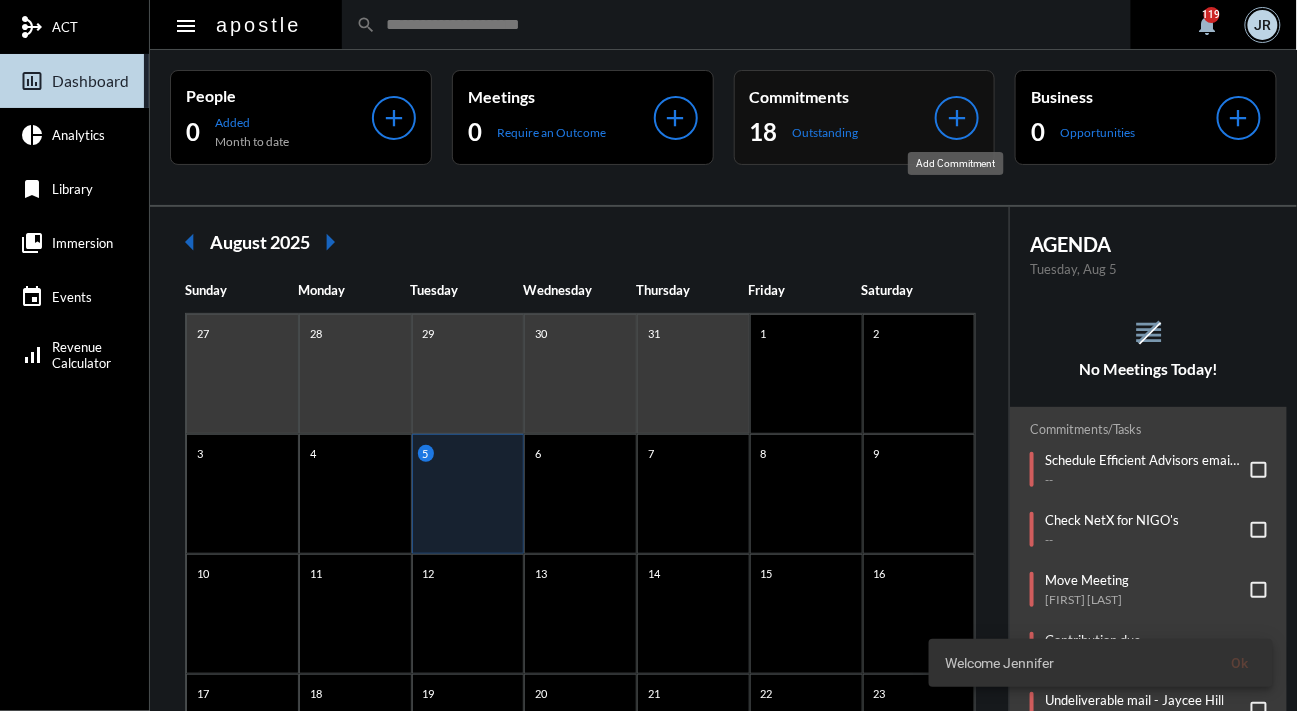 click on "add" 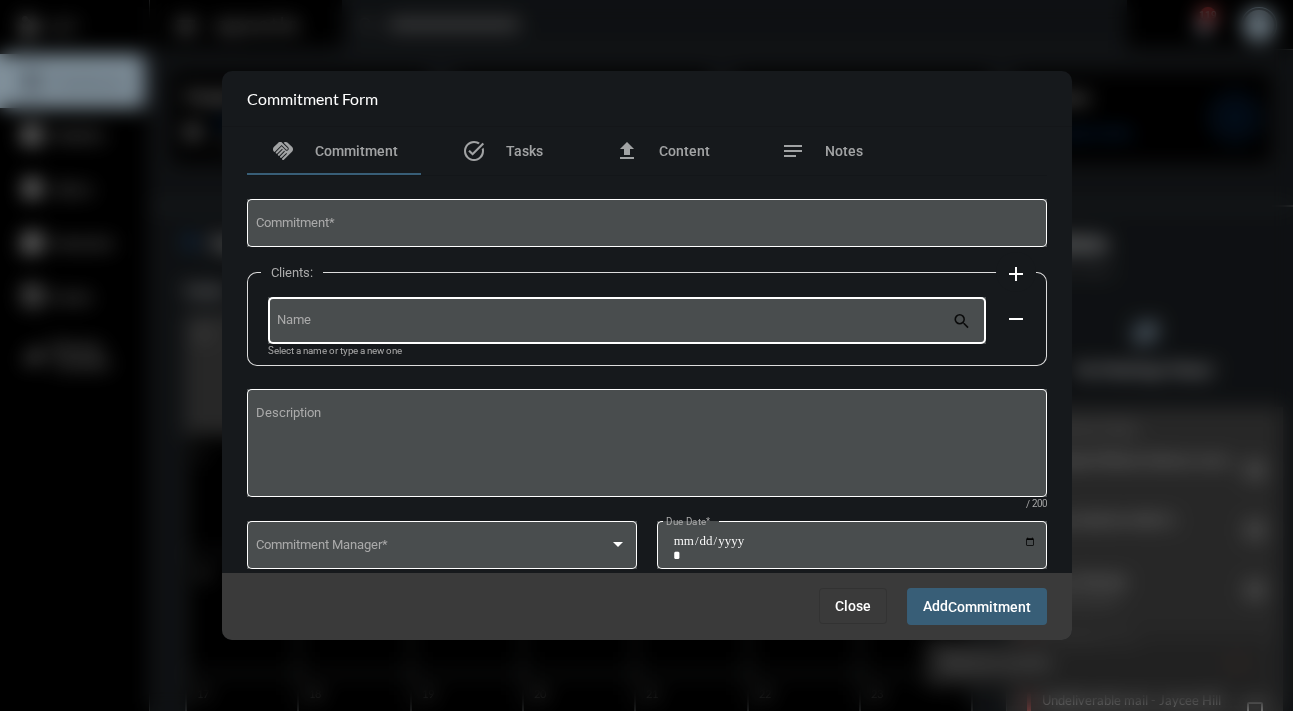 click on "Name" 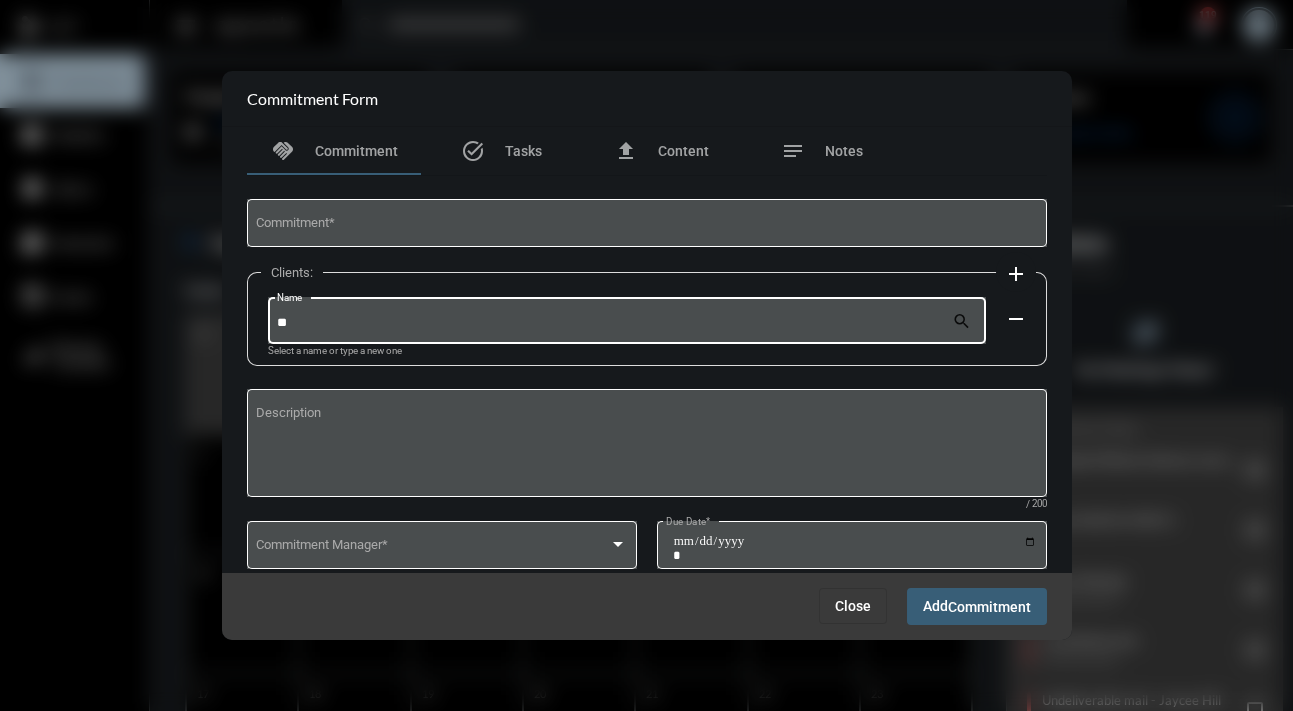 type on "*" 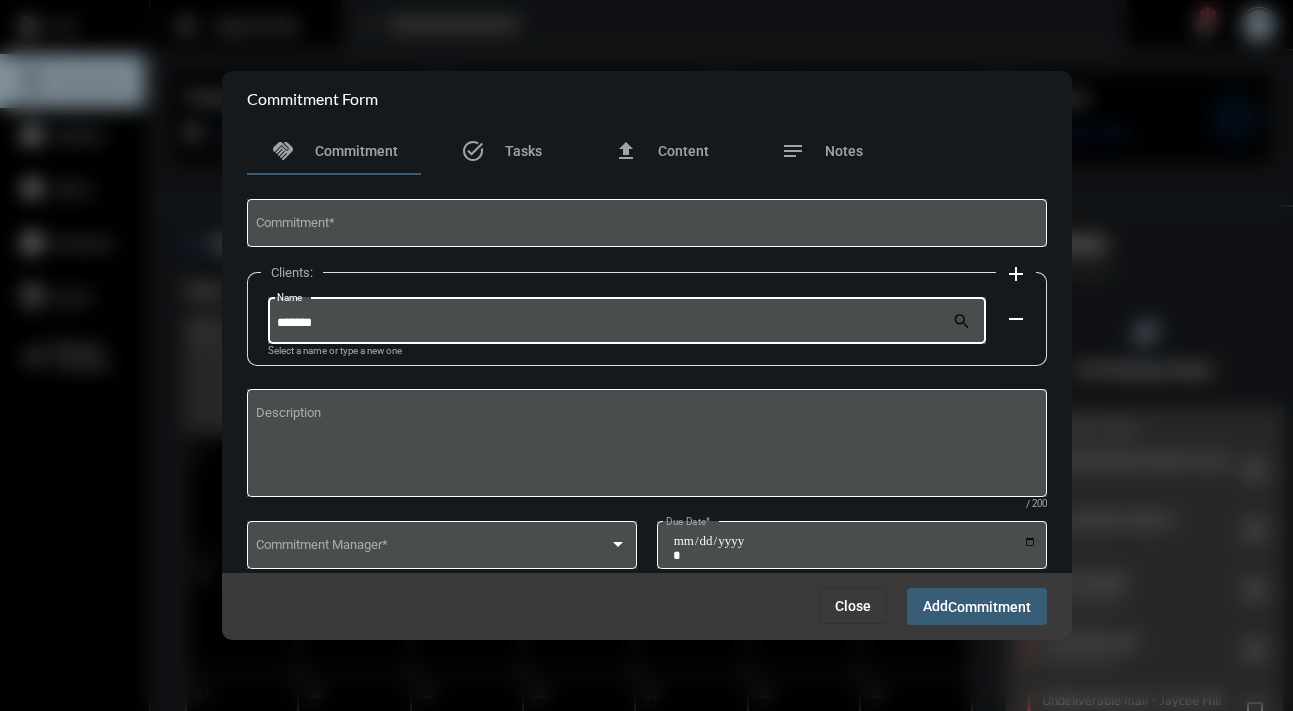 type on "********" 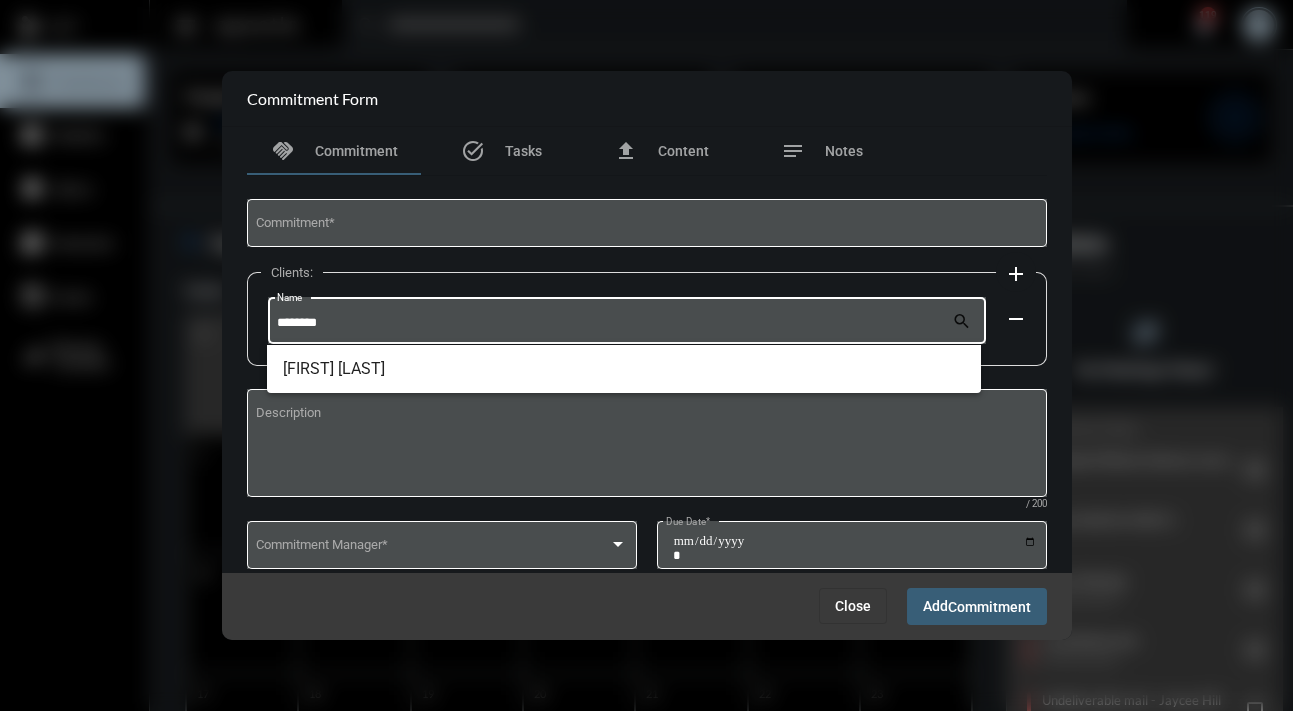 drag, startPoint x: 344, startPoint y: 317, endPoint x: 114, endPoint y: 297, distance: 230.86794 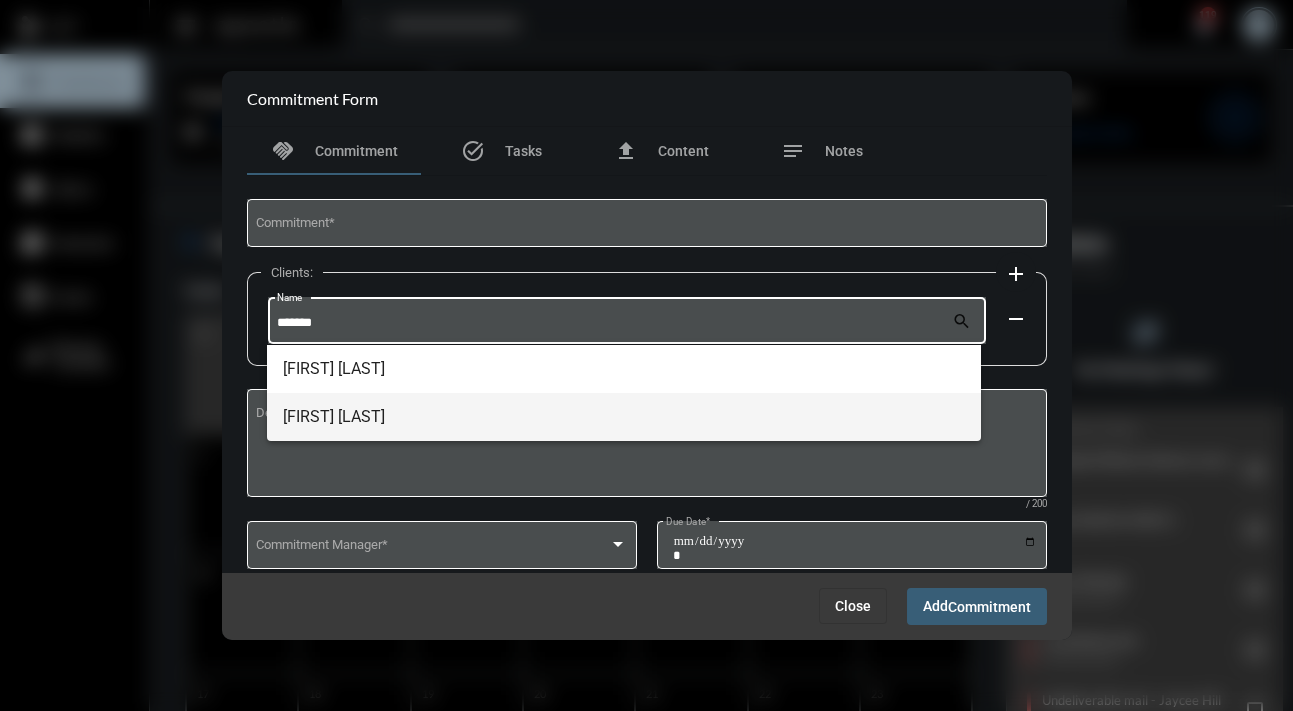 click on "[FIRST] [LAST]" at bounding box center (624, 417) 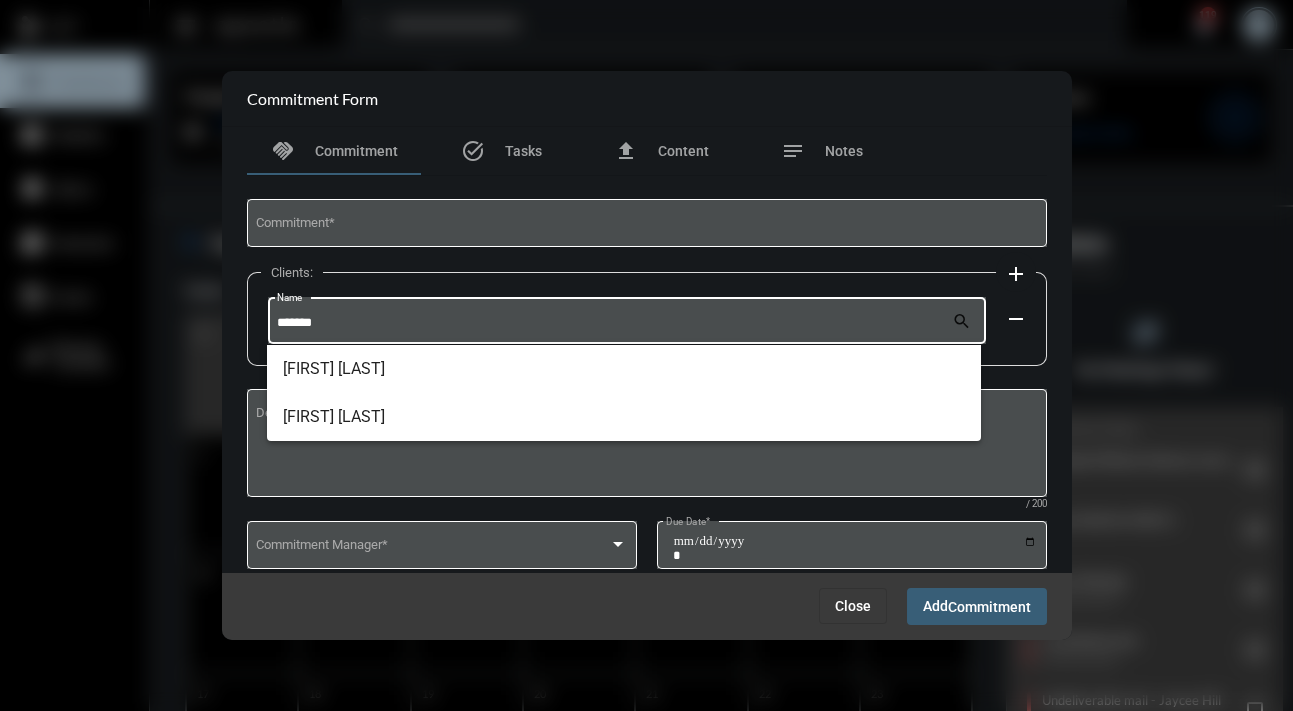 type on "**********" 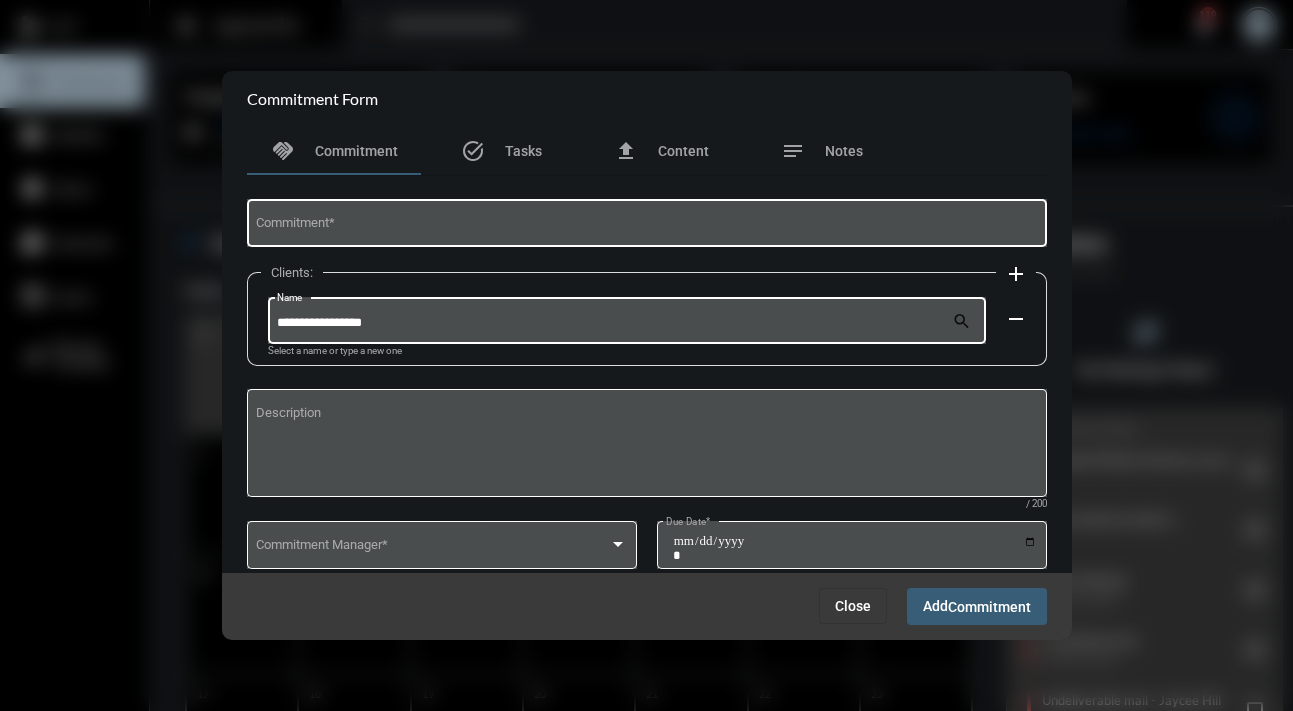 click on "Commitment  *" at bounding box center (646, 226) 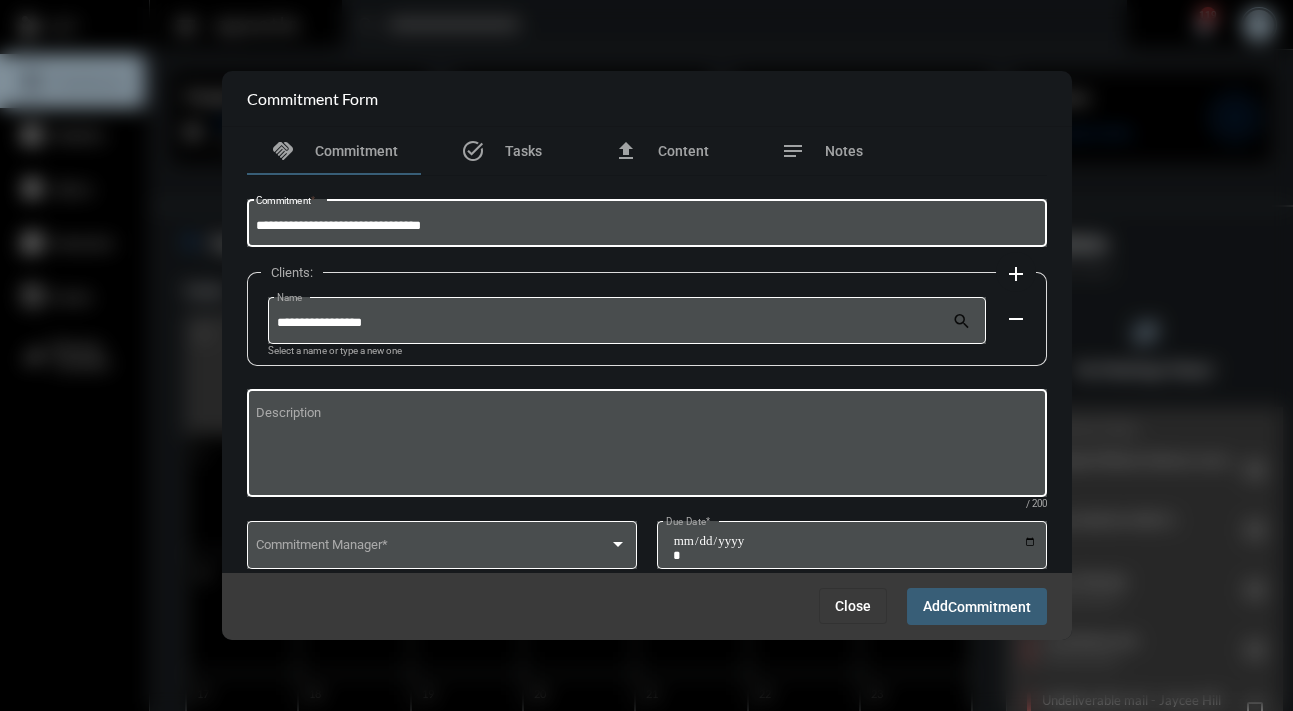 type on "**********" 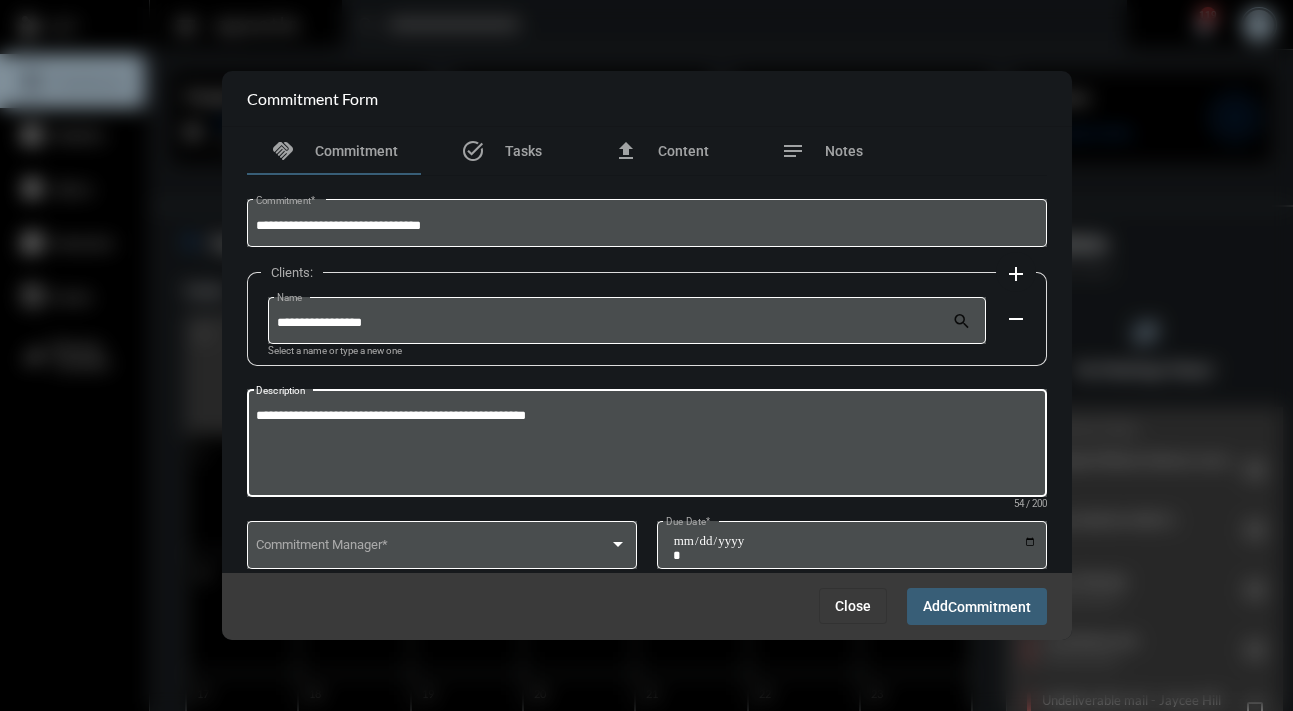 type on "**********" 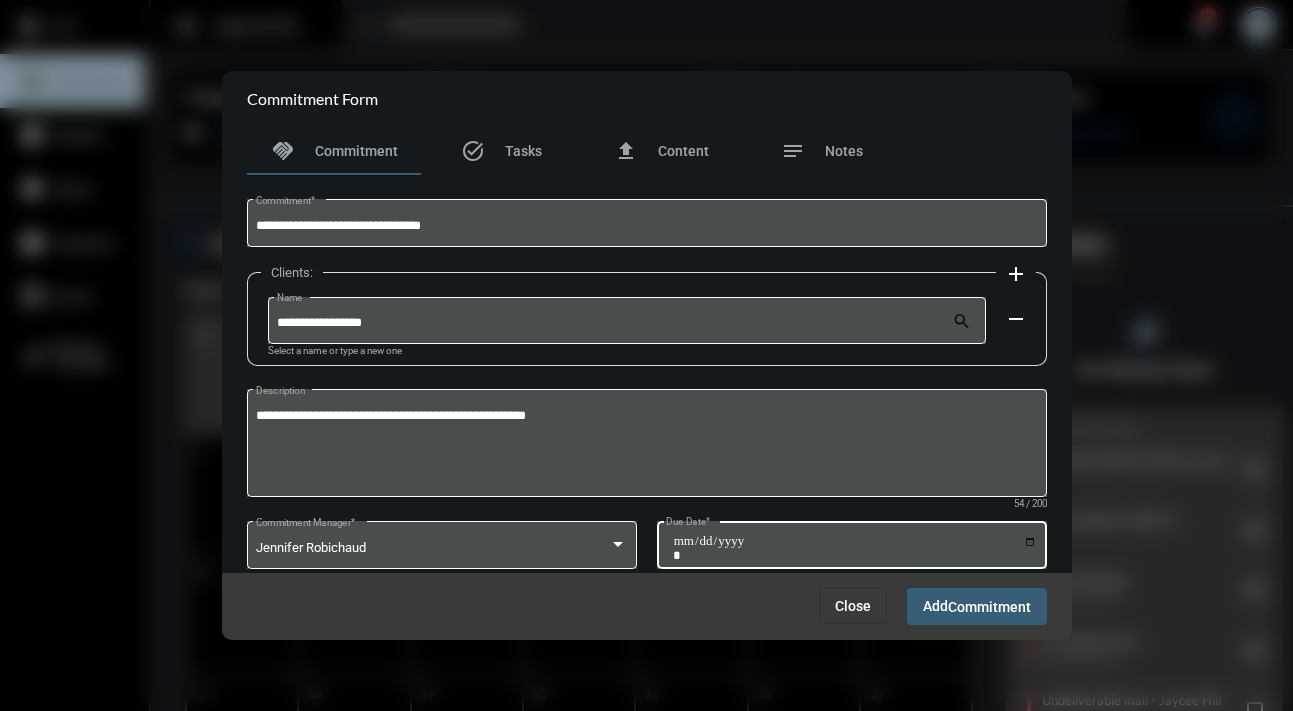 click on "Due Date  *" 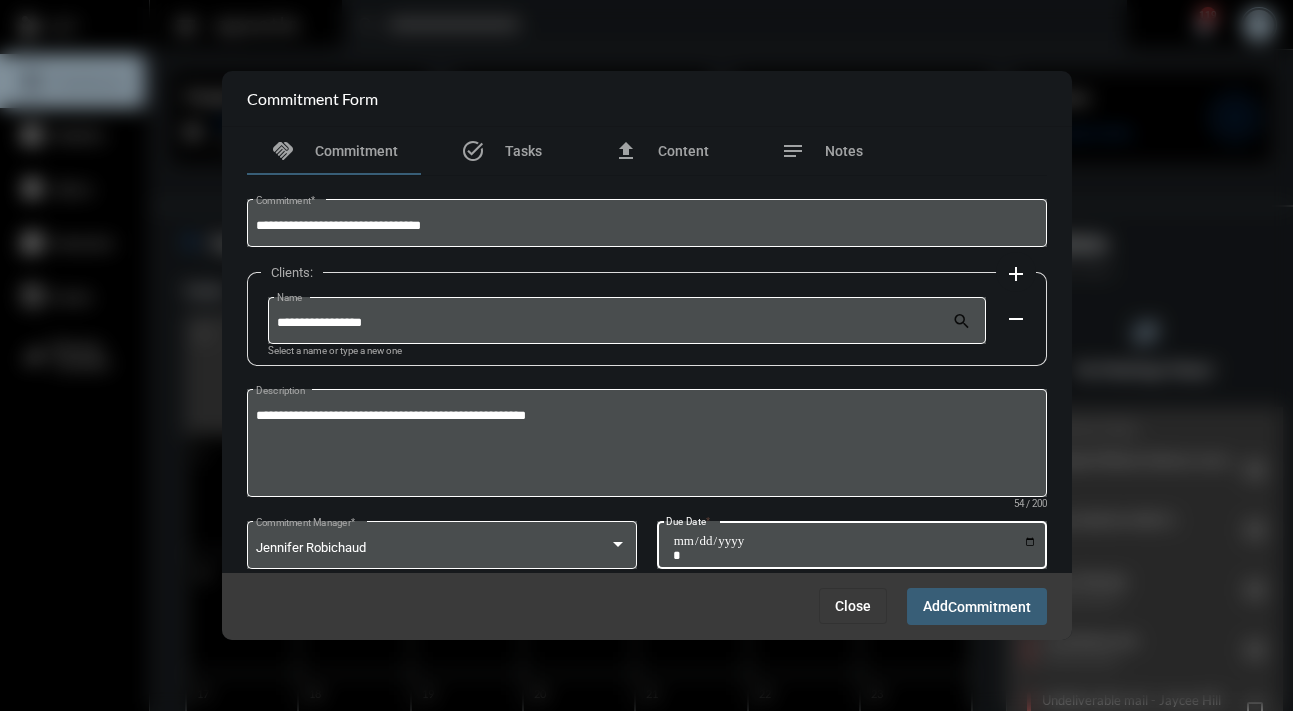 click on "Due Date  *" at bounding box center (855, 548) 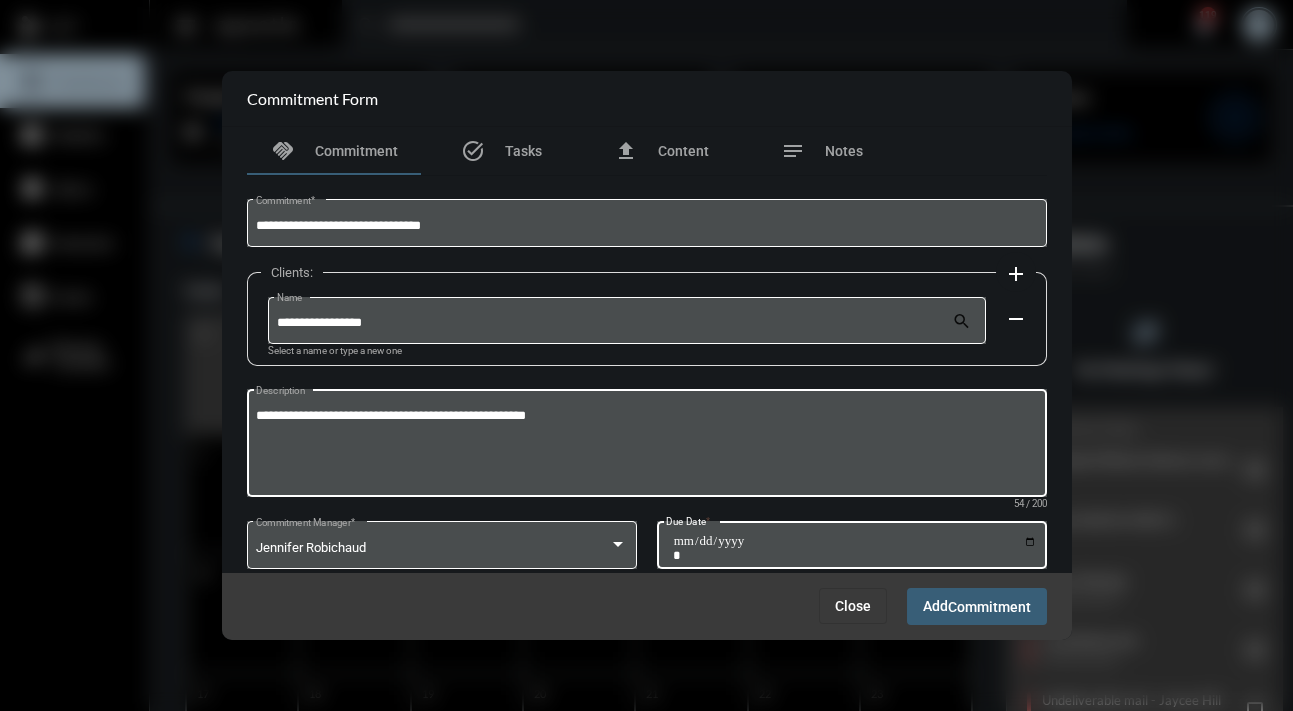 type on "**********" 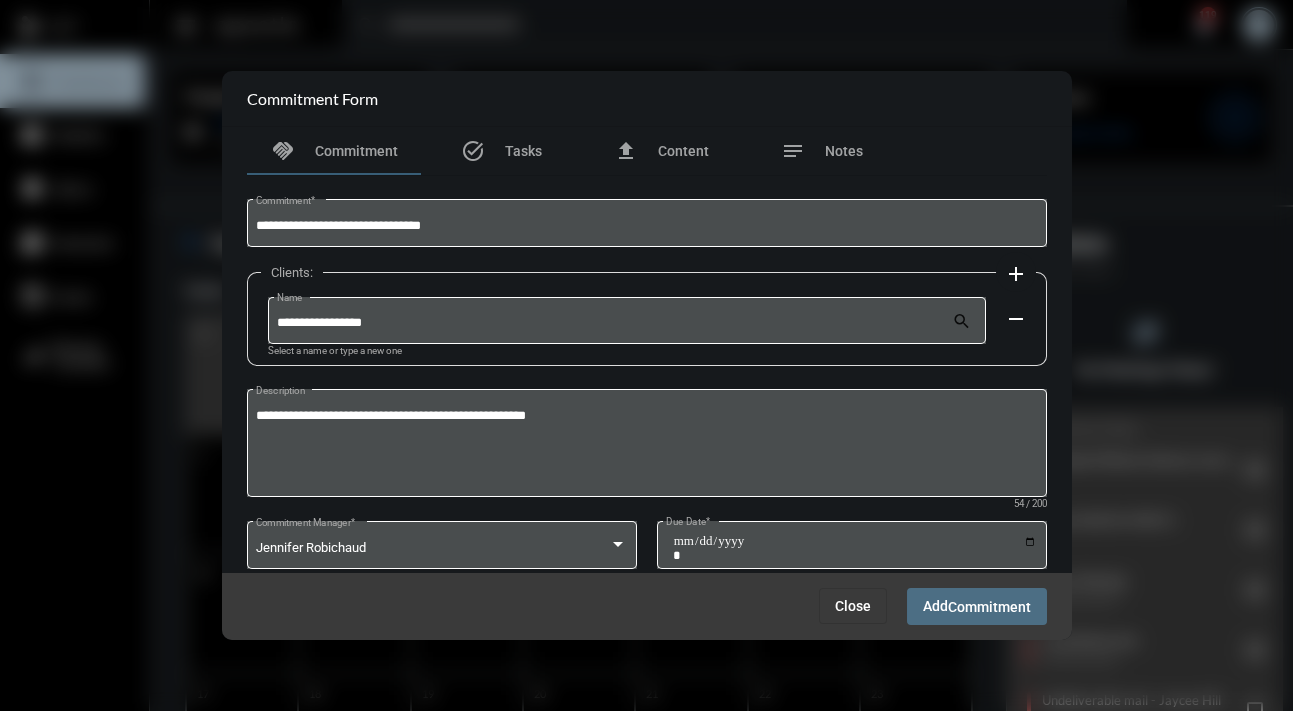 click on "Commitment" at bounding box center (989, 607) 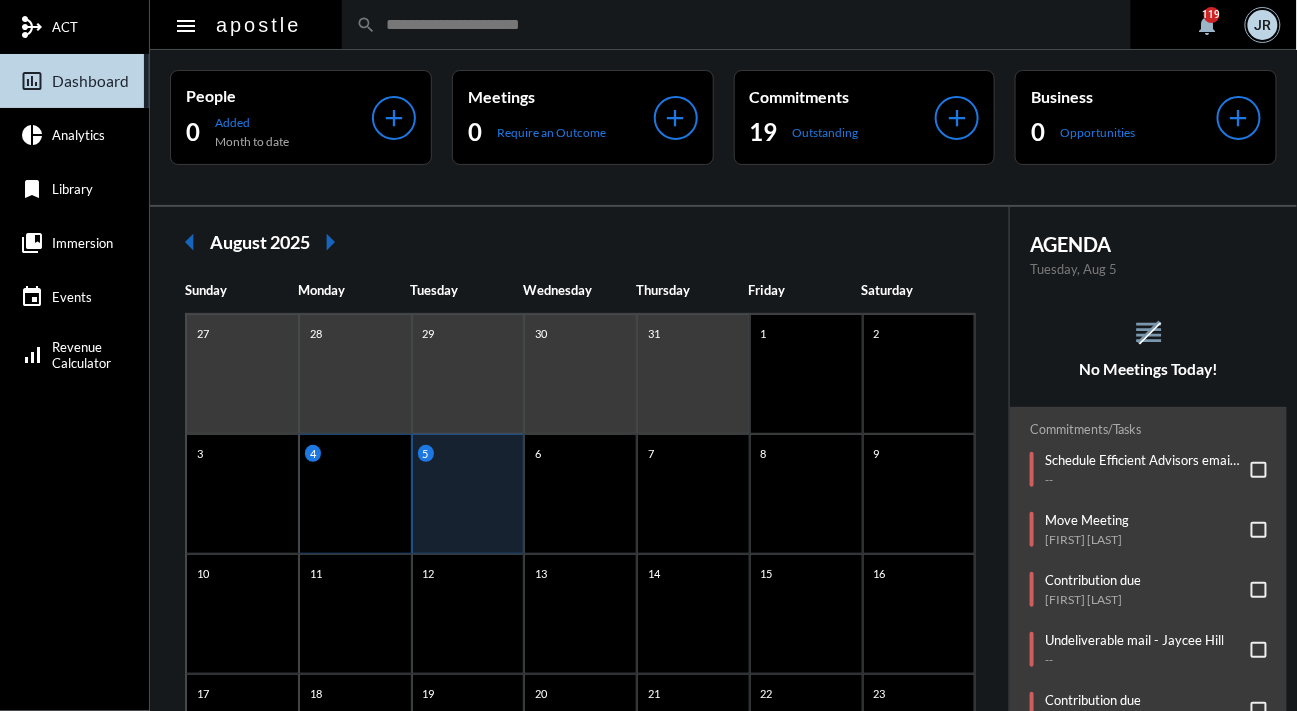 click on "4" 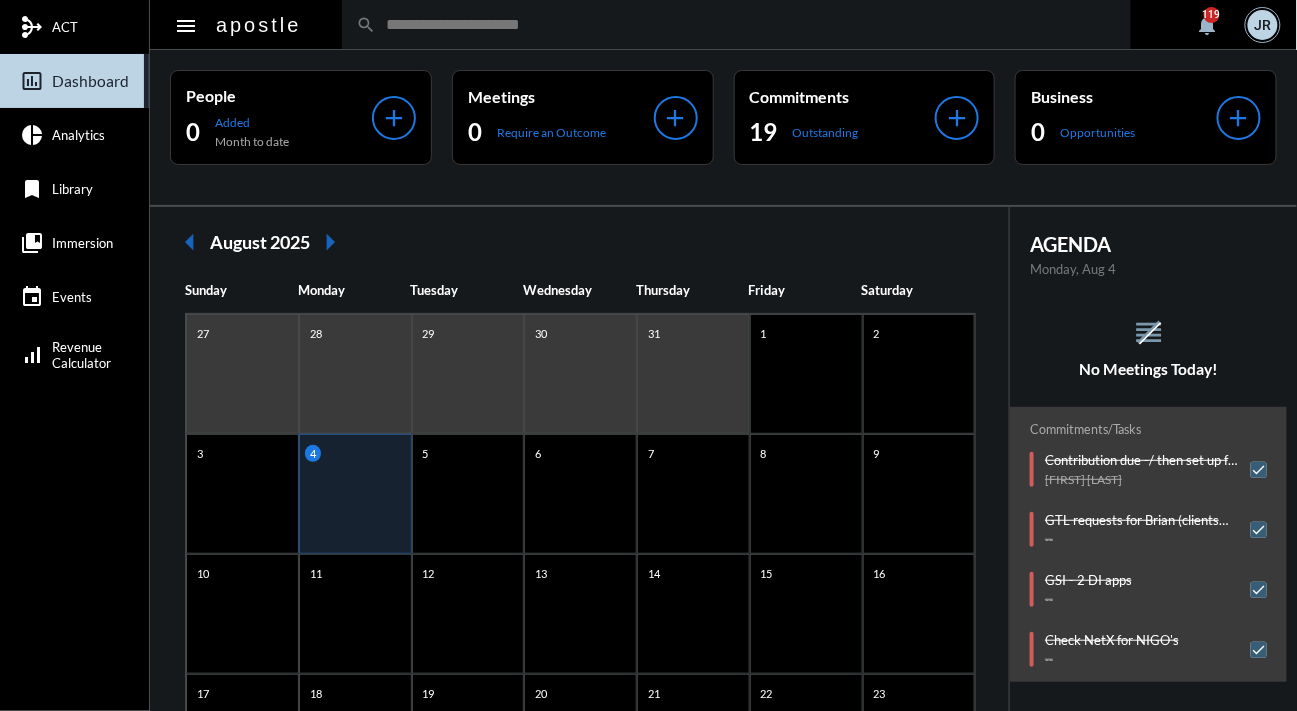 click on "reorder No Meetings Today!" 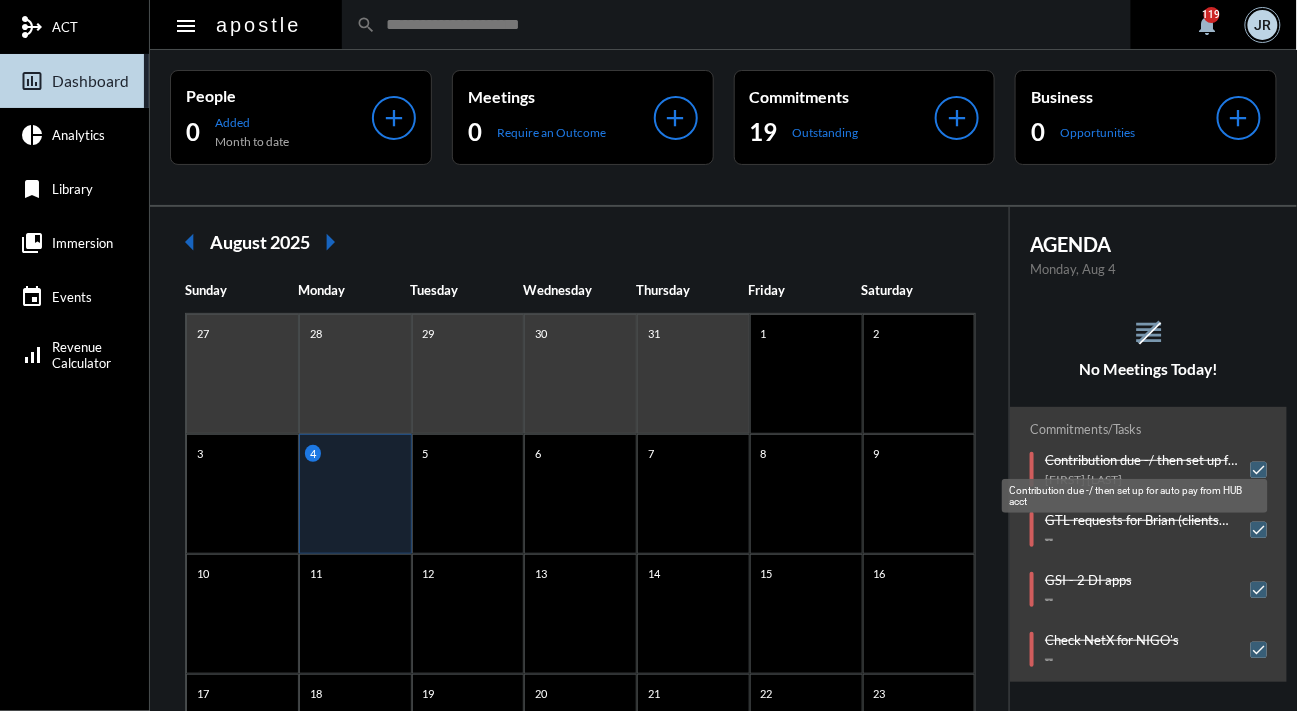 click on "Contribution due -/ then set up for auto pay from HUB acct" 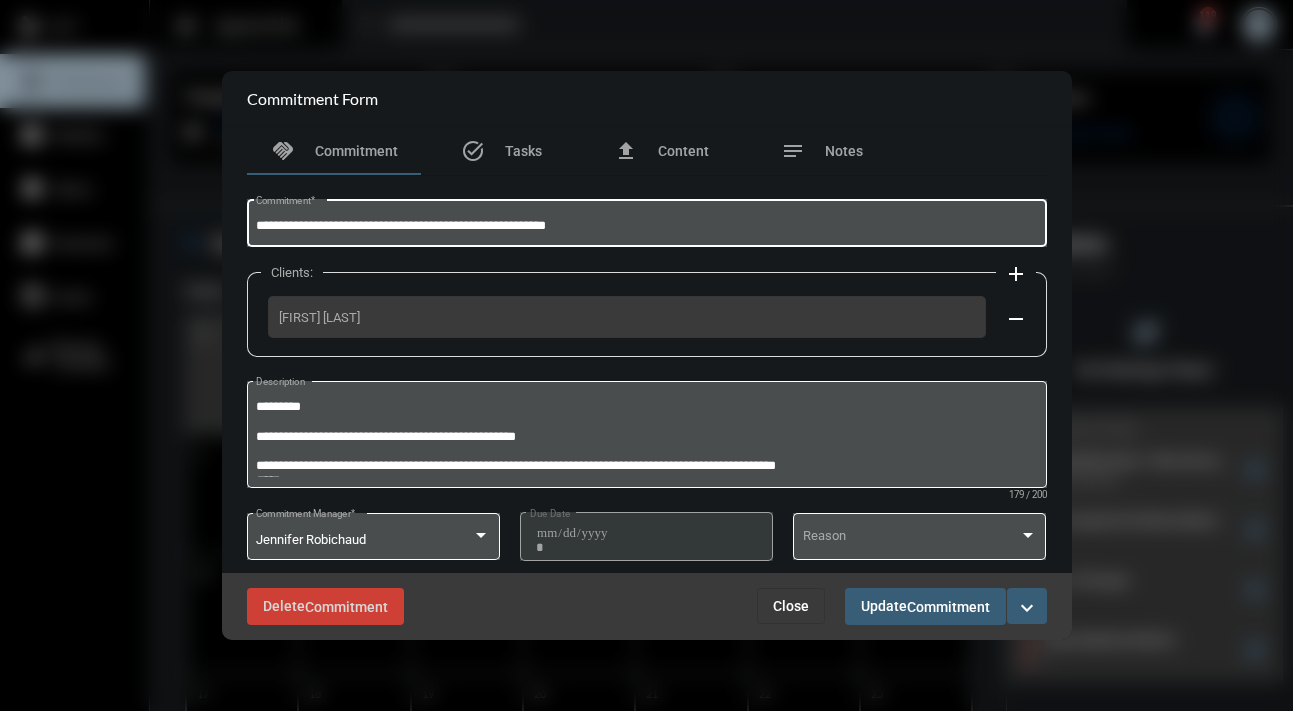 click on "**********" at bounding box center [646, 226] 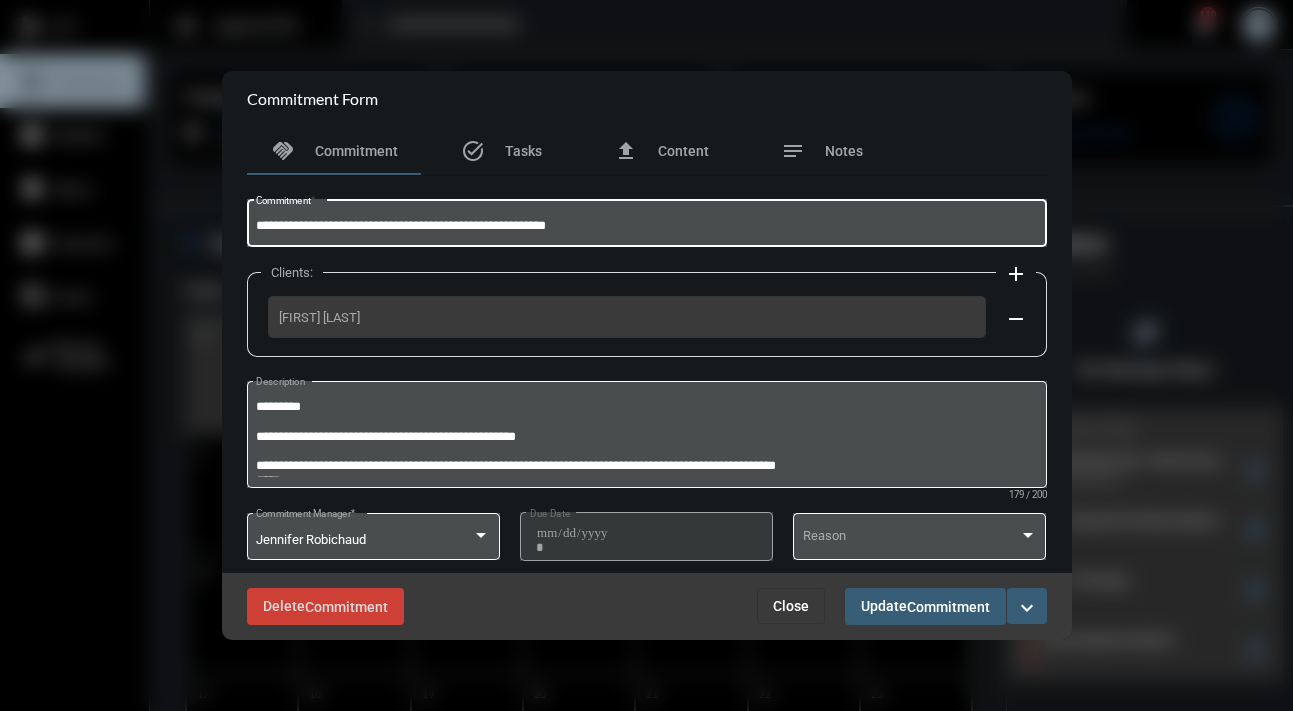 drag, startPoint x: 417, startPoint y: 225, endPoint x: 65, endPoint y: 223, distance: 352.00568 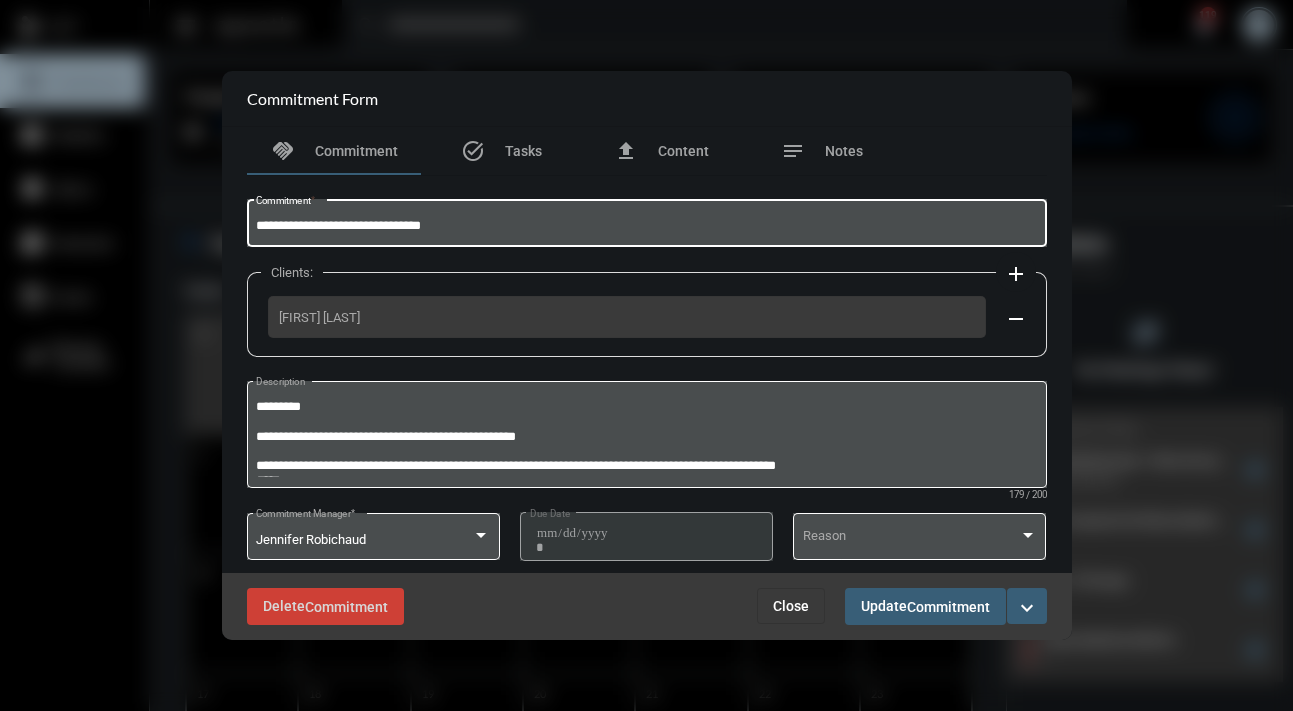 type on "**********" 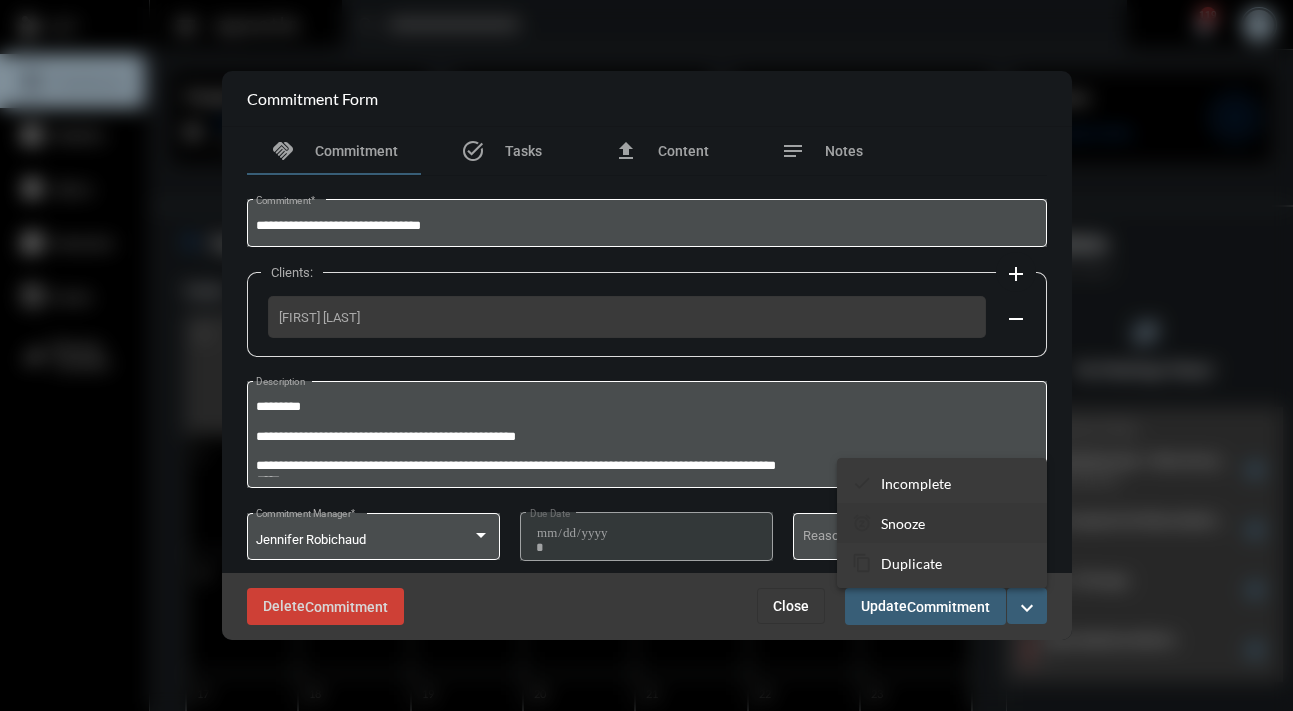 click on "Snooze" at bounding box center (903, 523) 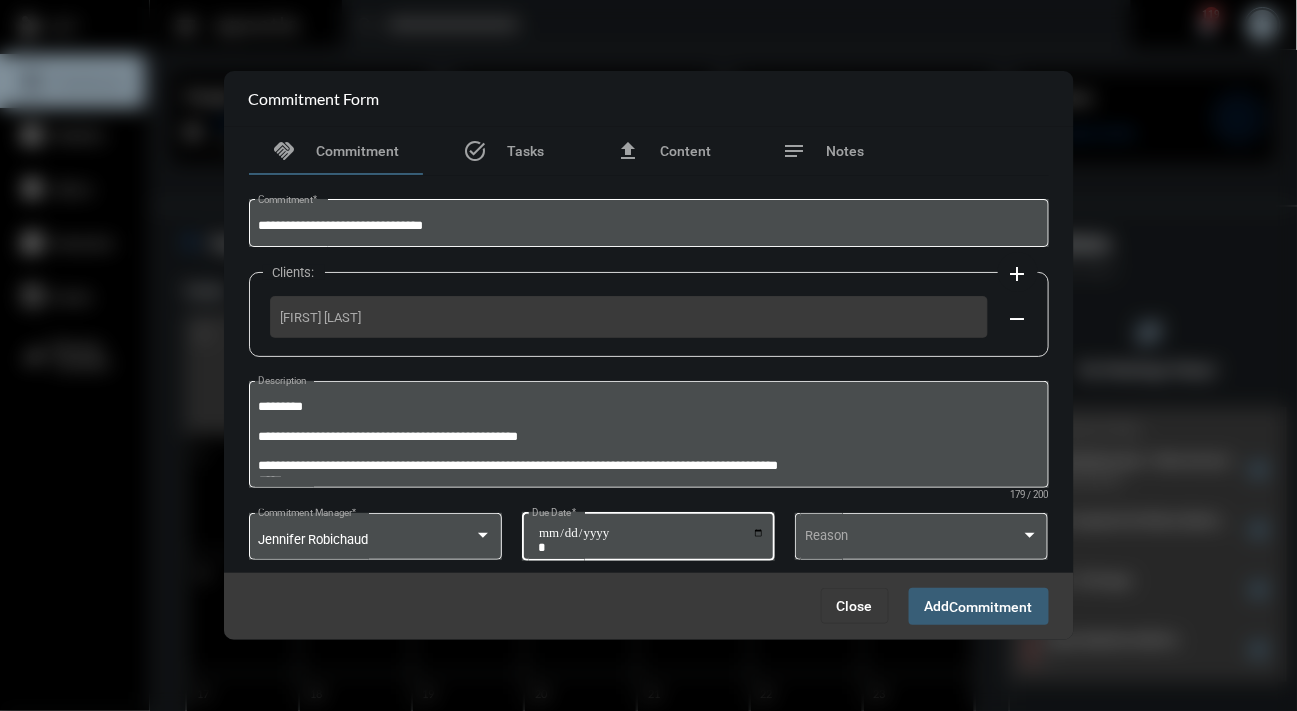 click on "**********" at bounding box center [651, 540] 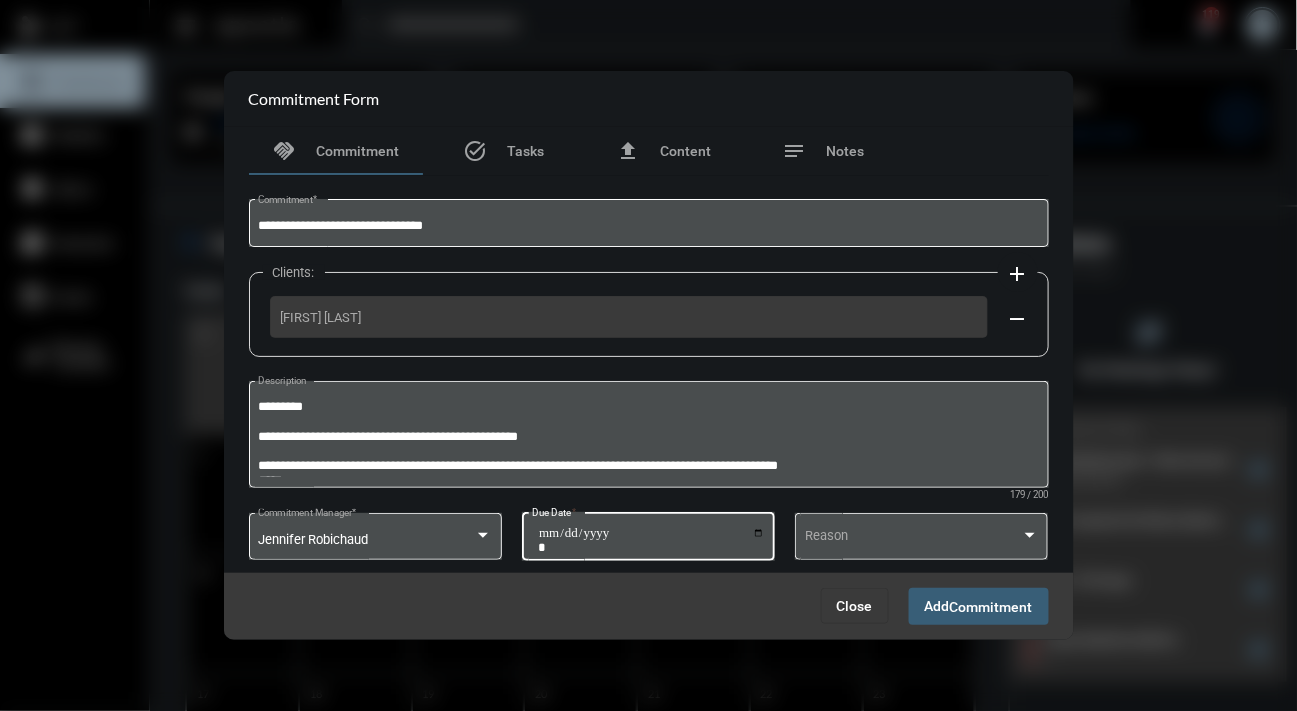 type on "**********" 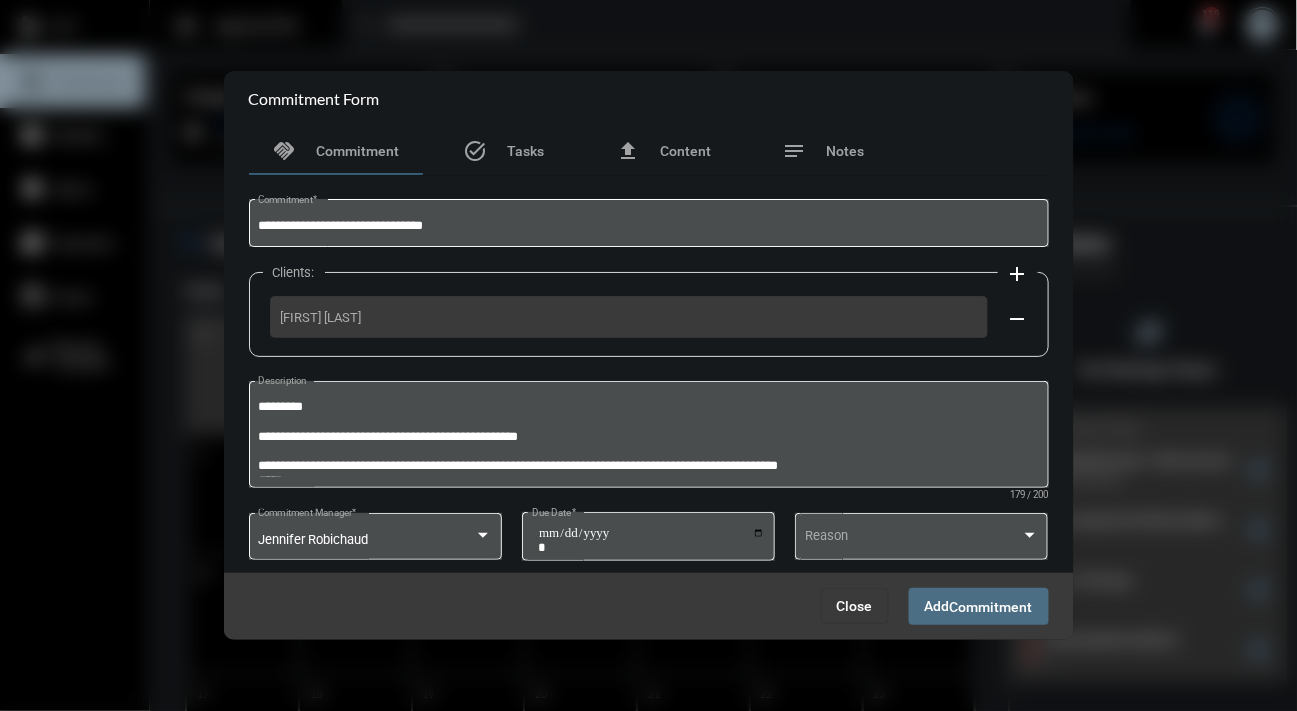 click on "Add   Commitment" at bounding box center (979, 606) 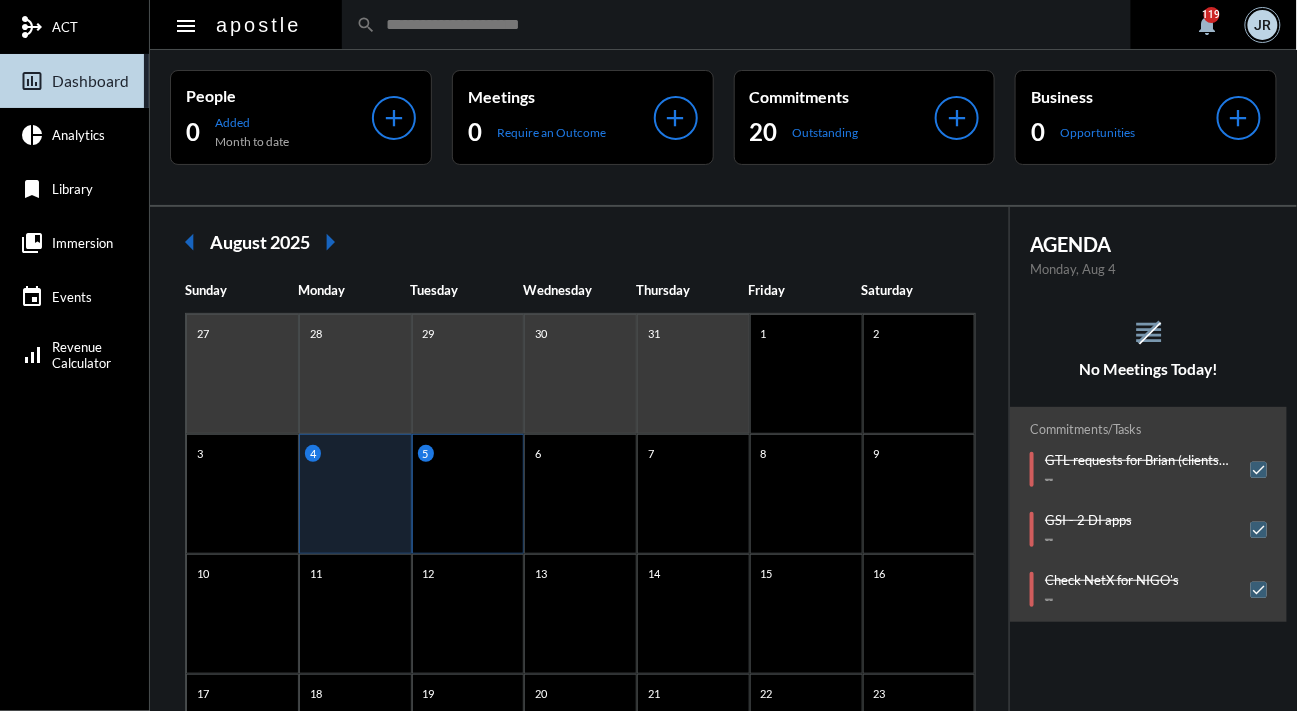 click on "5" 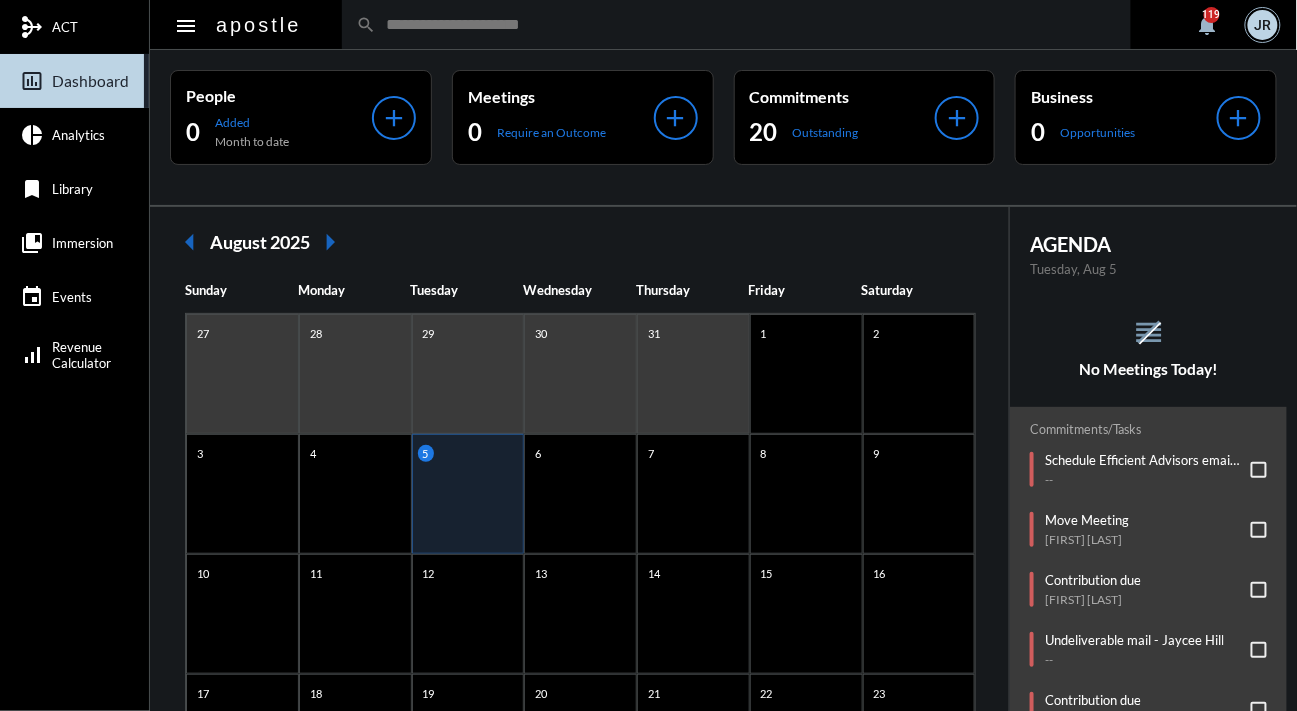 click on "reorder No Meetings Today!" 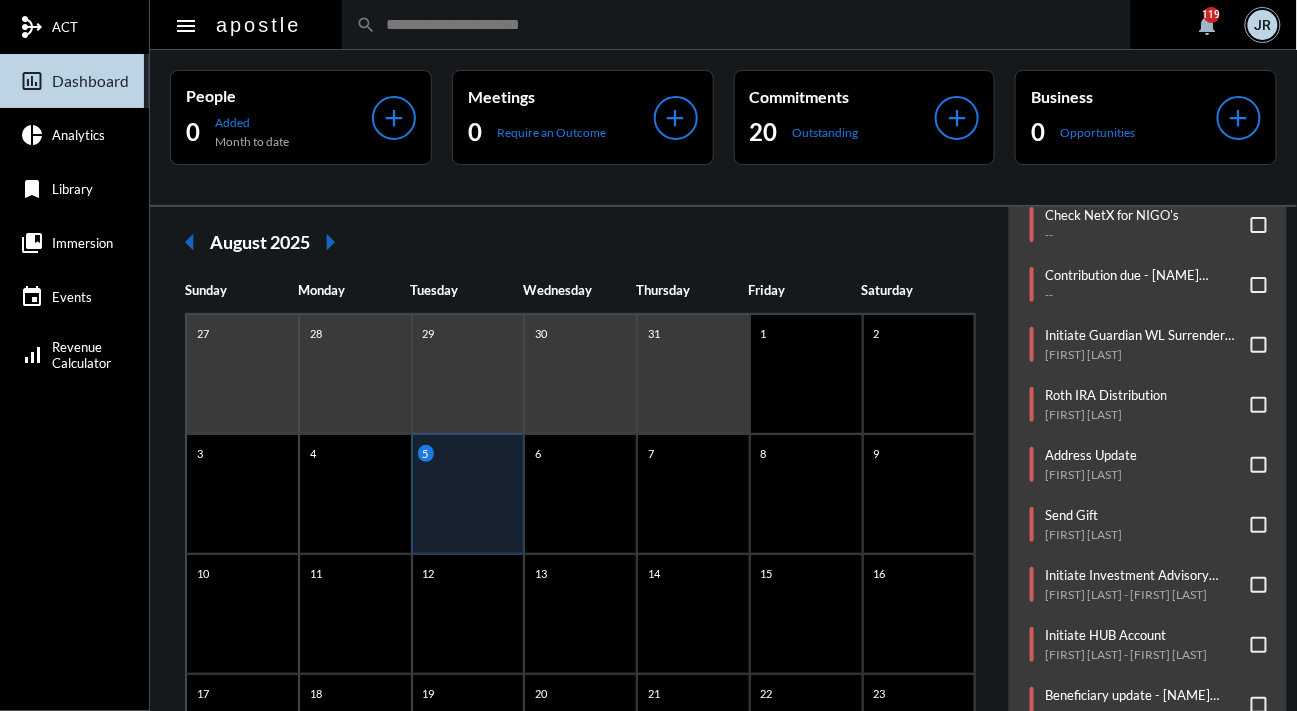 scroll, scrollTop: 575, scrollLeft: 0, axis: vertical 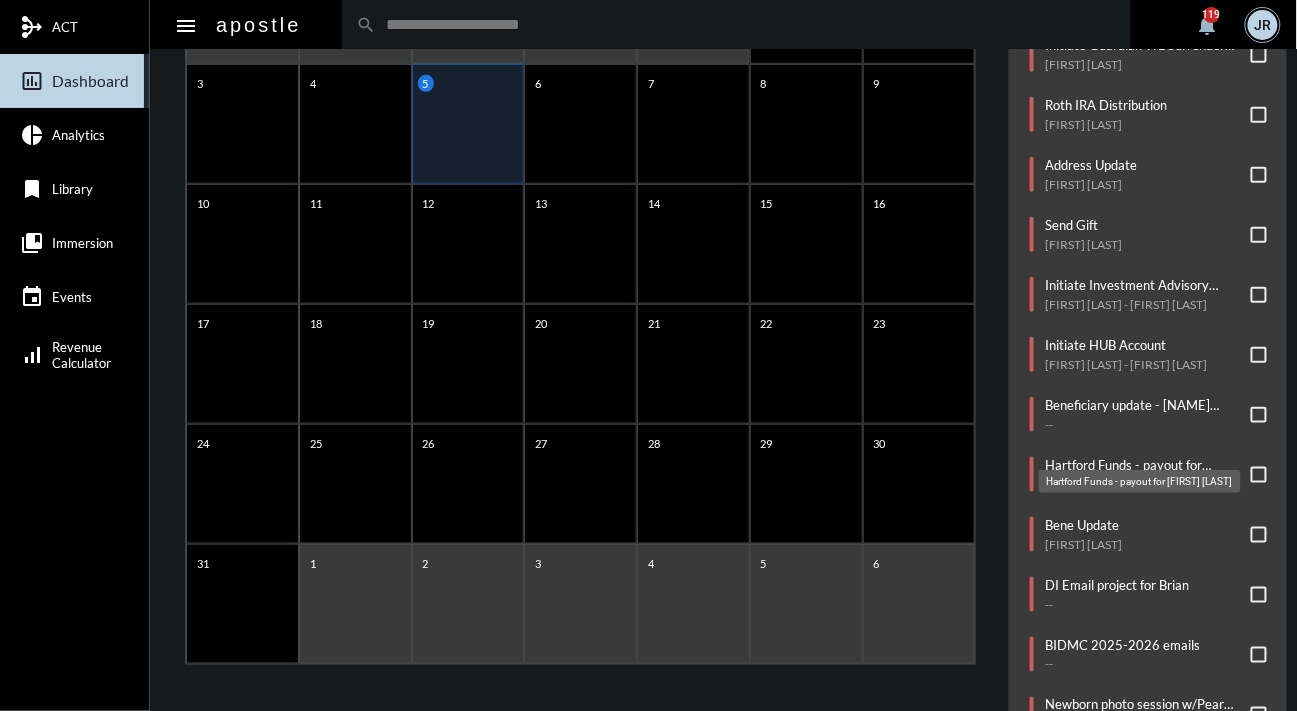 click on "Hartford Funds - payout for Kathryn Riley" 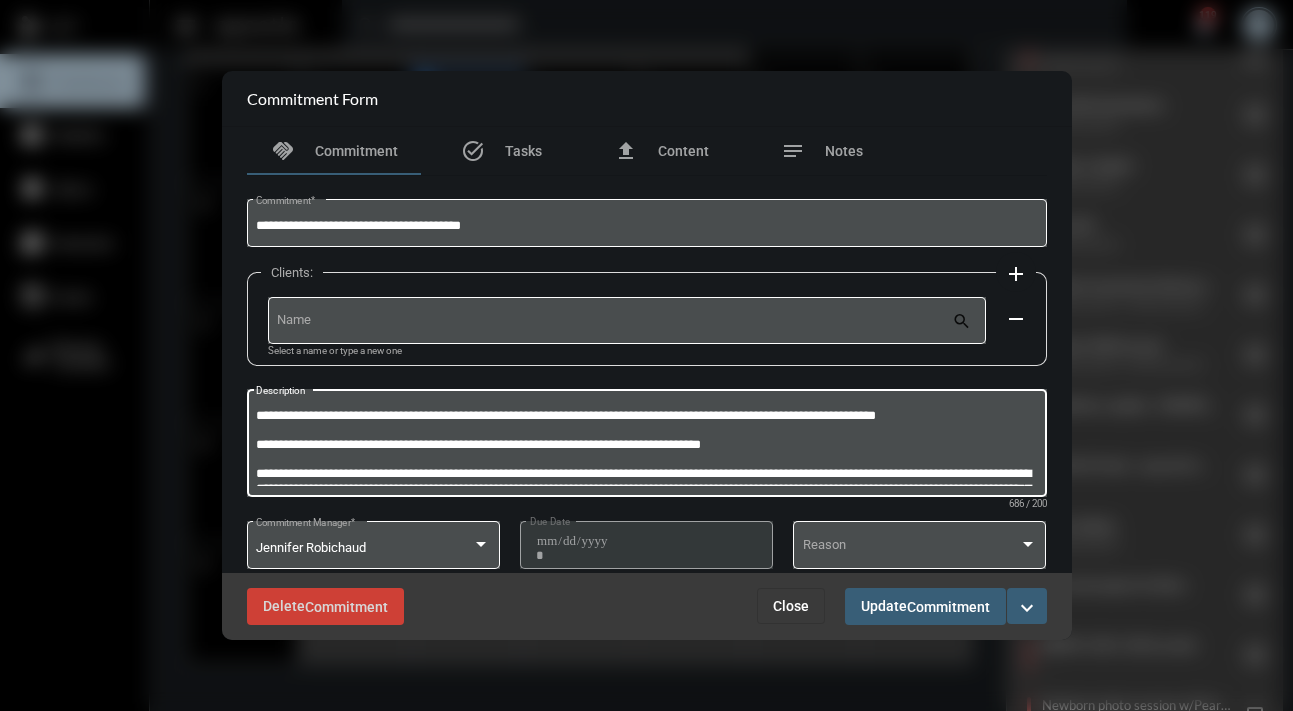 click on "**********" at bounding box center [646, 446] 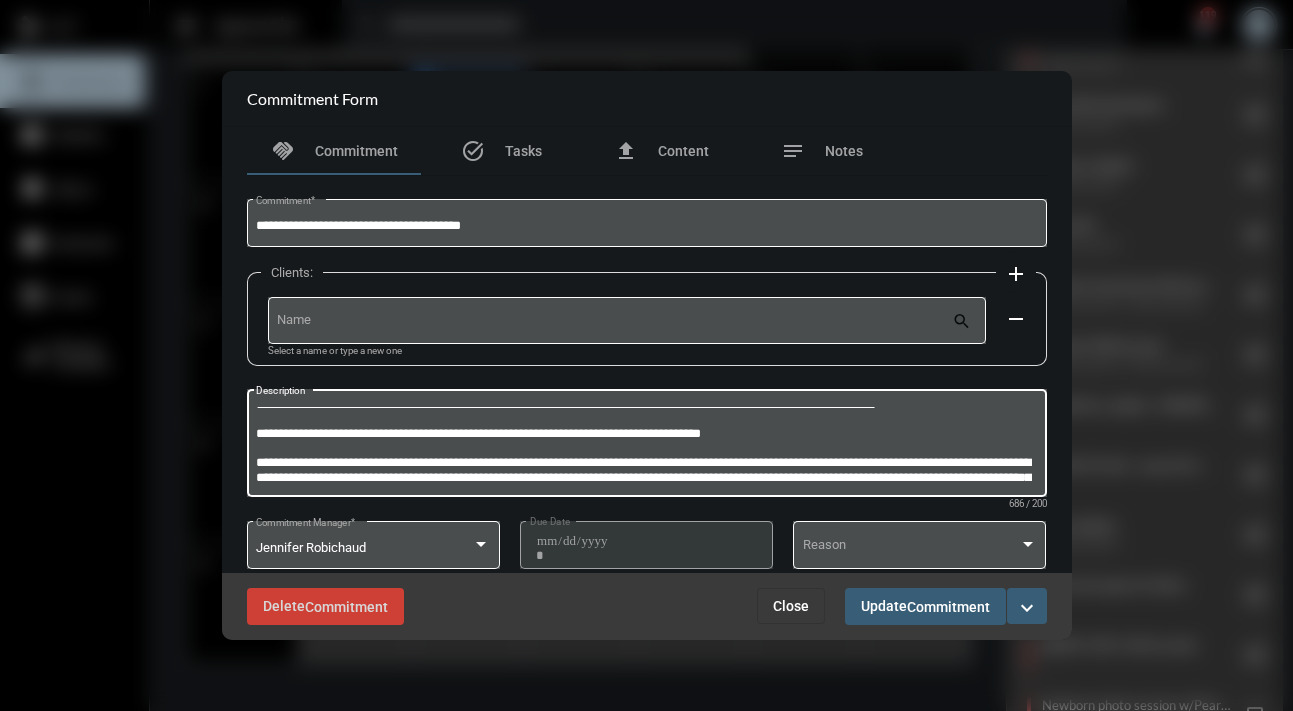 scroll, scrollTop: 25, scrollLeft: 0, axis: vertical 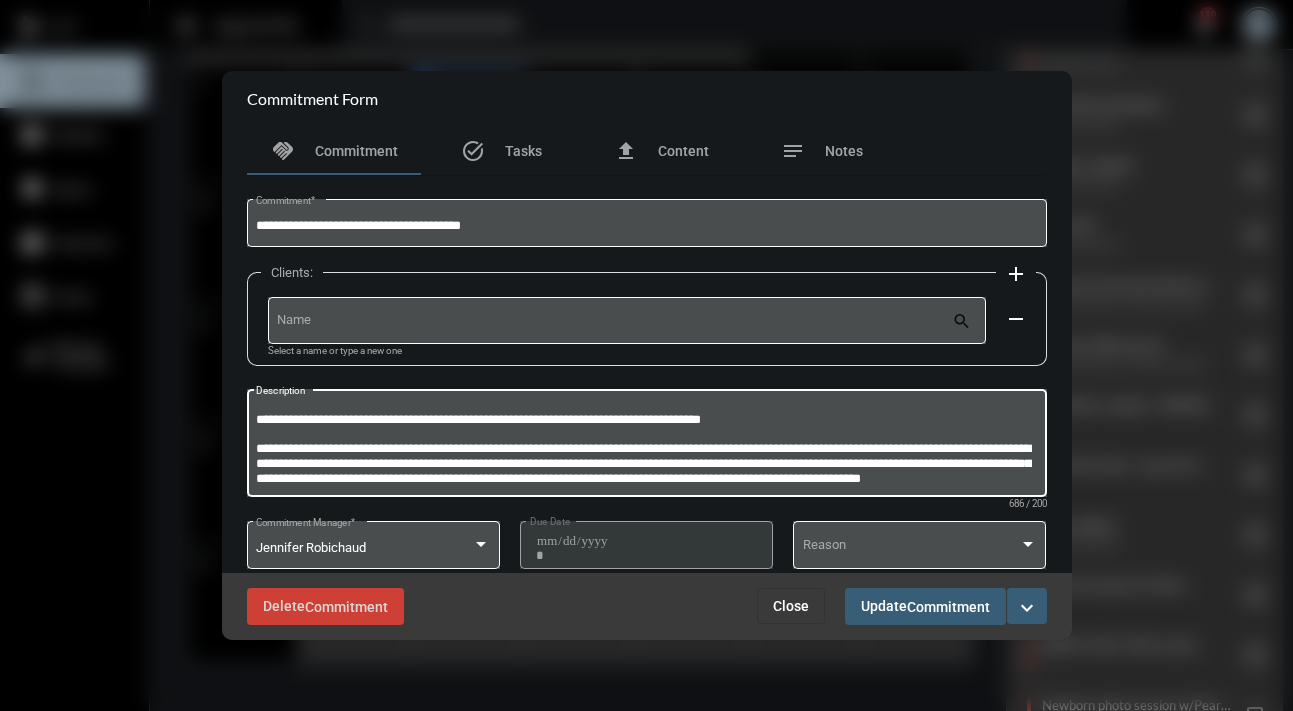 drag, startPoint x: 338, startPoint y: 425, endPoint x: 332, endPoint y: 406, distance: 19.924858 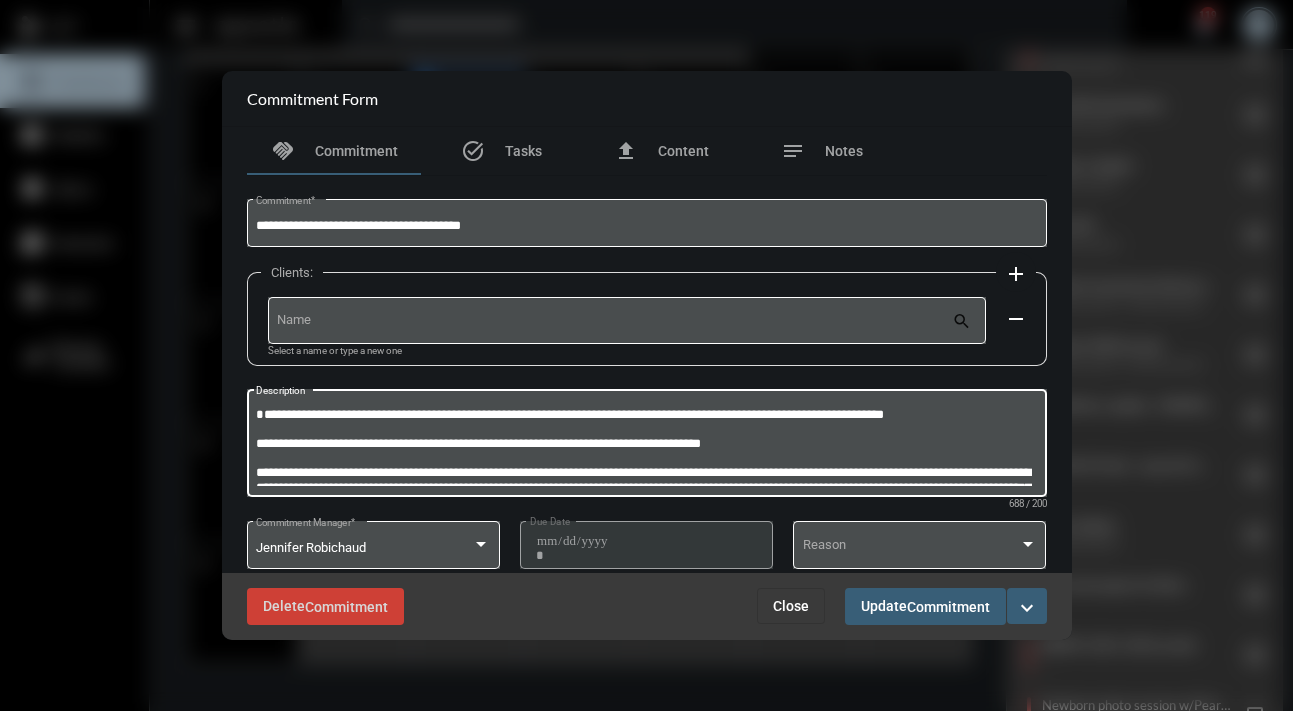 scroll, scrollTop: 0, scrollLeft: 0, axis: both 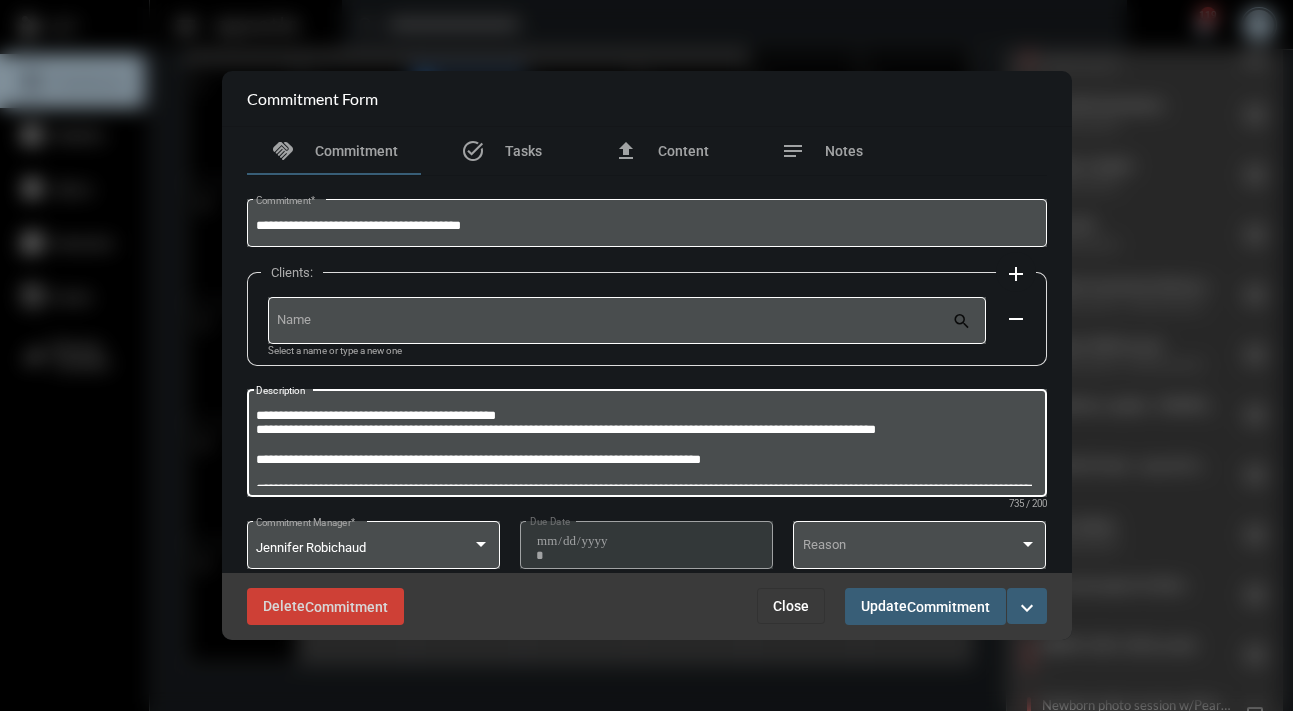 drag, startPoint x: 797, startPoint y: 460, endPoint x: 261, endPoint y: 449, distance: 536.11285 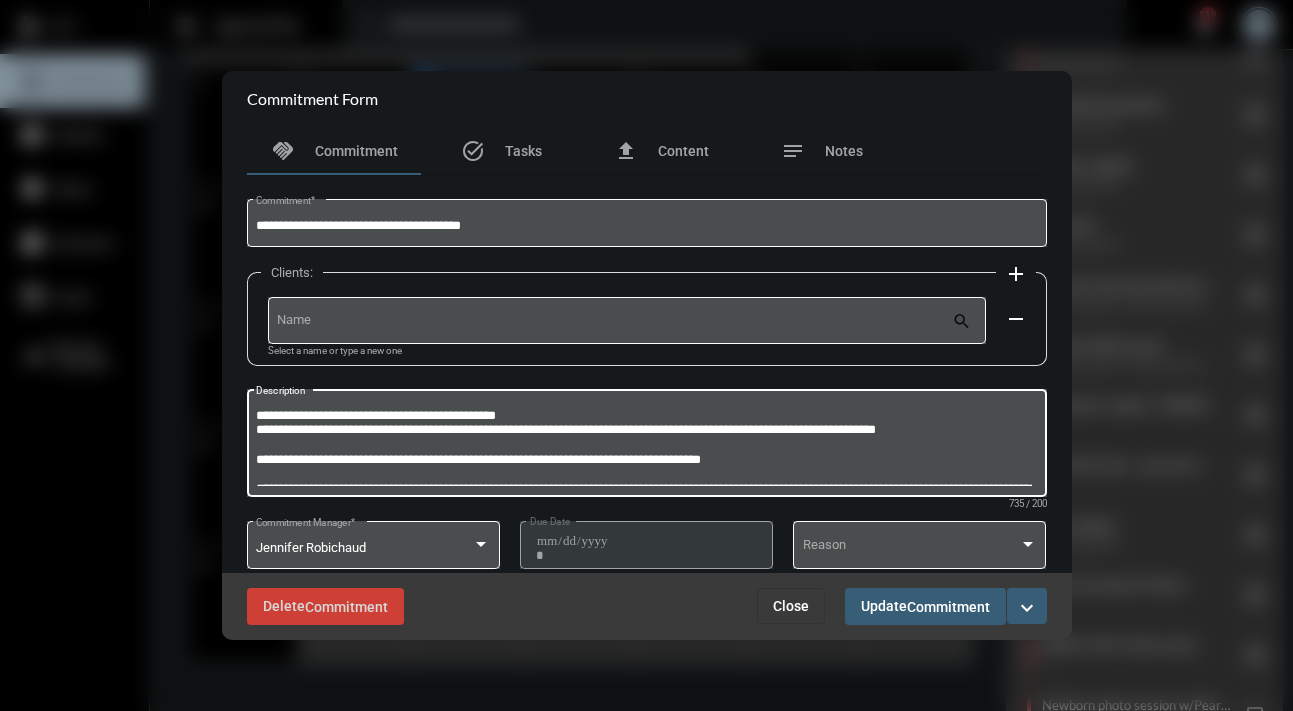 click on "**********" at bounding box center (644, 446) 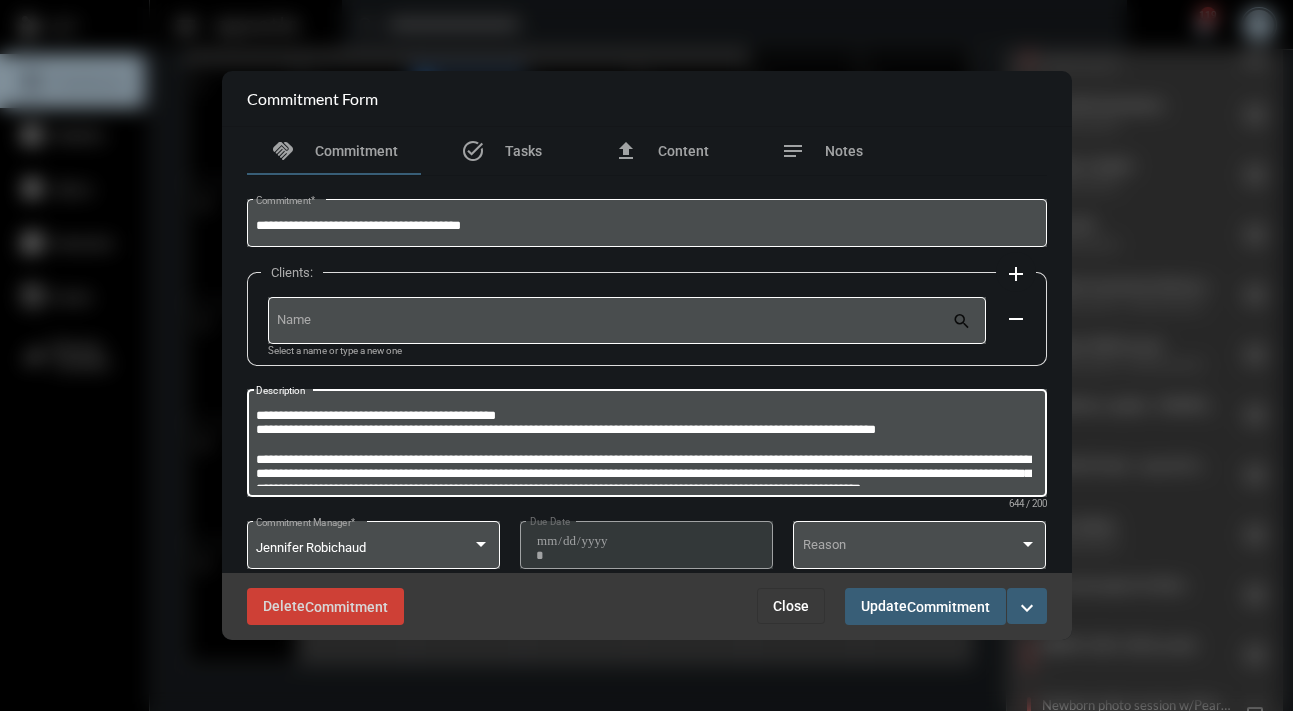 type on "**********" 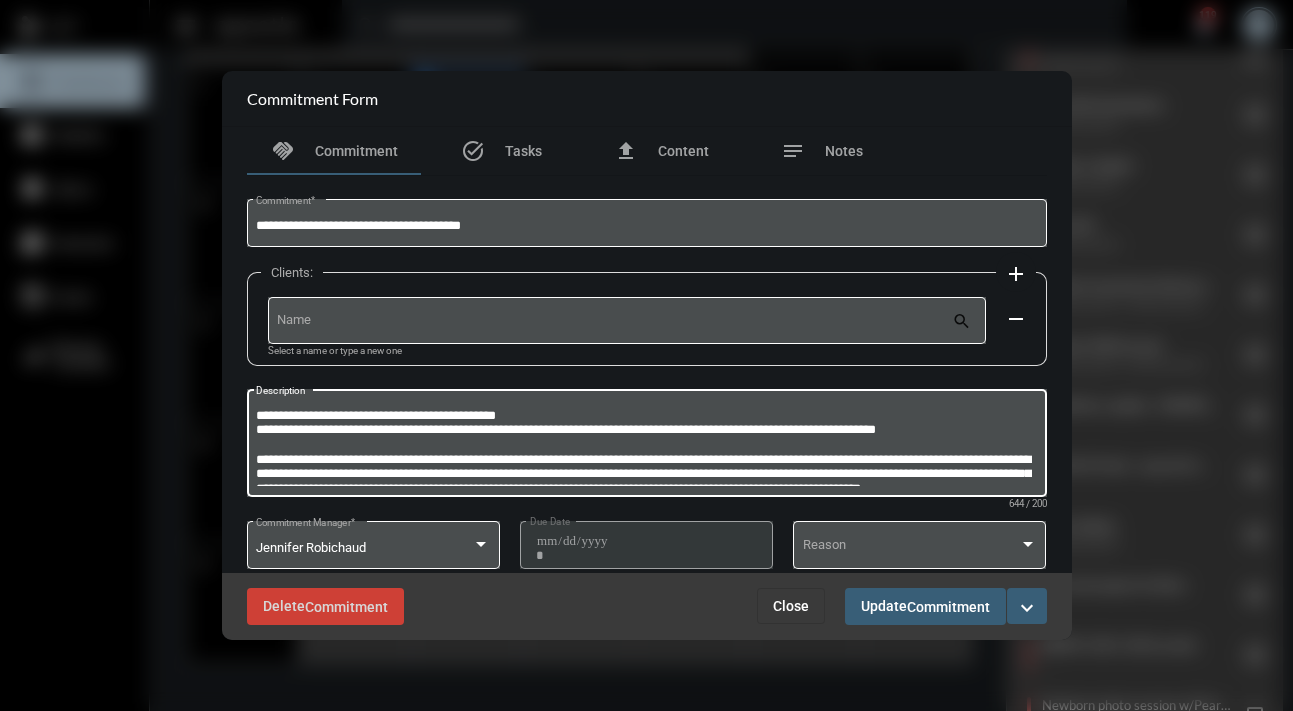 click on "expand_more" at bounding box center [1027, 606] 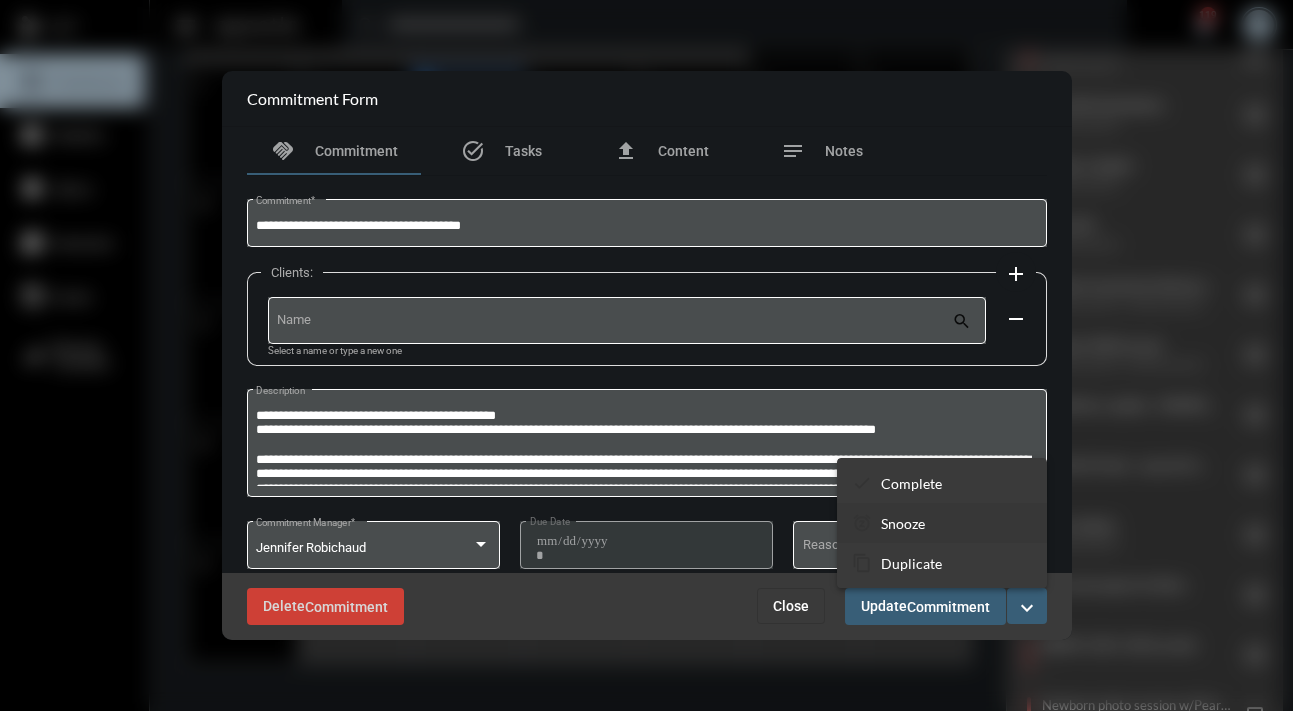 click on "snooze Snooze" at bounding box center [942, 523] 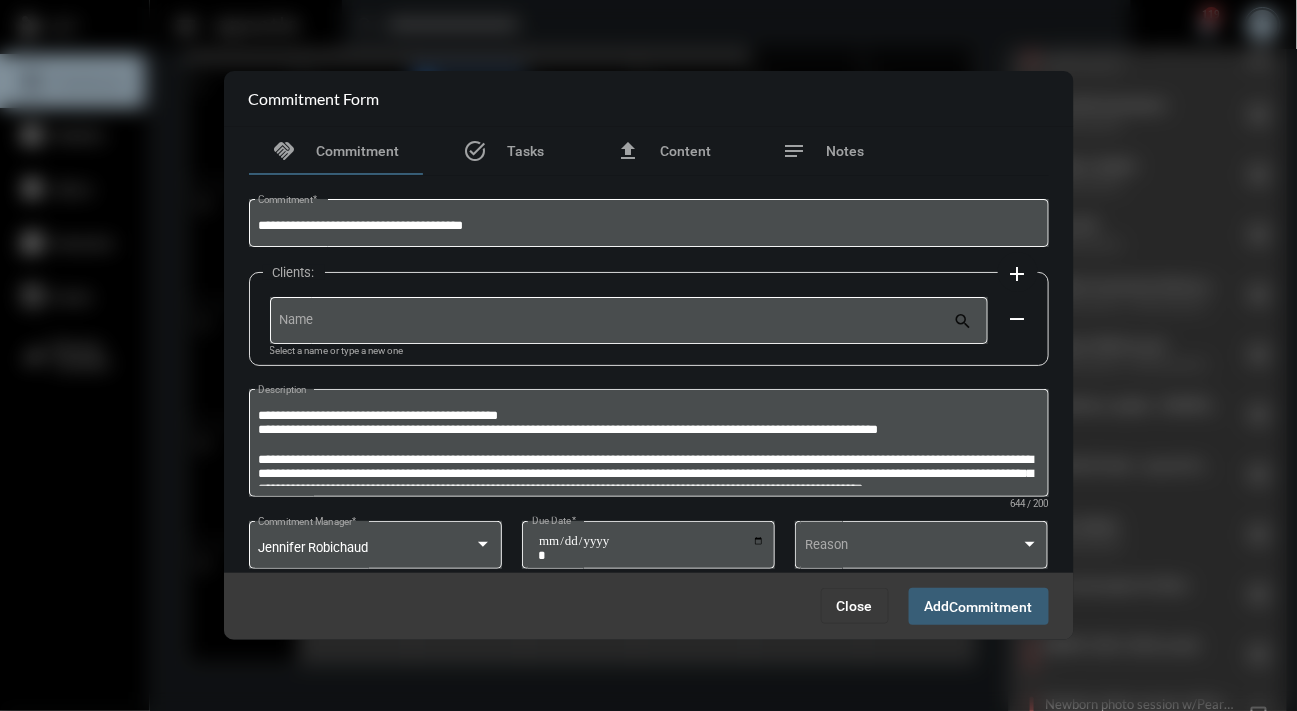 click on "Commitment" at bounding box center (991, 607) 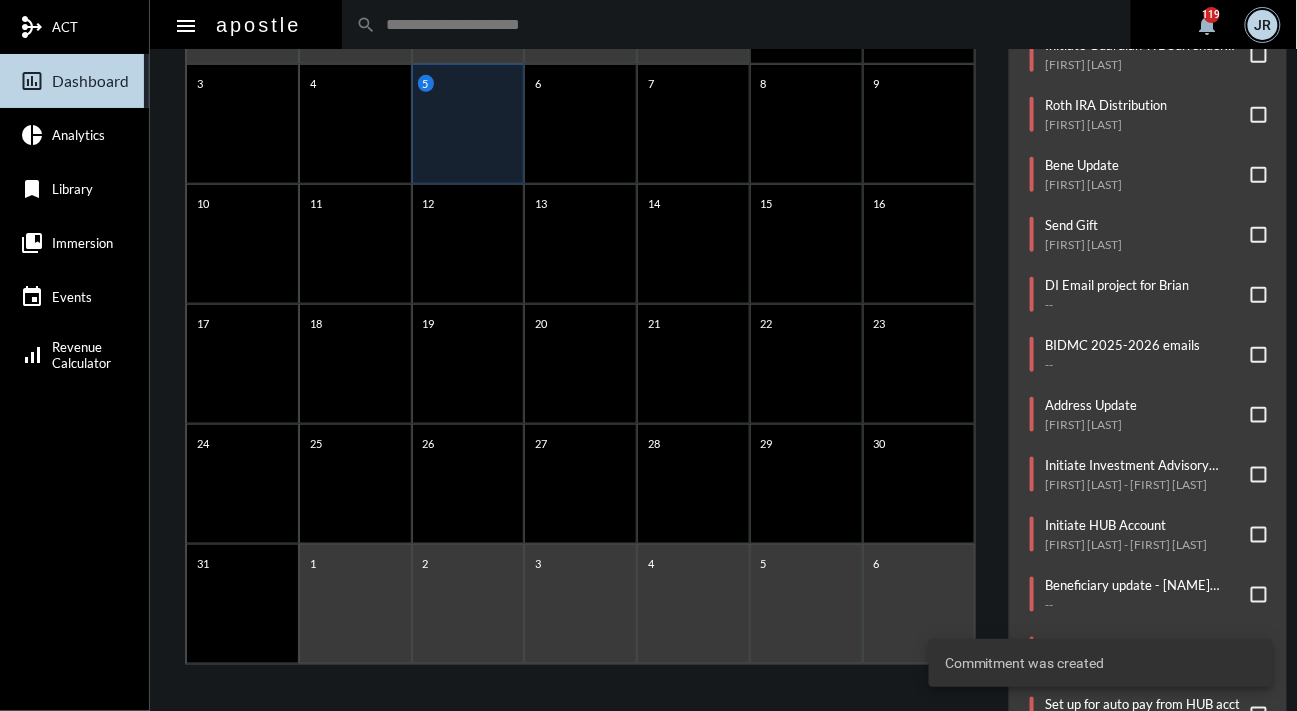 click on "arrow_left August 2025 arrow_right Sunday Monday Tuesday Wednesday Thursday Friday Saturday 27 28 29 30 31 1 2 3 4 5 6 7 8 9 10 11 12 13 14 15 16 17 18 19 20 21 22 23 24 25 26 27 28 29 30 31 1 2 3 4 5 6" 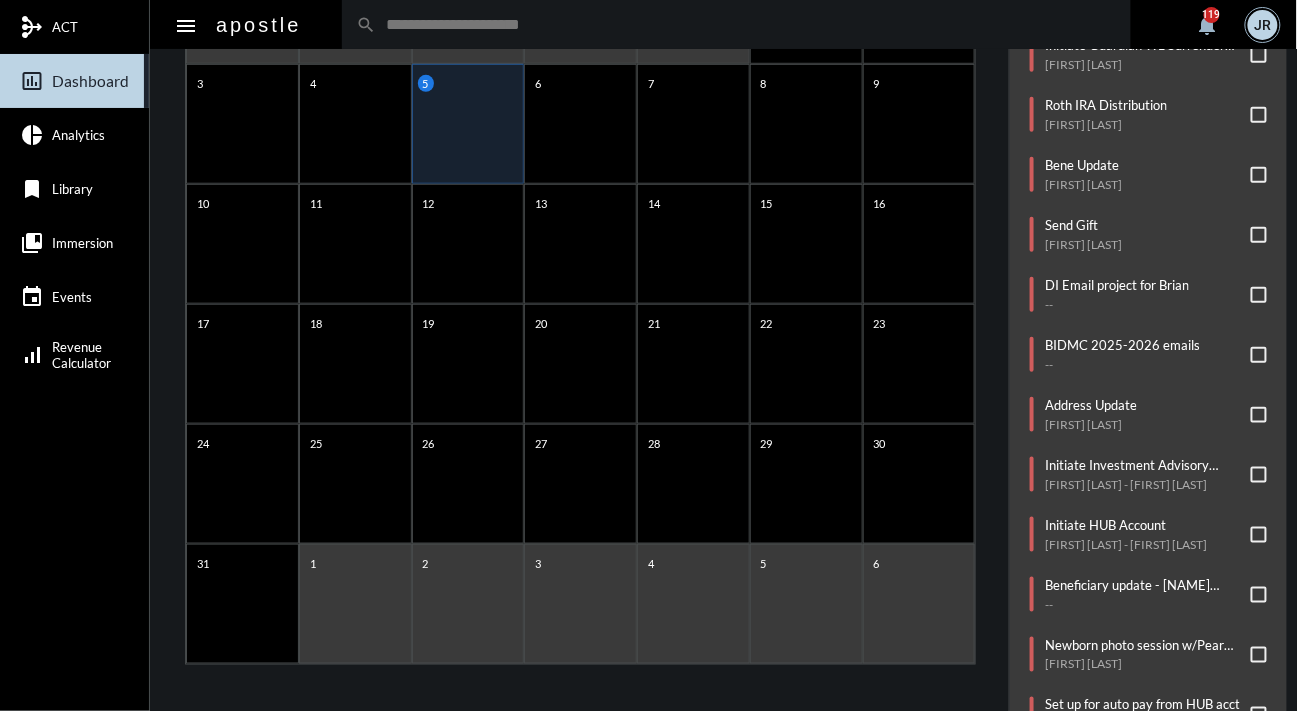 click 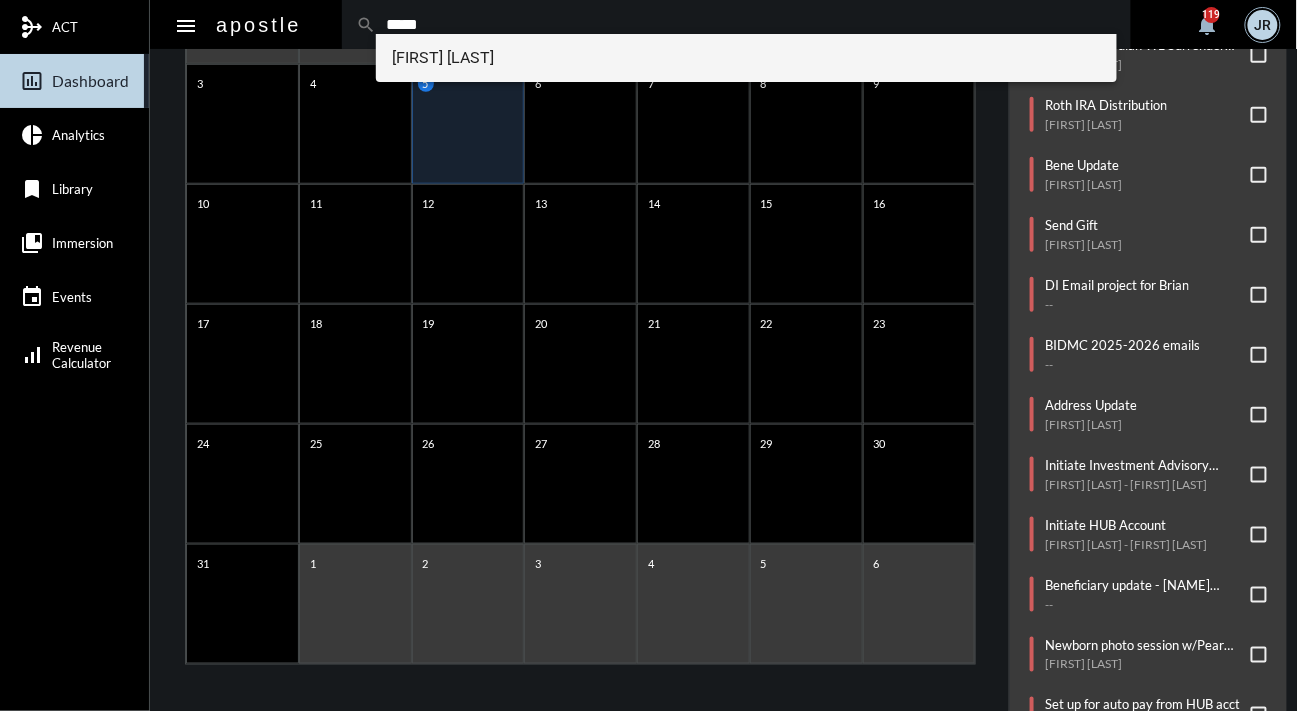 type on "*****" 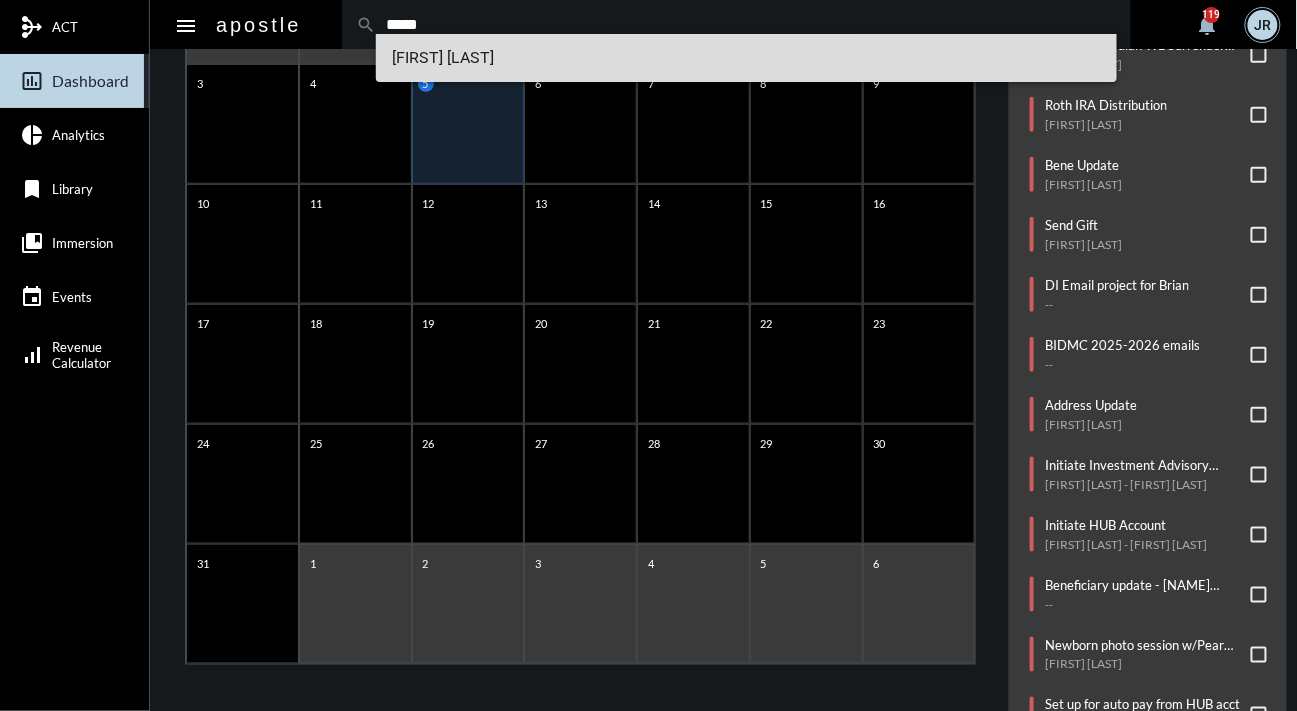 click on "Steven  Cicchese" at bounding box center (746, 58) 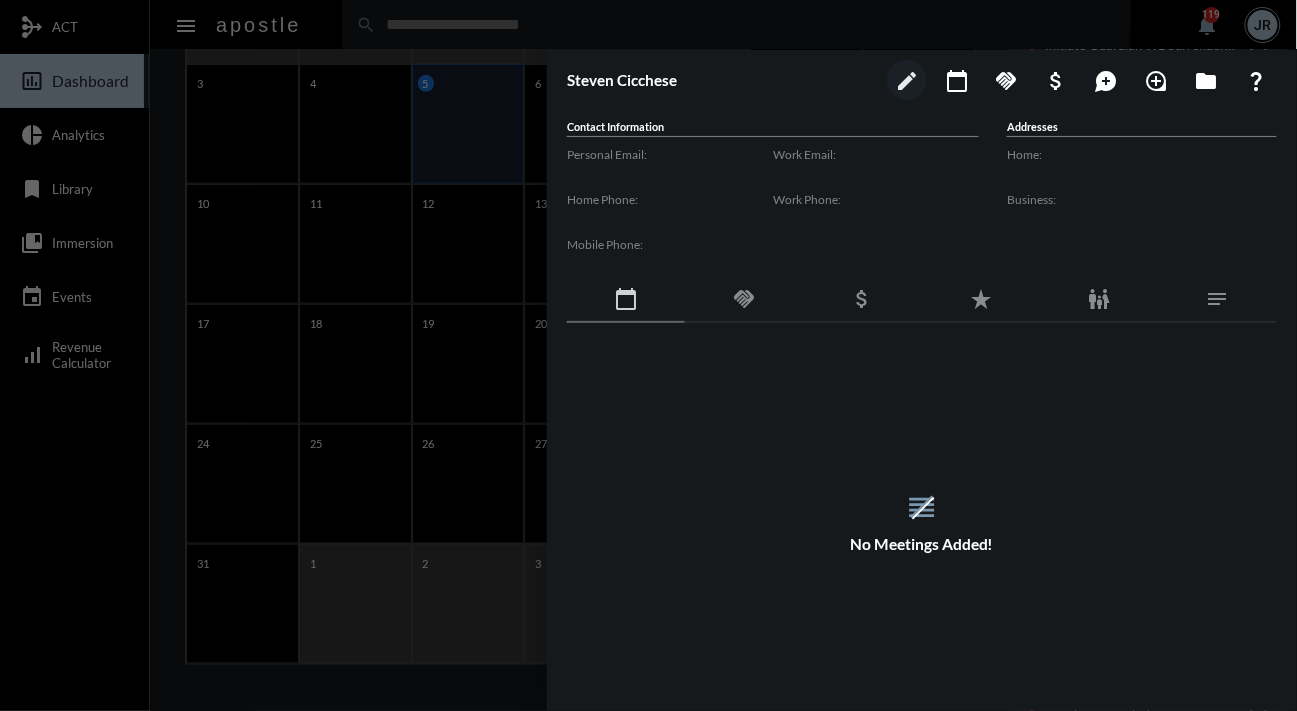 click on "handshake" 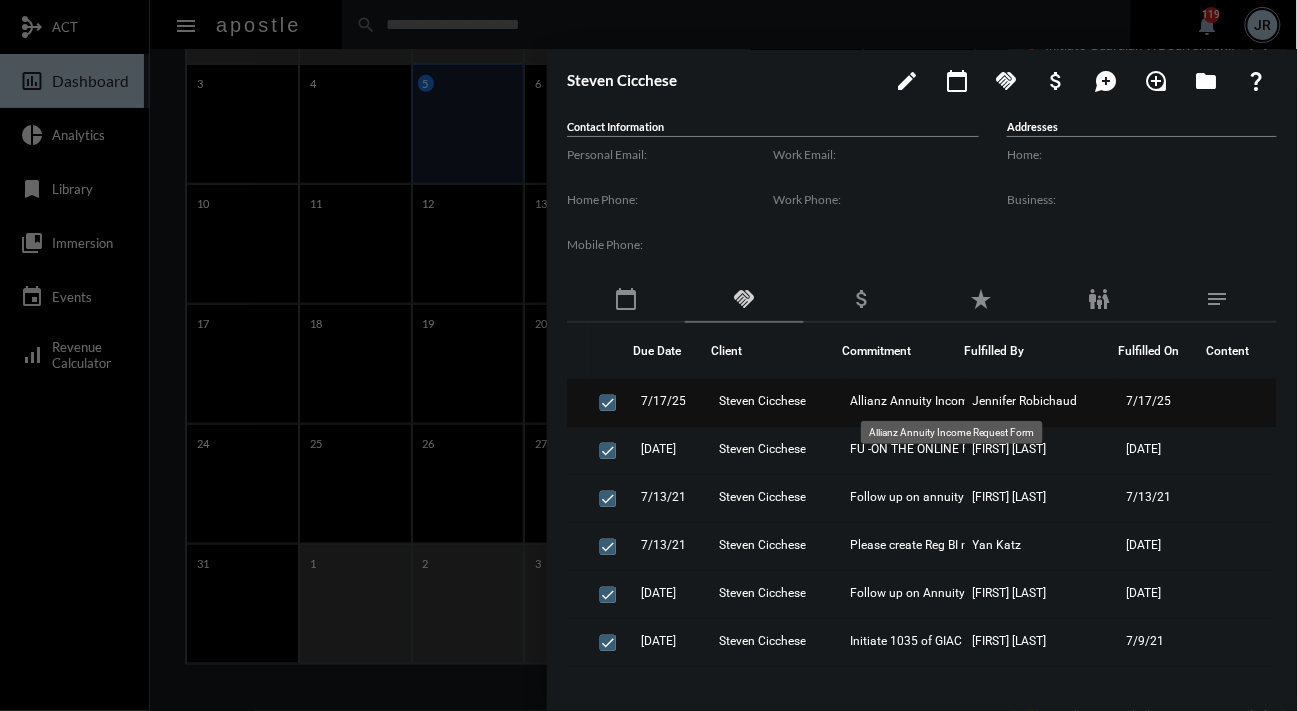 click on "Allianz Annuity Income Request Form" 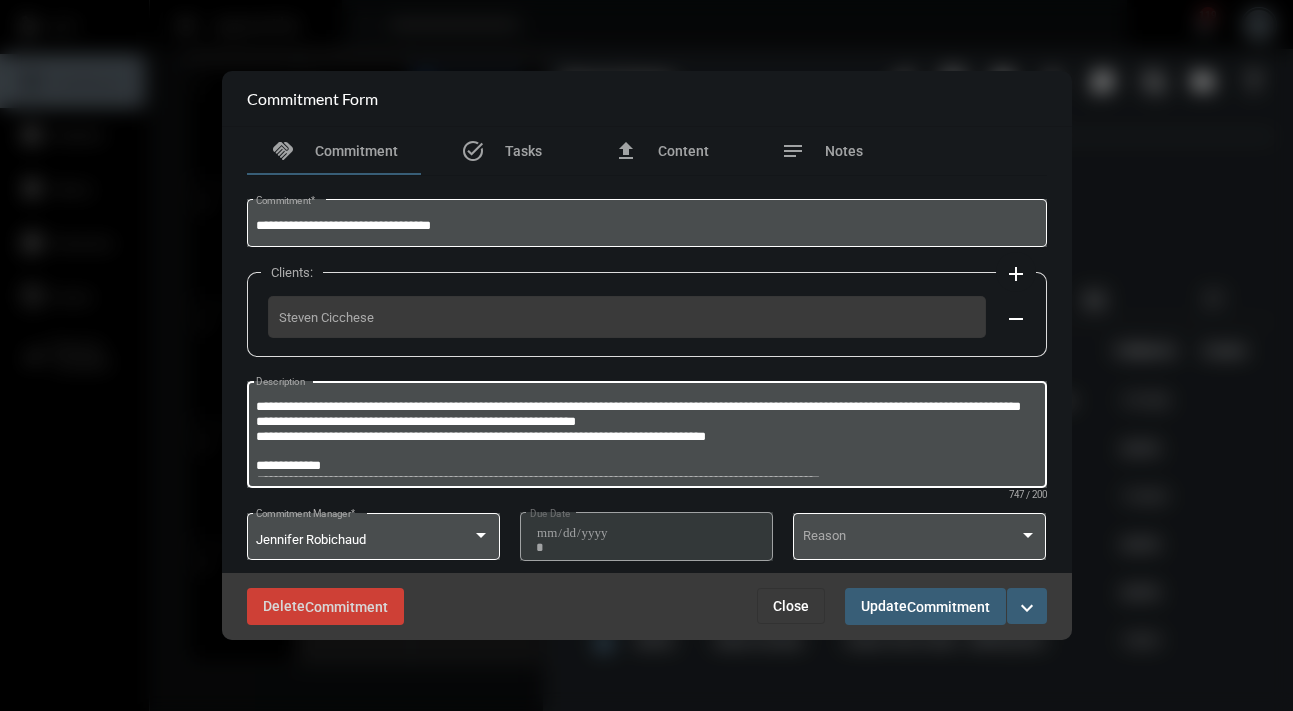 click on "**********" at bounding box center (646, 437) 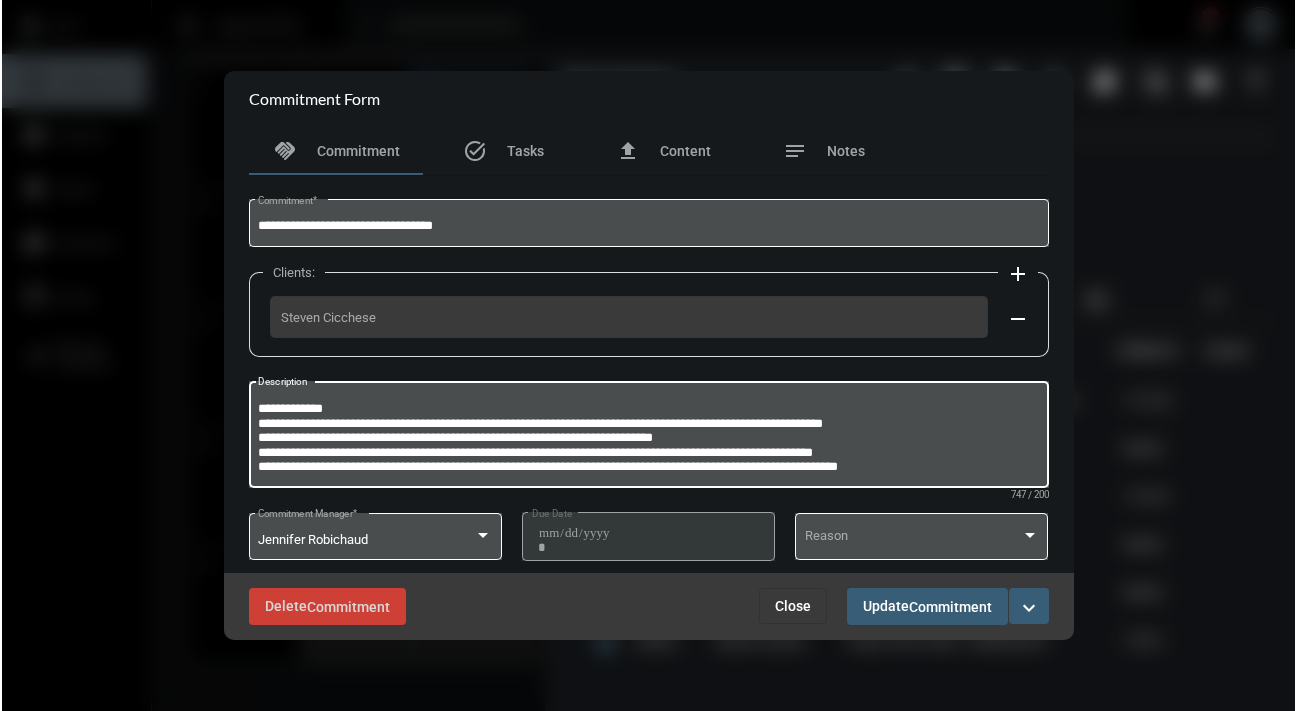 scroll, scrollTop: 1, scrollLeft: 0, axis: vertical 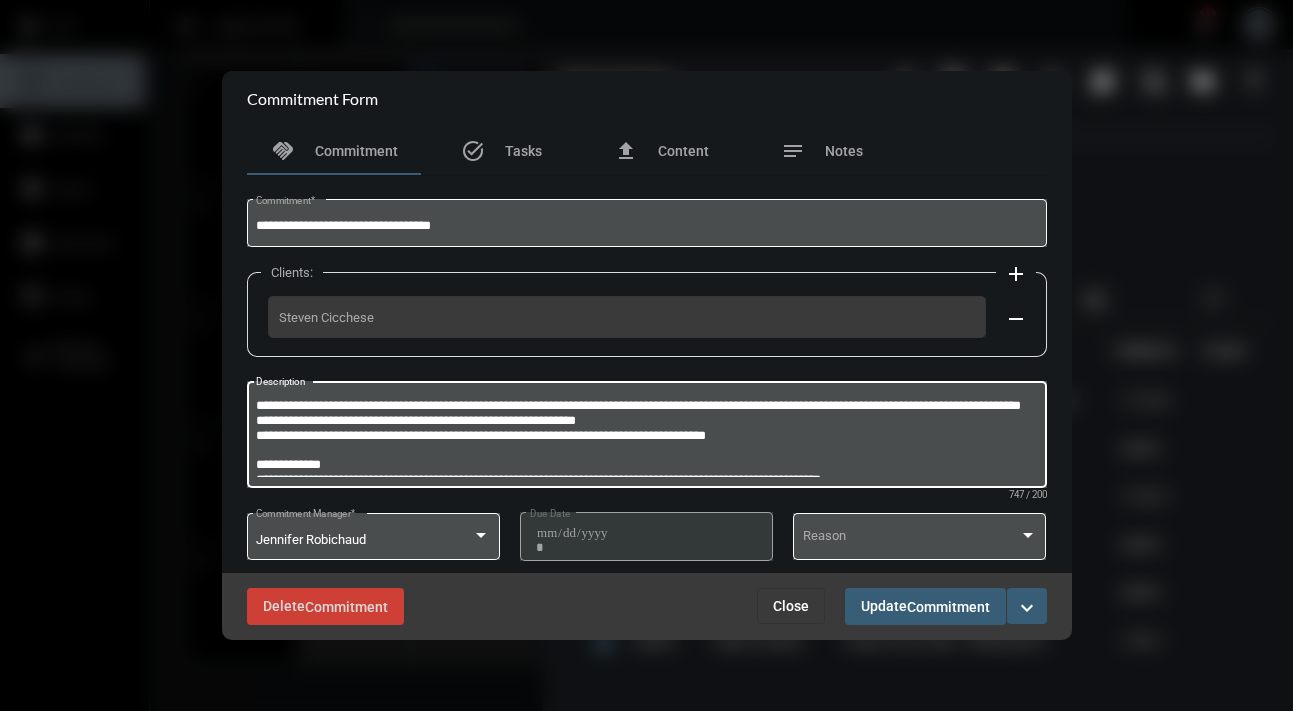 drag, startPoint x: 321, startPoint y: 437, endPoint x: 297, endPoint y: 430, distance: 25 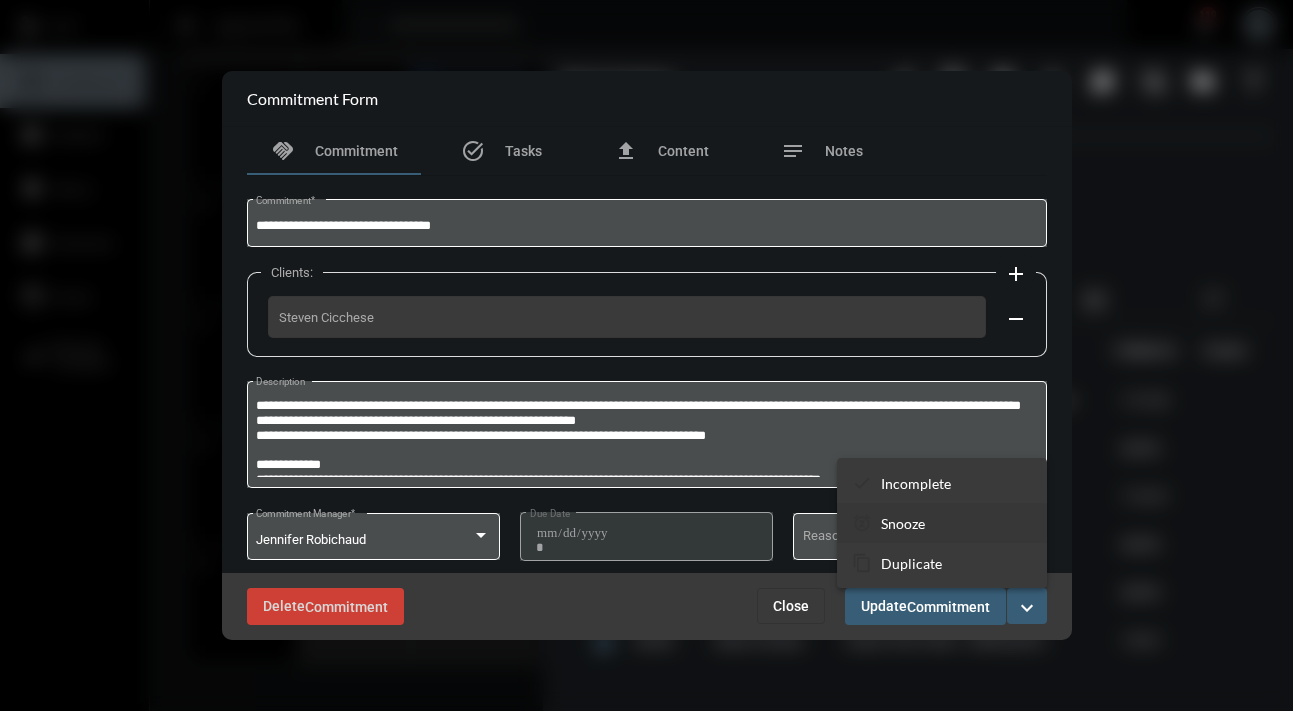 click on "Snooze" at bounding box center (903, 523) 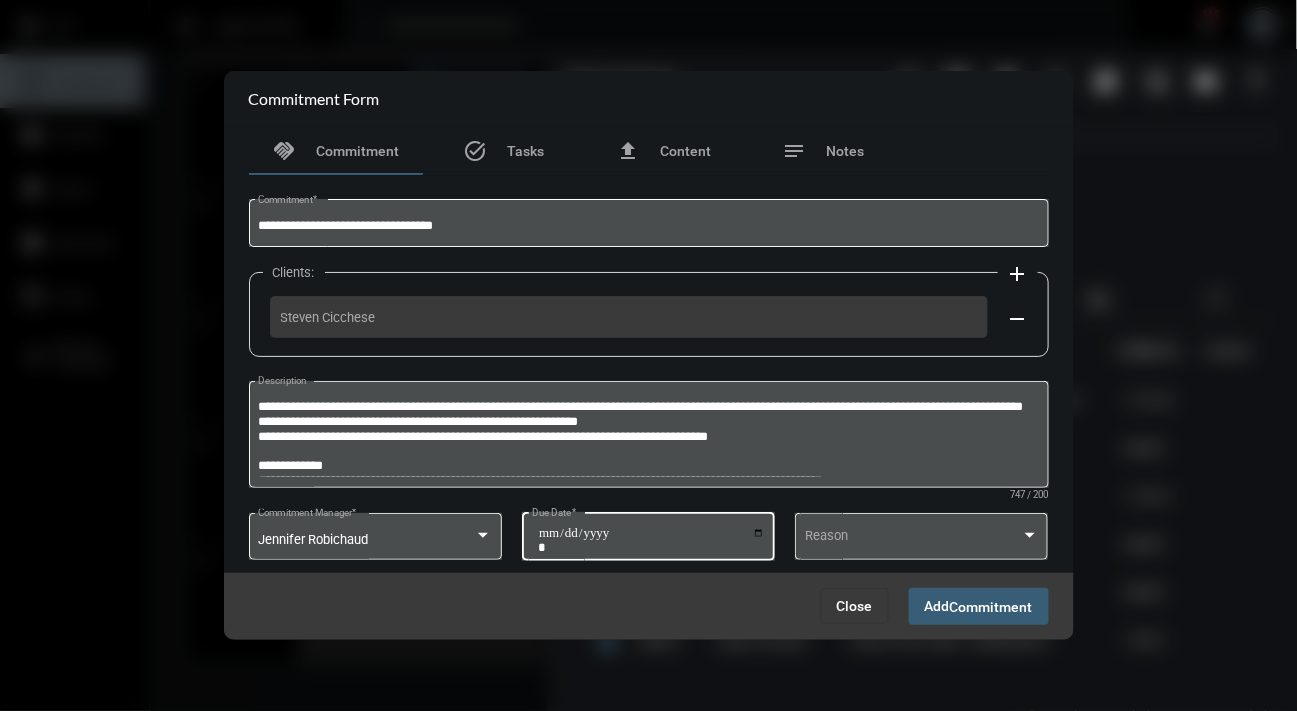 click on "**********" at bounding box center (651, 540) 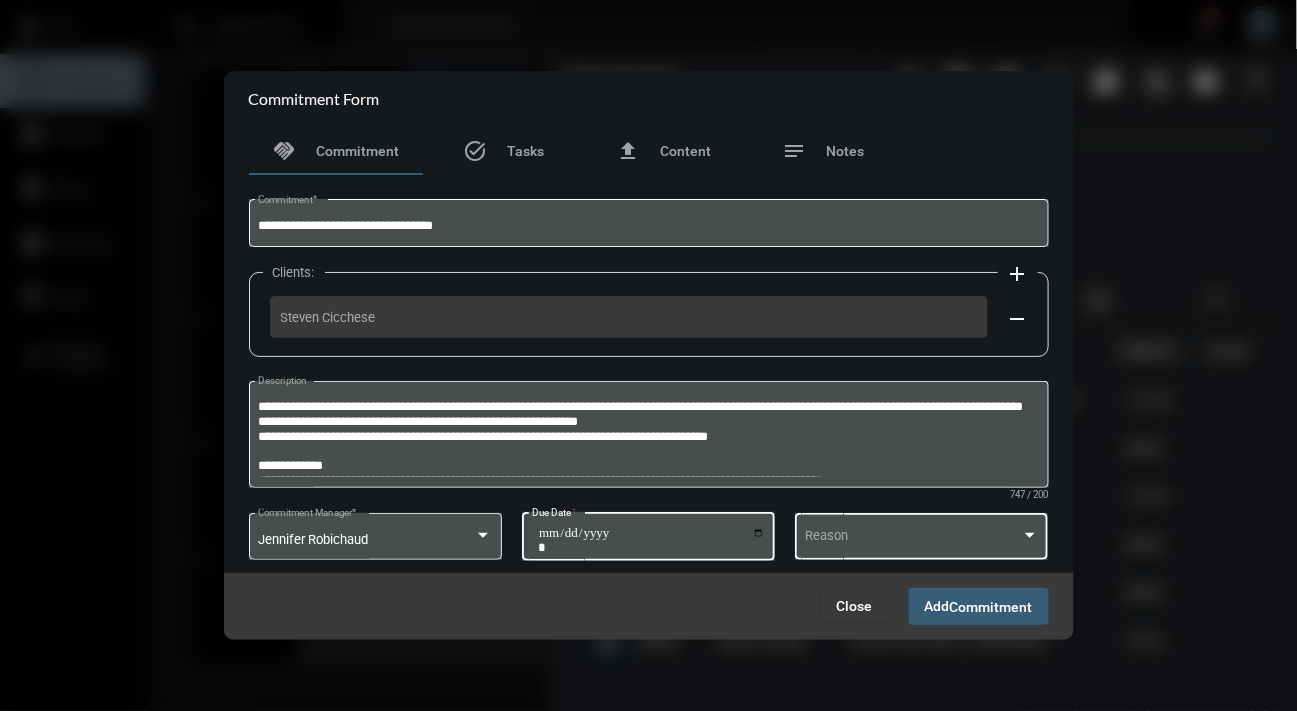 type on "**********" 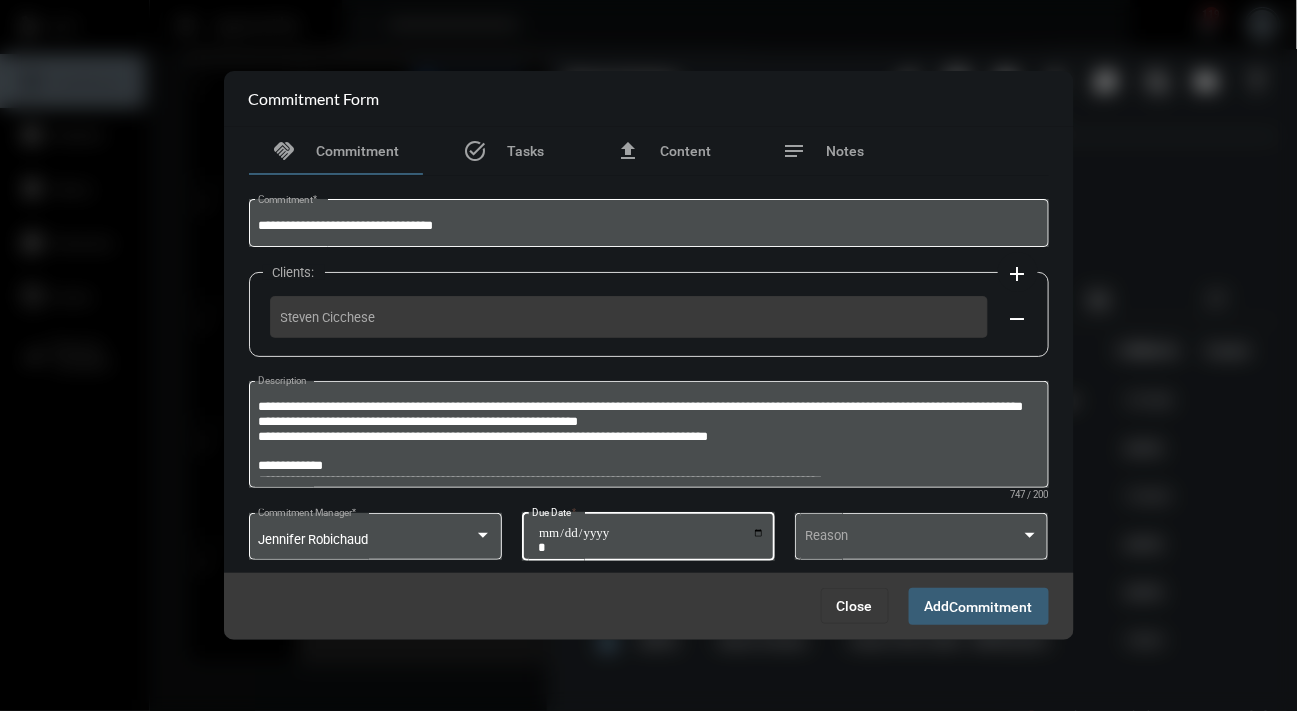 click on "Add   Commitment" at bounding box center (979, 606) 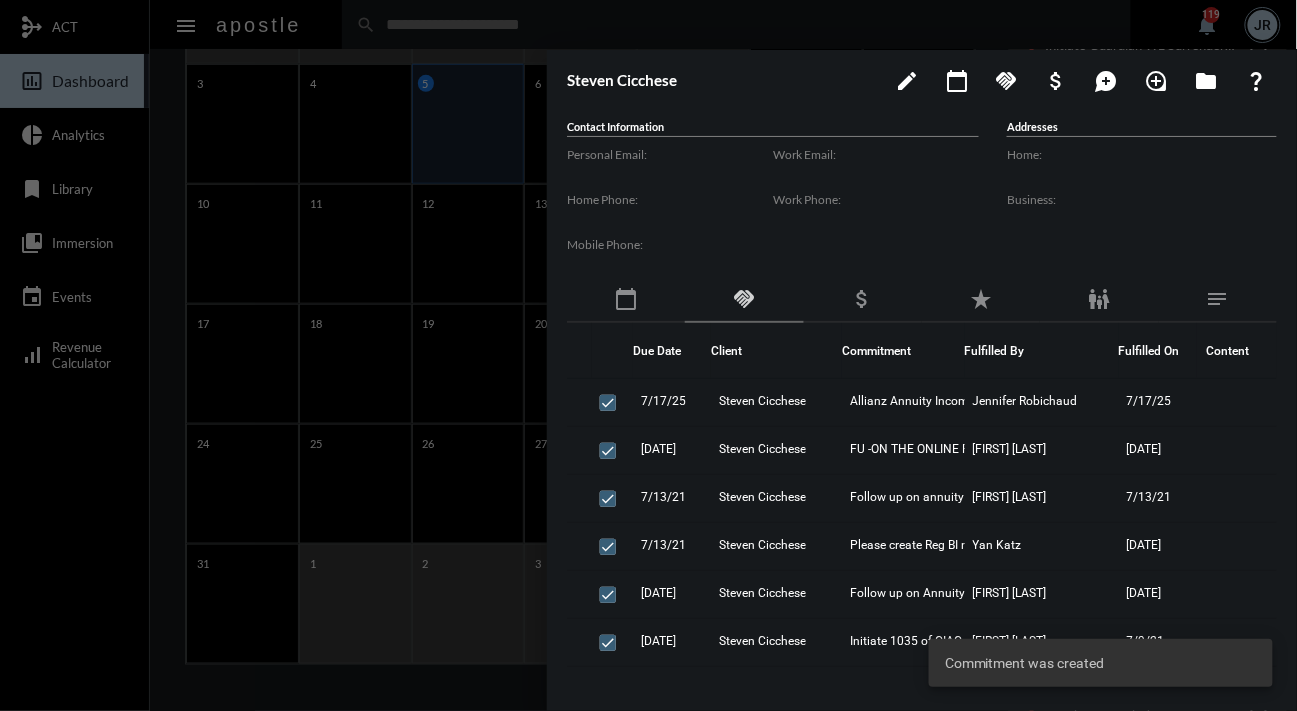 click at bounding box center [648, 355] 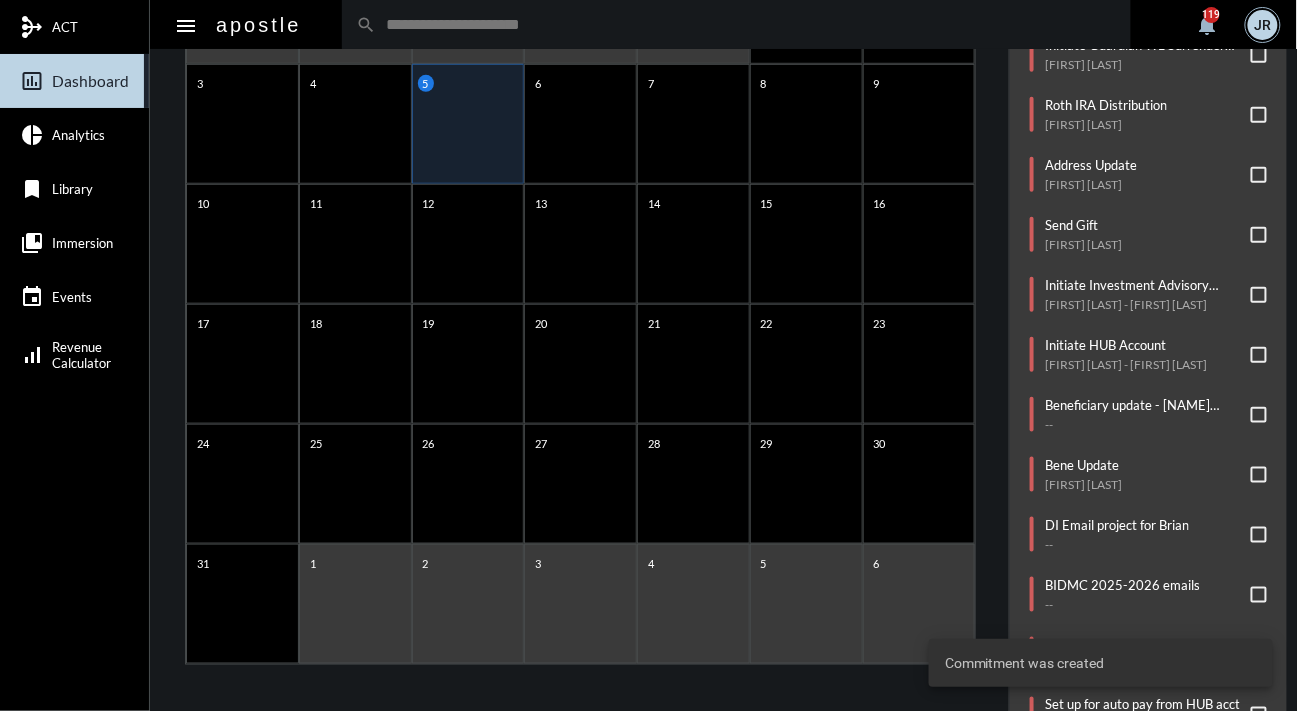 click on "5" 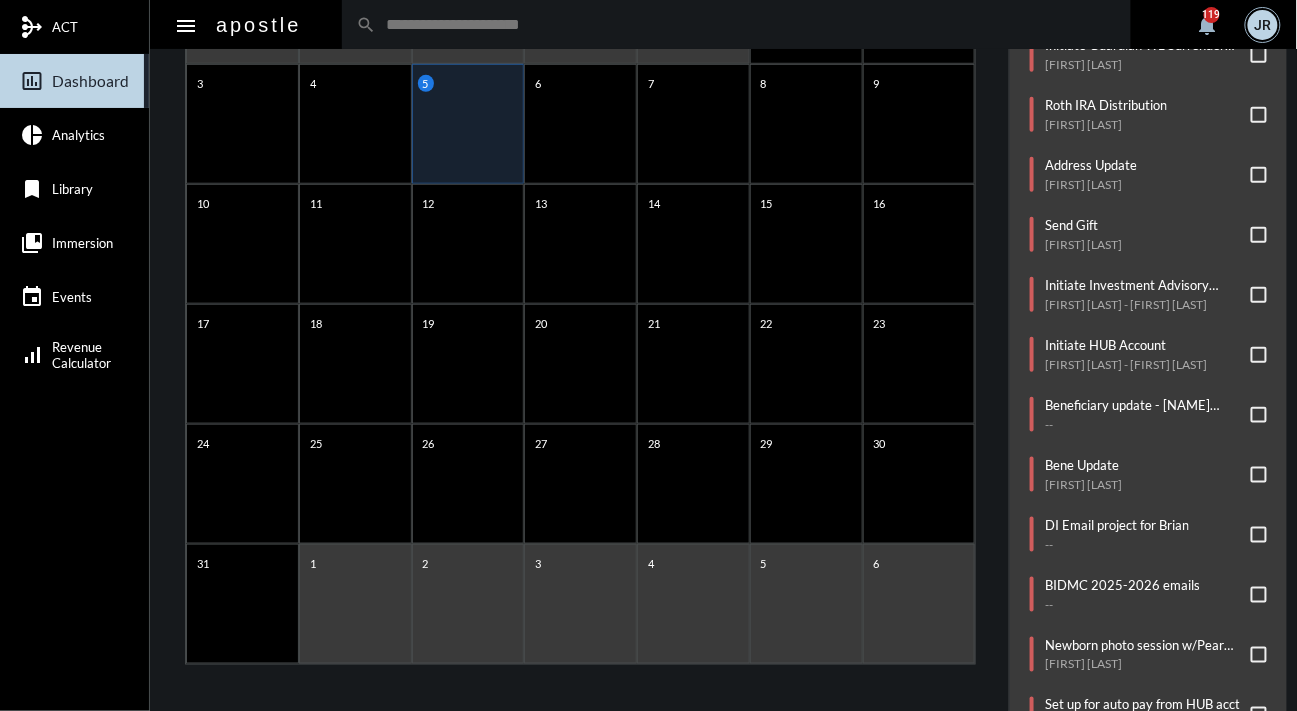 click on "arrow_left August 2025 arrow_right Sunday Monday Tuesday Wednesday Thursday Friday Saturday 27 28 29 30 31 1 2 3 4 5 6 7 8 9 10 11 12 13 14 15 16 17 18 19 20 21 22 23 24 25 26 27 28 29 30 31 1 2 3 4 5 6" 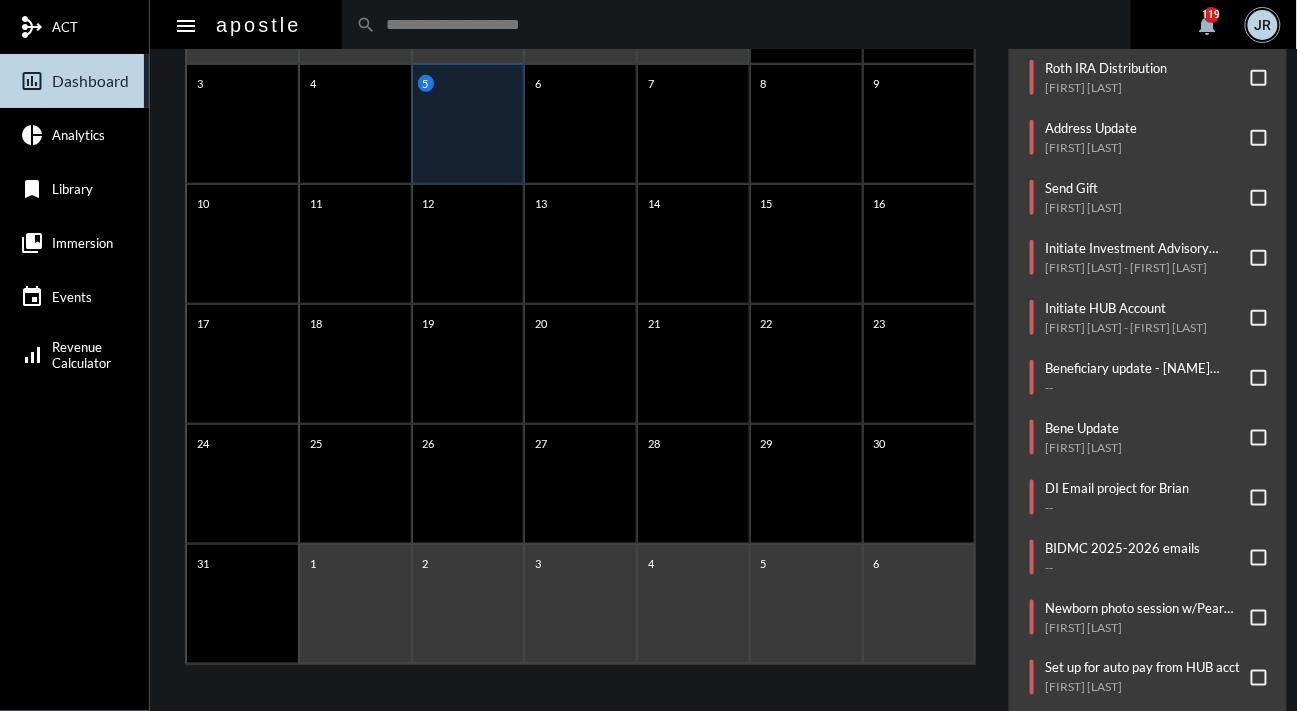 scroll, scrollTop: 634, scrollLeft: 0, axis: vertical 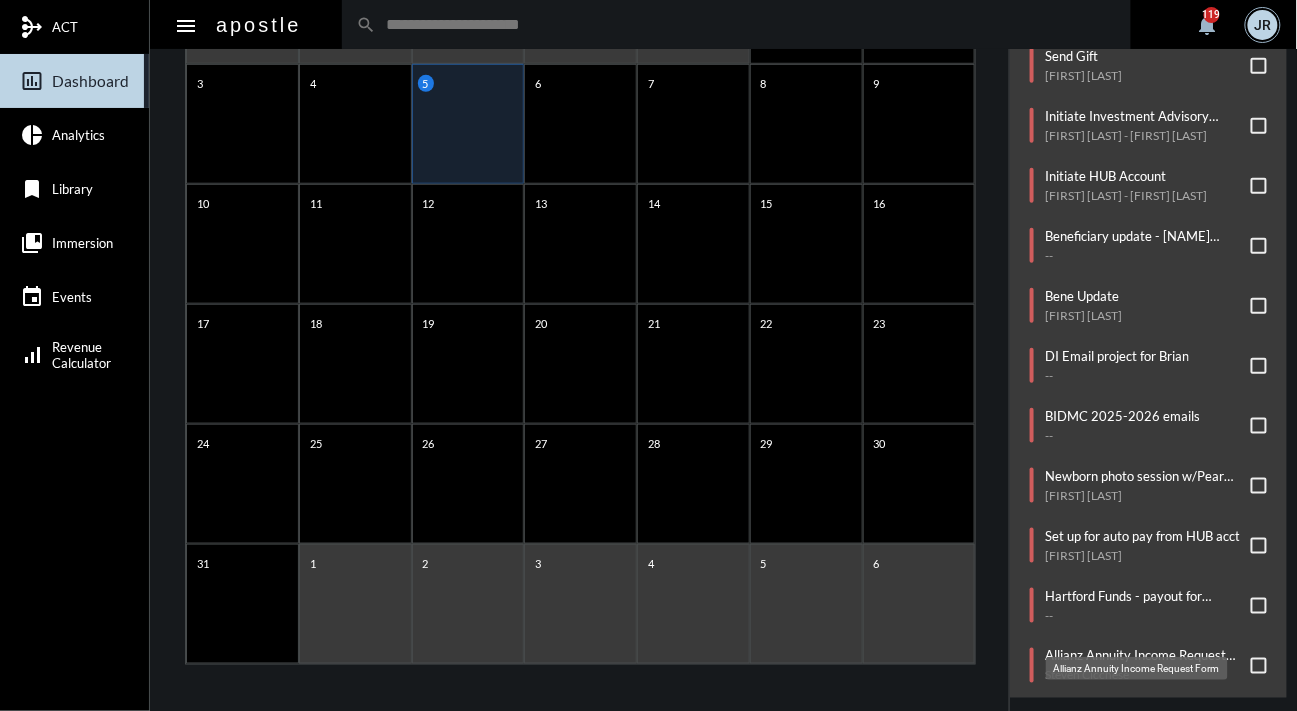 click on "Allianz Annuity Income Request Form" 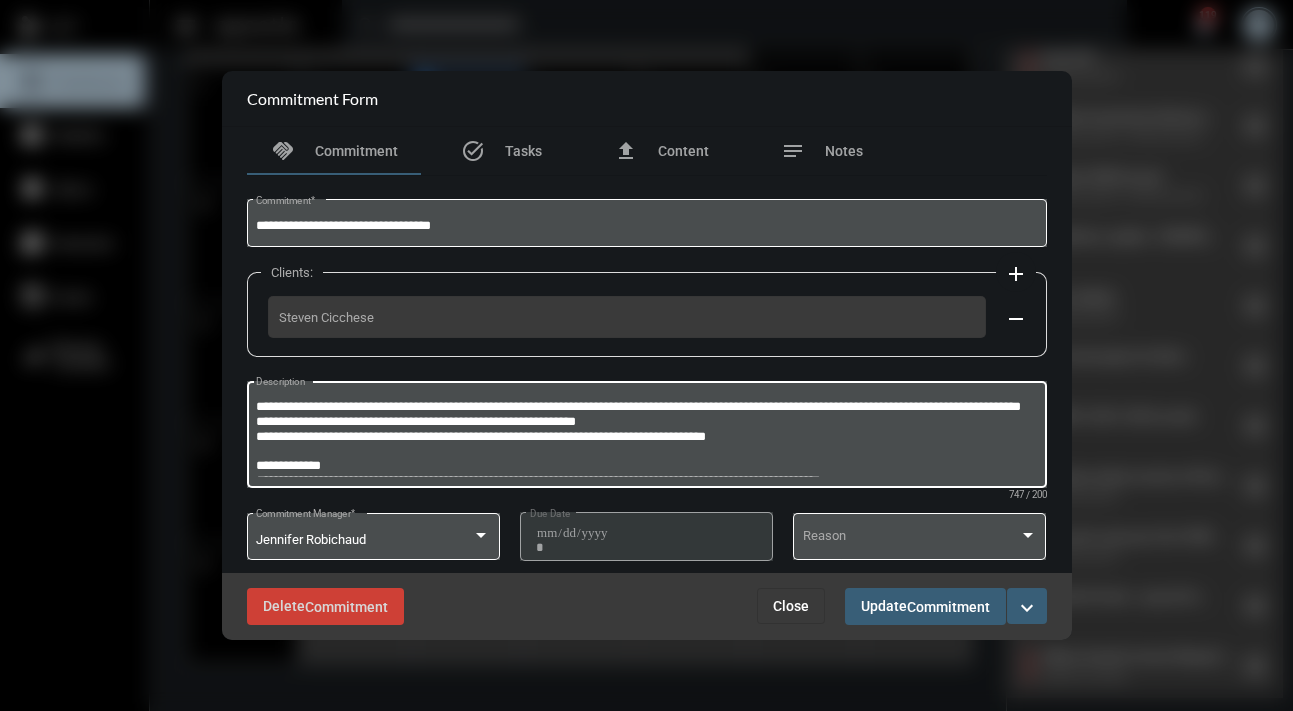 click on "**********" at bounding box center (646, 437) 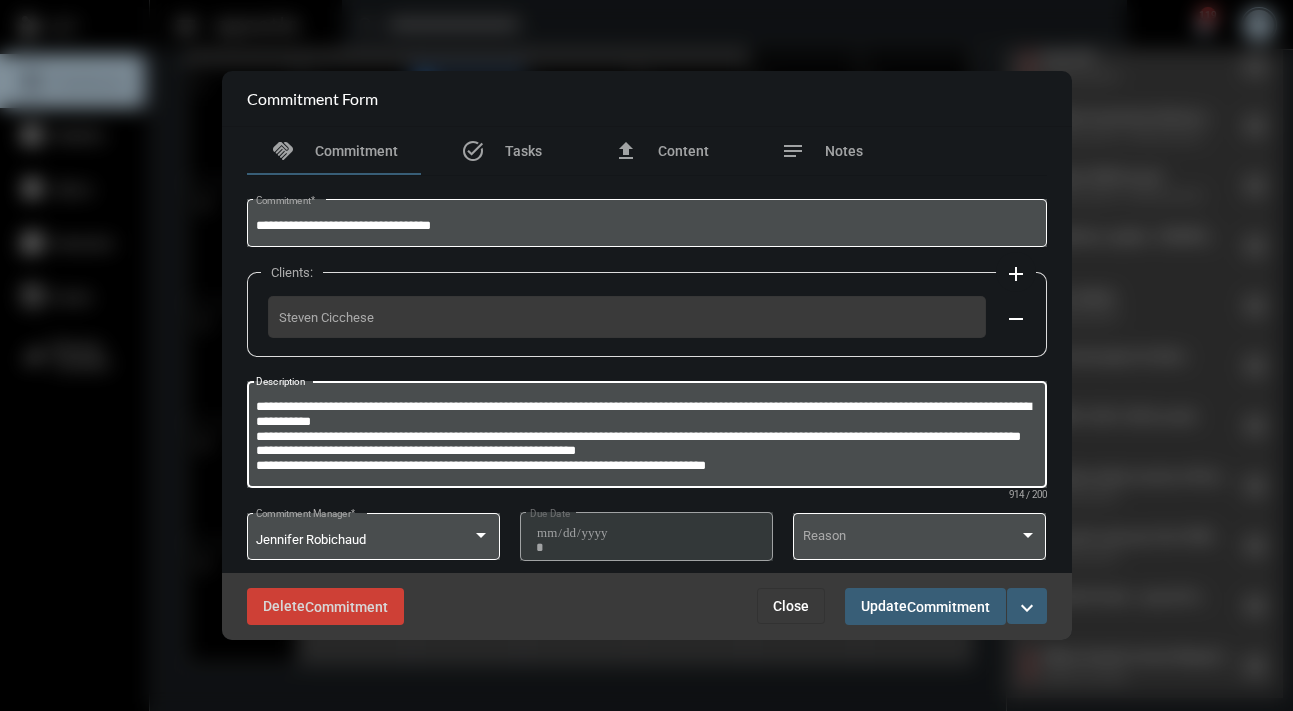 click on "**********" at bounding box center [646, 437] 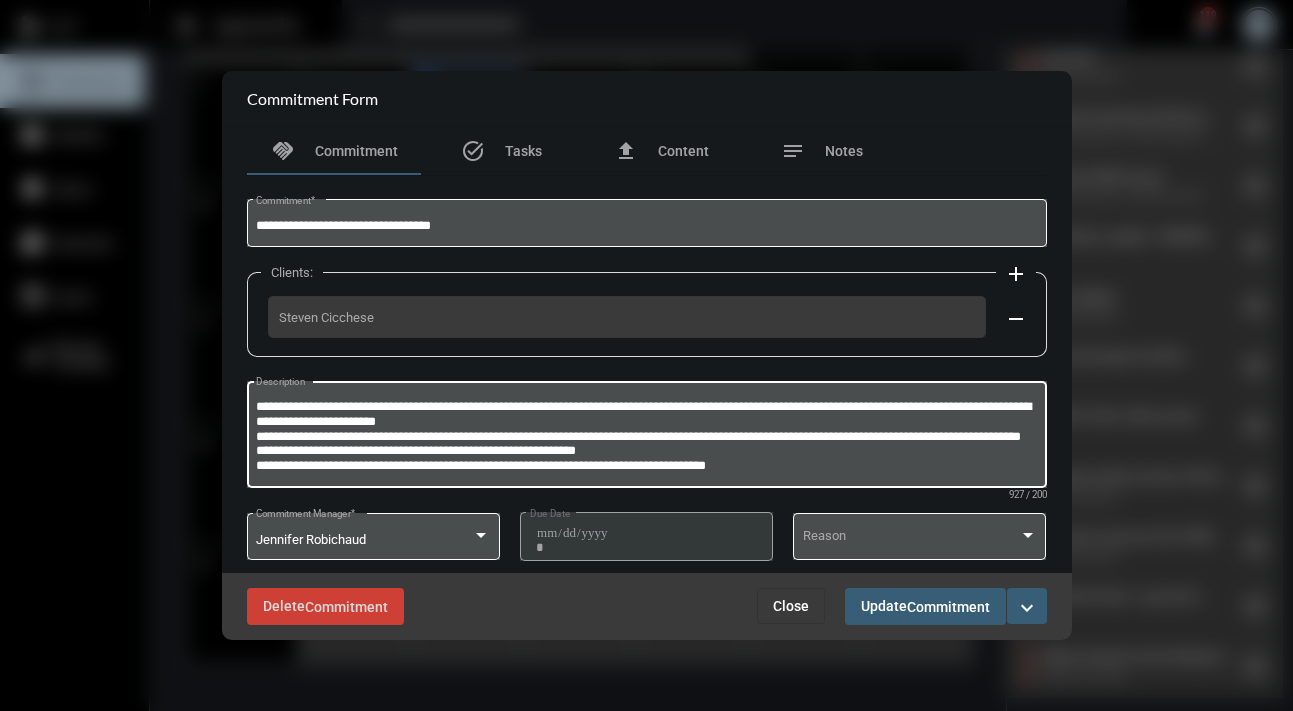 click on "**********" at bounding box center (646, 437) 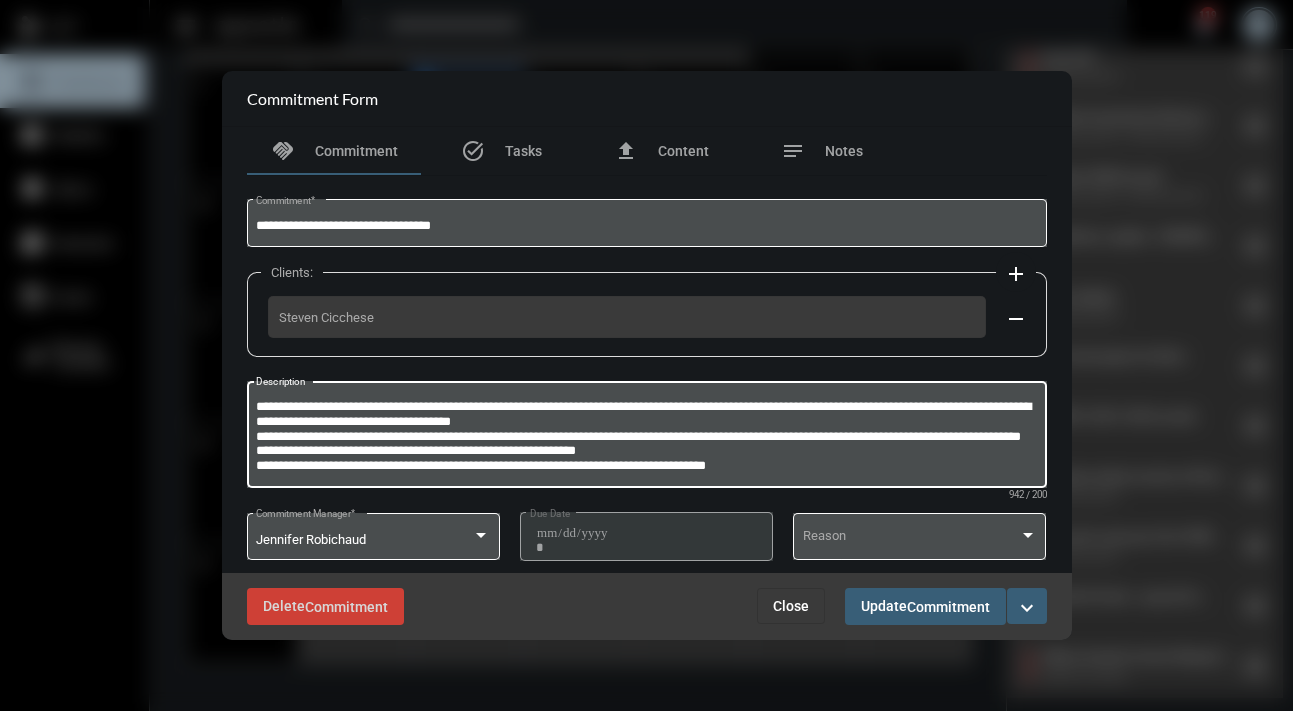 drag, startPoint x: 666, startPoint y: 412, endPoint x: 631, endPoint y: 402, distance: 36.40055 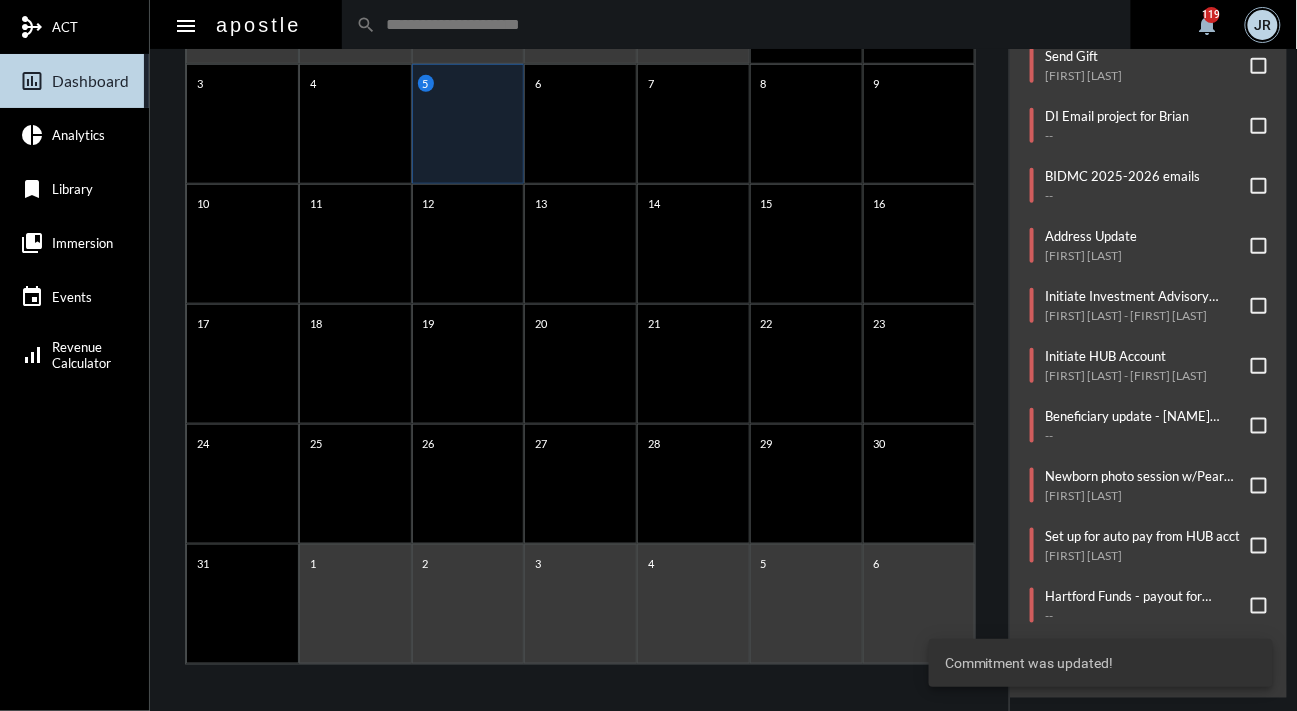 click on "arrow_left August 2025 arrow_right Sunday Monday Tuesday Wednesday Thursday Friday Saturday 27 28 29 30 31 1 2 3 4 5 6 7 8 9 10 11 12 13 14 15 16 17 18 19 20 21 22 23 24 25 26 27 28 29 30 31 1 2 3 4 5 6" 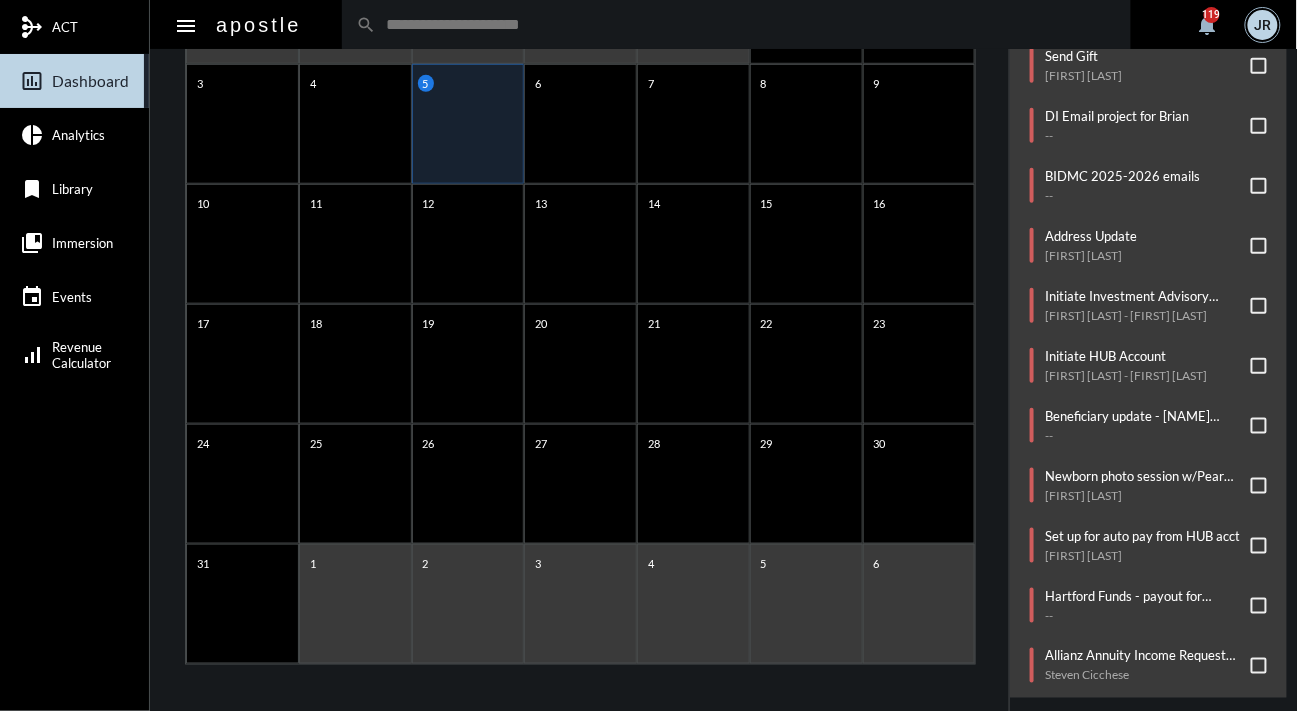 click at bounding box center [1259, 666] 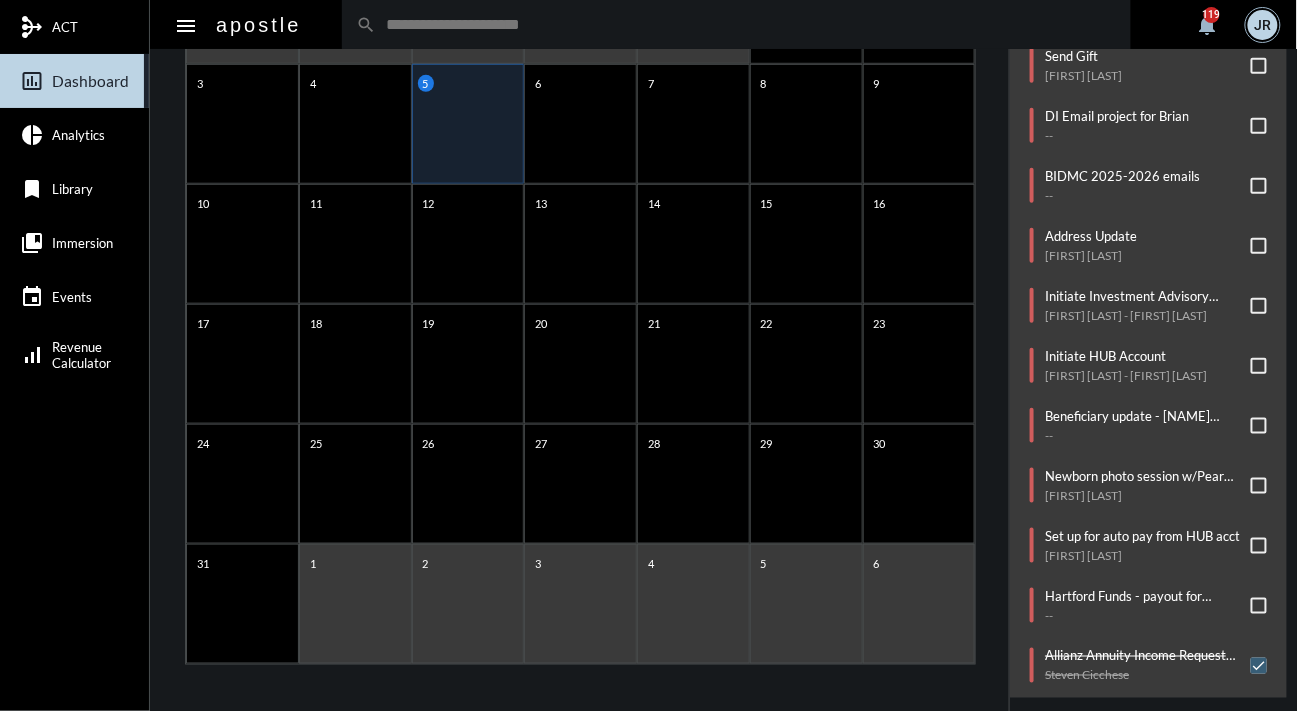 click on "Commitments/Tasks  Schedule Efficient Advisors email to Yan's clients for Wed @12noon   --     Check NetX for NIGO's   --     Move Meeting   Erik Holzwanger     Contribution due   Zakariya Elmeghni     Undeliverable mail - Jaycee Hill   --     Contribution due   Rachel Slattery     Contribution due - ABBEY J WINANT   --     Initiate Guardian WL Surrender Form   James Neal     Roth IRA Distribution   Shimon Danino     Bene Update   Emily Ehlers     Send Gift   Michael Cardinale     DI Email project for Brian   --     BIDMC 2025-2026 emails   --     Address Update   Gurcharan Singh     Initiate Investment Advisory Account   Matthew Channen - June Channen     Initiate HUB Account   Matthew Channen - June Channen     Beneficiary update - JULIA BARBAGALLO   --     Newborn photo session w/Pear Tree   Katharine Mathews     Set up for auto pay from HUB acct   Samantha Pisani     Hartford Funds - payout for Kathryn Riley   --     Allianz Annuity Income Request Form   Steven Cicchese" 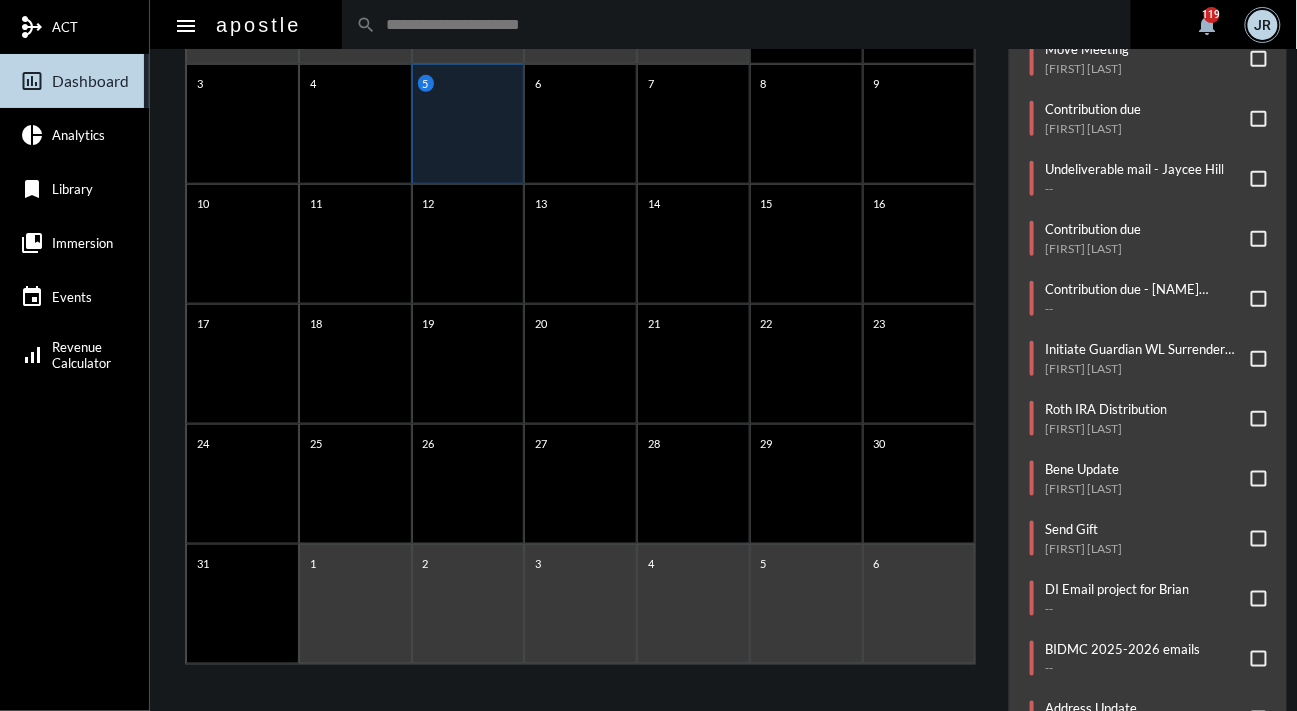 scroll, scrollTop: 0, scrollLeft: 0, axis: both 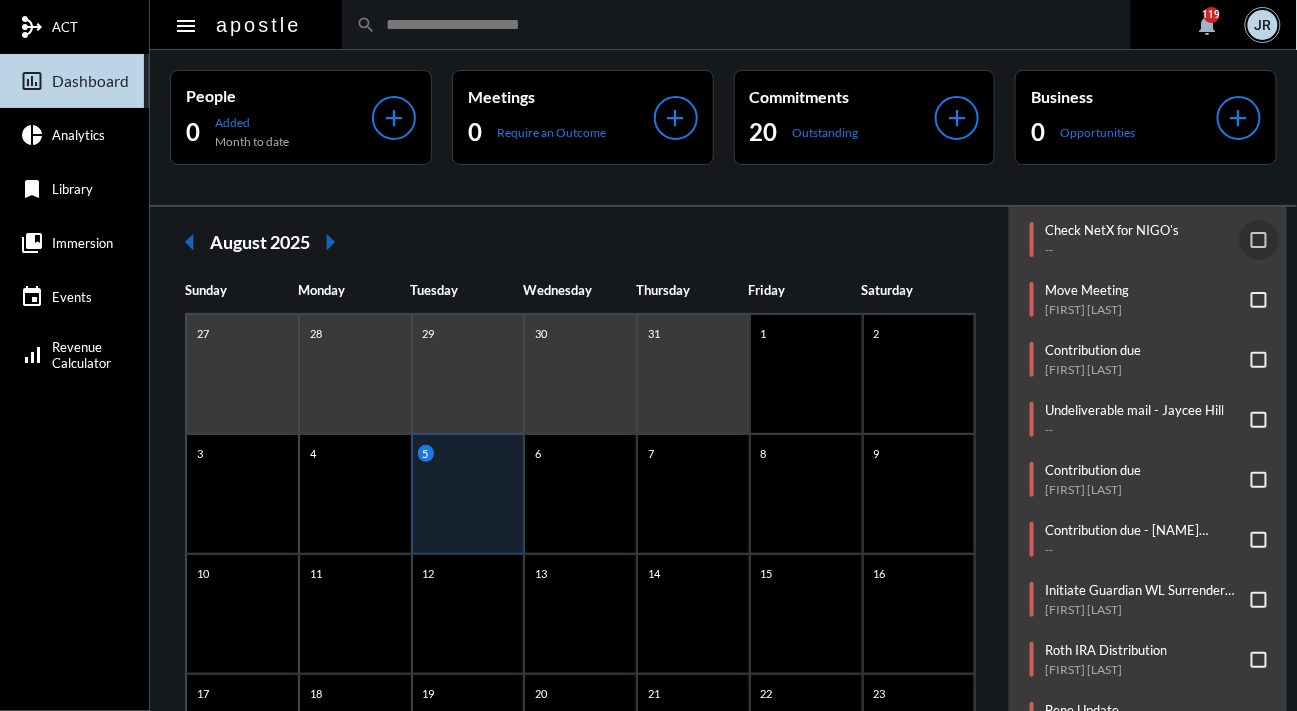 click at bounding box center (1259, 240) 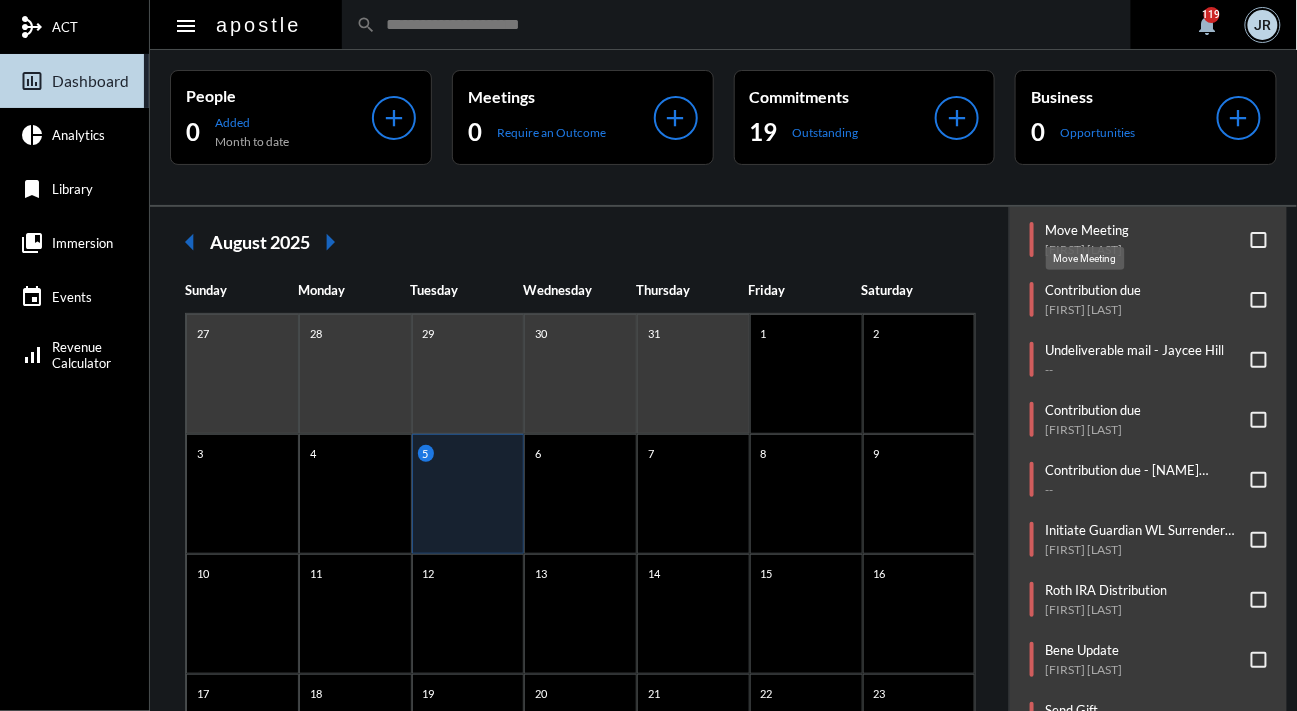 click on "Move Meeting" 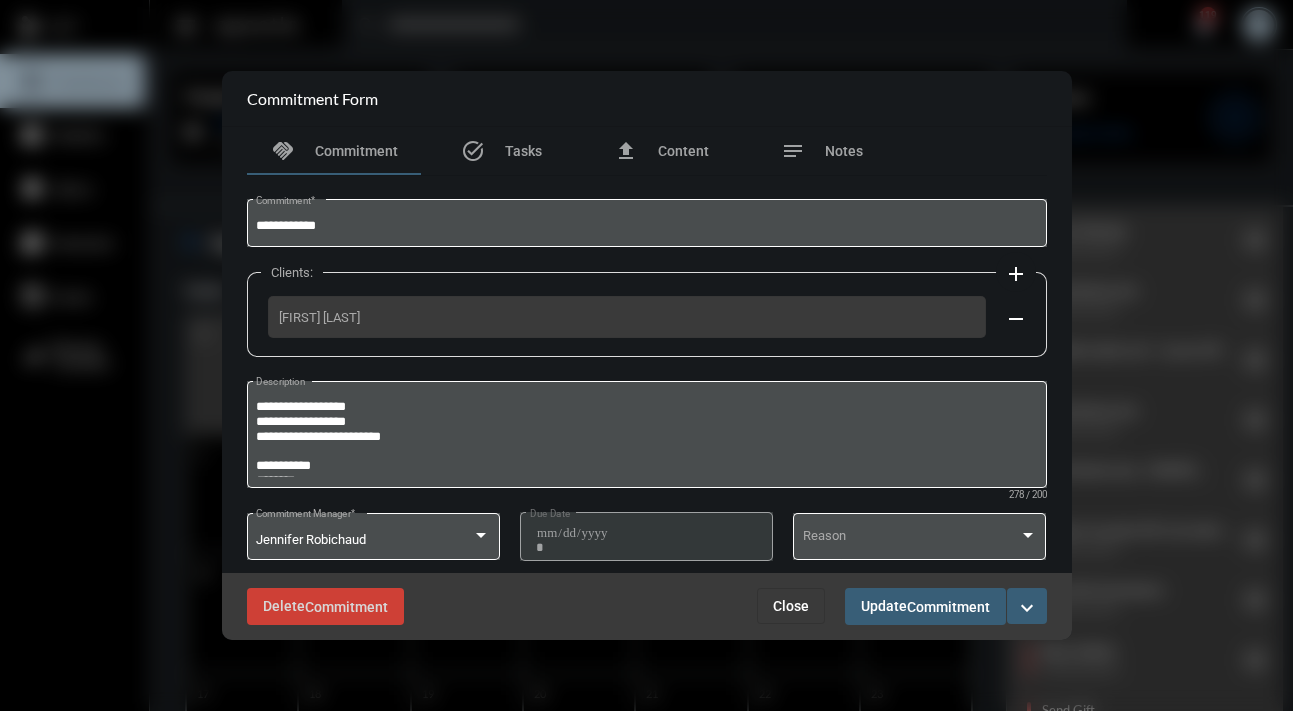 click on "expand_more" at bounding box center (1027, 608) 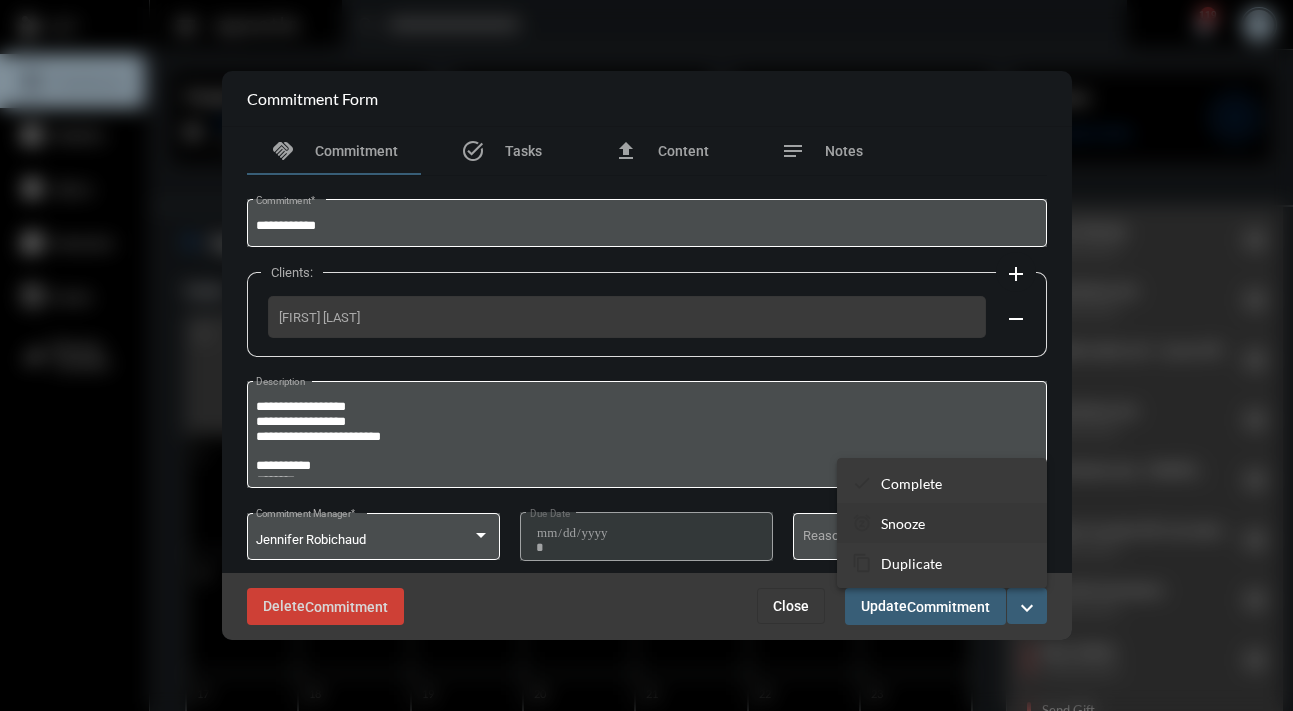 click on "Snooze" at bounding box center [903, 523] 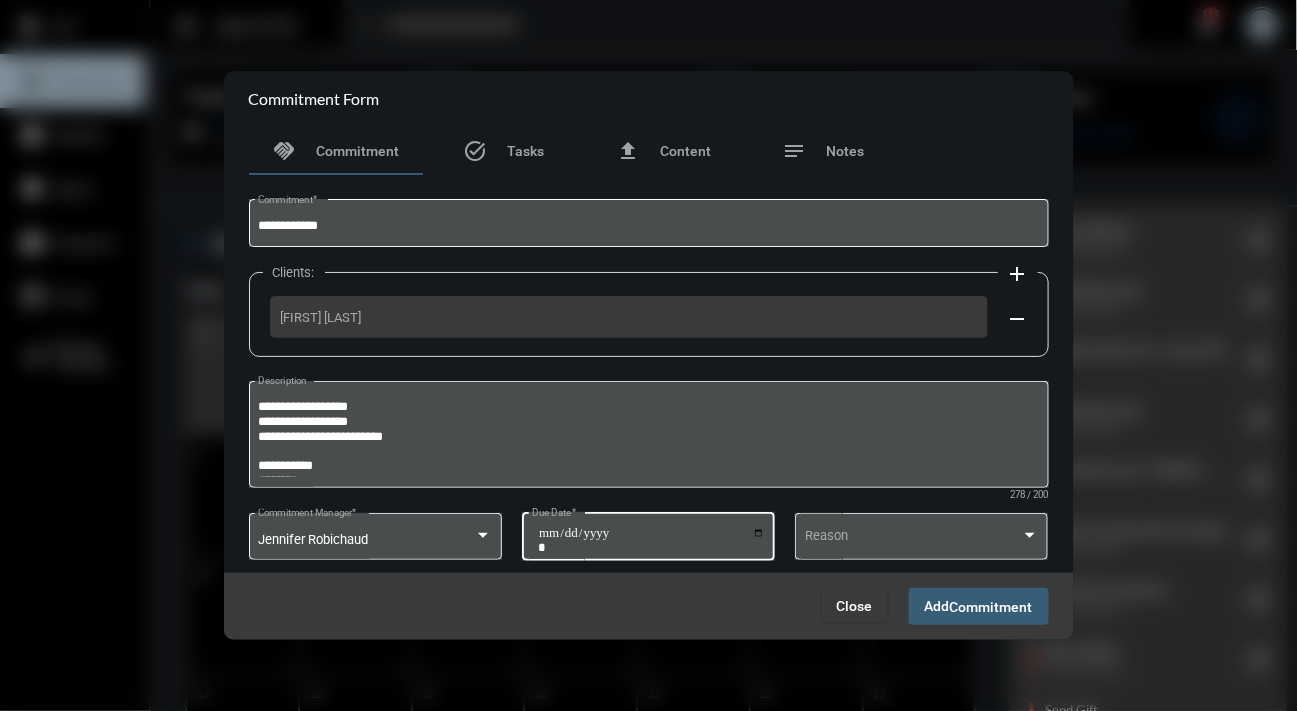 click on "**********" at bounding box center [651, 540] 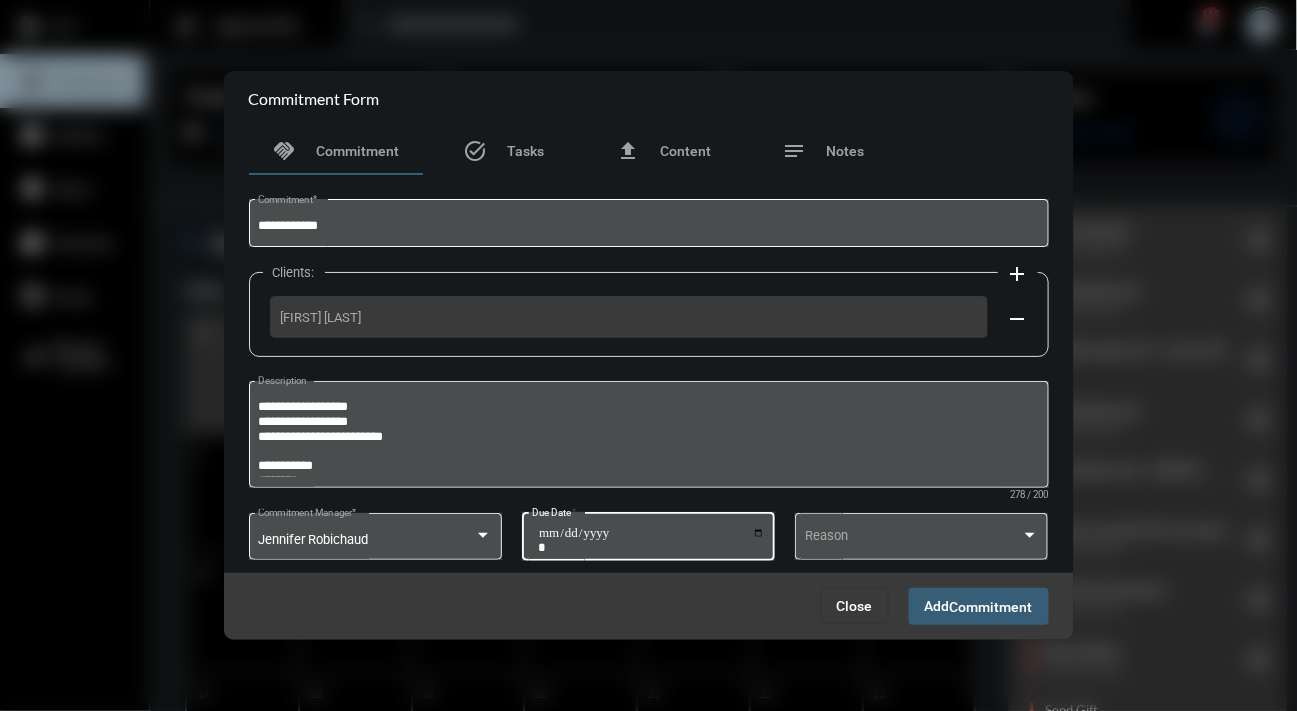 type on "**********" 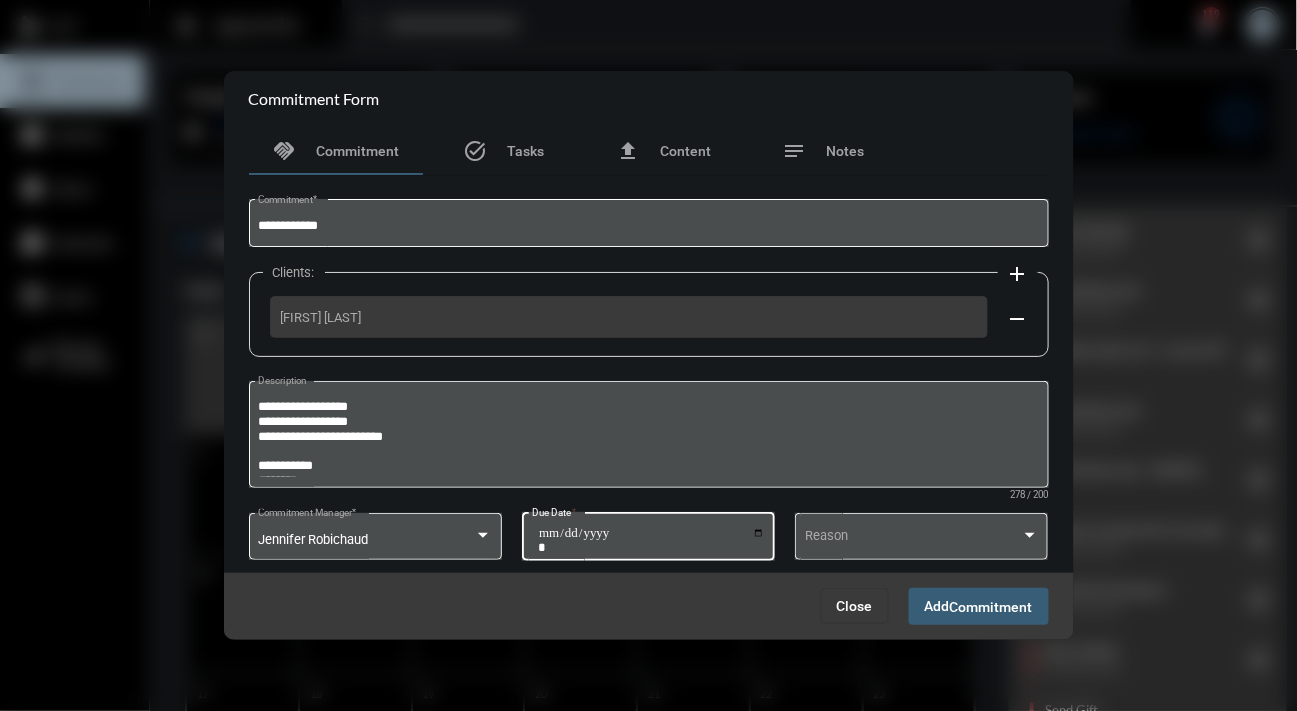 click on "Add   Commitment" at bounding box center [979, 606] 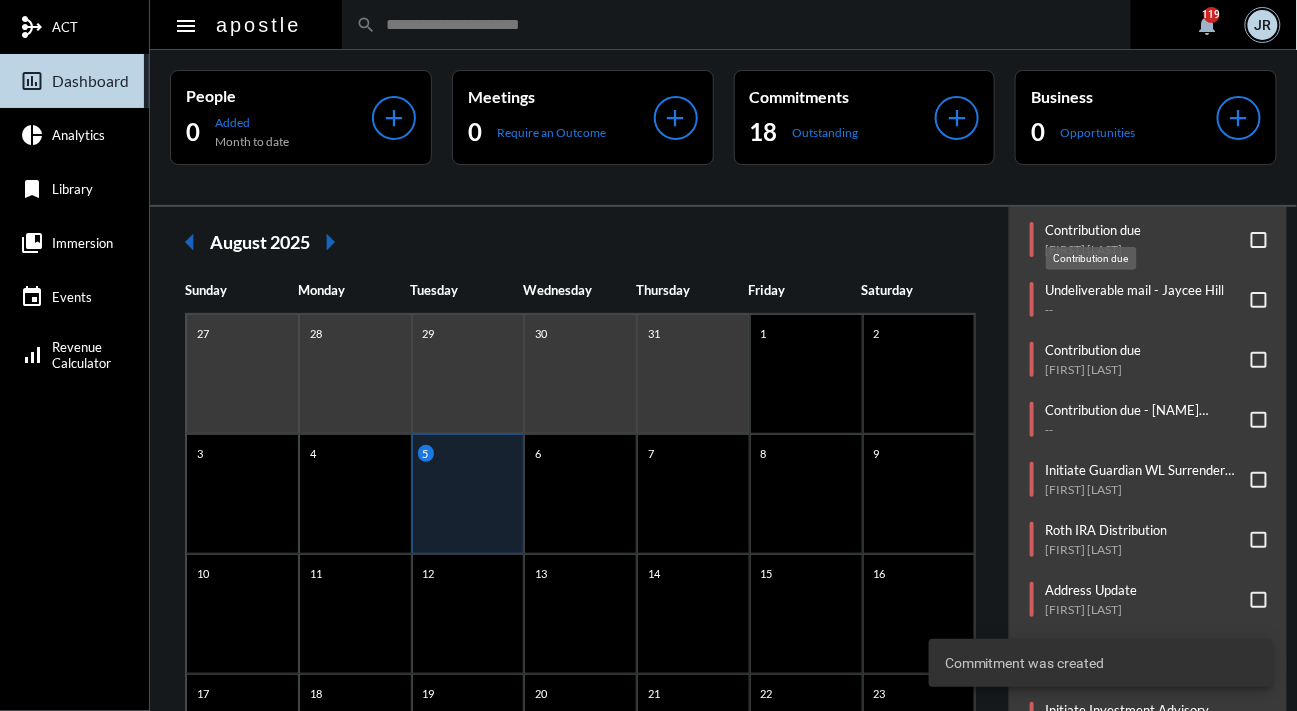 click on "Contribution due" 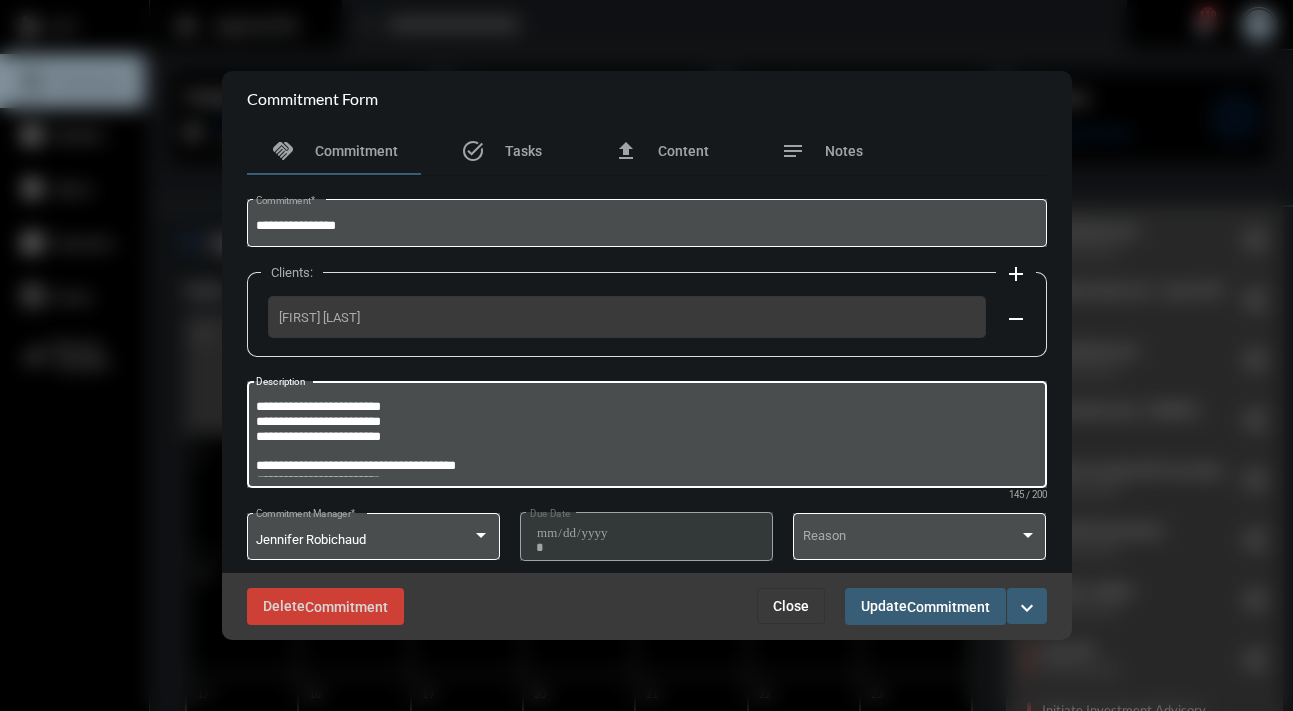 drag, startPoint x: 307, startPoint y: 401, endPoint x: 230, endPoint y: 402, distance: 77.00649 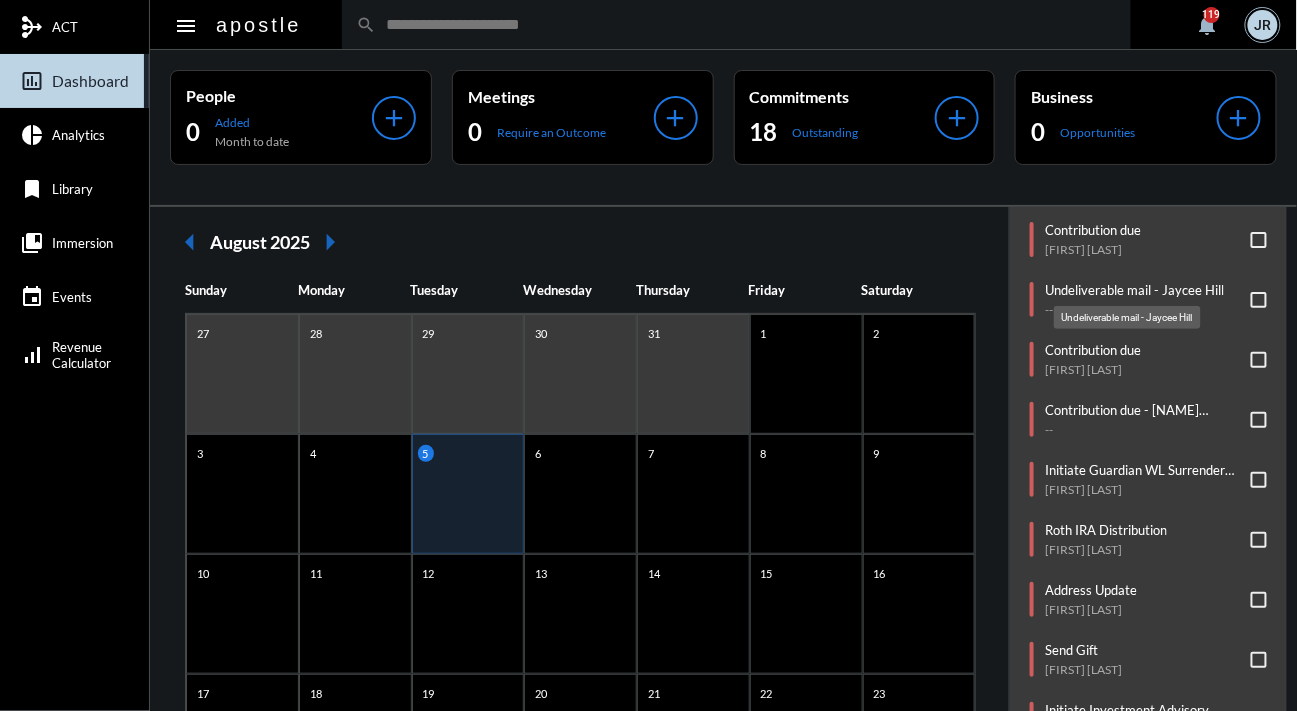 click on "Undeliverable mail - Jaycee Hill" 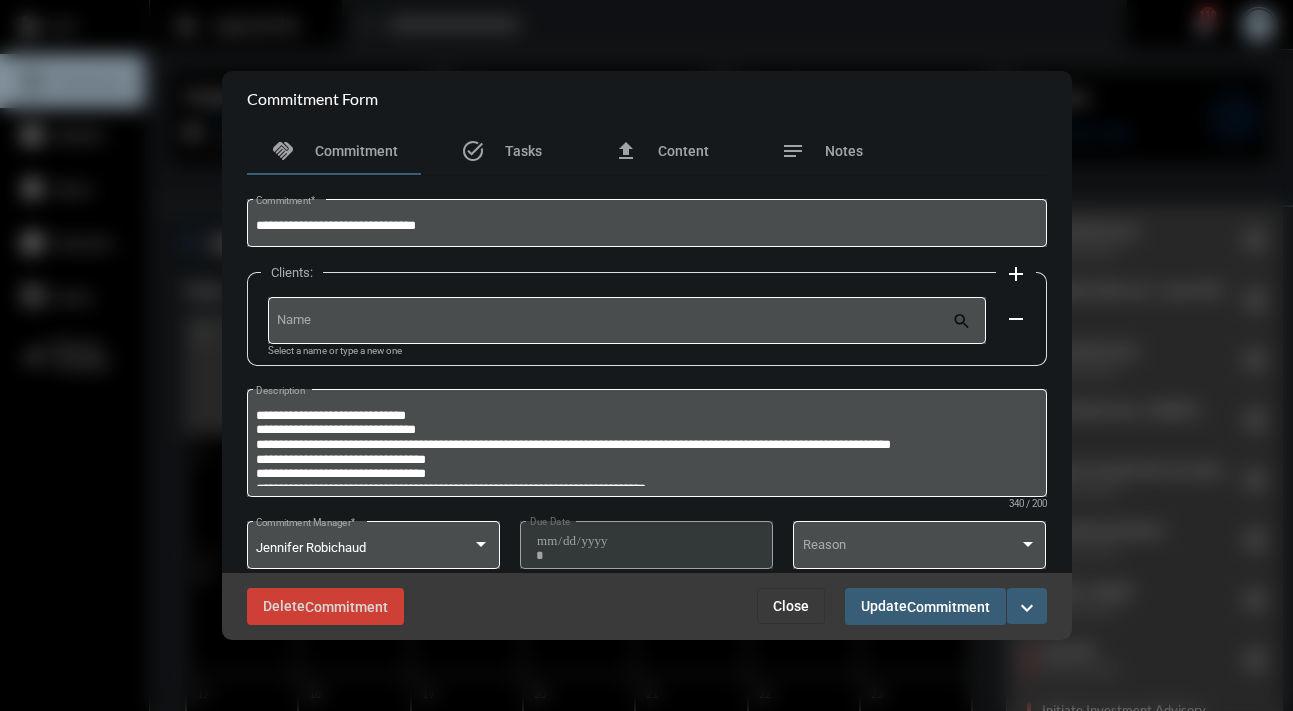 click on "Close" at bounding box center (791, 606) 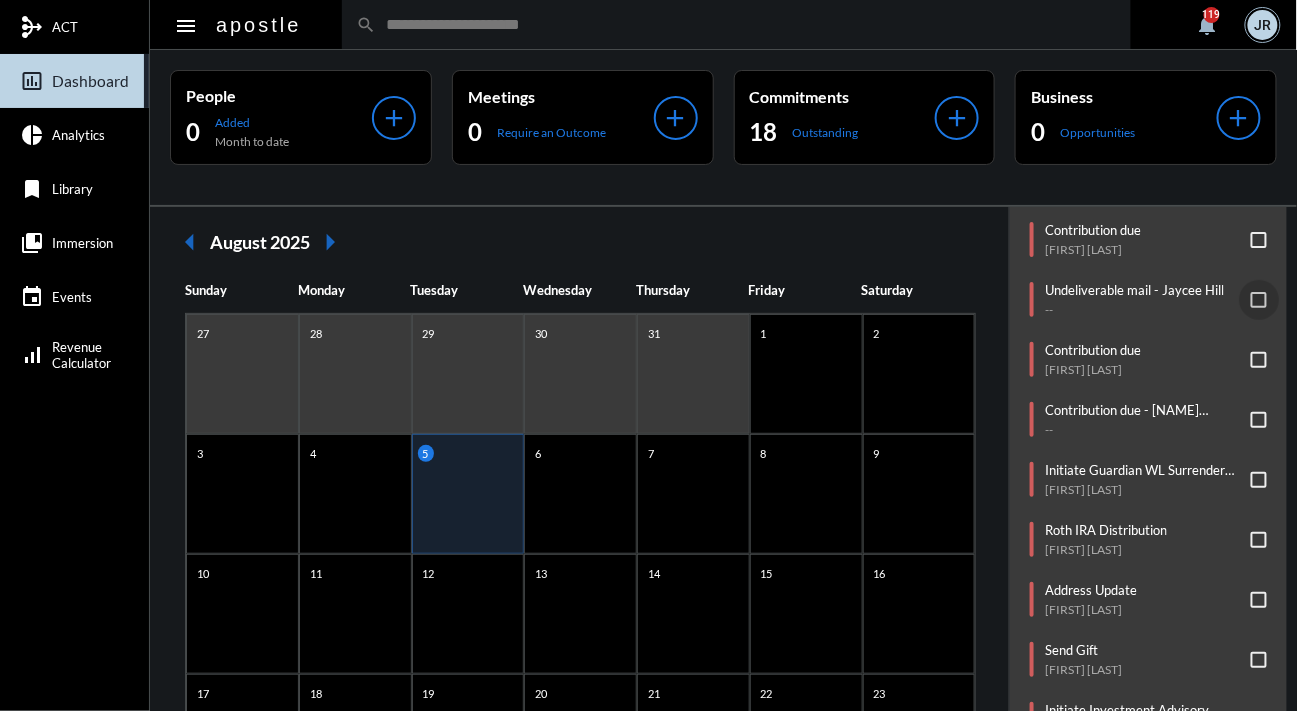 click at bounding box center (1259, 300) 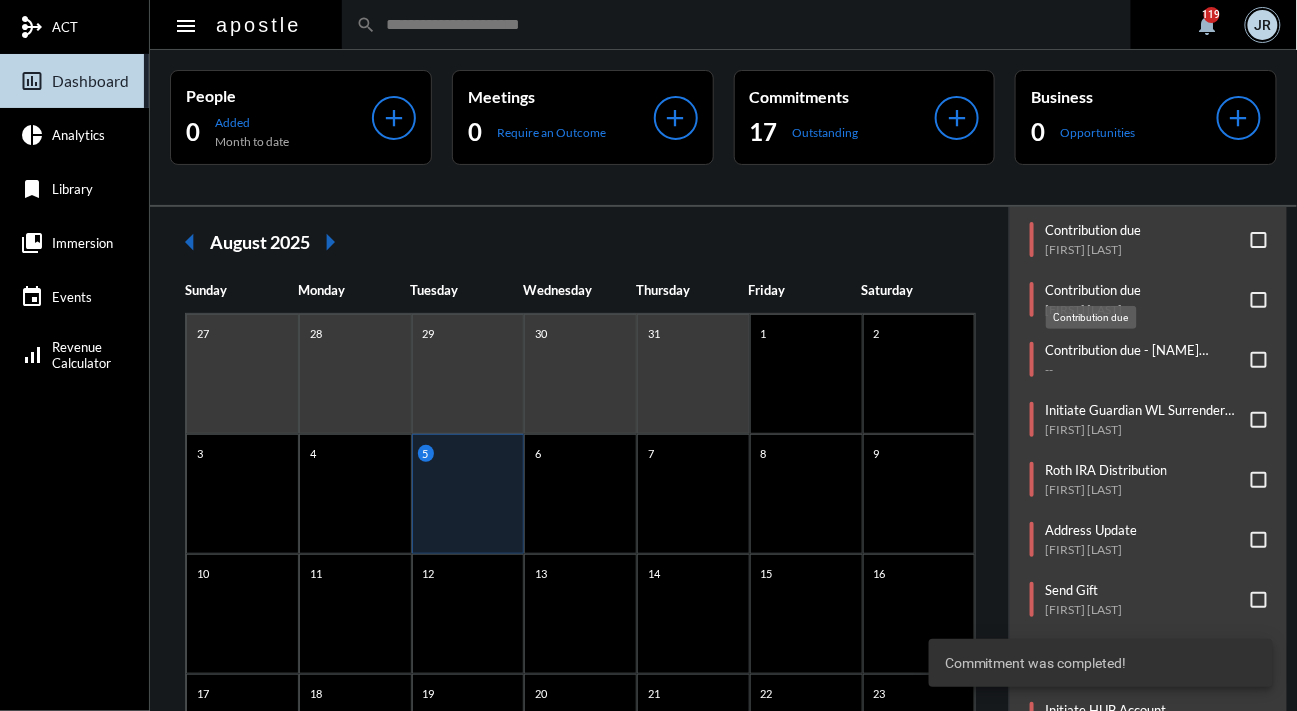click on "Contribution due" 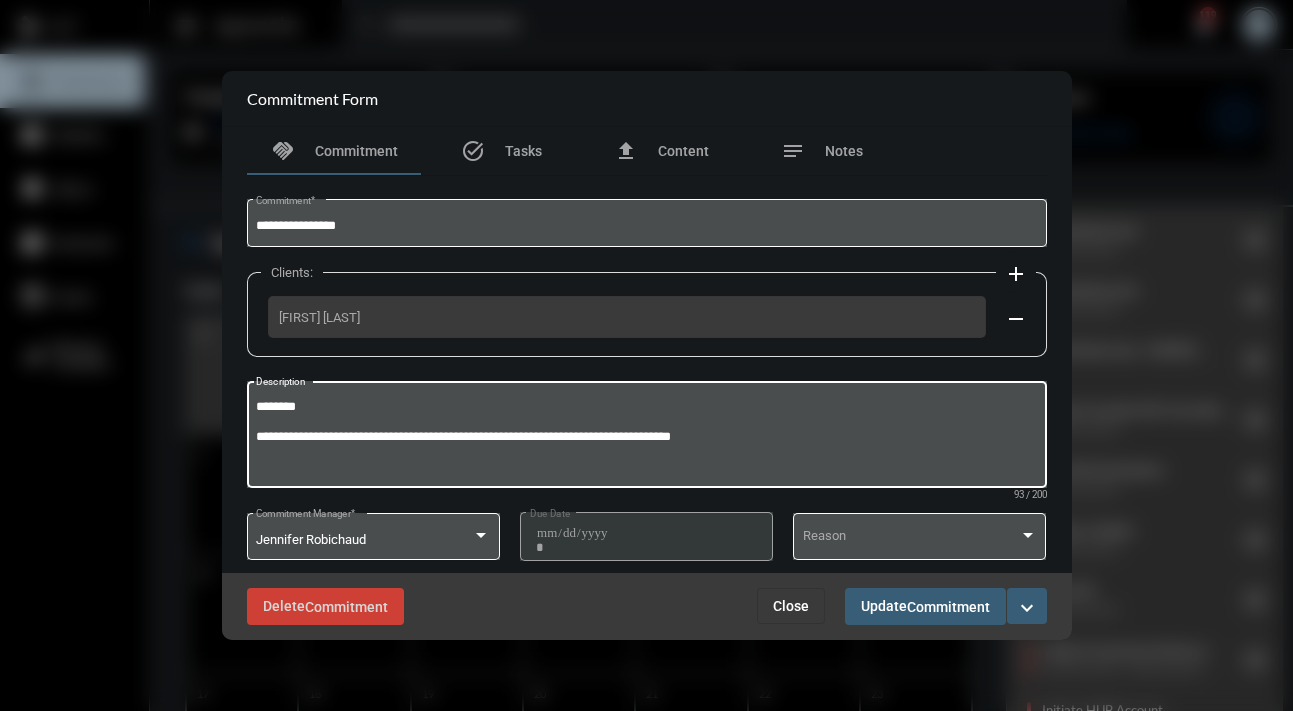 drag, startPoint x: 351, startPoint y: 405, endPoint x: 218, endPoint y: 402, distance: 133.03383 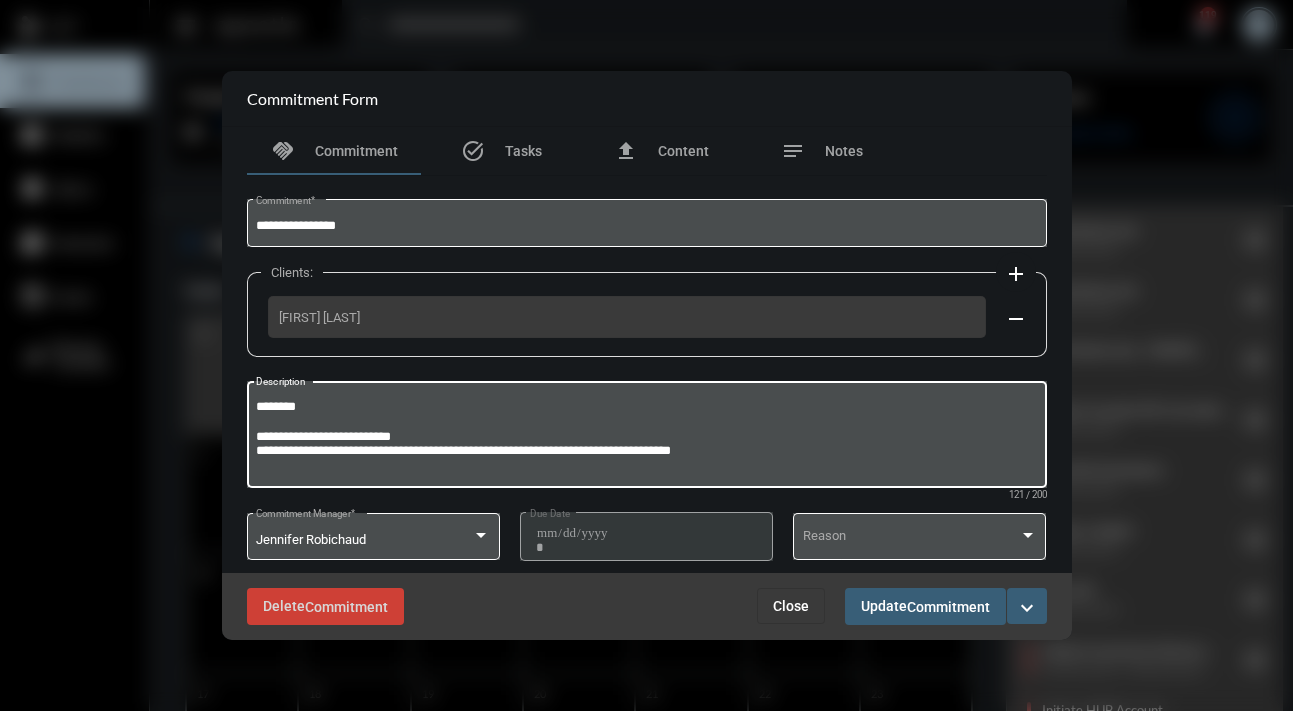 type on "**********" 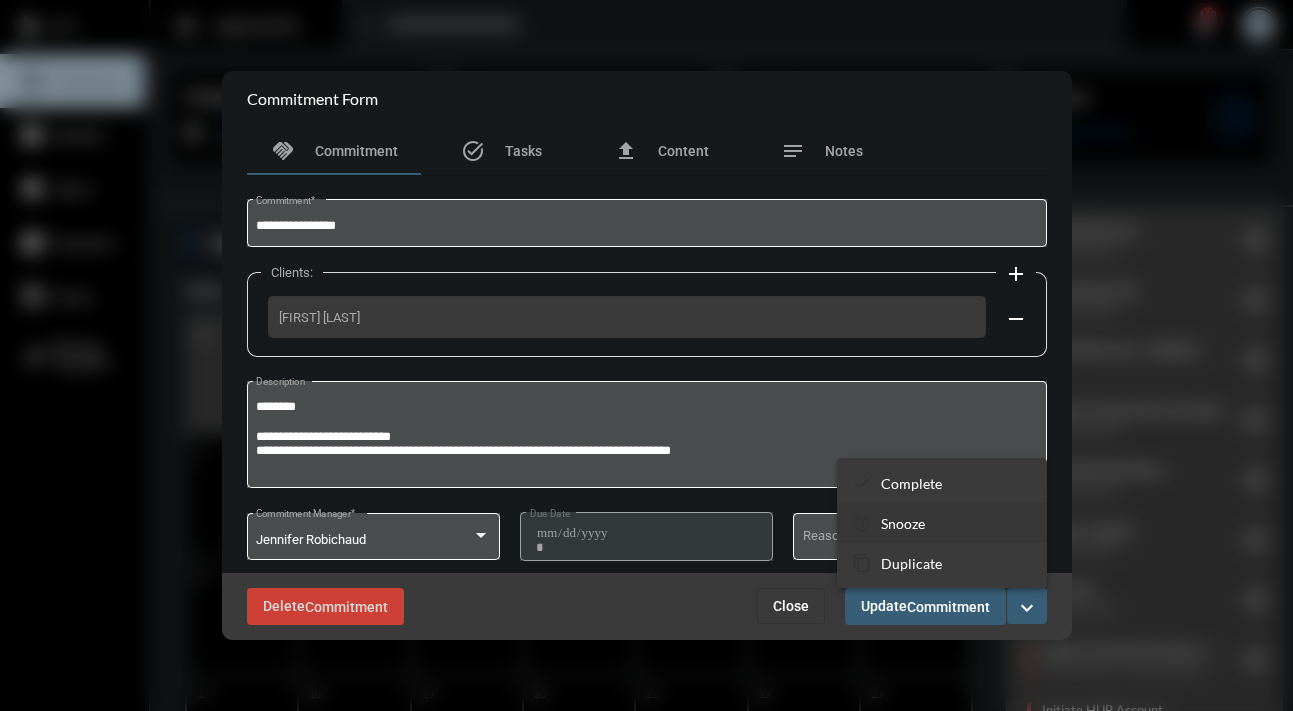 click on "Snooze" at bounding box center [903, 523] 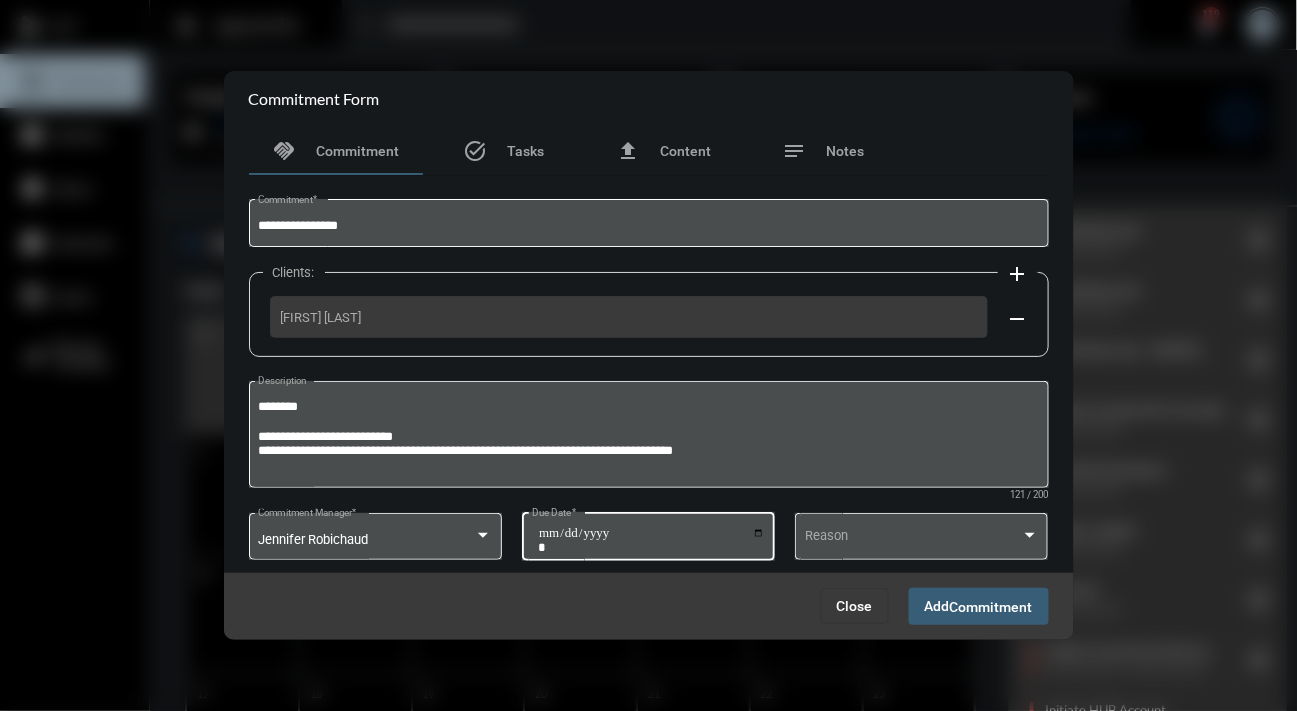 click on "**********" at bounding box center [651, 540] 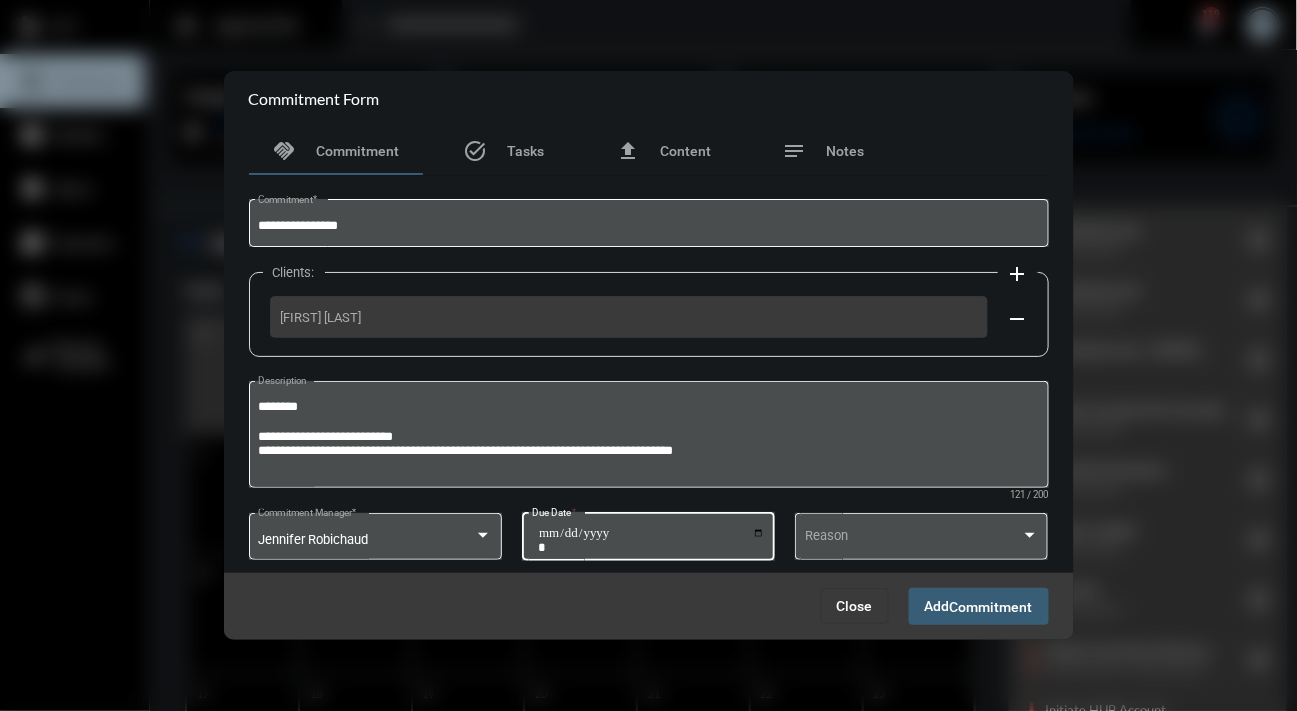 type on "**********" 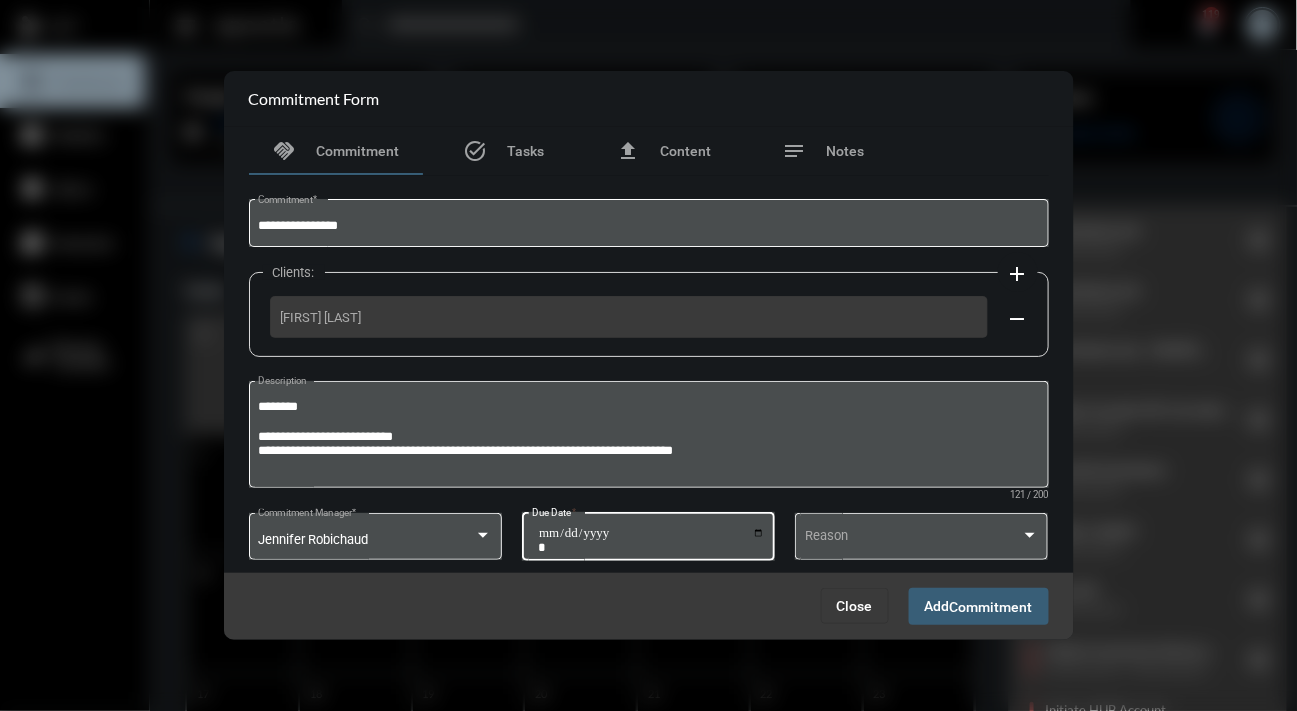 click on "Commitment" at bounding box center (991, 607) 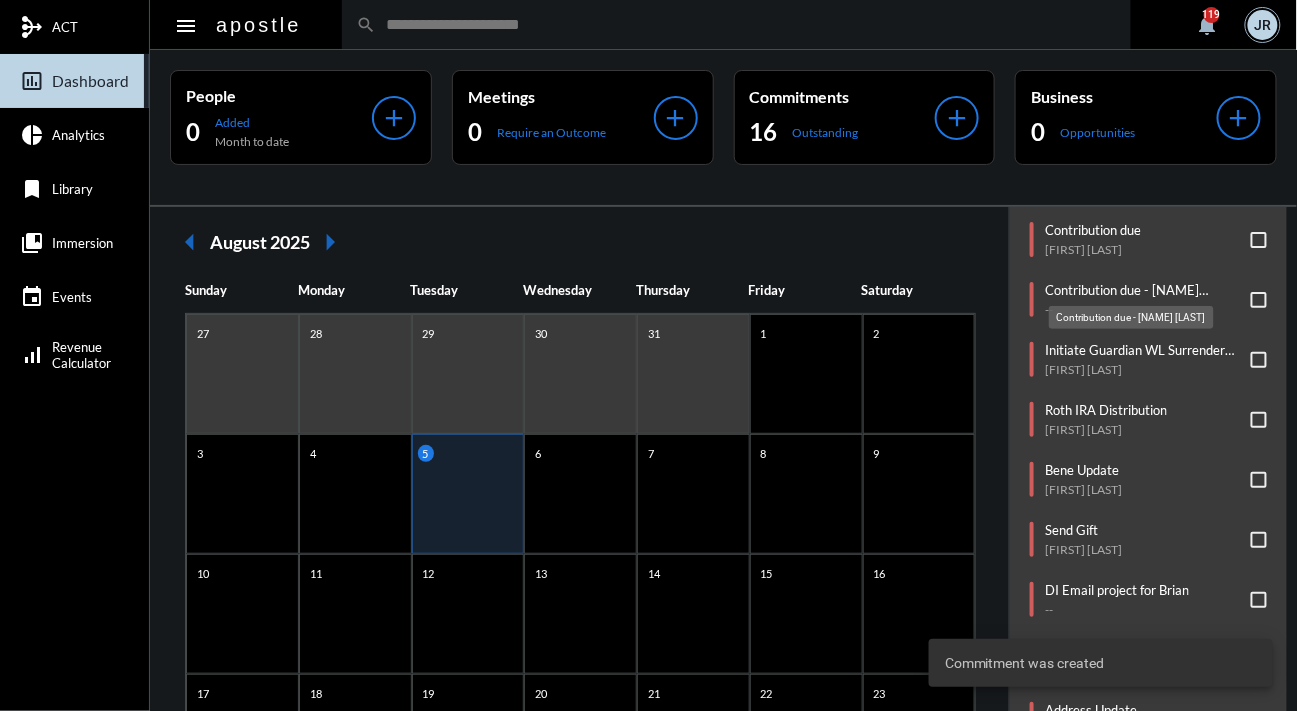 click on "Contribution due - ABBEY J WINANT" 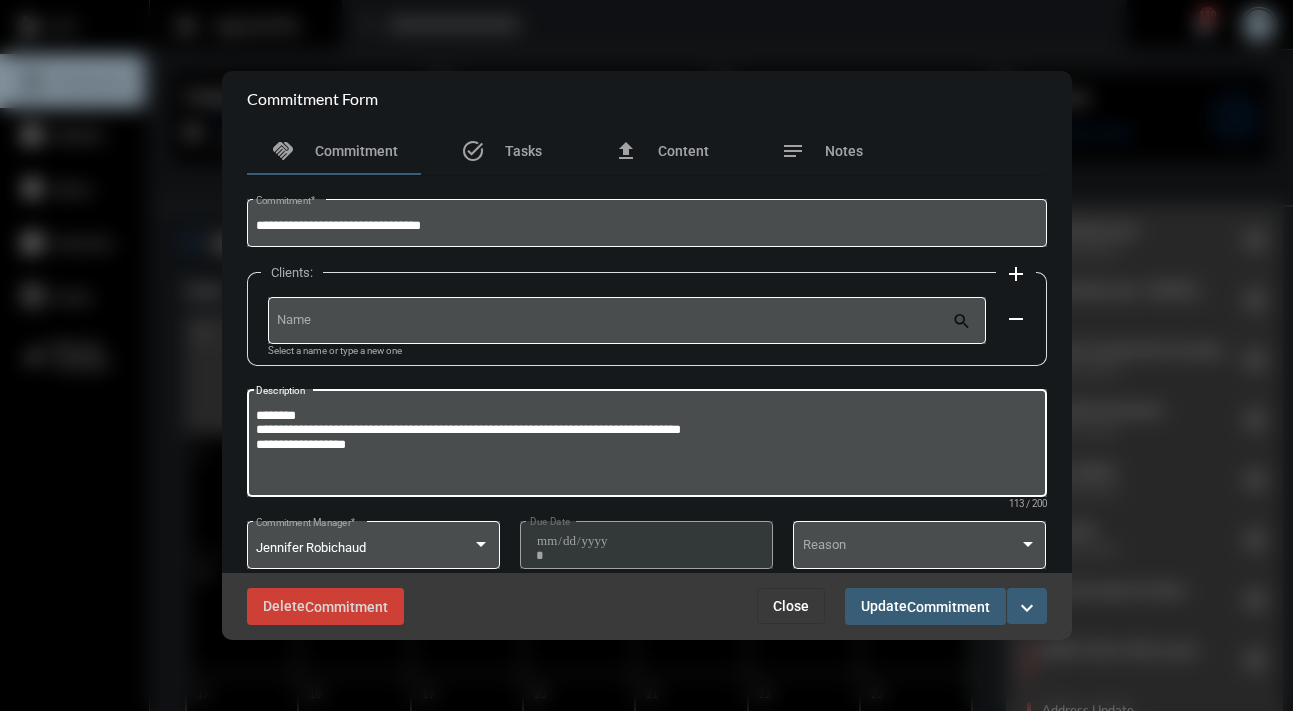 drag, startPoint x: 331, startPoint y: 413, endPoint x: 229, endPoint y: 405, distance: 102.31325 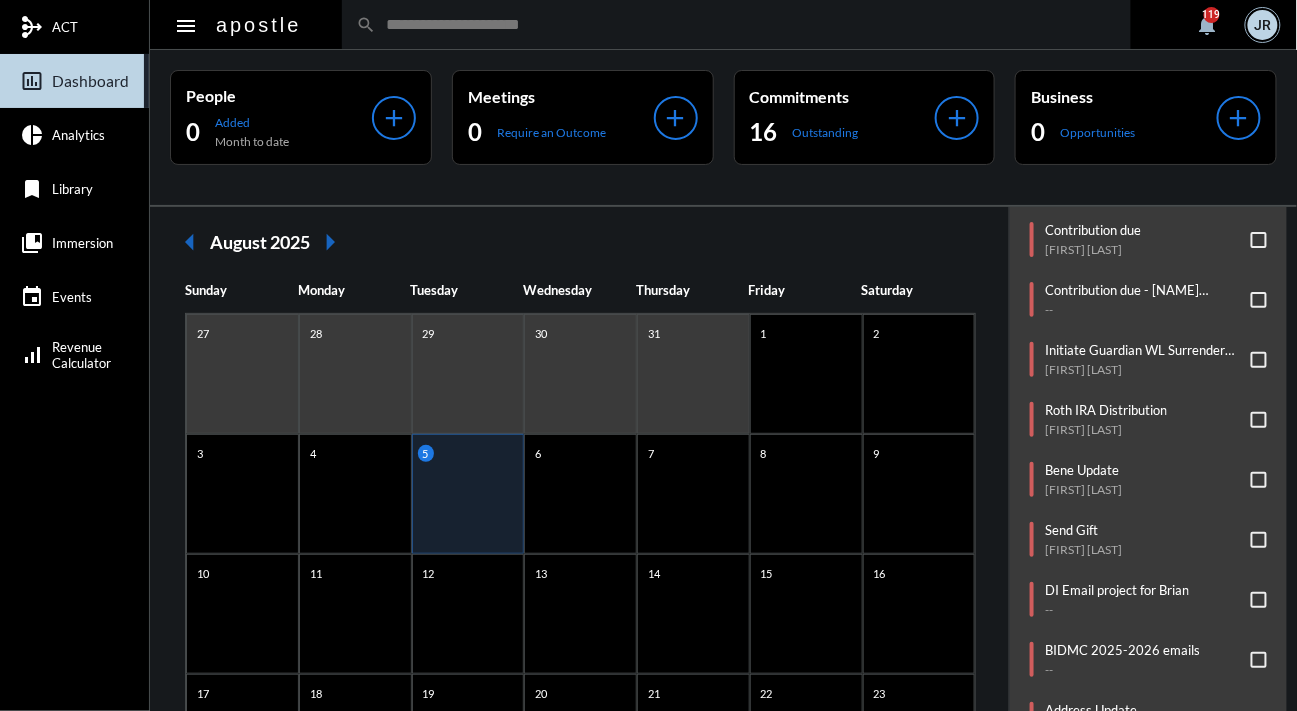 click at bounding box center [1259, 300] 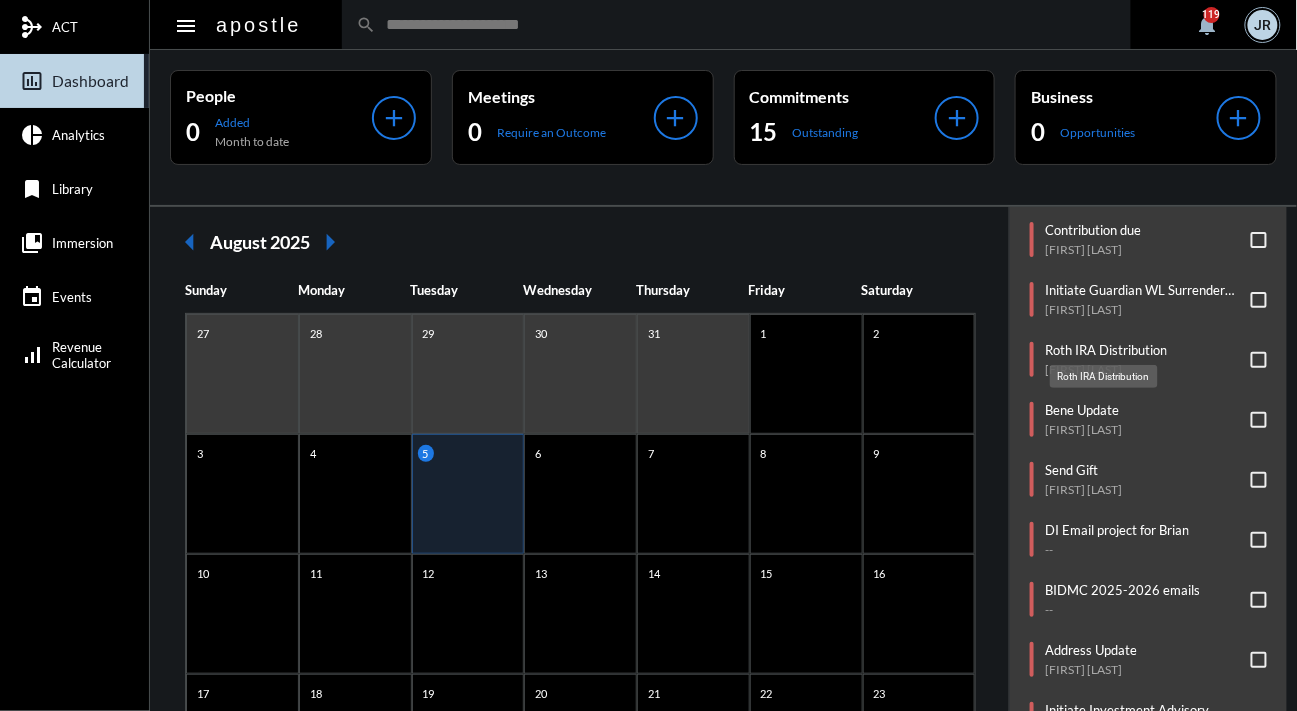 click on "Roth IRA Distribution" 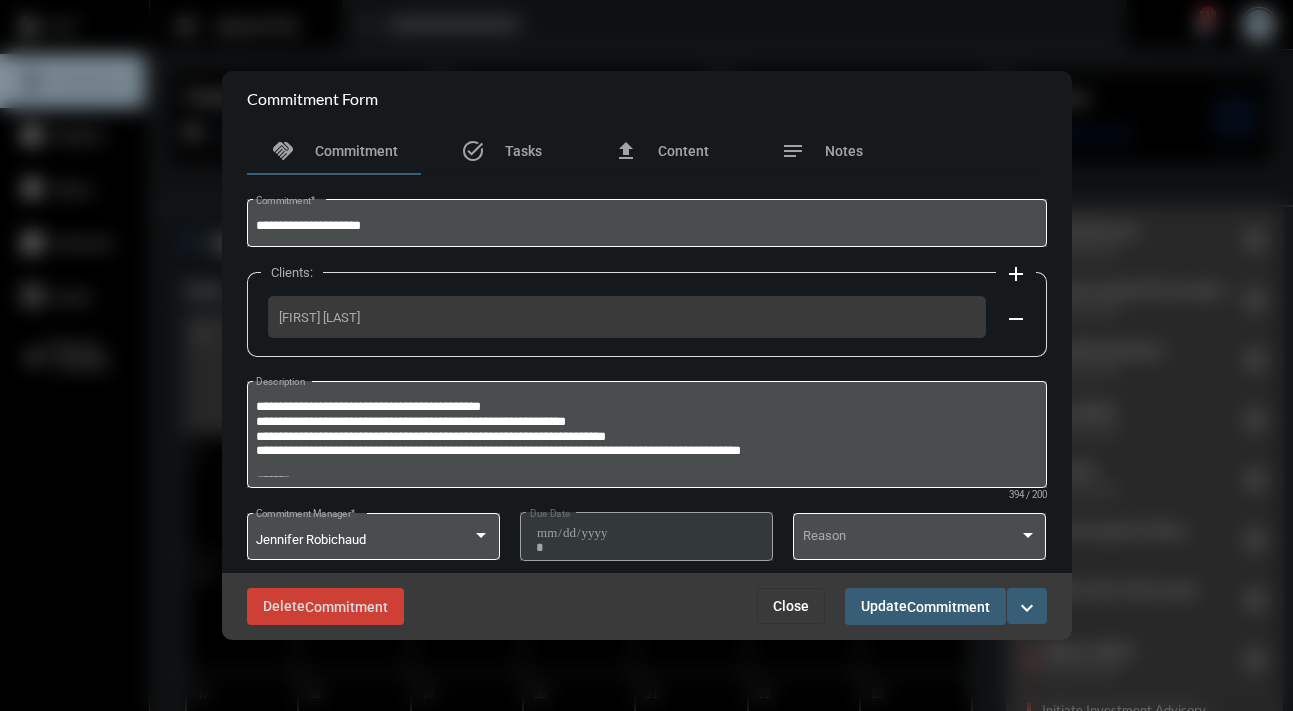 click on "expand_more" at bounding box center [1027, 608] 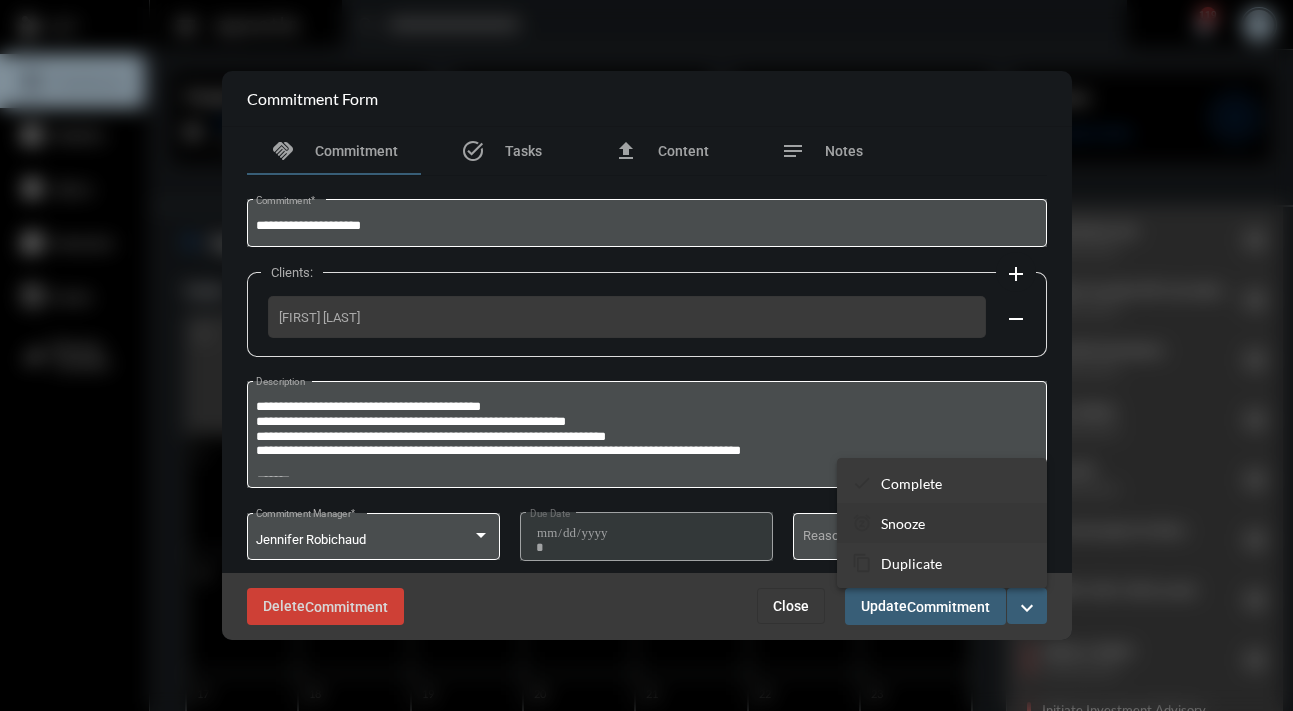 click on "snooze Snooze" at bounding box center [942, 523] 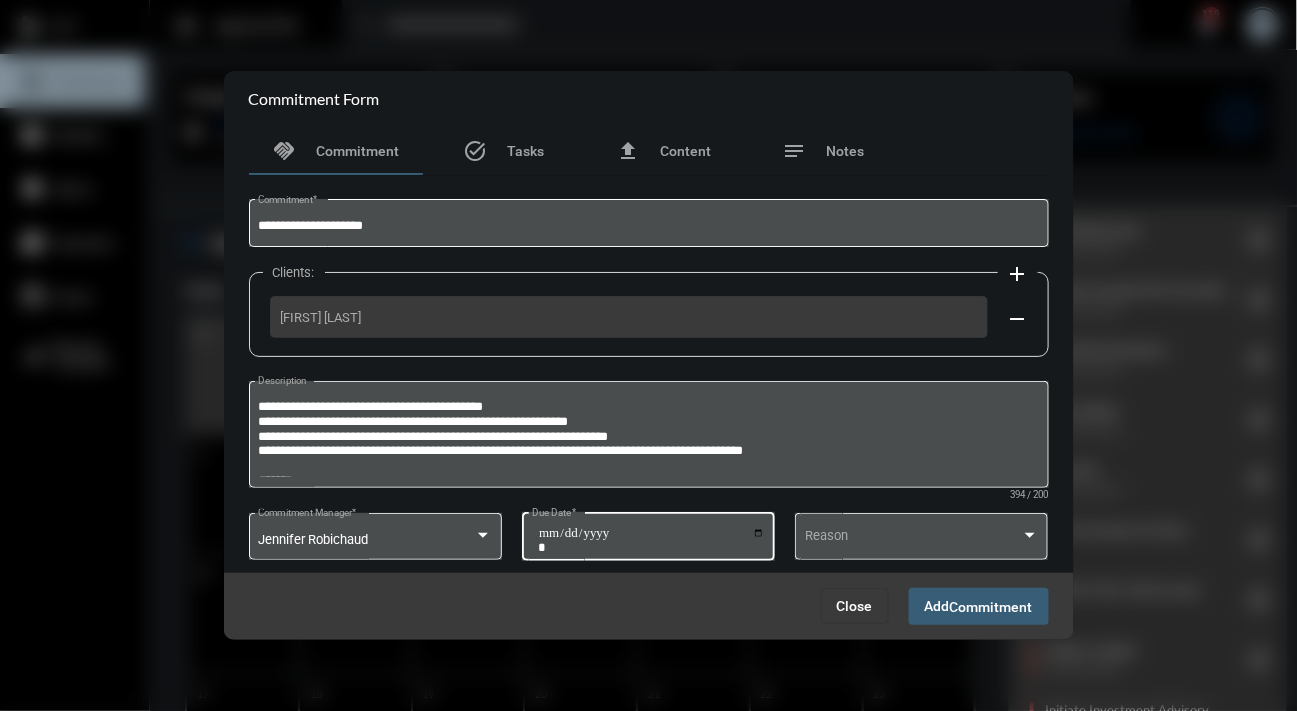 click on "**********" at bounding box center (651, 540) 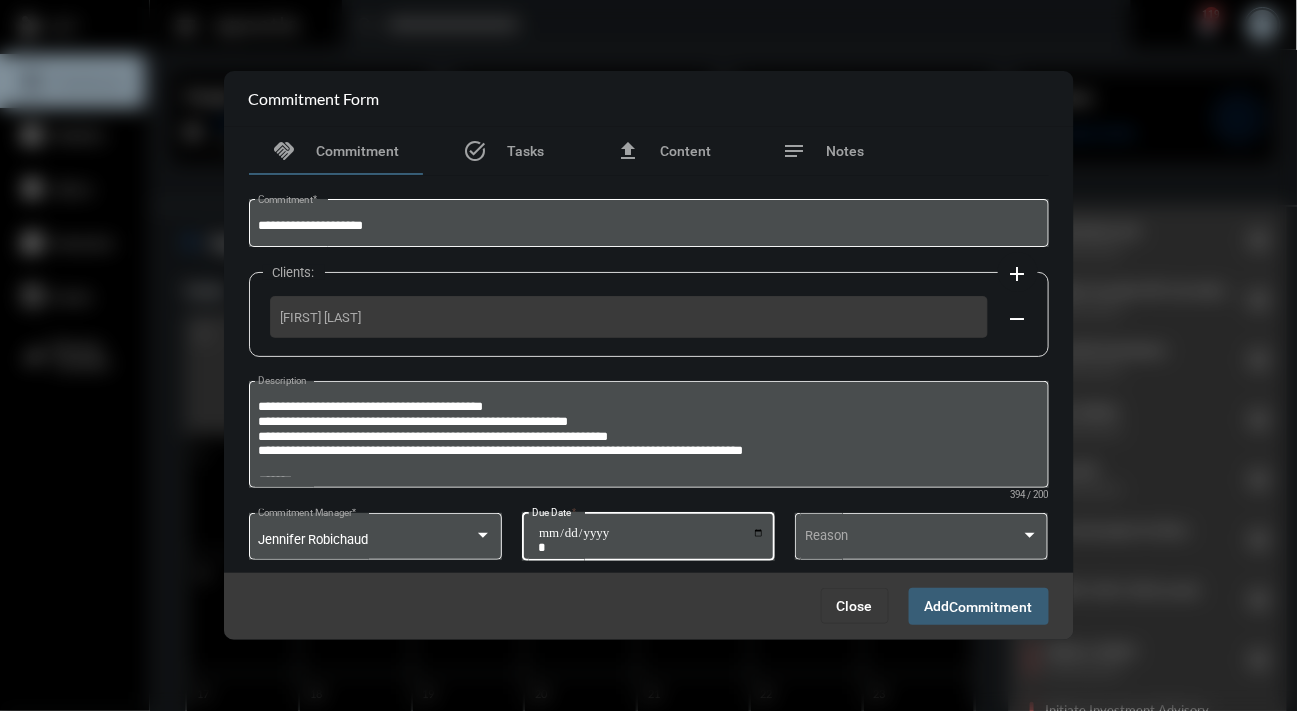 type on "**********" 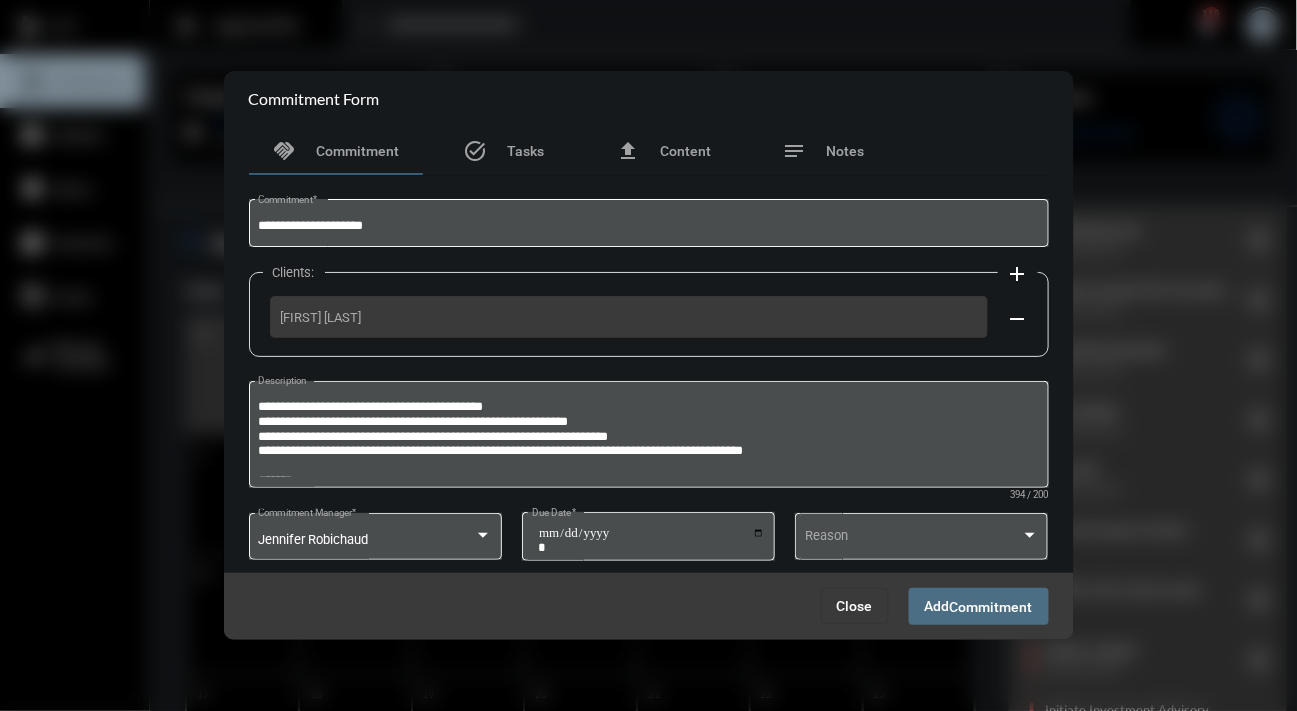 click on "Commitment" at bounding box center (991, 607) 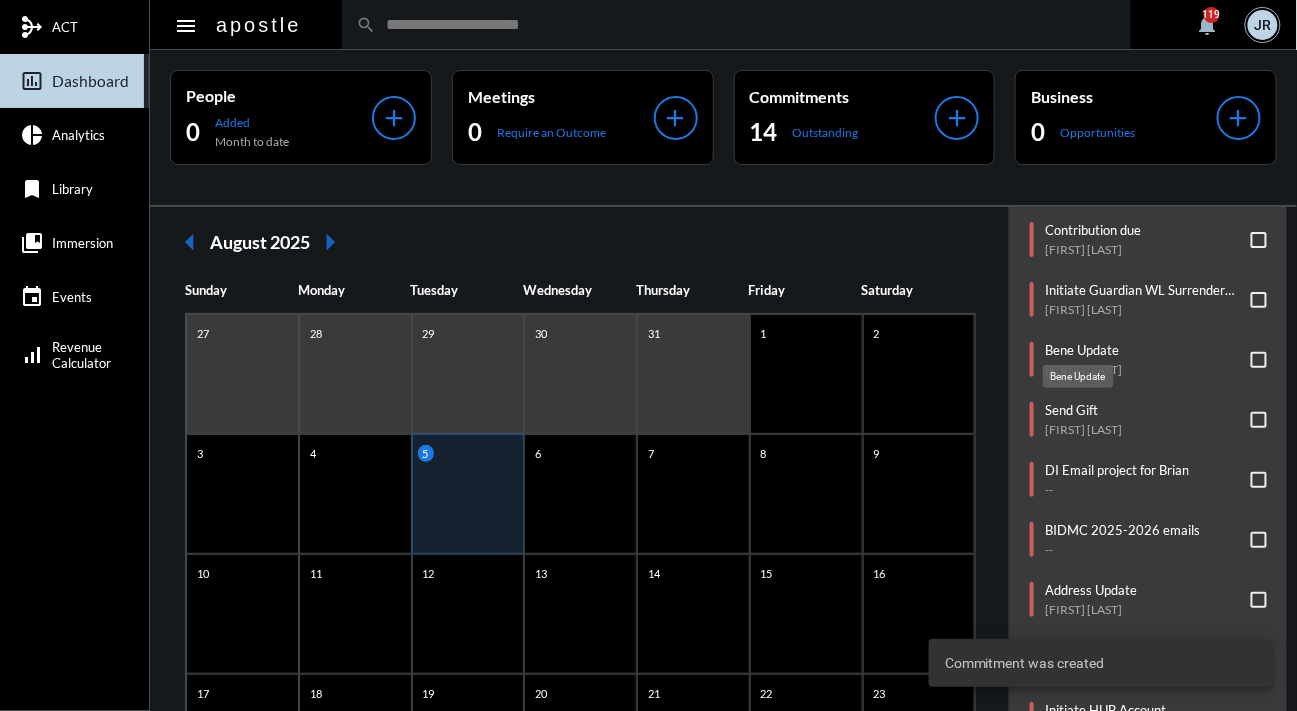 click on "Bene Update" 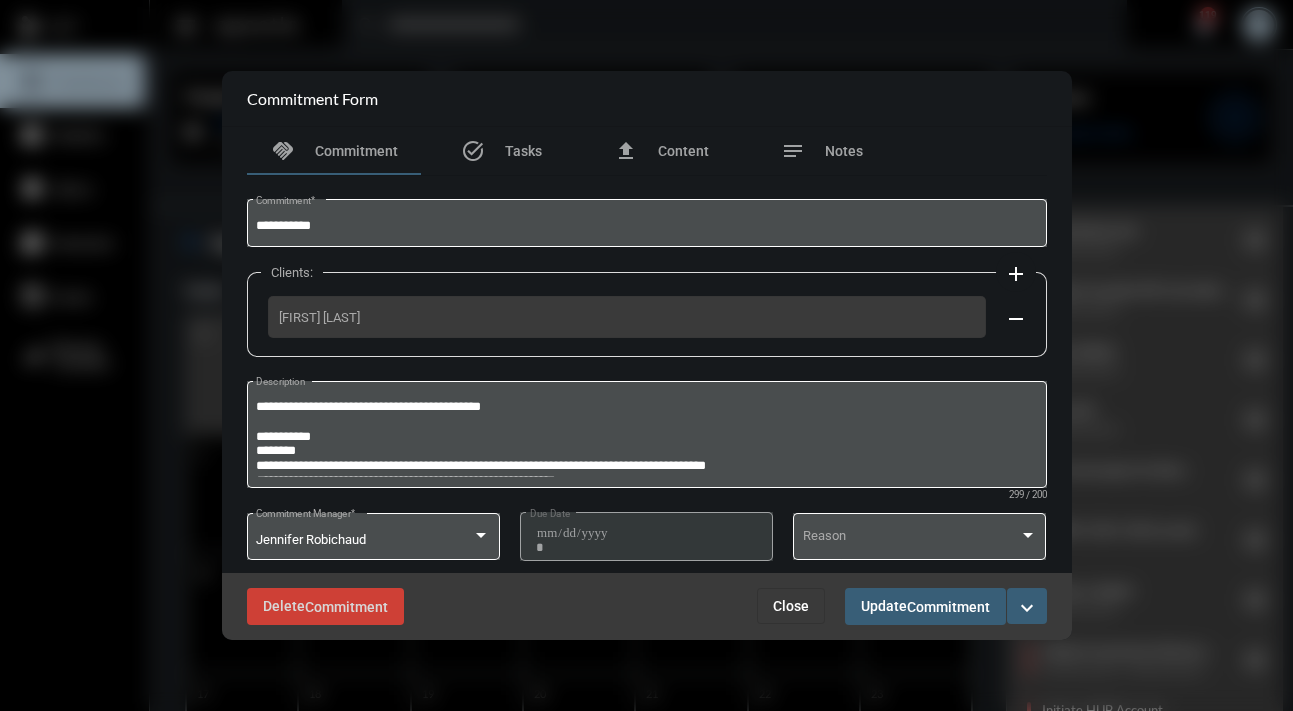 click on "expand_more" at bounding box center (1027, 606) 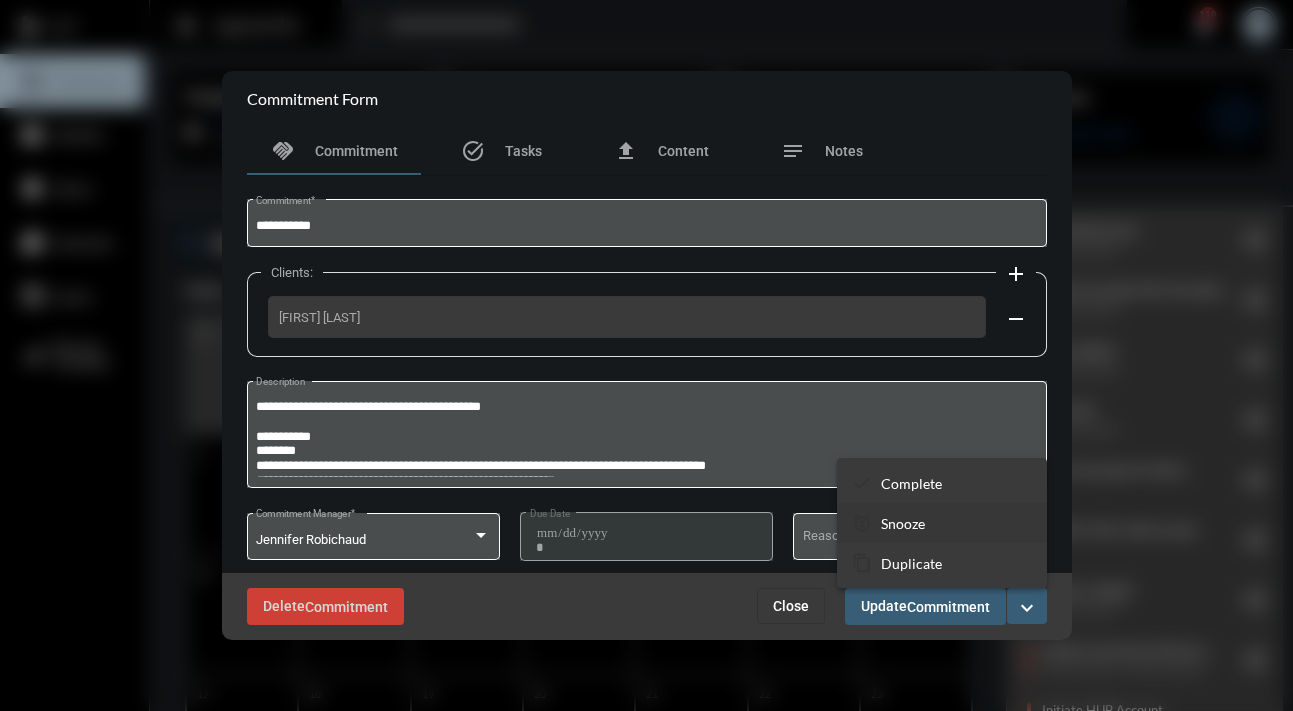 click on "snooze Snooze" at bounding box center (942, 523) 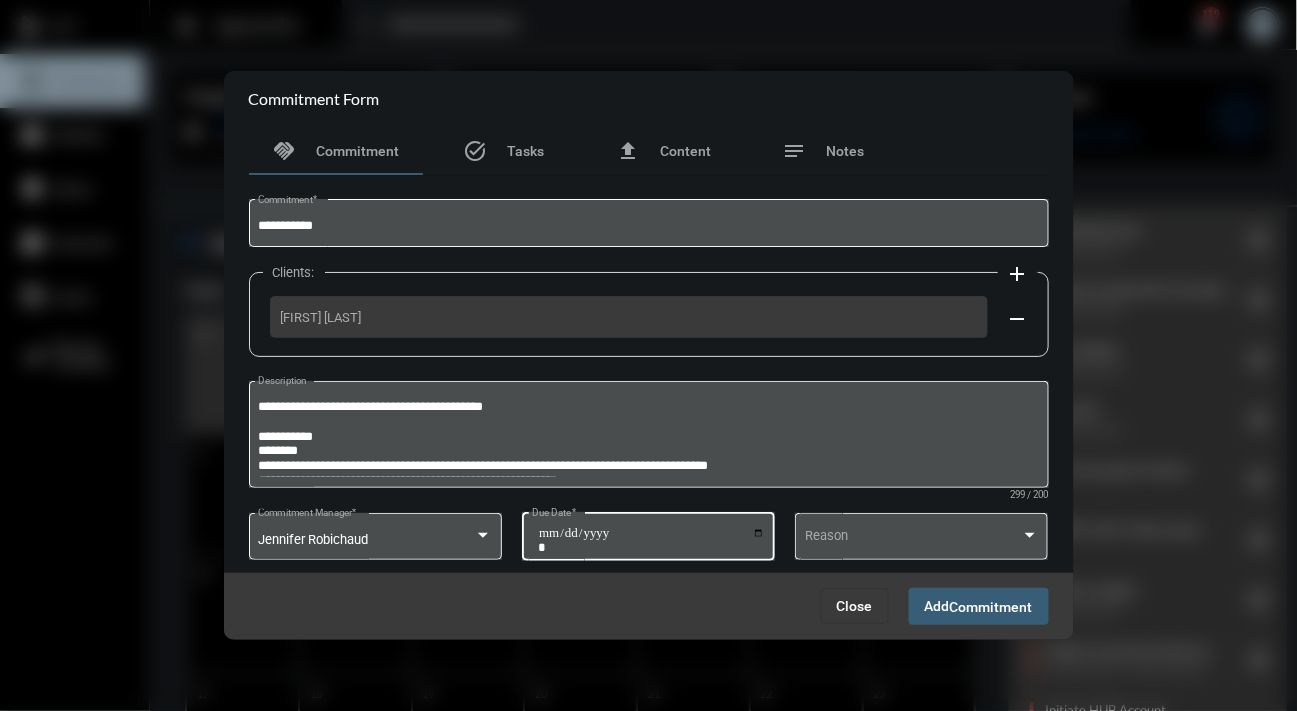 click on "**********" at bounding box center [651, 540] 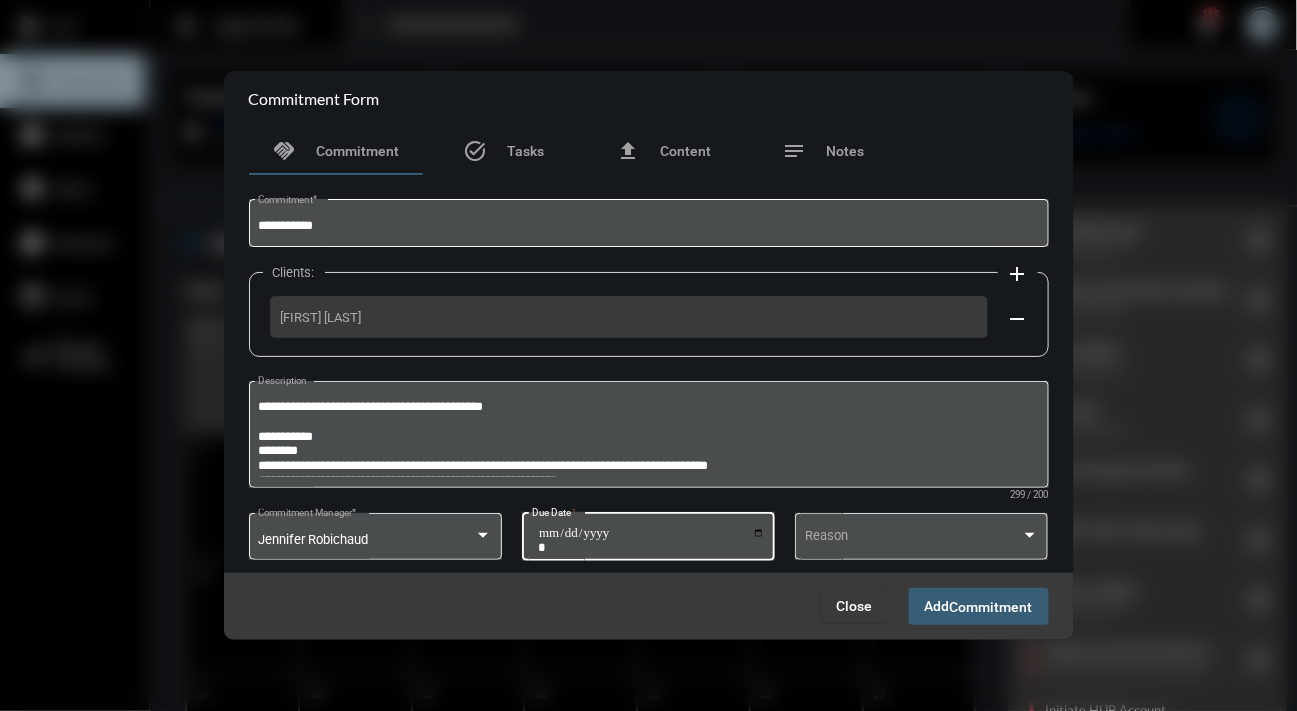 type on "**********" 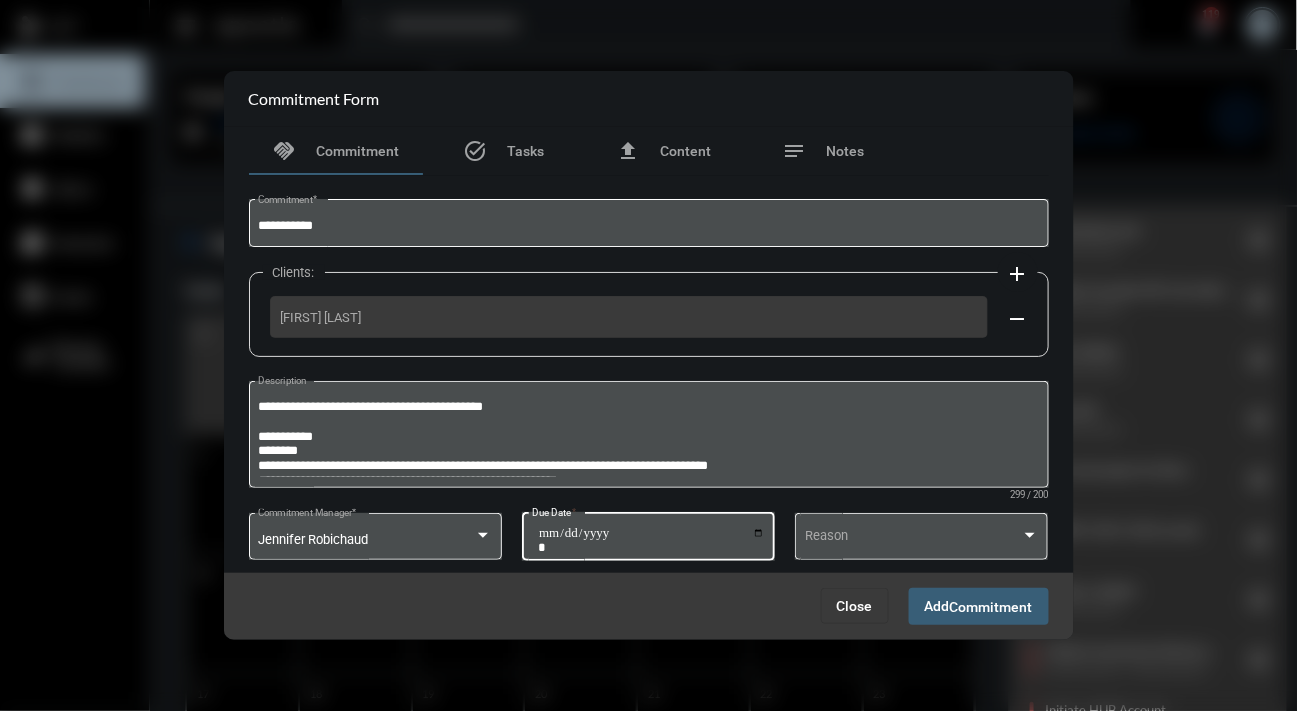 click on "Close   Add   Commitment" at bounding box center [649, 606] 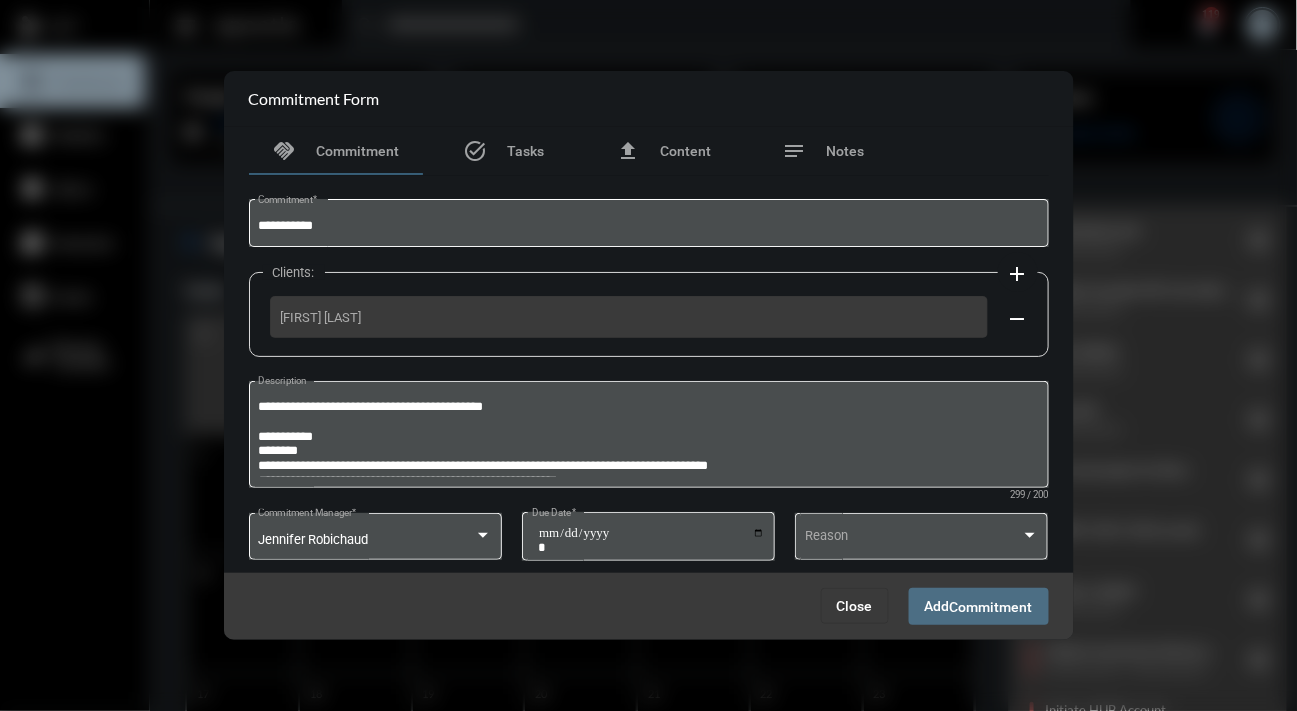 click on "Commitment" at bounding box center (991, 607) 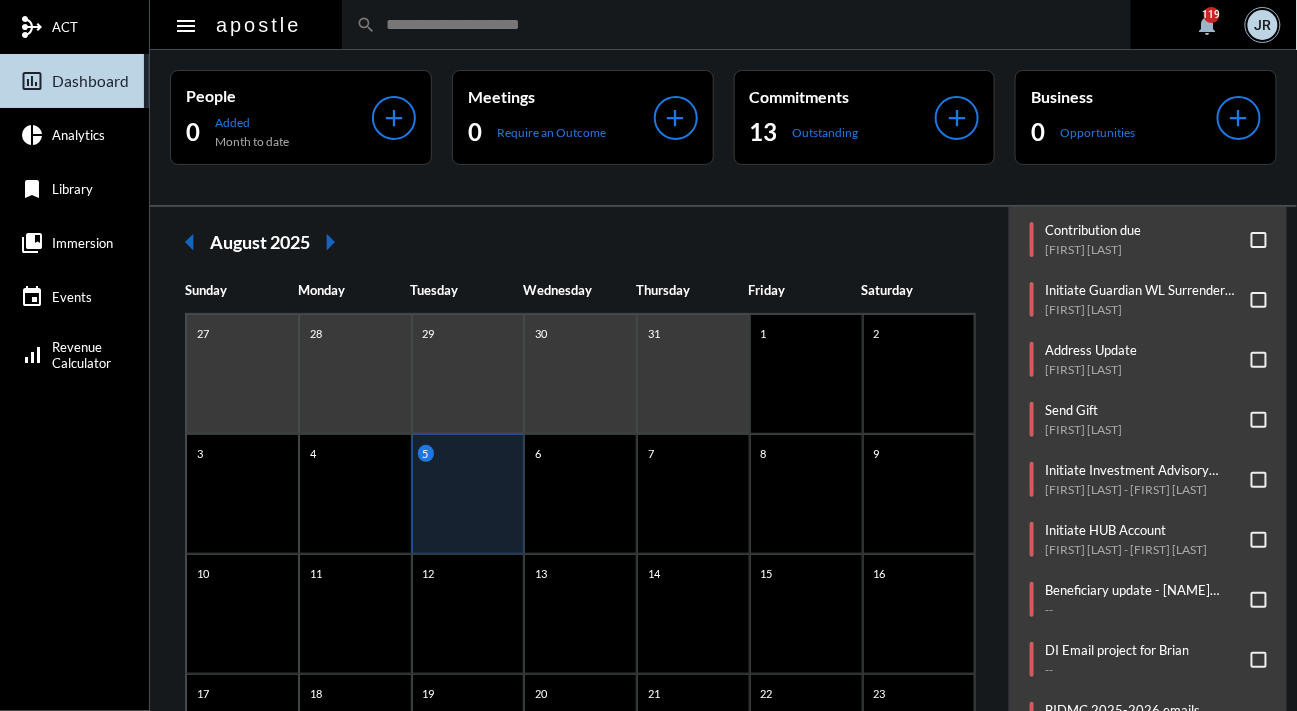 click on "Commitments/Tasks  Schedule Efficient Advisors email to Yan's clients for Wed @12noon   --     Contribution due   Zakariya Elmeghni     Initiate Guardian WL Surrender Form   James Neal     Address Update   Gurcharan Singh     Send Gift   Michael Cardinale     Initiate Investment Advisory Account   Matthew Channen - June Channen     Initiate HUB Account   Matthew Channen - June Channen     Beneficiary update - JULIA BARBAGALLO   --     DI Email project for Brian   --     BIDMC 2025-2026 emails   --     Newborn photo session w/Pear Tree   Katharine Mathews     Set up for auto pay from HUB acct   Samantha Pisani     Hartford Funds - payout for Kathryn Riley   --     Allianz Annuity Income Request Form   Steven Cicchese     Check NetX for NIGO's   --     Undeliverable mail - Jaycee Hill   --     Contribution due - ABBEY J WINANT   --" 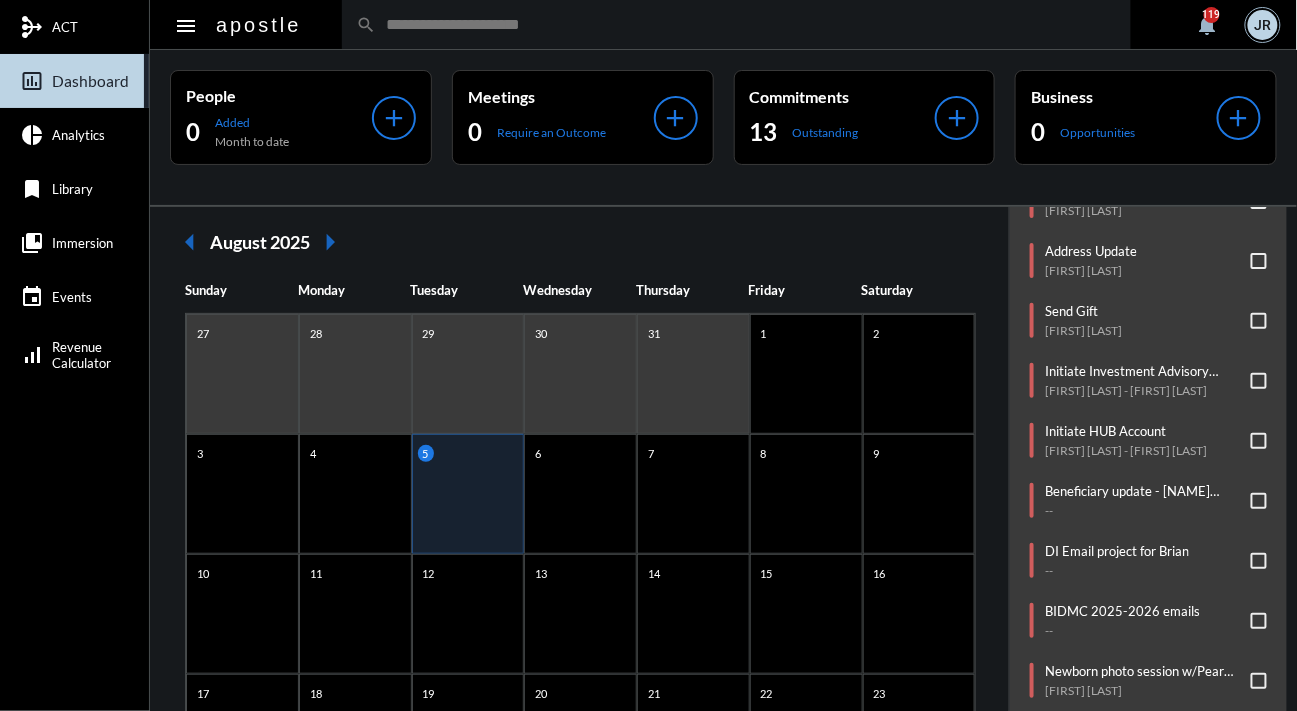 scroll, scrollTop: 397, scrollLeft: 0, axis: vertical 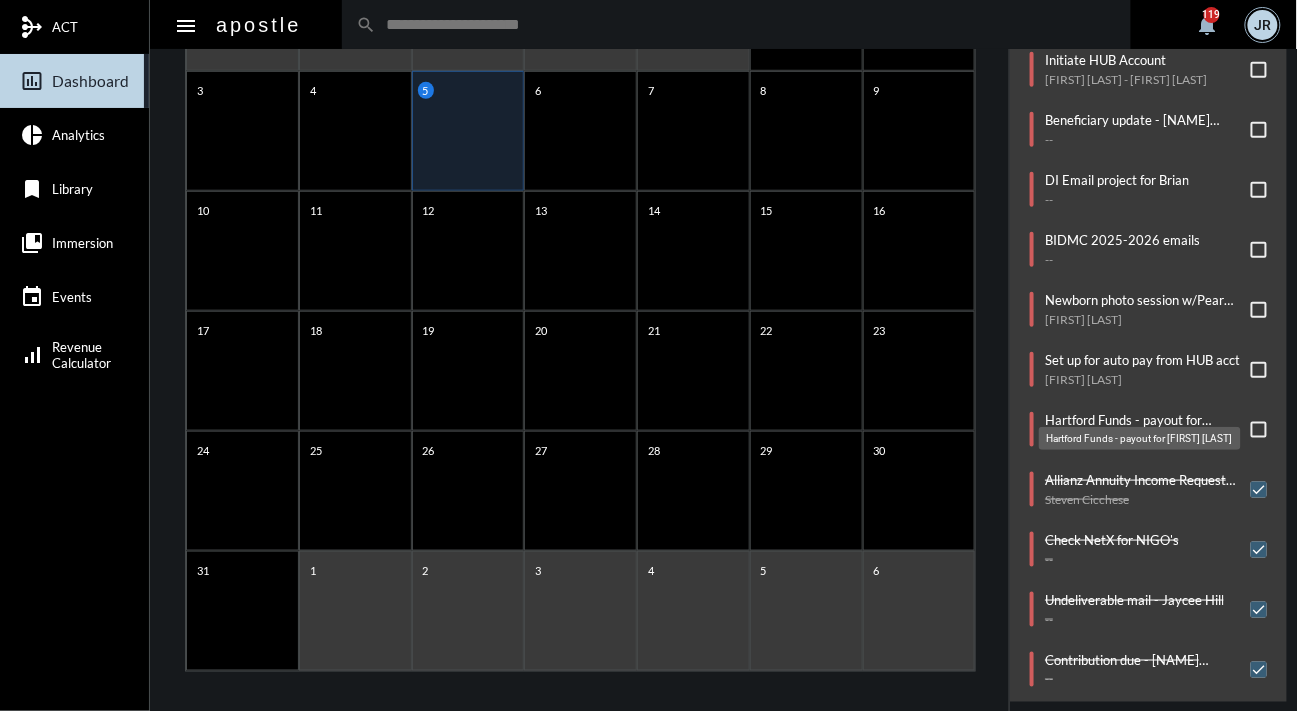 click on "Hartford Funds - payout for Kathryn Riley" 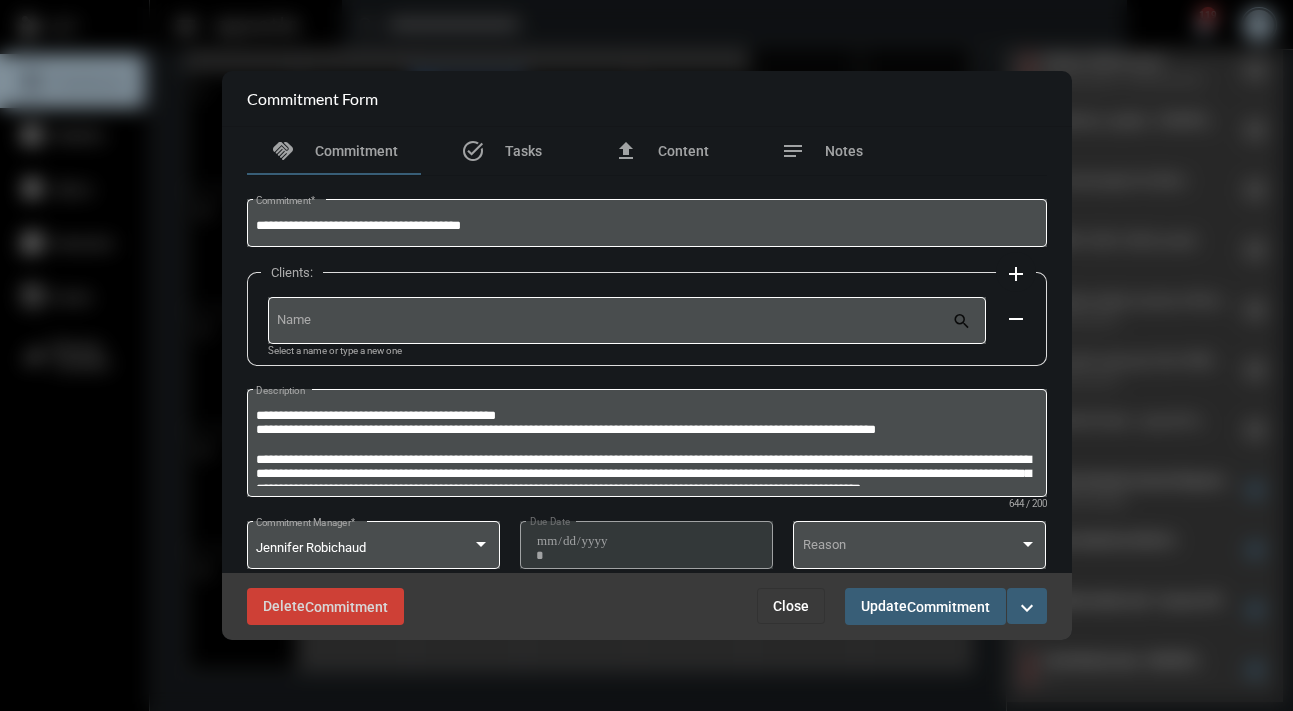 click on "Close" at bounding box center [791, 606] 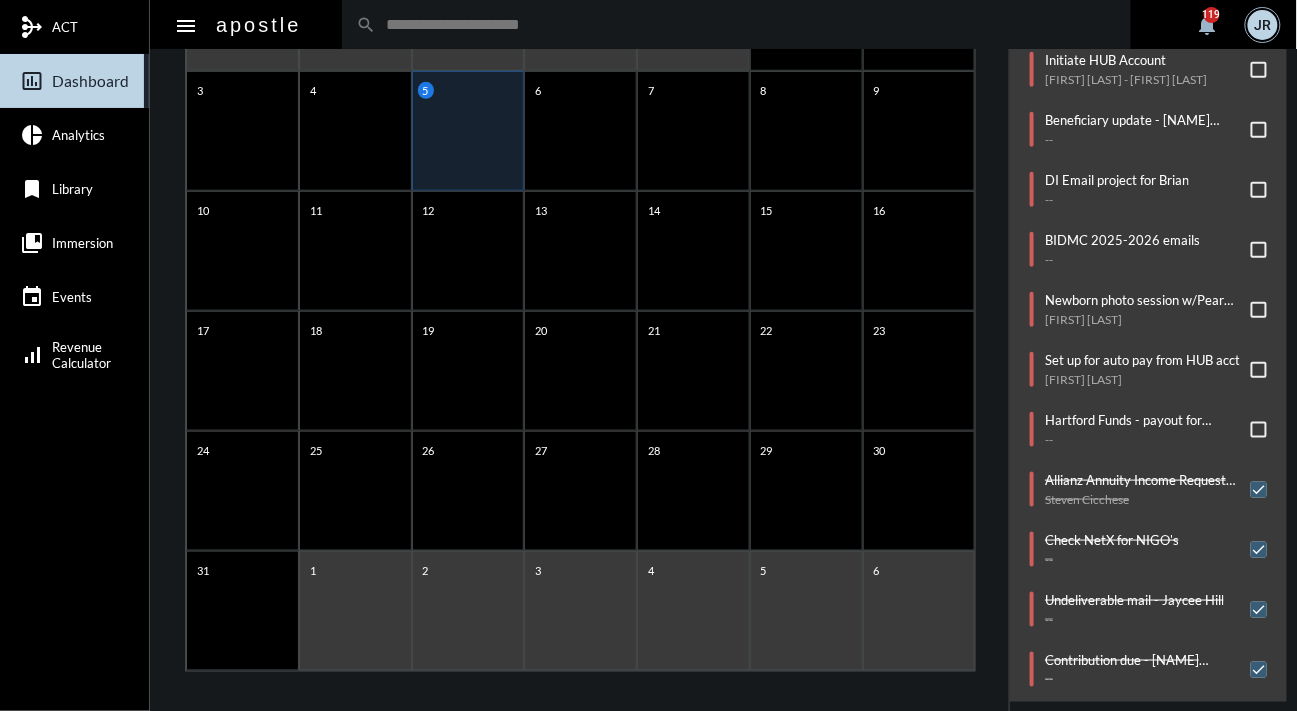 click on "arrow_left August 2025 arrow_right Sunday Monday Tuesday Wednesday Thursday Friday Saturday 27 28 29 30 31 1 2 3 4 5 6 7 8 9 10 11 12 13 14 15 16 17 18 19 20 21 22 23 24 25 26 27 28 29 30 31 1 2 3 4 5 6" 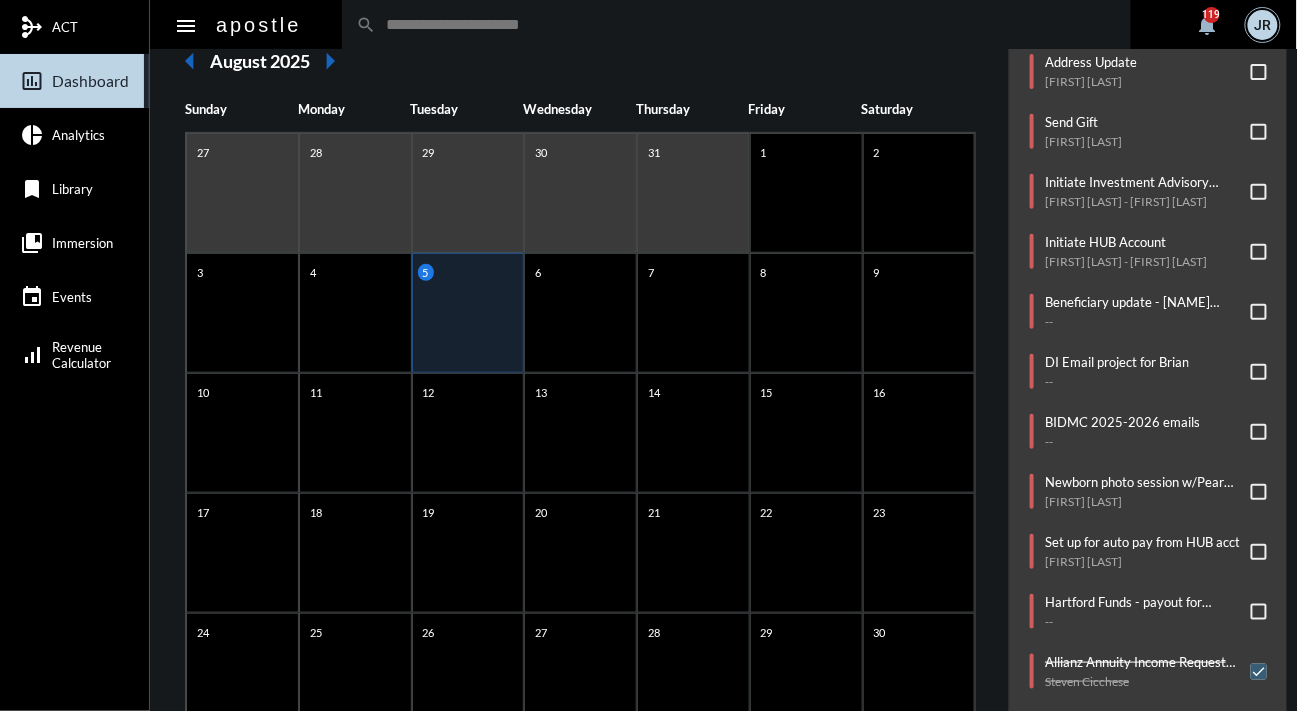 scroll, scrollTop: 145, scrollLeft: 0, axis: vertical 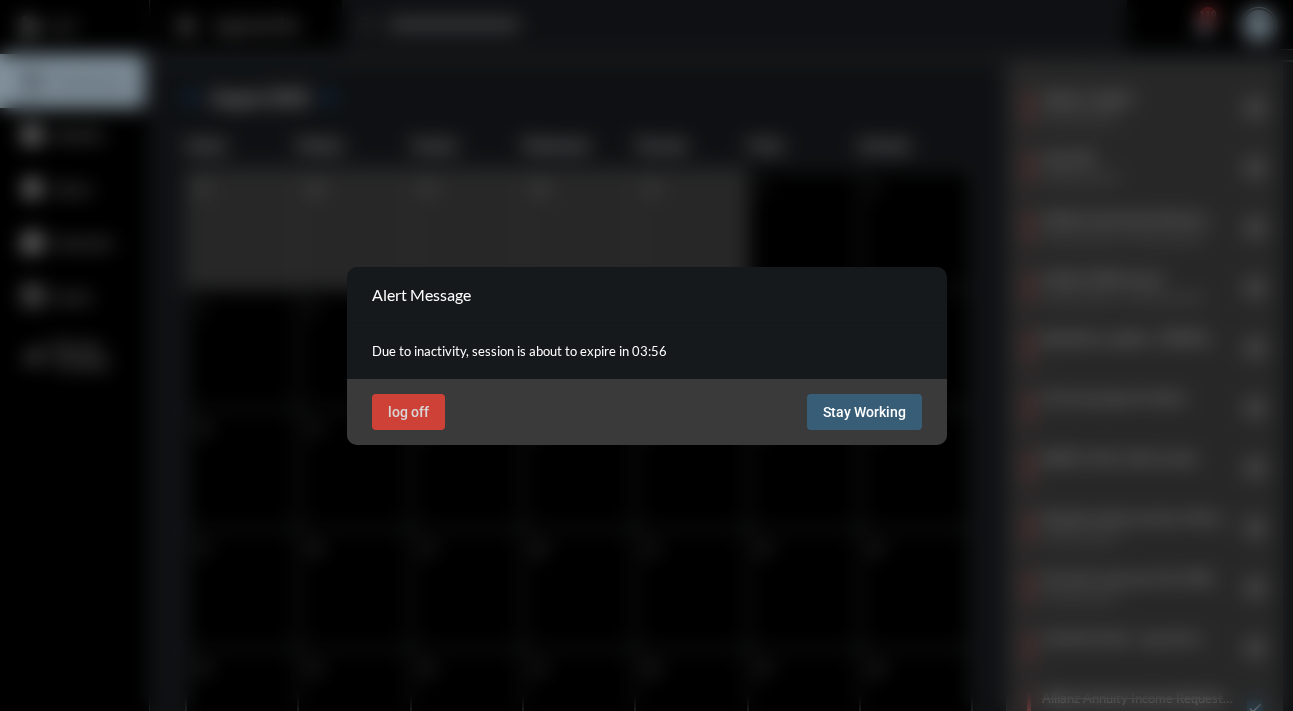 click on "Stay Working" at bounding box center (864, 412) 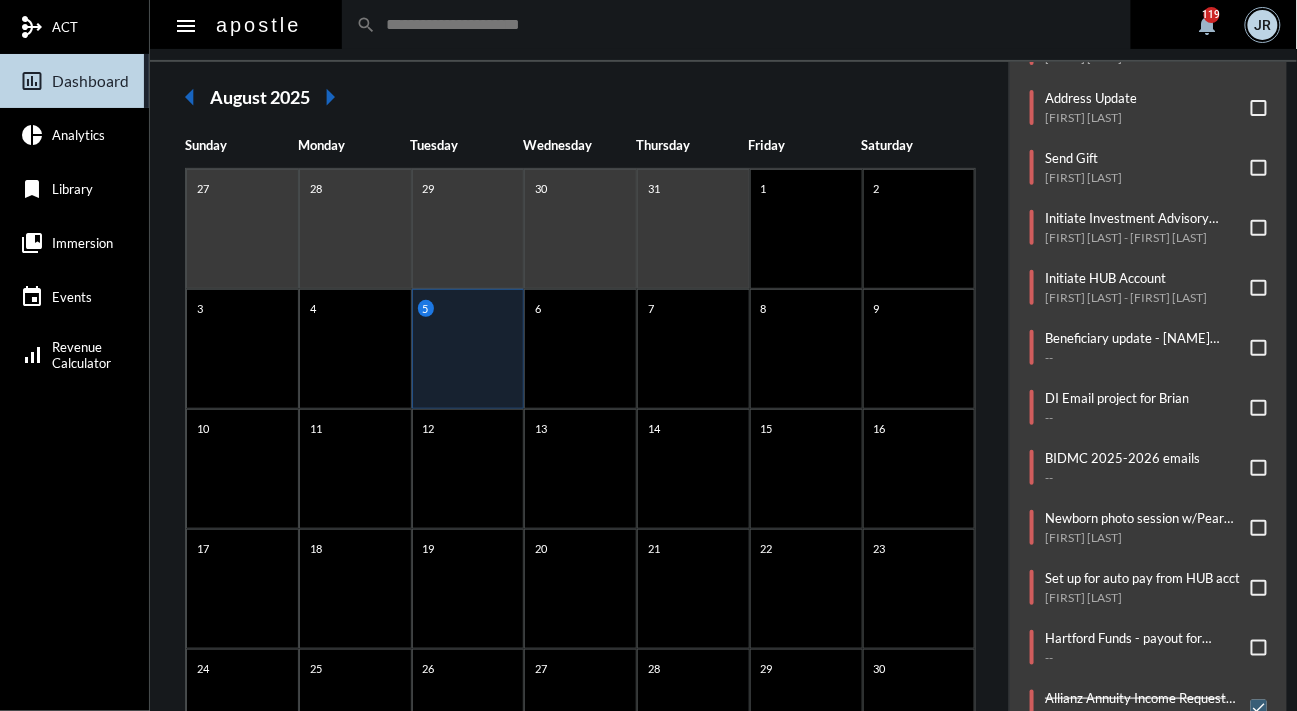 click on "Commitments/Tasks  Schedule Efficient Advisors email to Yan's clients for Wed @12noon   --     Contribution due   Zakariya Elmeghni     Initiate Guardian WL Surrender Form   James Neal     Address Update   Gurcharan Singh     Send Gift   Michael Cardinale     Initiate Investment Advisory Account   Matthew Channen - June Channen     Initiate HUB Account   Matthew Channen - June Channen     Beneficiary update - JULIA BARBAGALLO   --     DI Email project for Brian   --     BIDMC 2025-2026 emails   --     Newborn photo session w/Pear Tree   Katharine Mathews     Set up for auto pay from HUB acct   Samantha Pisani     Hartford Funds - payout for Kathryn Riley   --     Allianz Annuity Income Request Form   Steven Cicchese     Check NetX for NIGO's   --     Undeliverable mail - Jaycee Hill   --     Contribution due - ABBEY J WINANT   --" 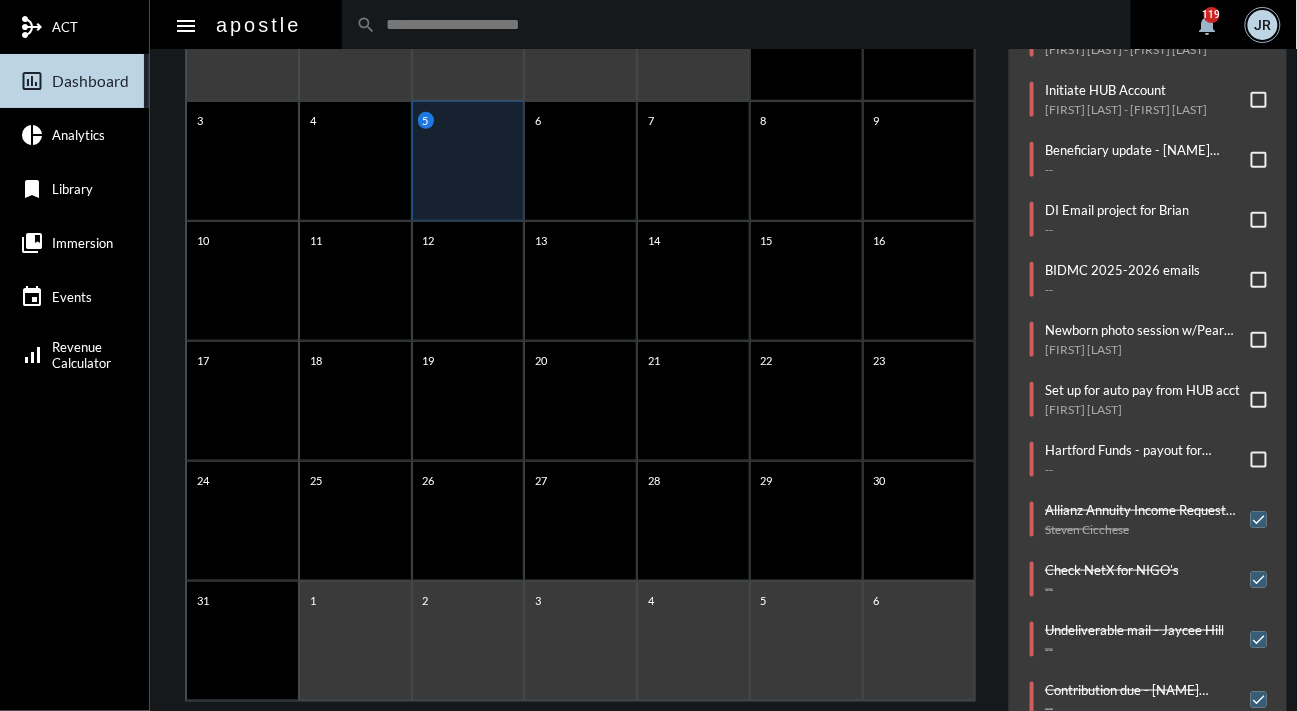 scroll, scrollTop: 370, scrollLeft: 0, axis: vertical 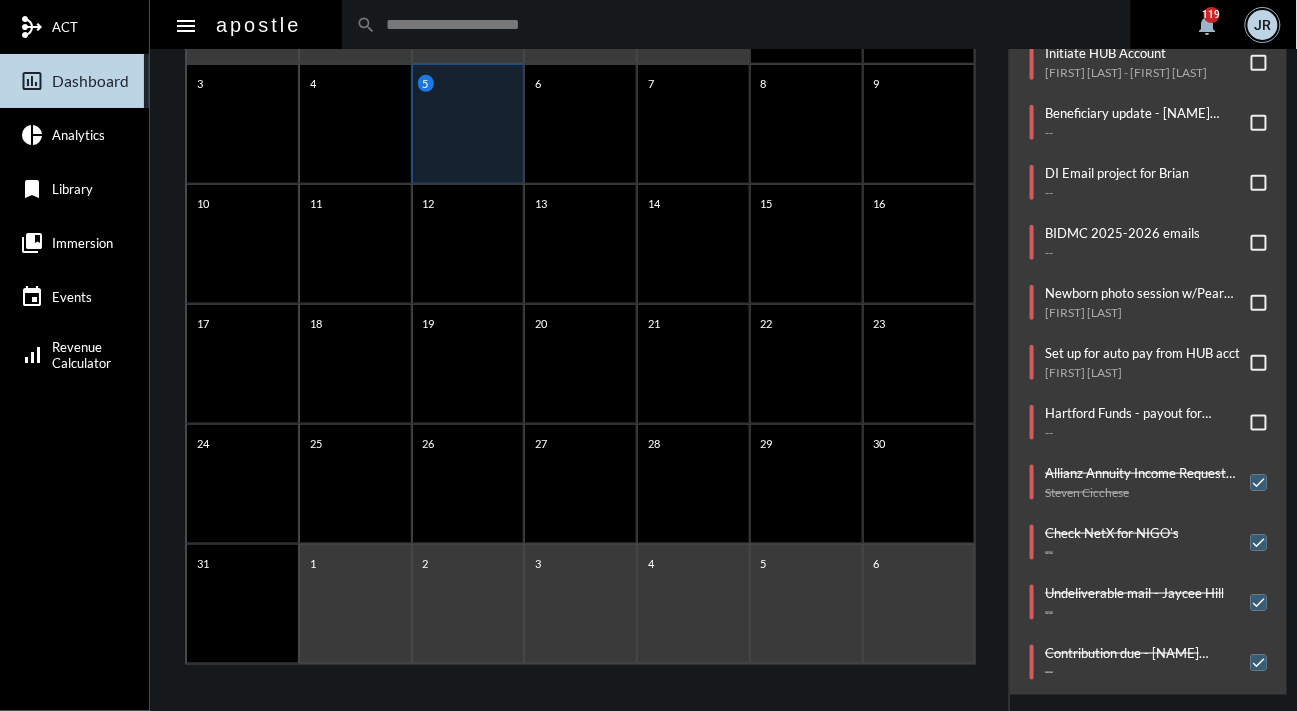 click on "arrow_left August 2025 arrow_right Sunday Monday Tuesday Wednesday Thursday Friday Saturday 27 28 29 30 31 1 2 3 4 5 6 7 8 9 10 11 12 13 14 15 16 17 18 19 20 21 22 23 24 25 26 27 28 29 30 31 1 2 3 4 5 6" 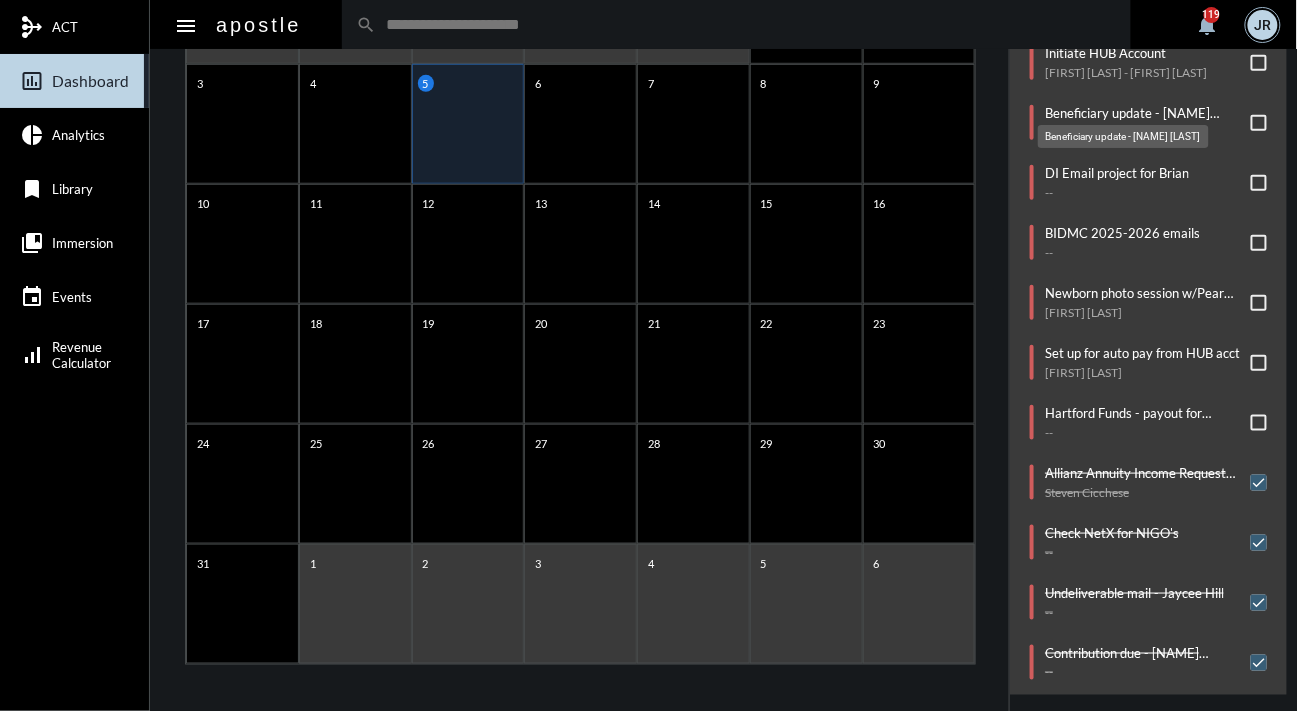 click on "Beneficiary update - JULIA BARBAGALLO" 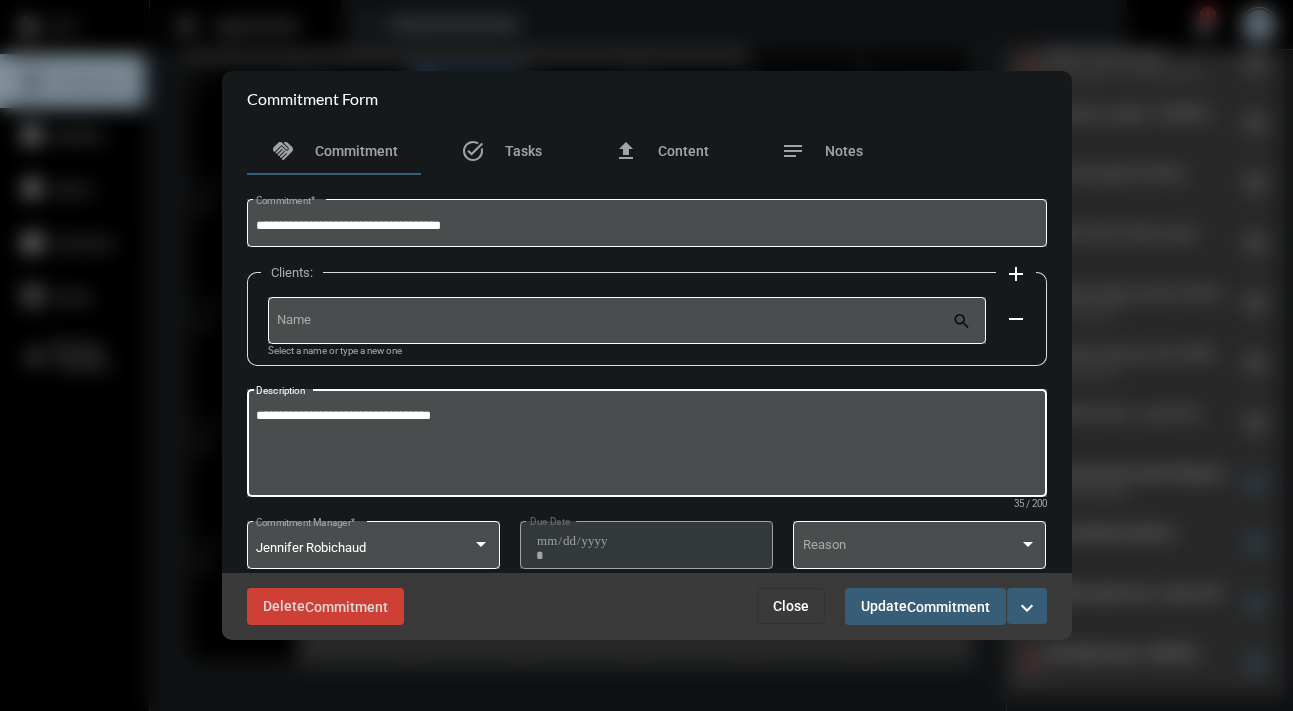click on "**********" at bounding box center (646, 446) 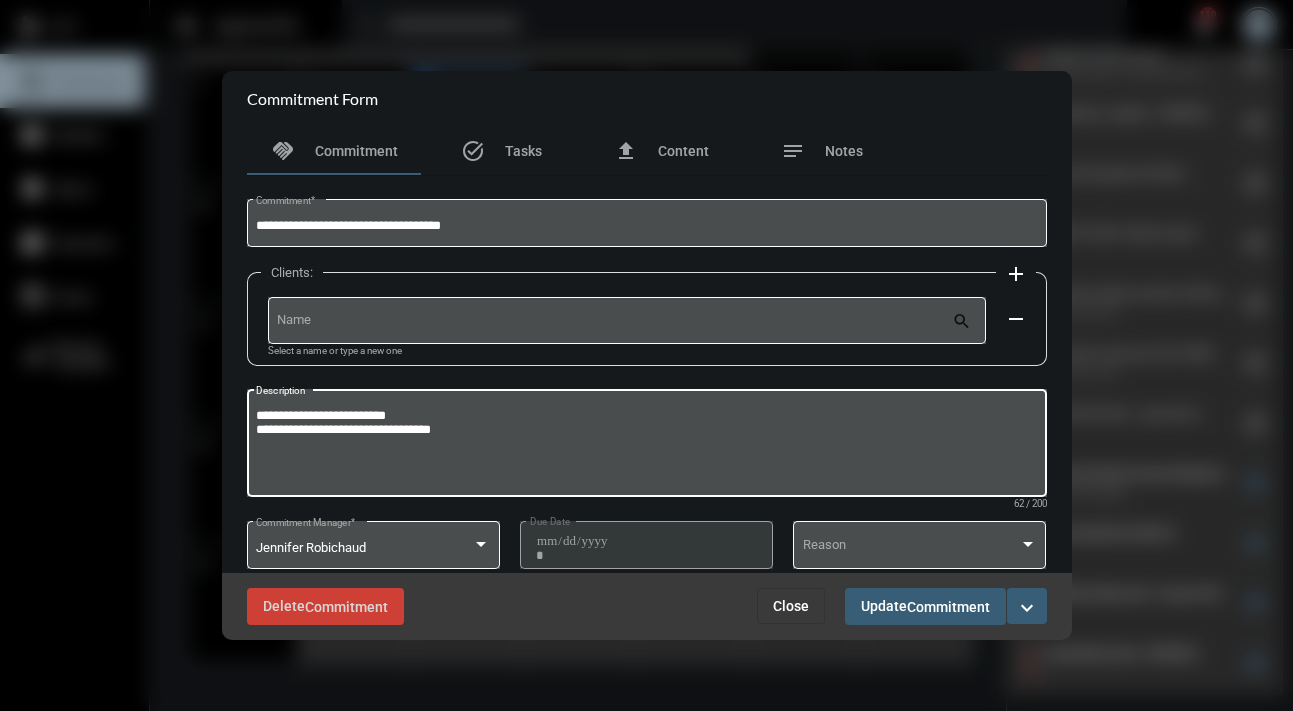 type on "**********" 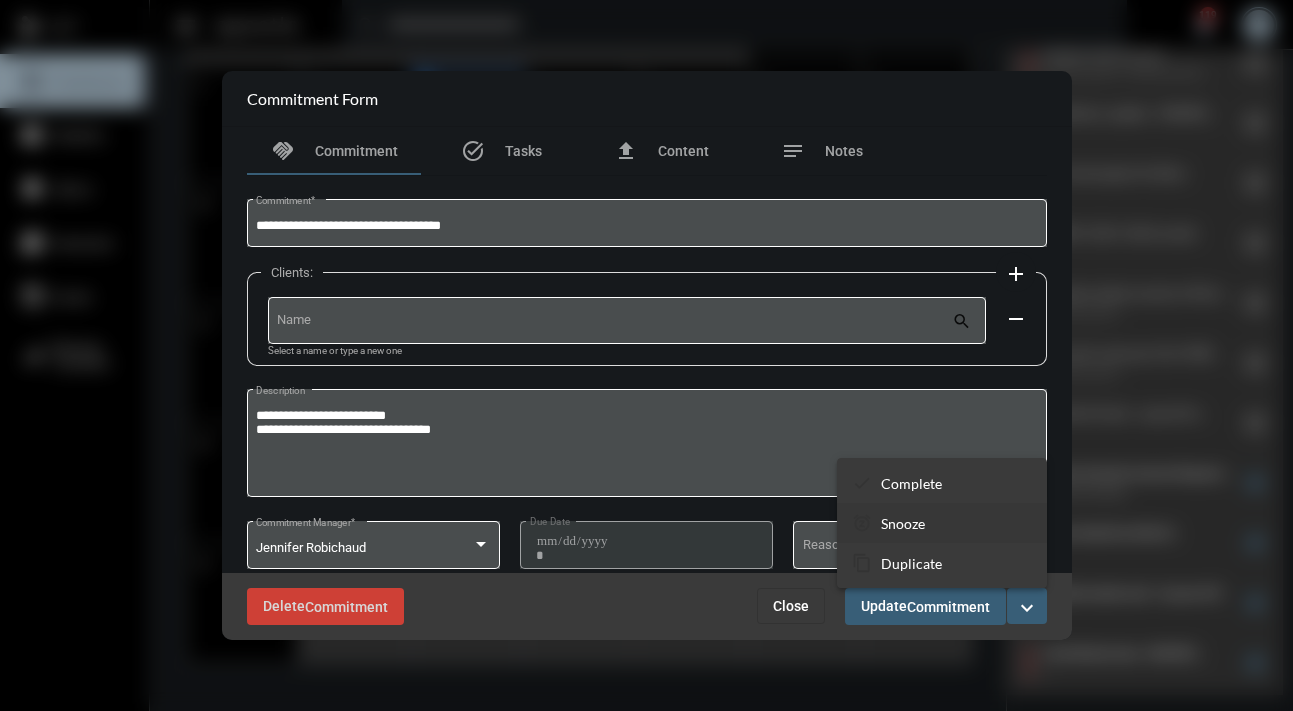 click on "Snooze" at bounding box center (903, 523) 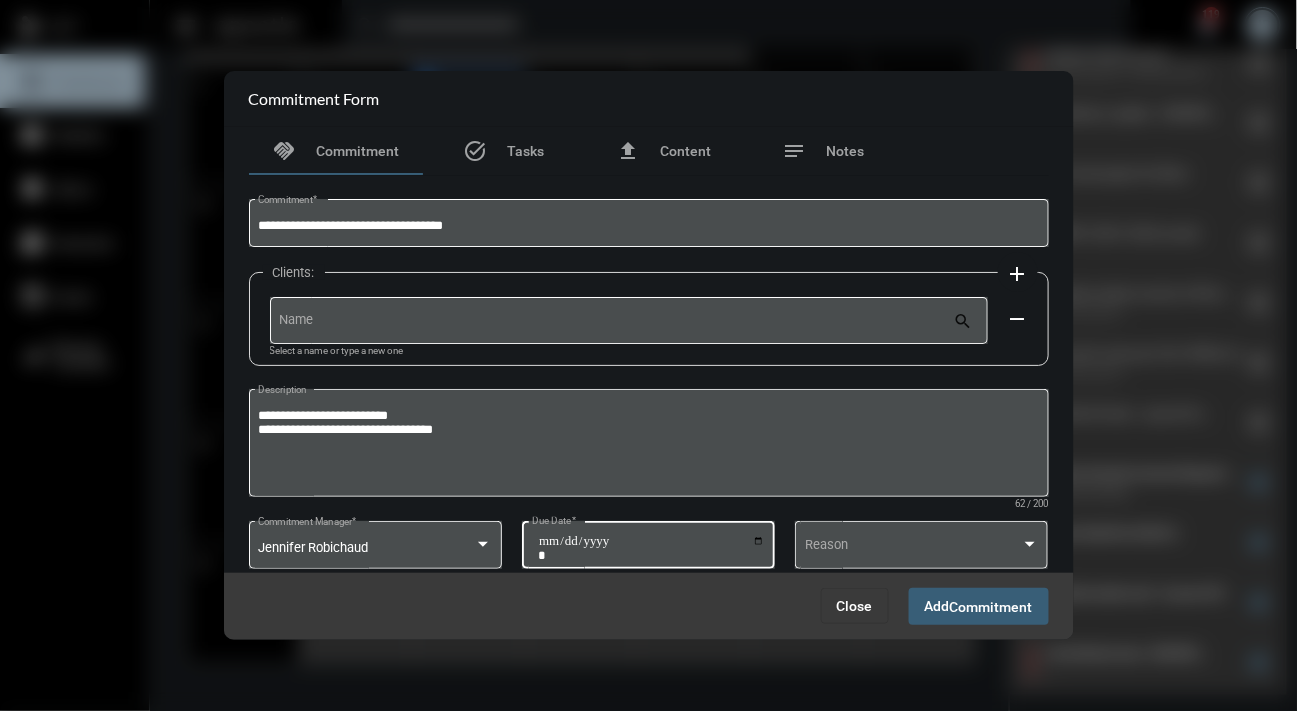 click on "**********" at bounding box center [651, 548] 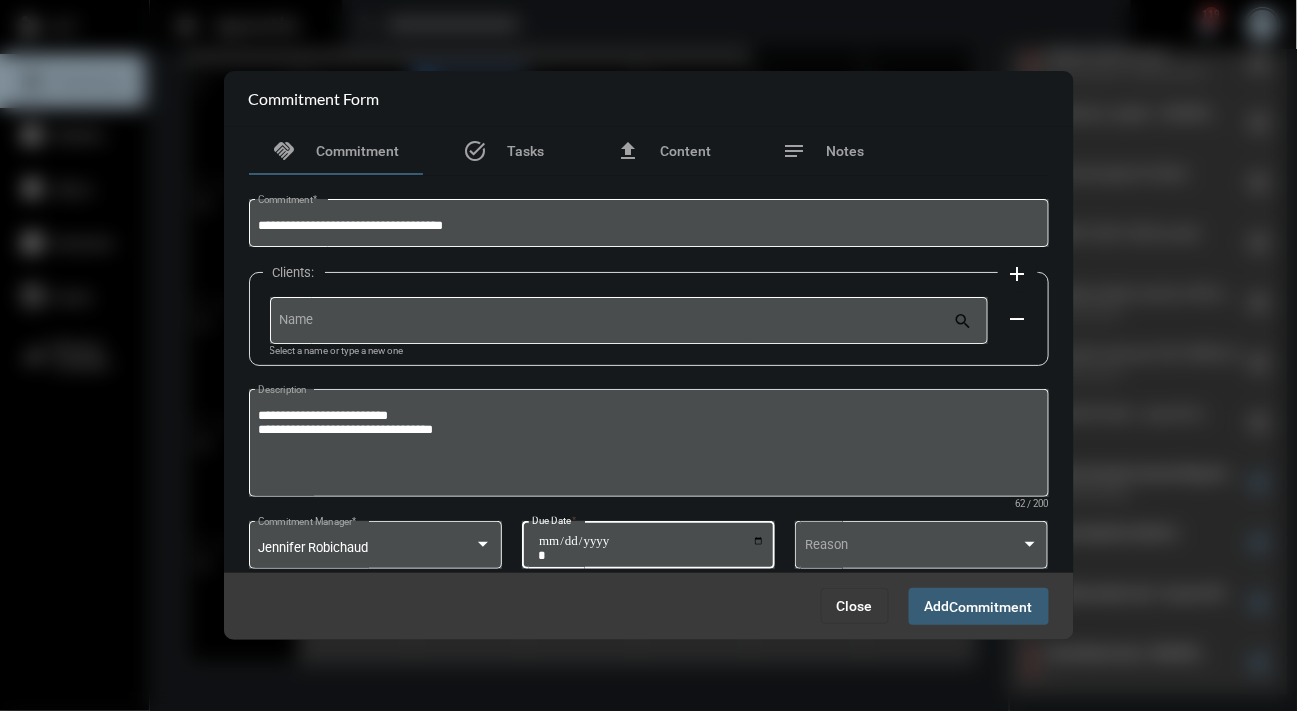 type on "**********" 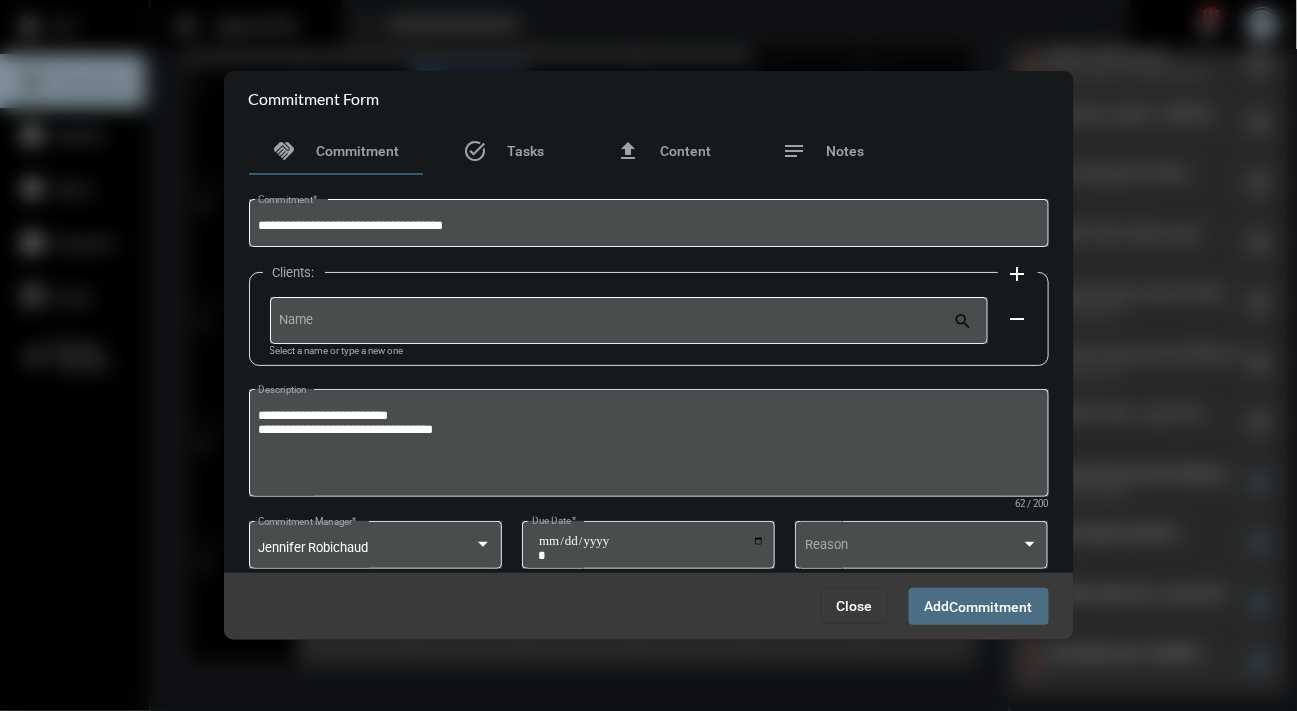 click on "Add   Commitment" at bounding box center (979, 606) 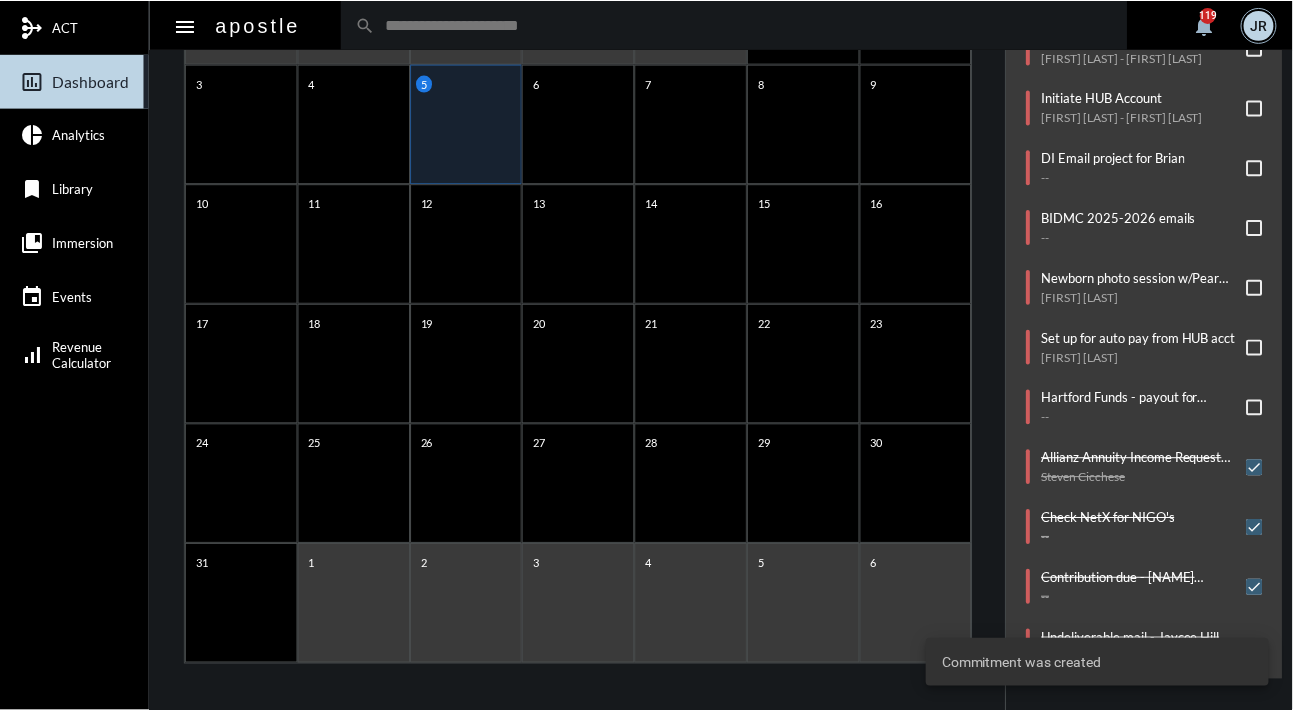 scroll, scrollTop: 338, scrollLeft: 0, axis: vertical 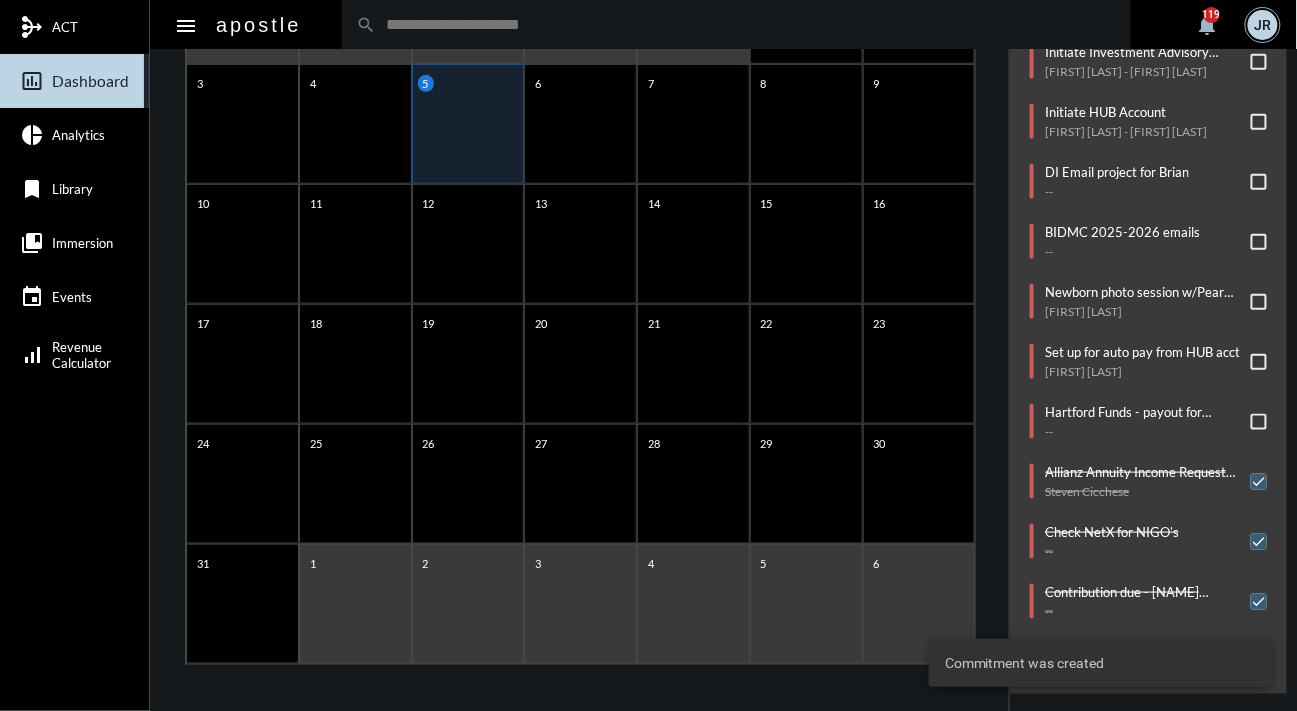 click on "Commitments/Tasks  Schedule Efficient Advisors email to Yan's clients for Wed @12noon   --     Contribution due   Zakariya Elmeghni     Initiate Guardian WL Surrender Form   James Neal     Address Update   Gurcharan Singh     Send Gift   Michael Cardinale     Initiate Investment Advisory Account   Matthew Channen - June Channen     Initiate HUB Account   Matthew Channen - June Channen     DI Email project for Brian   --     BIDMC 2025-2026 emails   --     Newborn photo session w/Pear Tree   Katharine Mathews     Set up for auto pay from HUB acct   Samantha Pisani     Hartford Funds - payout for Kathryn Riley   --     Allianz Annuity Income Request Form   Steven Cicchese     Check NetX for NIGO's   --     Contribution due - ABBEY J WINANT   --     Undeliverable mail - Jaycee Hill   --" 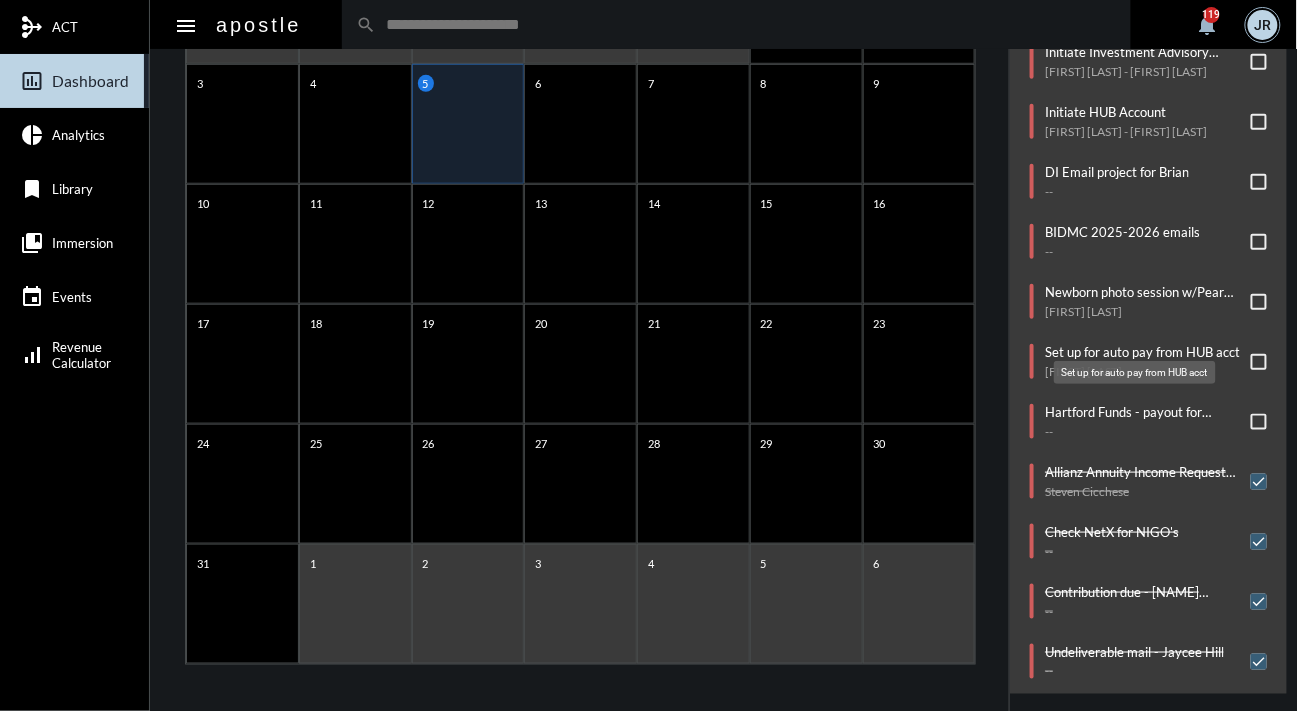 click on "Set up for auto pay from HUB acct" 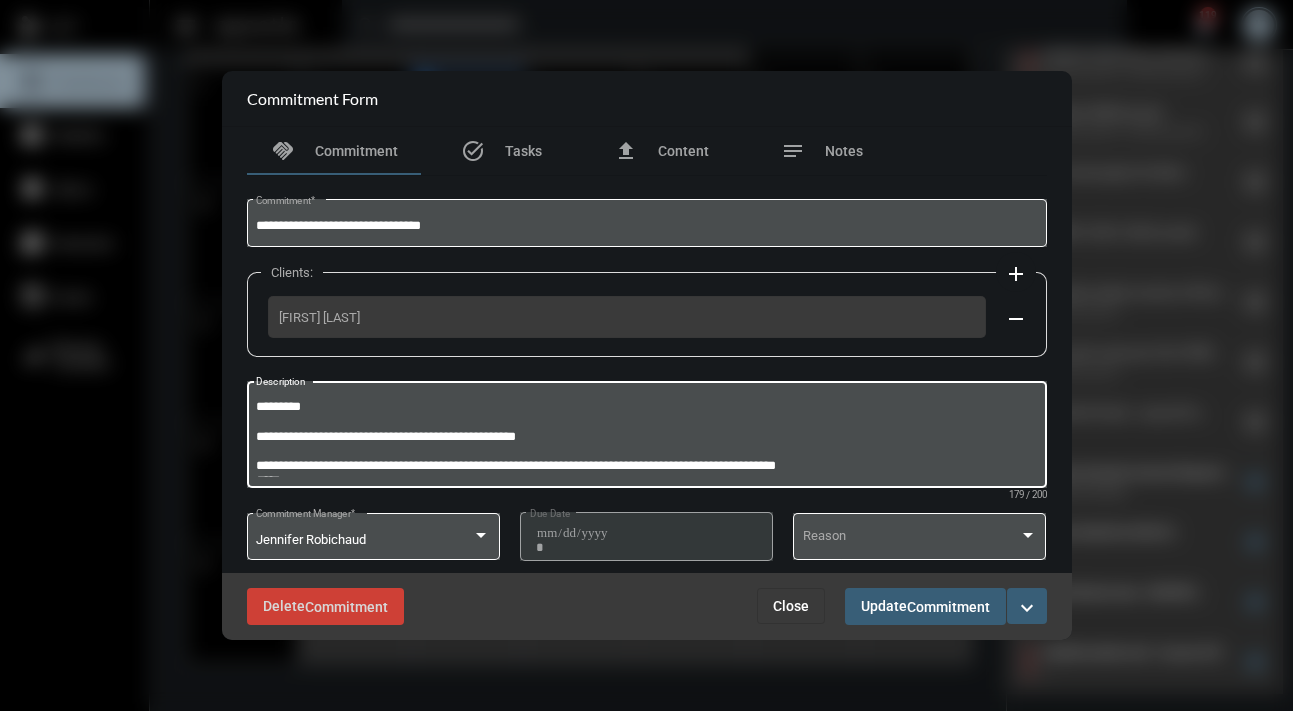 drag, startPoint x: 332, startPoint y: 410, endPoint x: 264, endPoint y: 396, distance: 69.426216 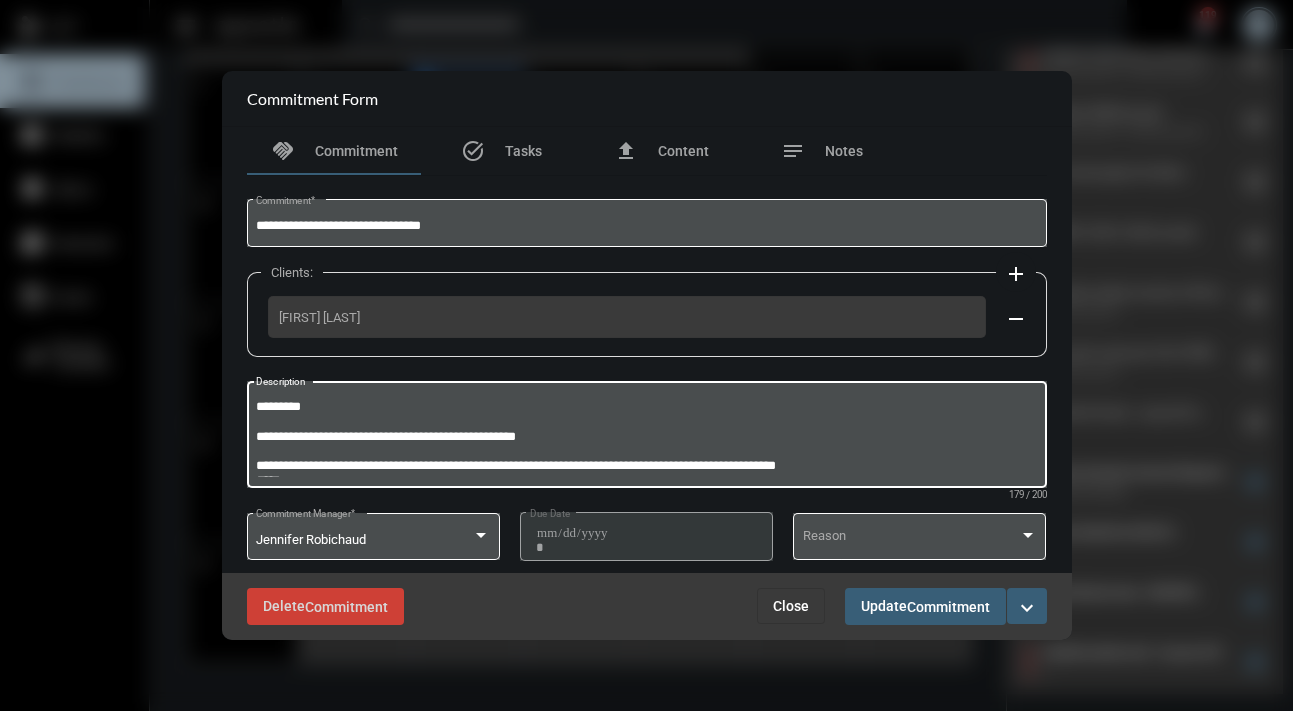 drag, startPoint x: 329, startPoint y: 405, endPoint x: 262, endPoint y: 401, distance: 67.11929 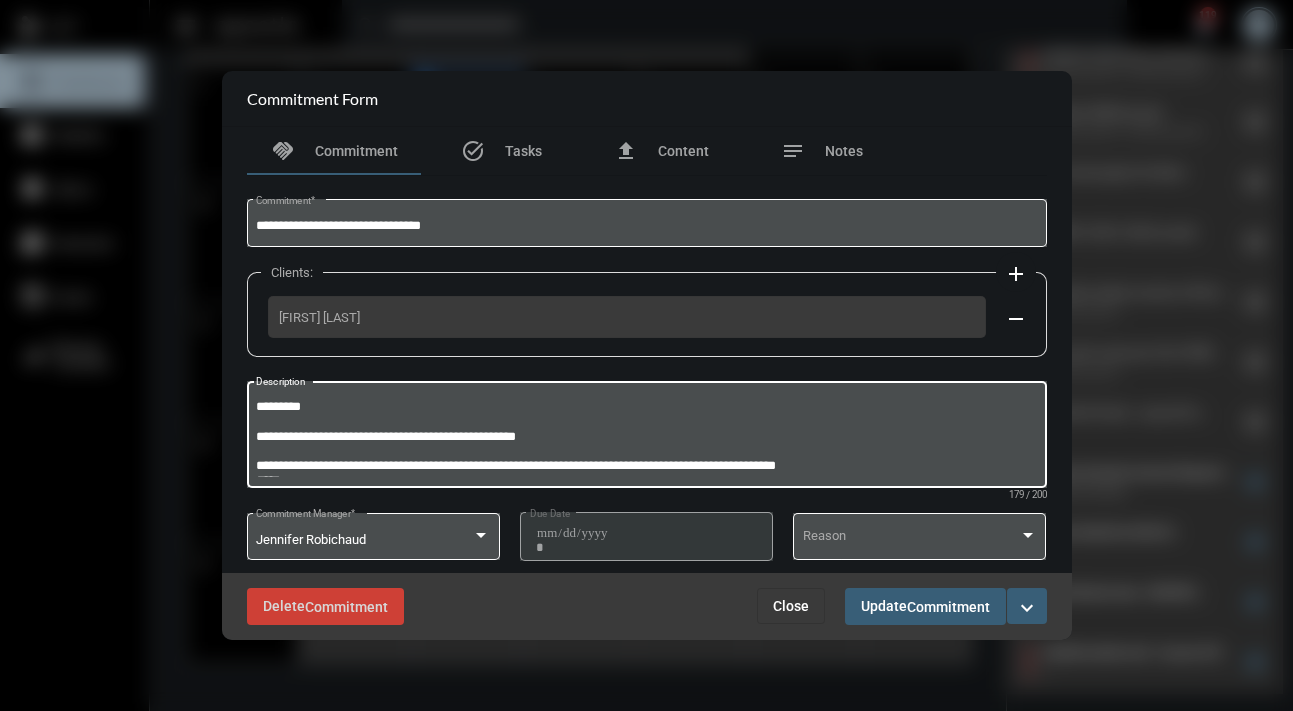 click on "**********" at bounding box center (646, 437) 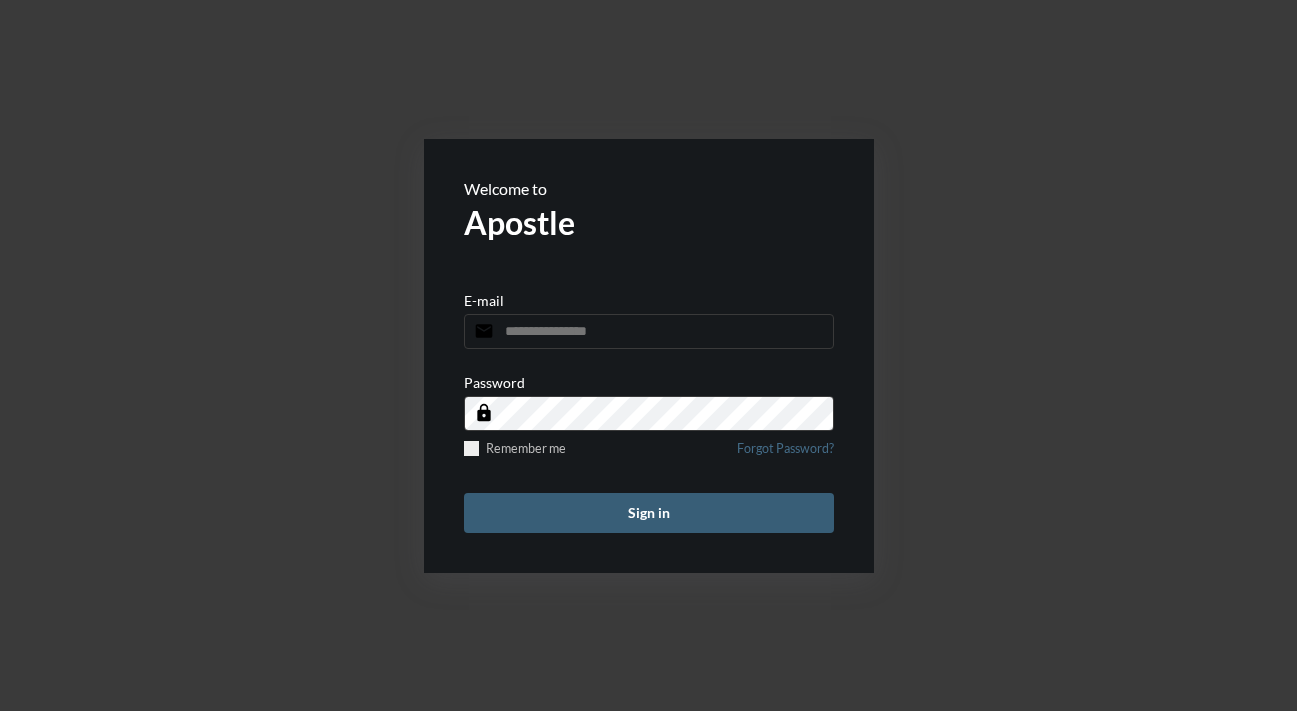 scroll, scrollTop: 0, scrollLeft: 0, axis: both 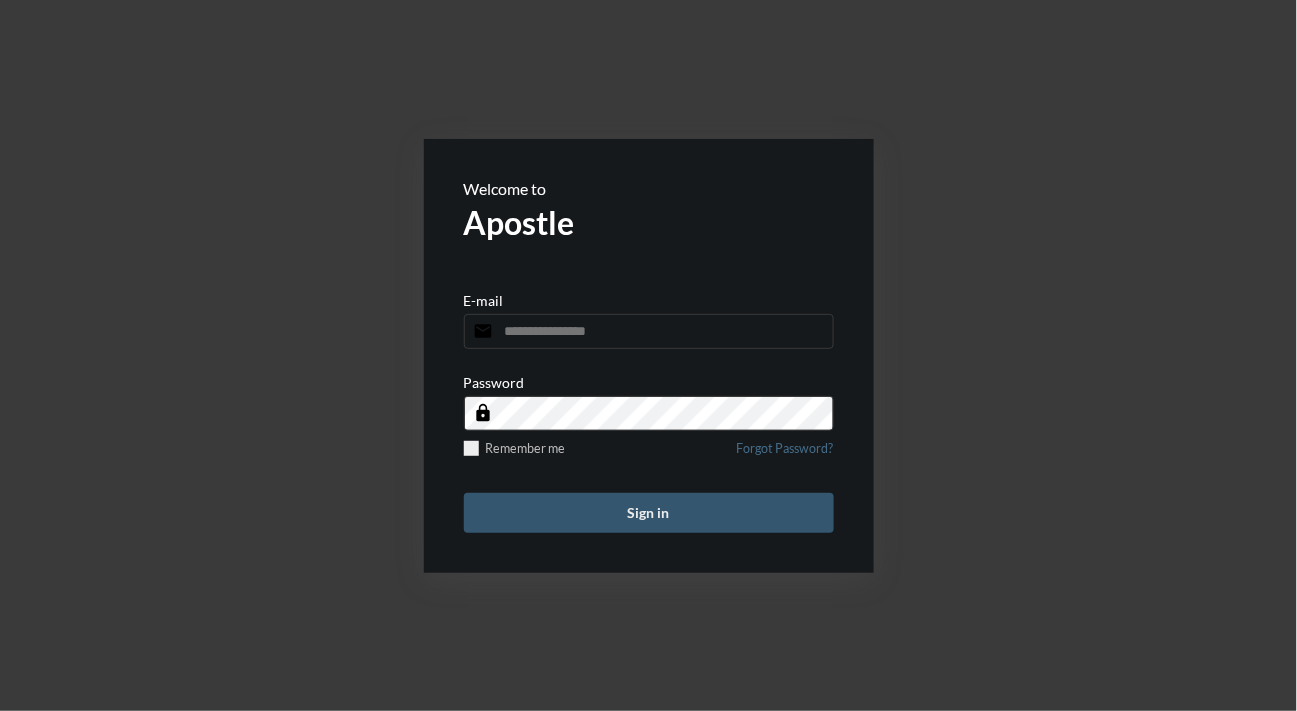 type on "**********" 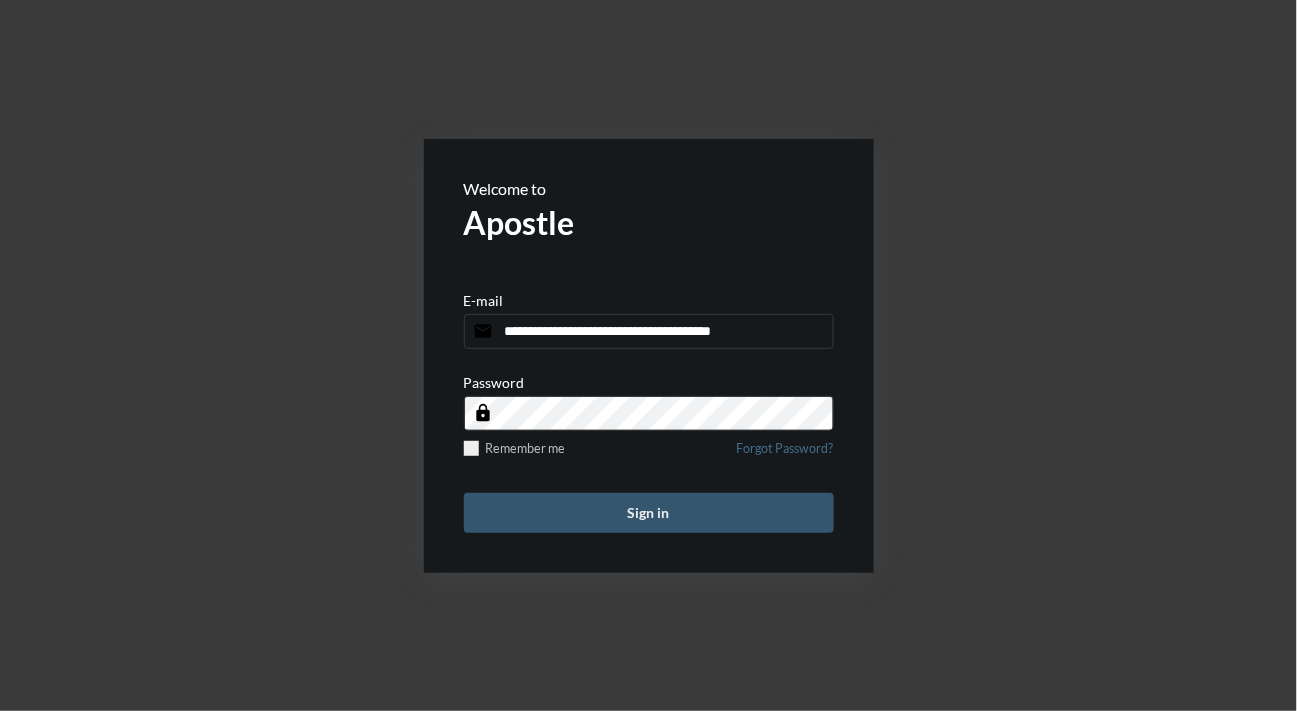 click on "Sign in" at bounding box center [649, 513] 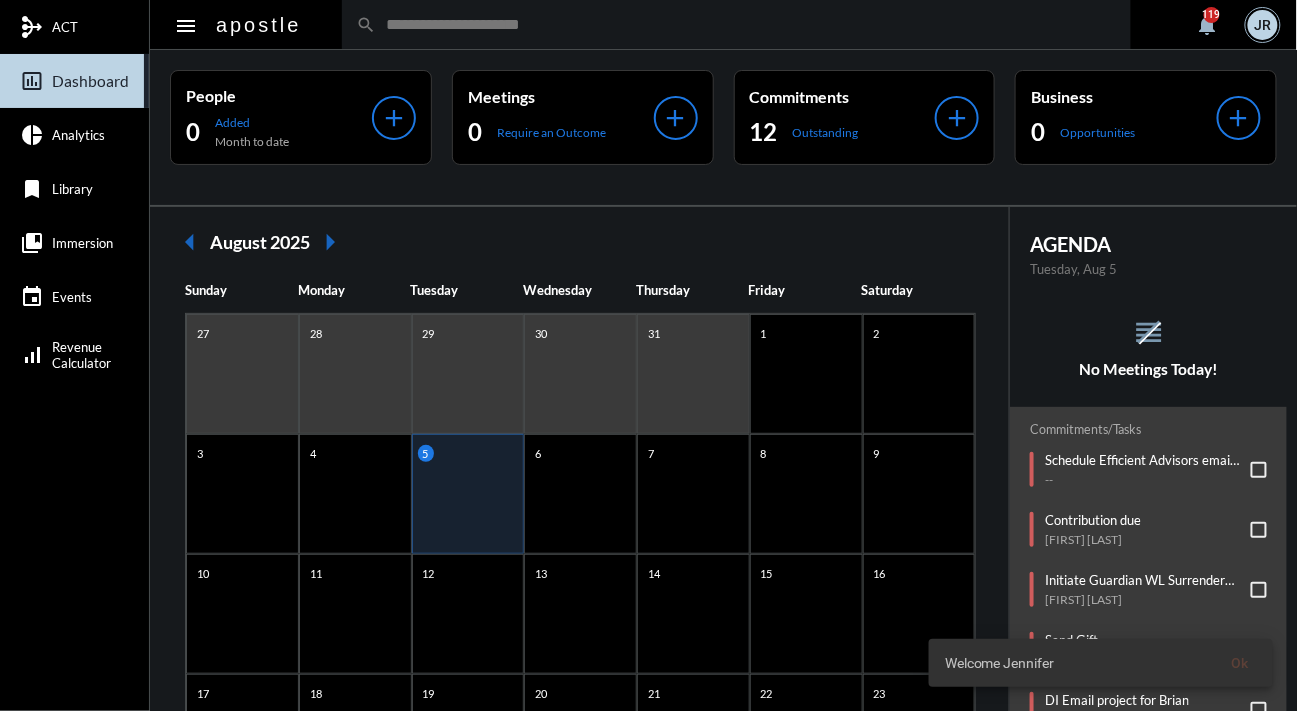 click on "No Meetings Today!" 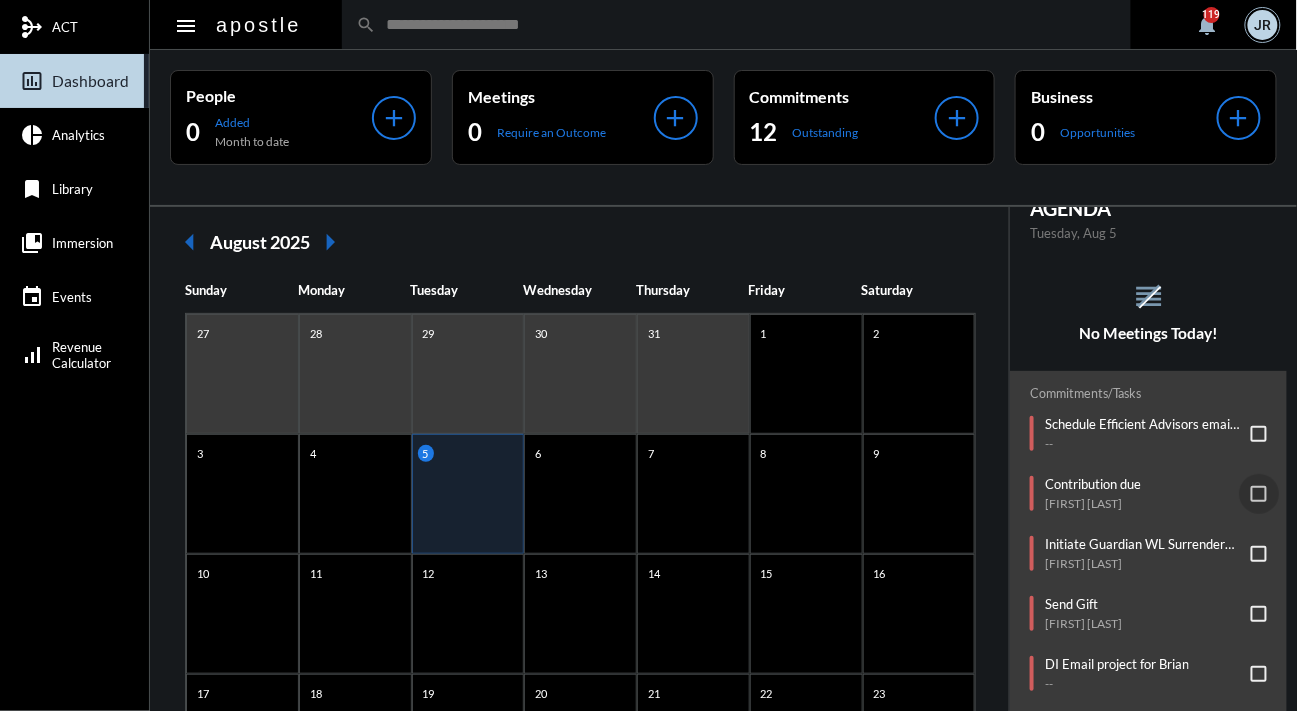 click at bounding box center (1259, 494) 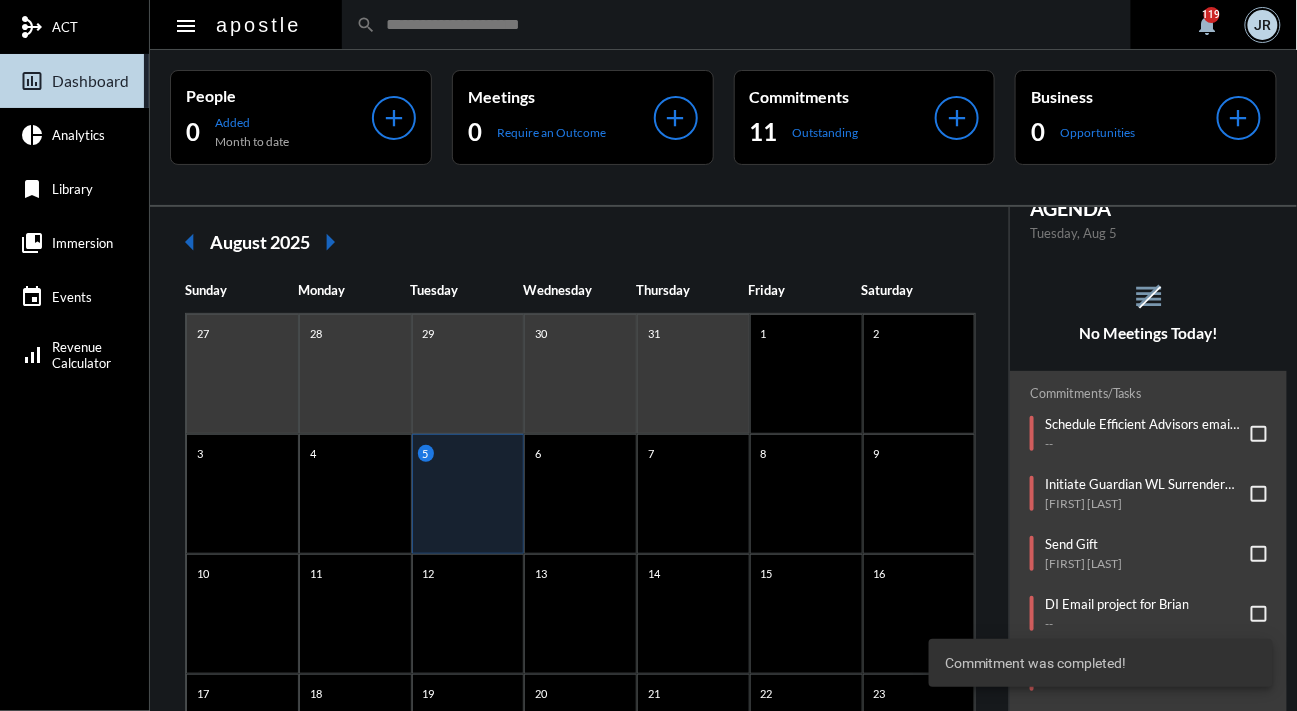 click on "reorder No Meetings Today!" 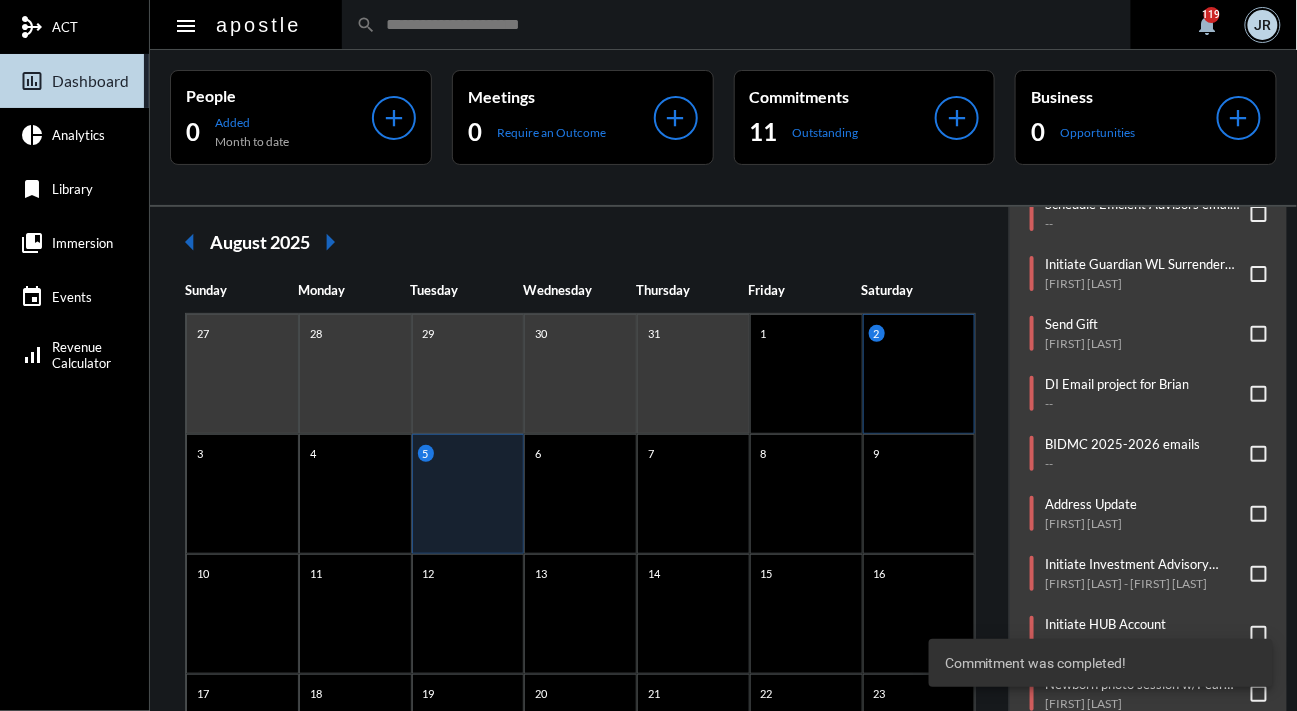 scroll, scrollTop: 338, scrollLeft: 0, axis: vertical 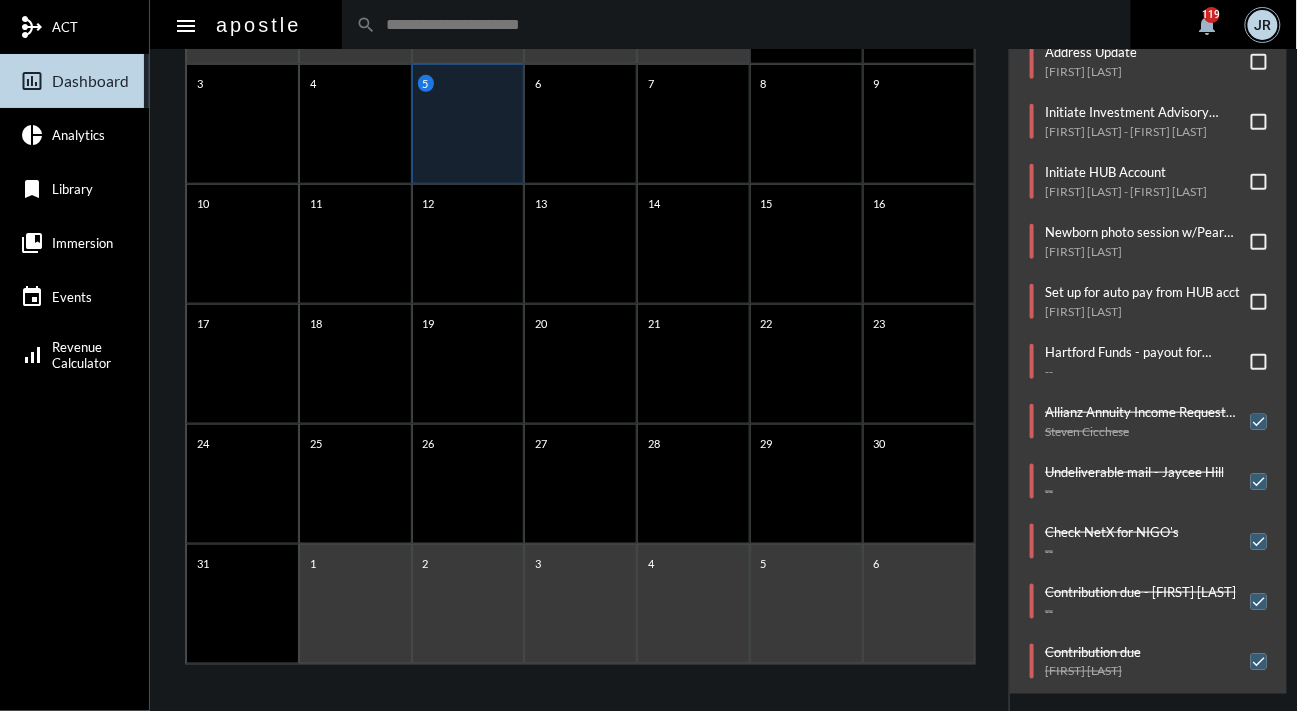 click on "Sunday Monday Tuesday Wednesday Thursday Friday Saturday 27 28 29 30 31 1 2 3 4 5 6 7 8 9 10 11 12 13 14 15 16 17 18 19 20 21 22 23 24 25 26 27 28 29 30 31 1 2 3 4 5 6" 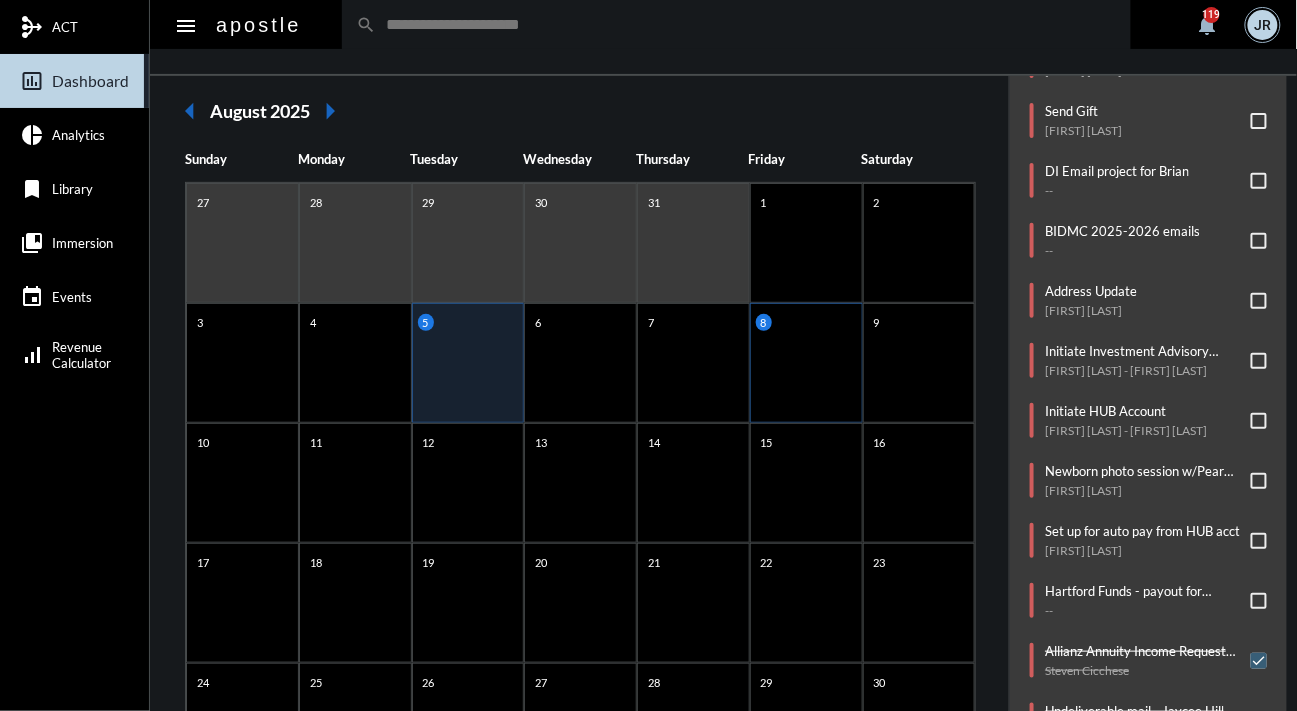 scroll, scrollTop: 115, scrollLeft: 0, axis: vertical 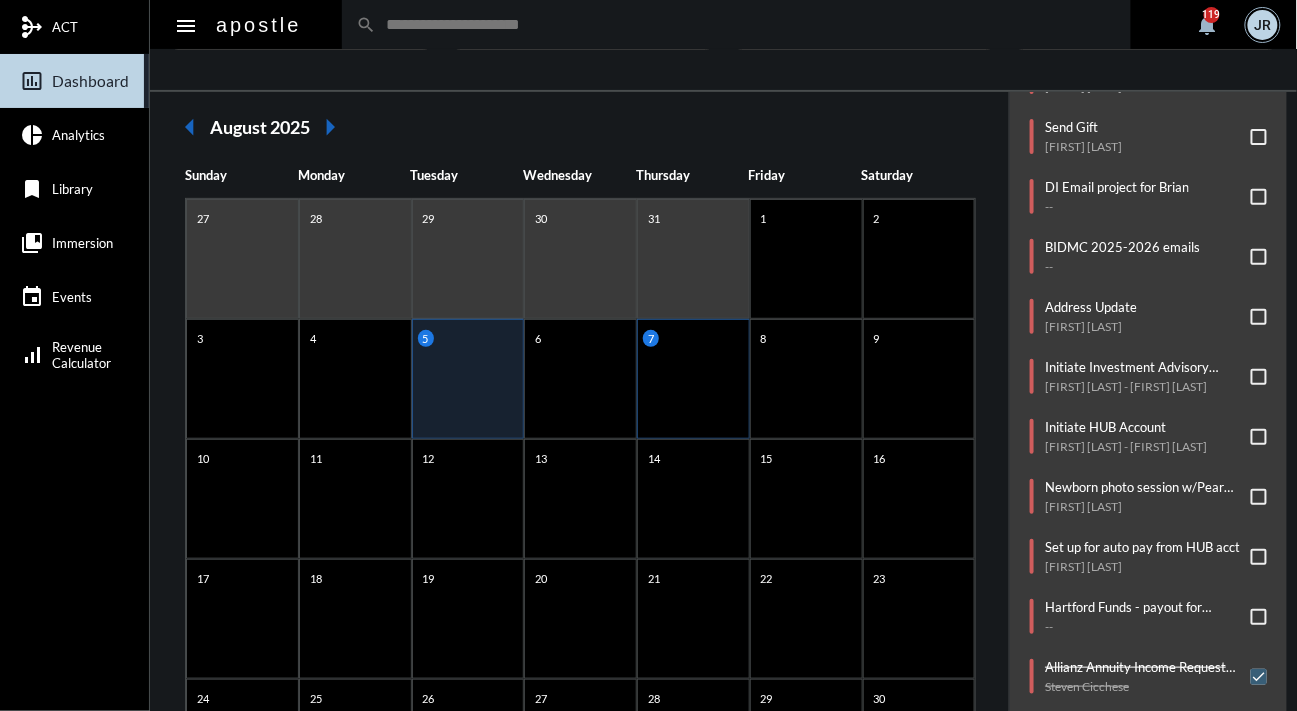 click on "7" 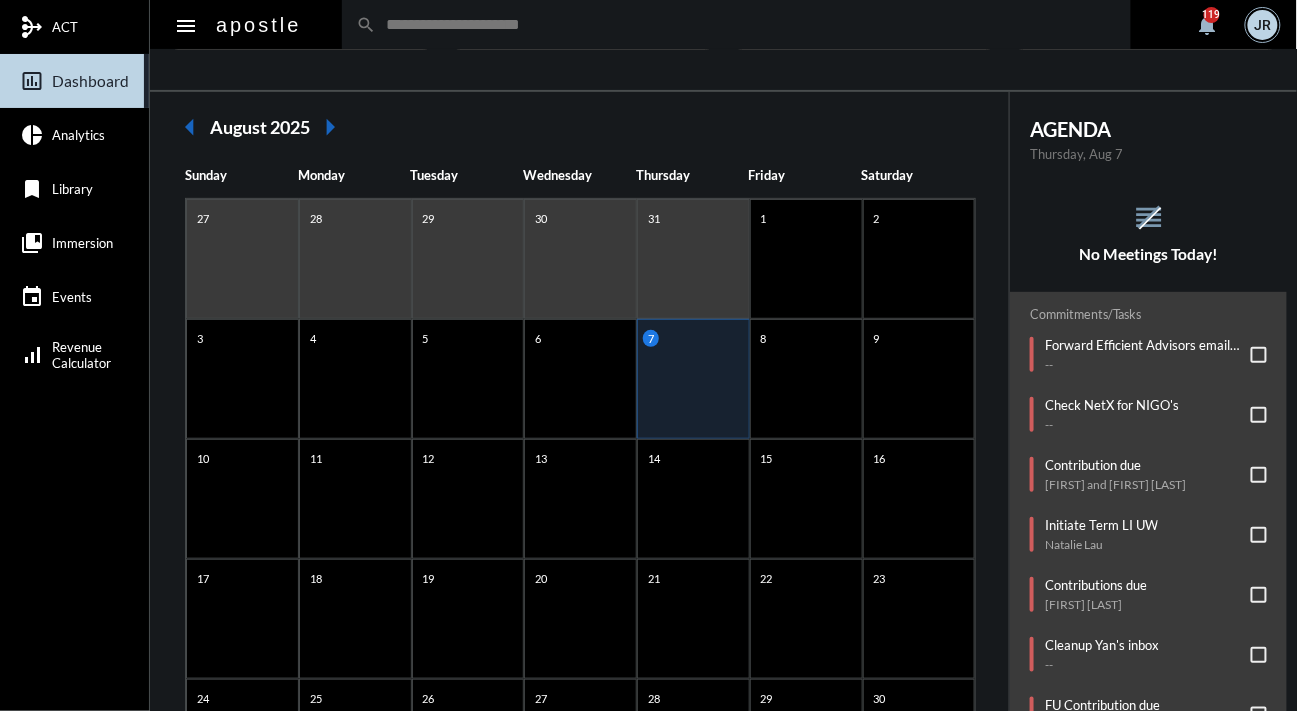 click on "AGENDA Thursday, Aug 7 reorder No Meetings Today! Commitments/Tasks  Forward Efficient Advisors email to Caroline   --     Check NetX for NIGO's   --     Contribution due   Joe and Gail Naimoli     Initiate Term LI UW   Natalie Lau     Contributions due   Lauren Cooper     Cleanup Yan's inbox   --     FU Contribution due   Jeff Delpapa     Move Meeting   Erik Holzwanger     Roth IRA Distribution   Shimon Danino     Bene Update   Emily Ehlers     Beneficiary update - JULIA BARBAGALLO   --" 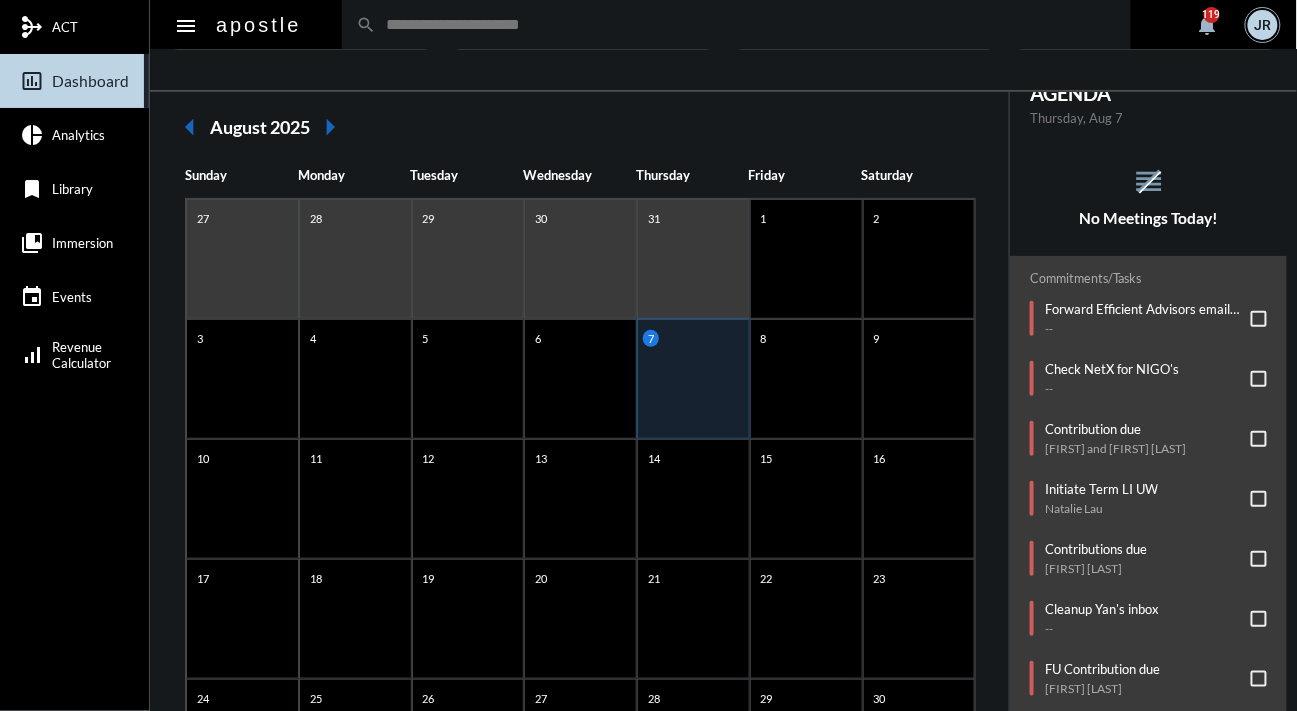 scroll, scrollTop: 43, scrollLeft: 0, axis: vertical 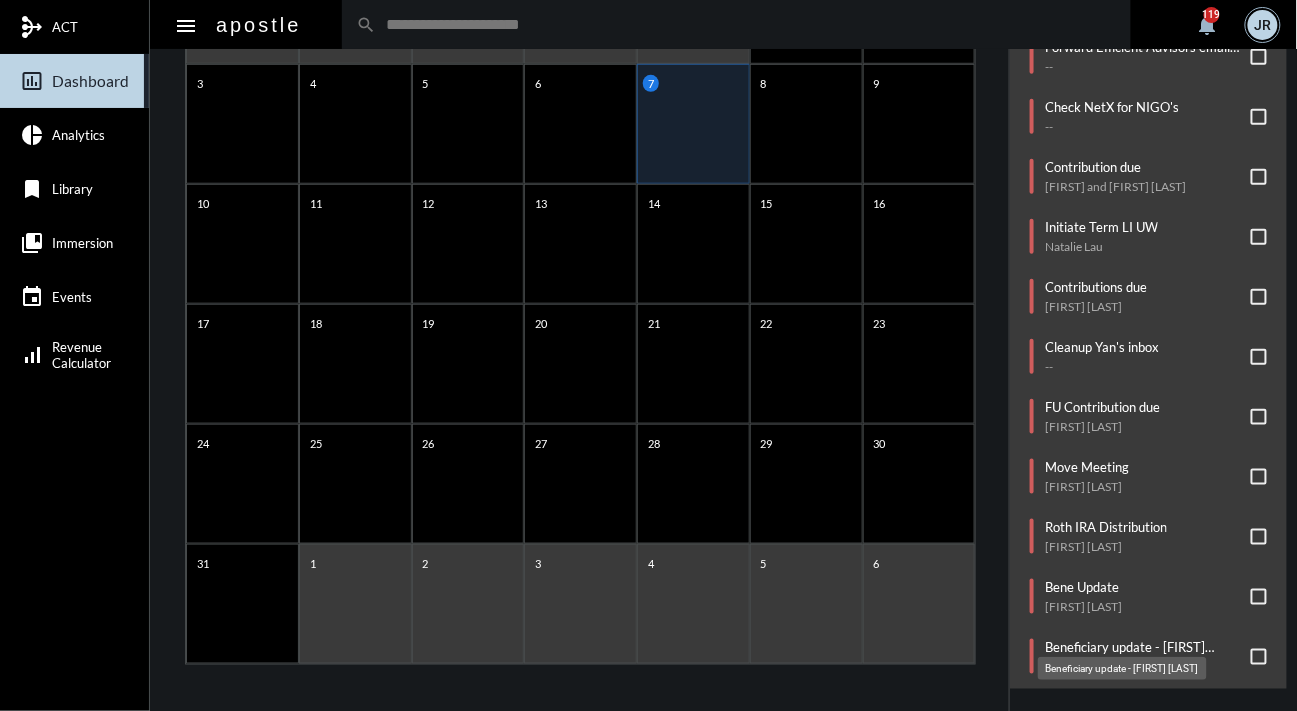 click on "Beneficiary update - [FIRST] [LAST]" 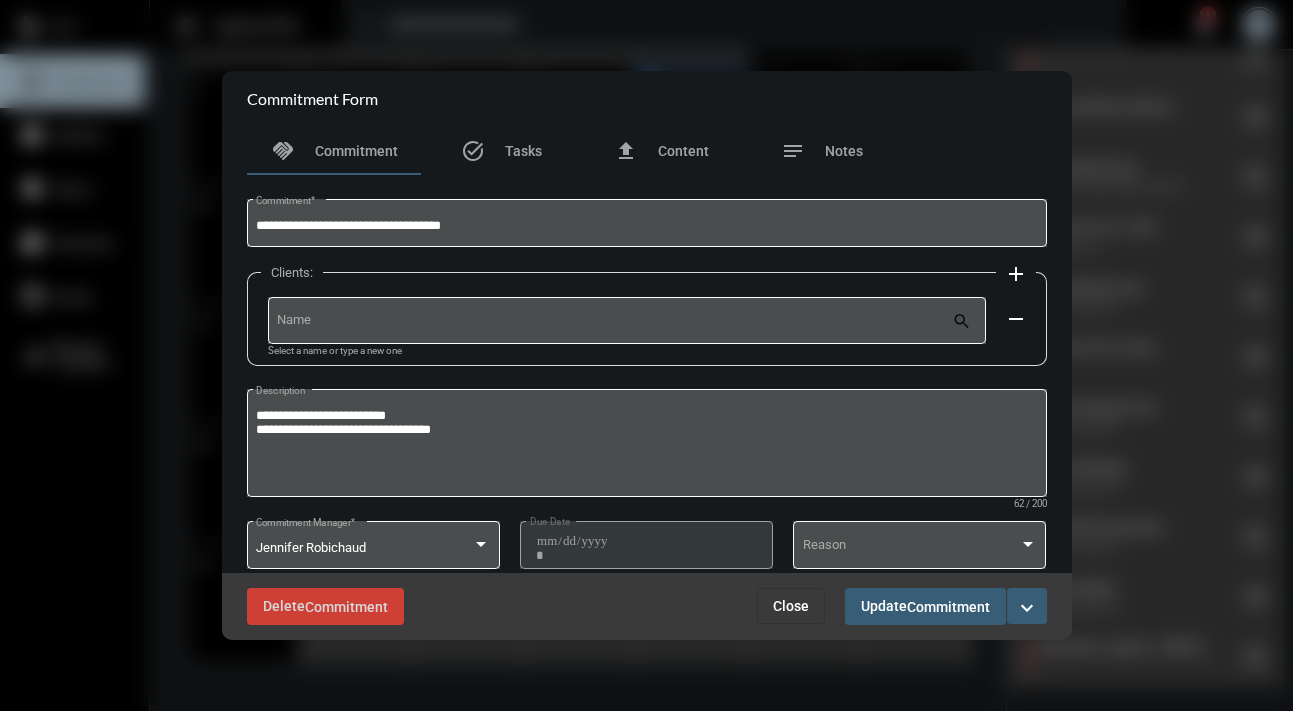 click on "expand_more" at bounding box center (1027, 608) 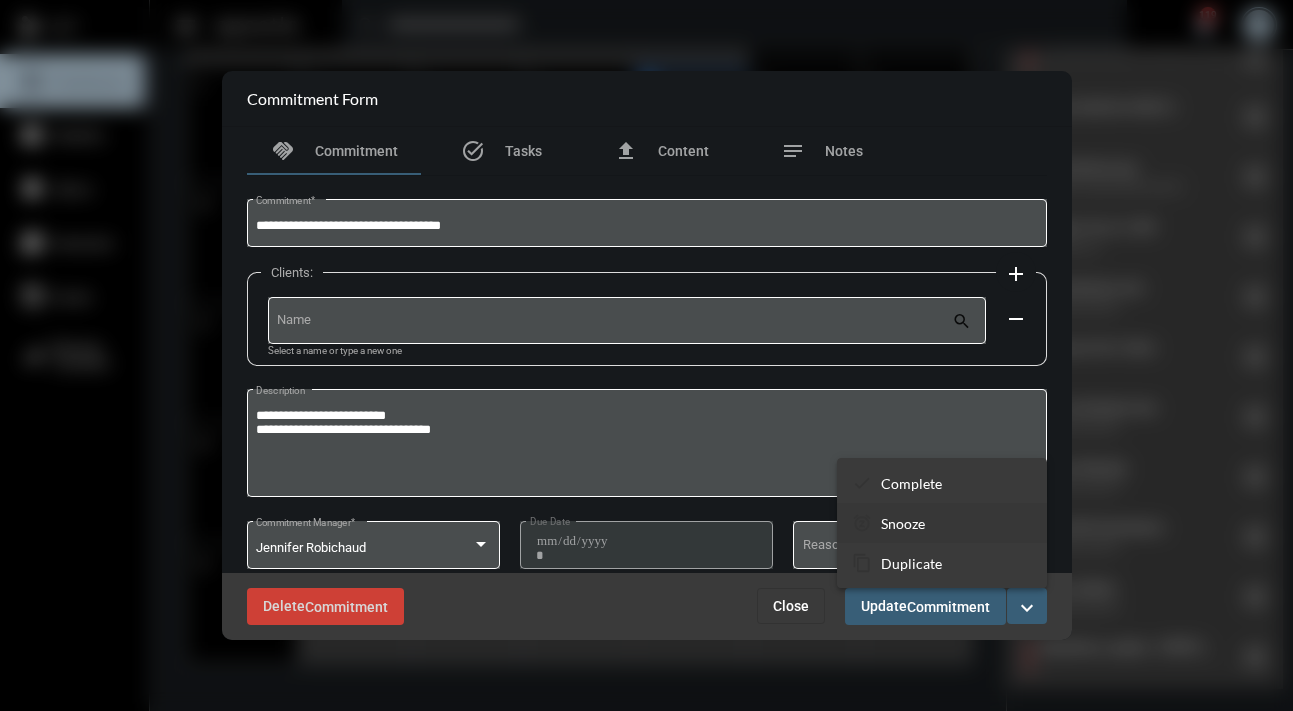click on "Snooze" at bounding box center [903, 523] 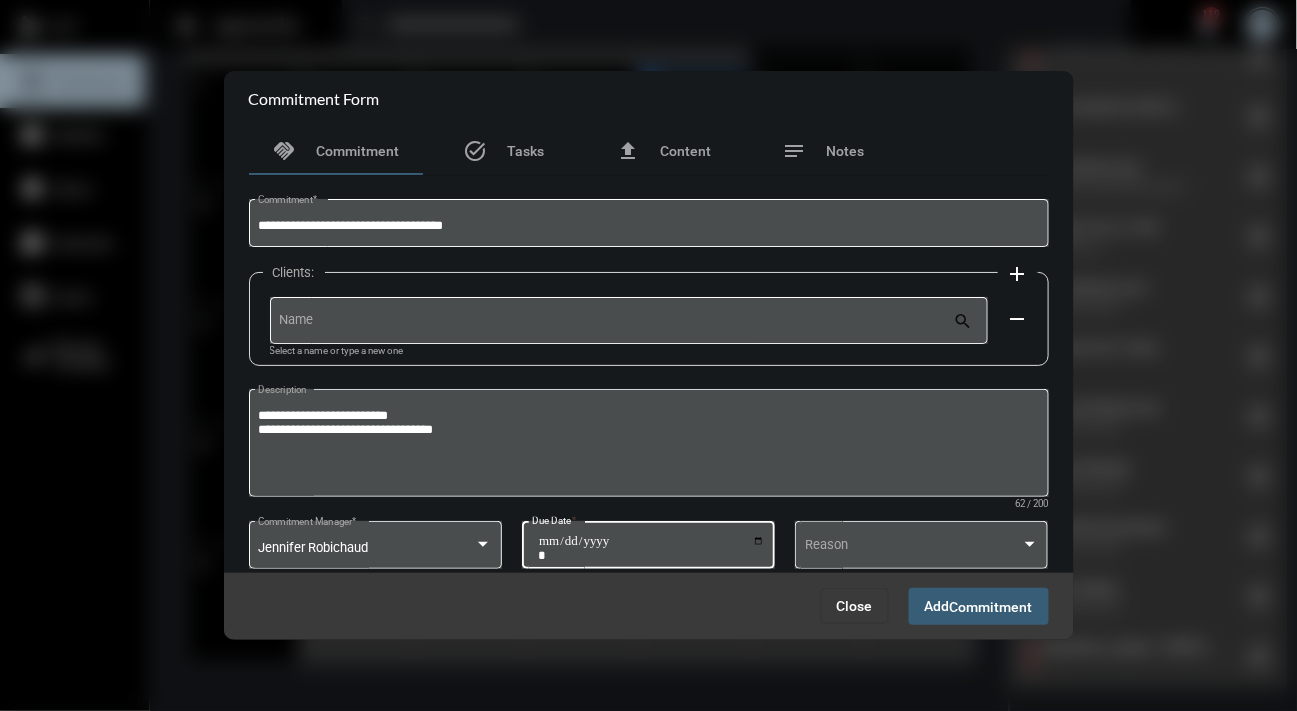 click on "**********" at bounding box center (651, 548) 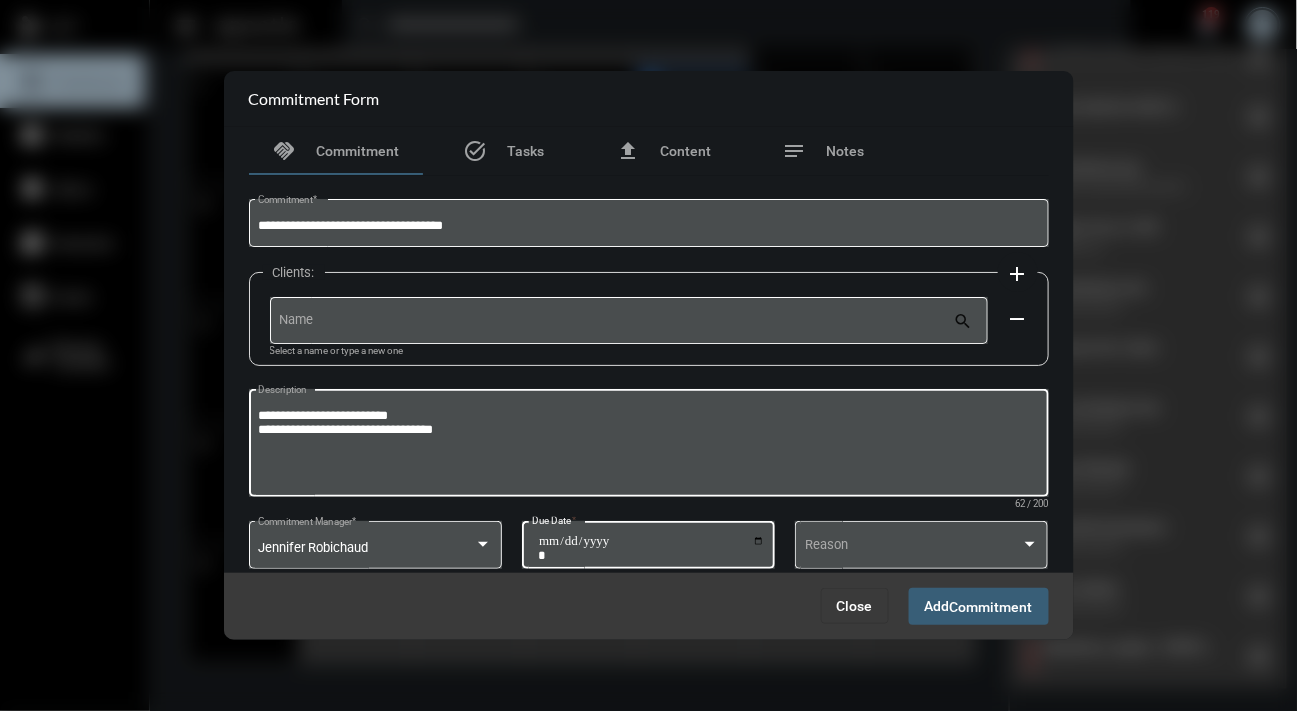 type on "**********" 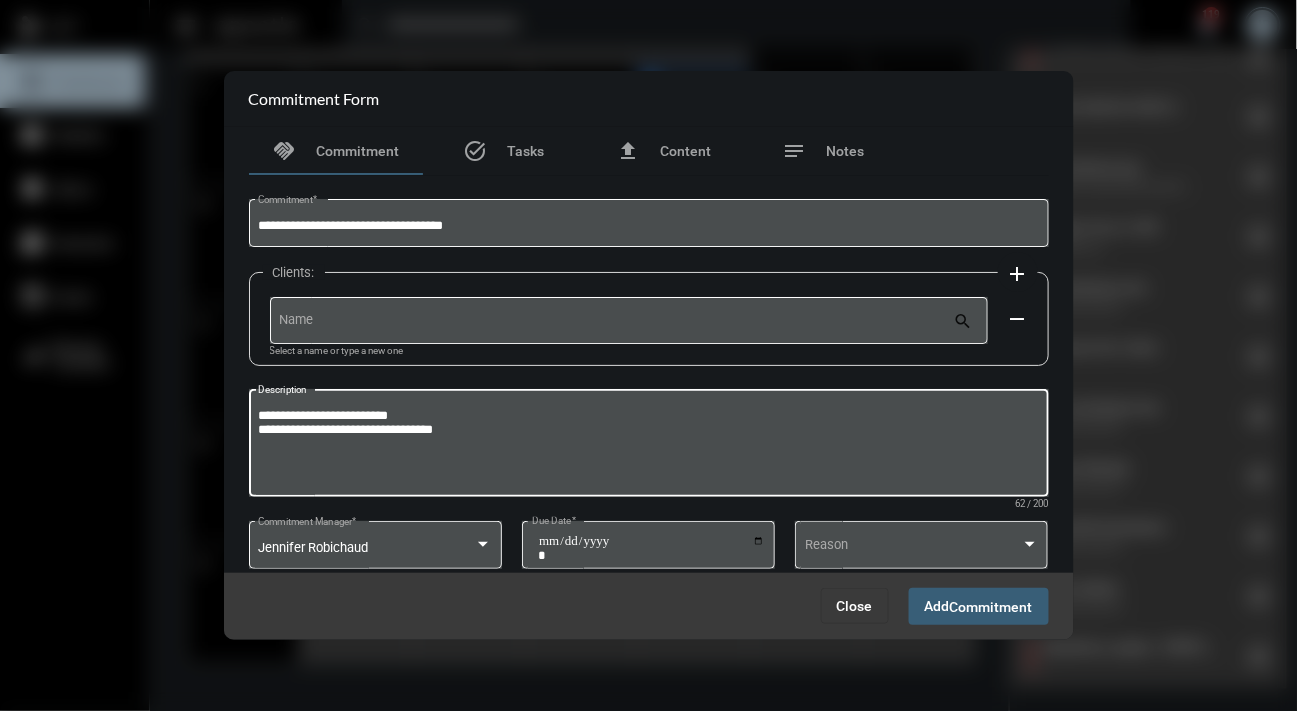 drag, startPoint x: 409, startPoint y: 416, endPoint x: 337, endPoint y: 413, distance: 72.06247 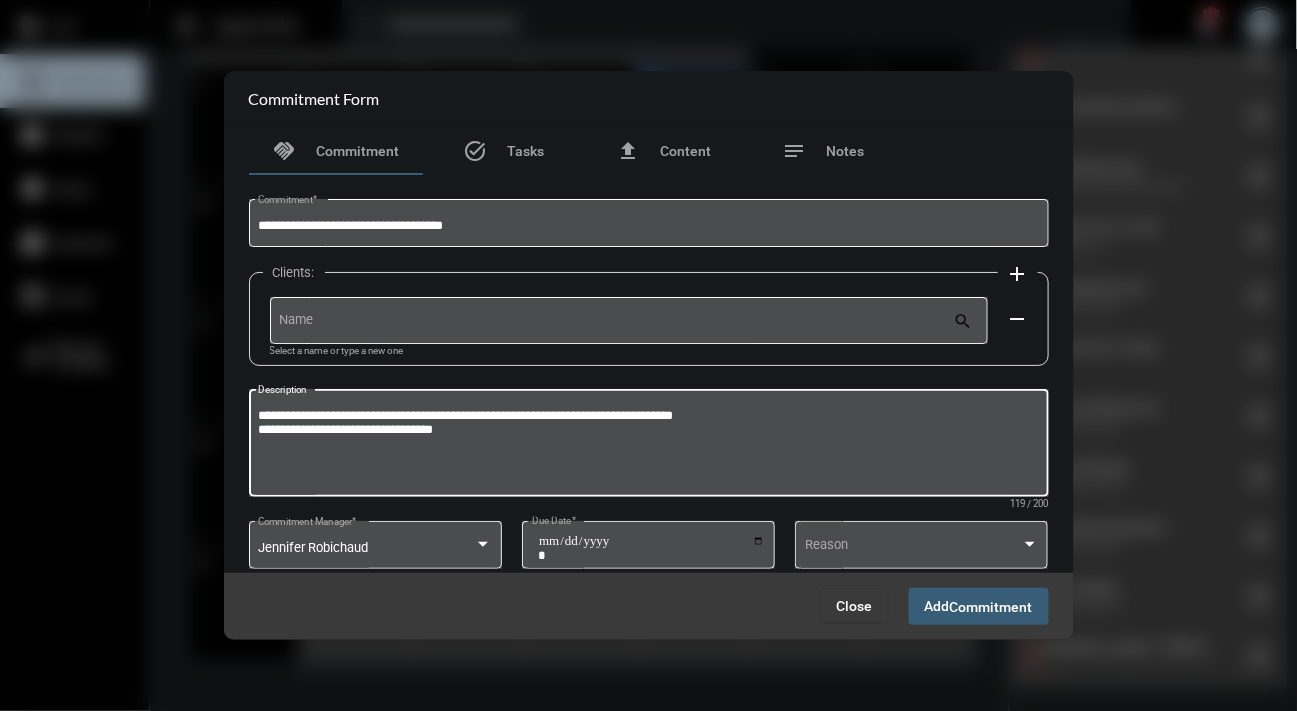 type on "**********" 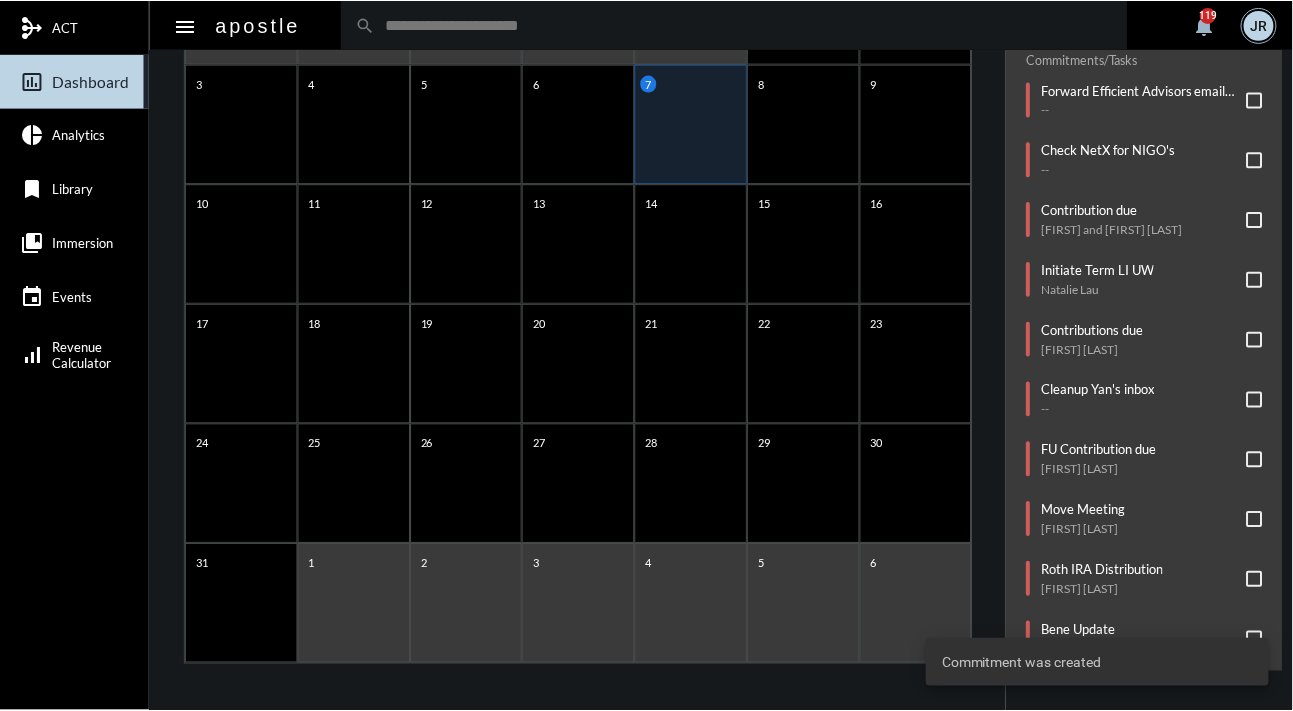 scroll, scrollTop: 0, scrollLeft: 0, axis: both 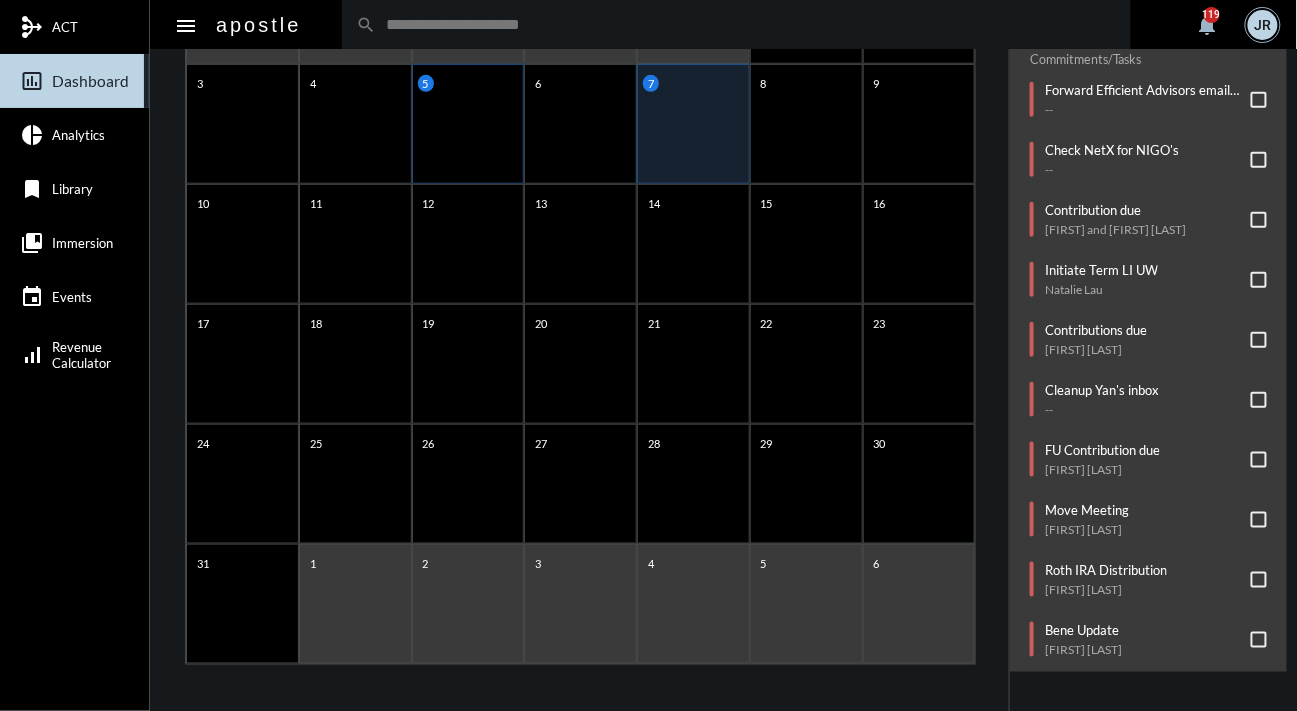 click on "5" 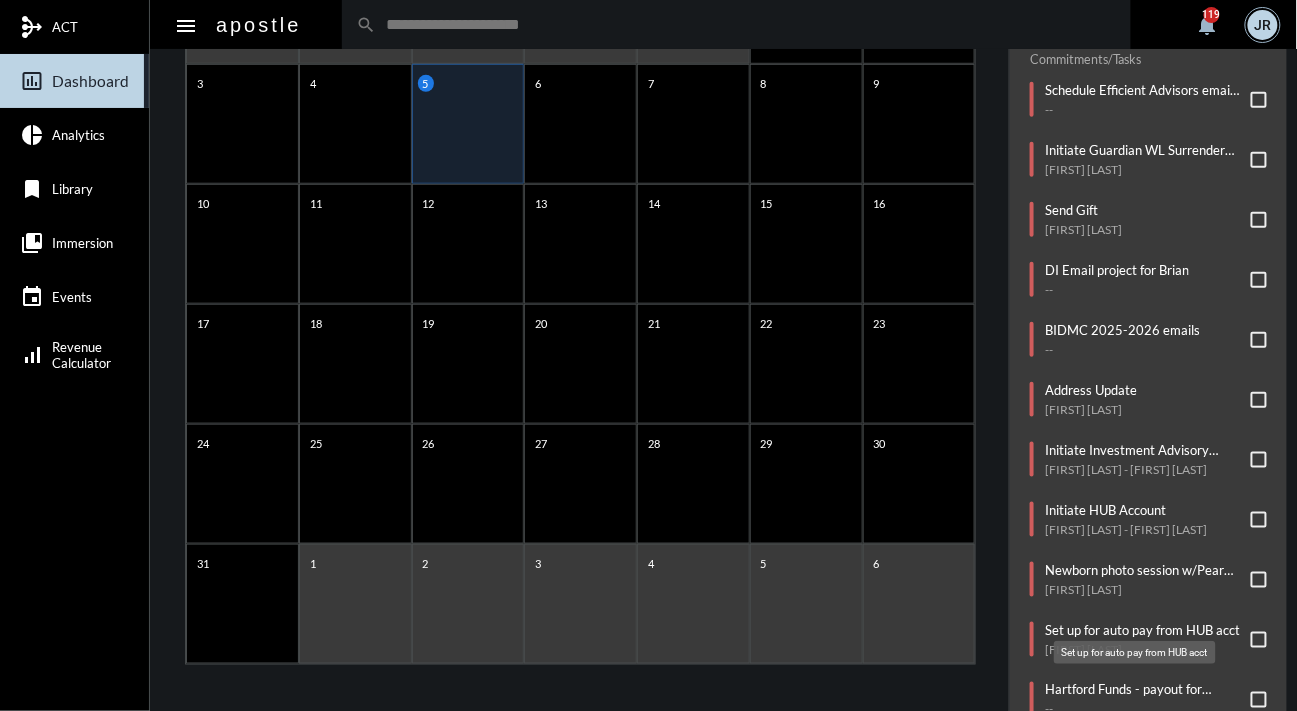click on "Set up for auto pay from HUB acct" 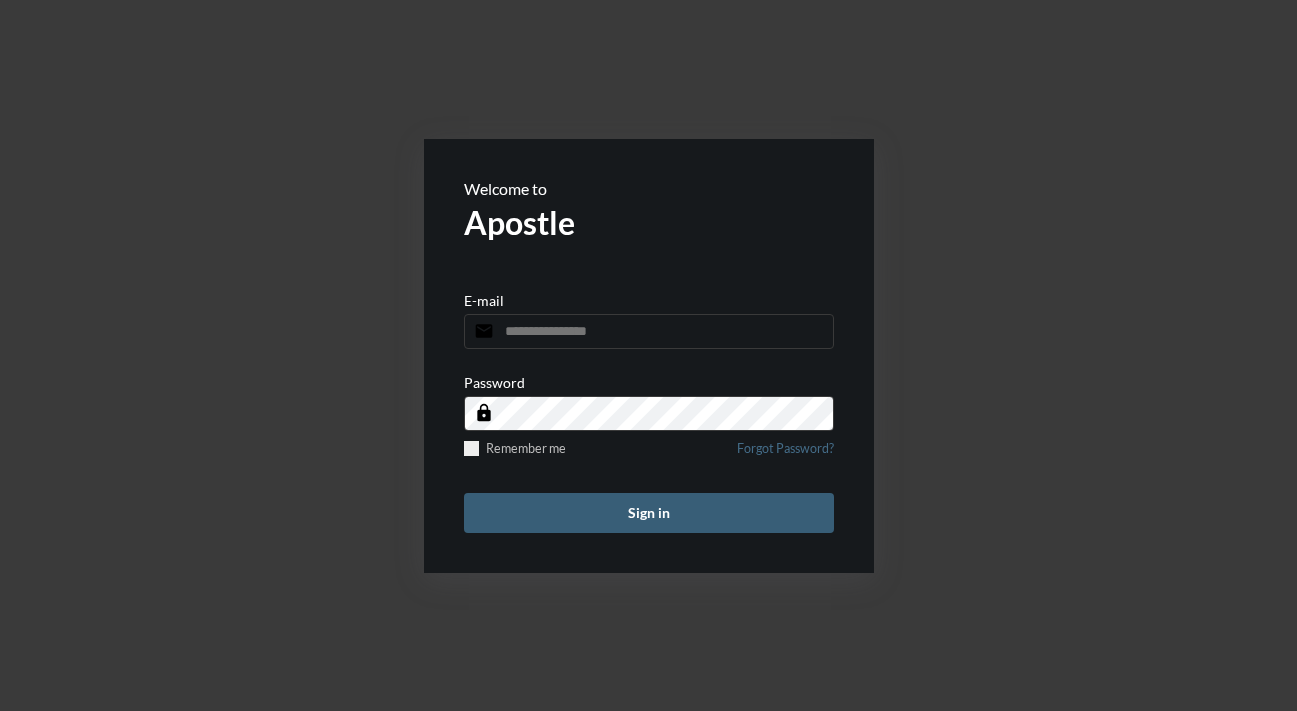 scroll, scrollTop: 0, scrollLeft: 0, axis: both 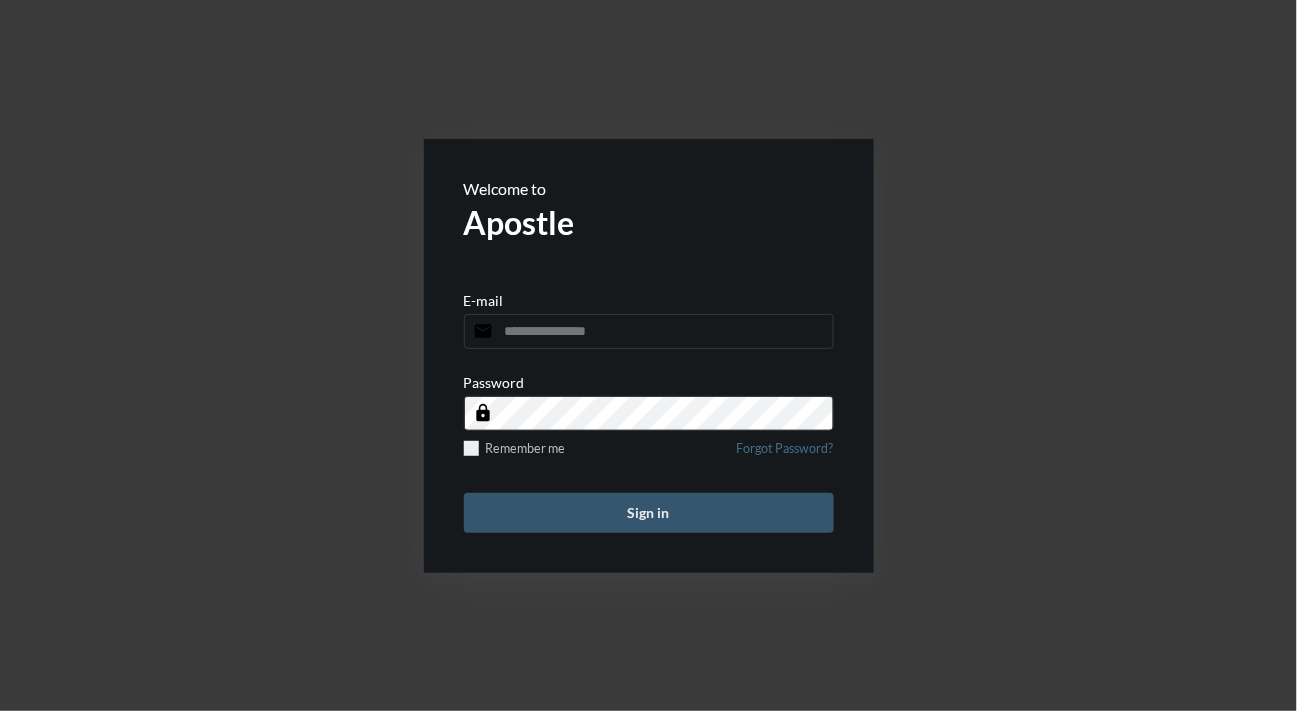 type on "**********" 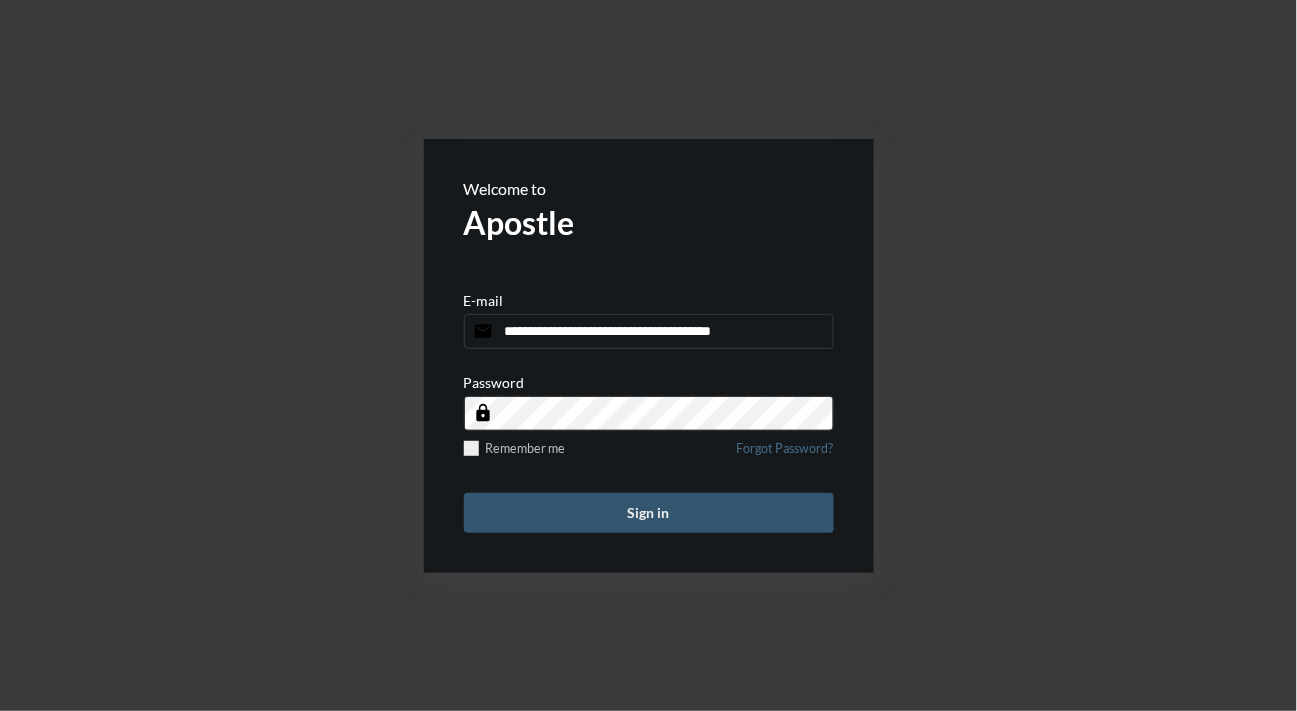 click on "Sign in" at bounding box center [649, 513] 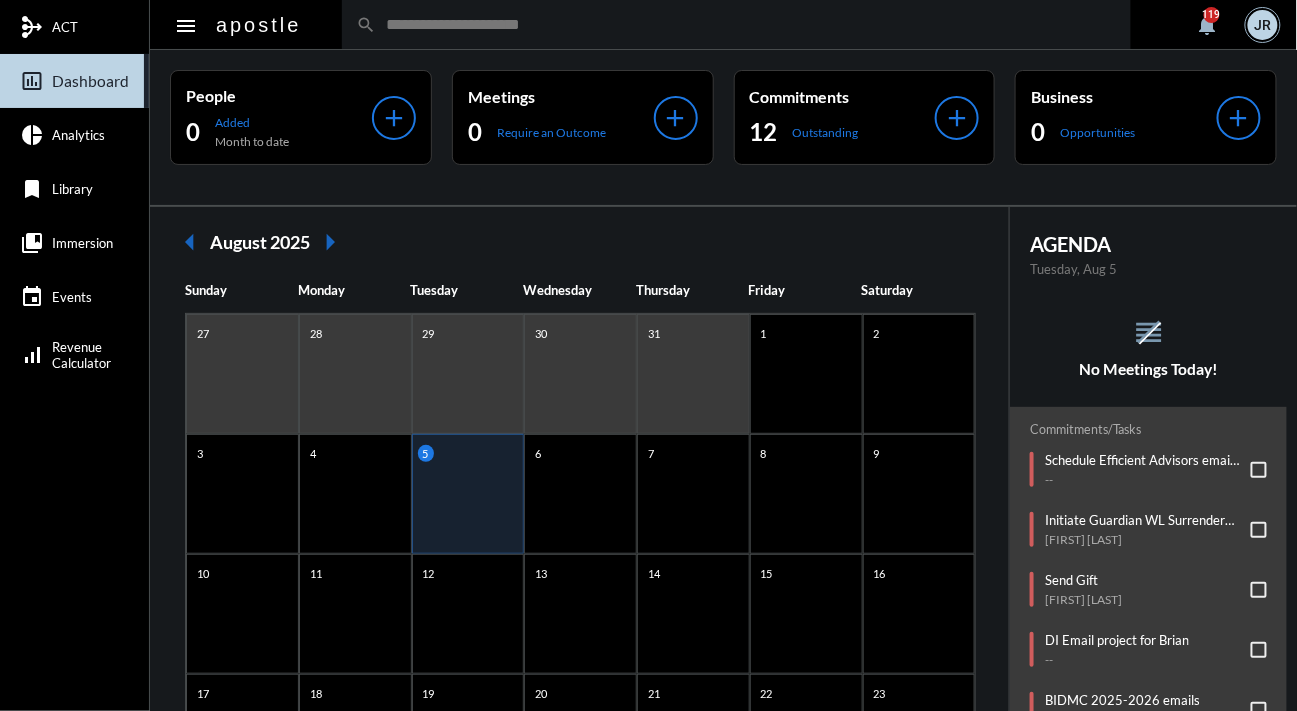 click on "arrow_left August 2025 arrow_right Sunday Monday Tuesday Wednesday Thursday Friday Saturday 27 28 29 30 31 1 2 3 4 5 6 7 8 9 10 11 12 13 14 15 16 17 18 19 20 21 22 23 24 25 26 27 28 29 30 31 1 2 3 4 5 6" 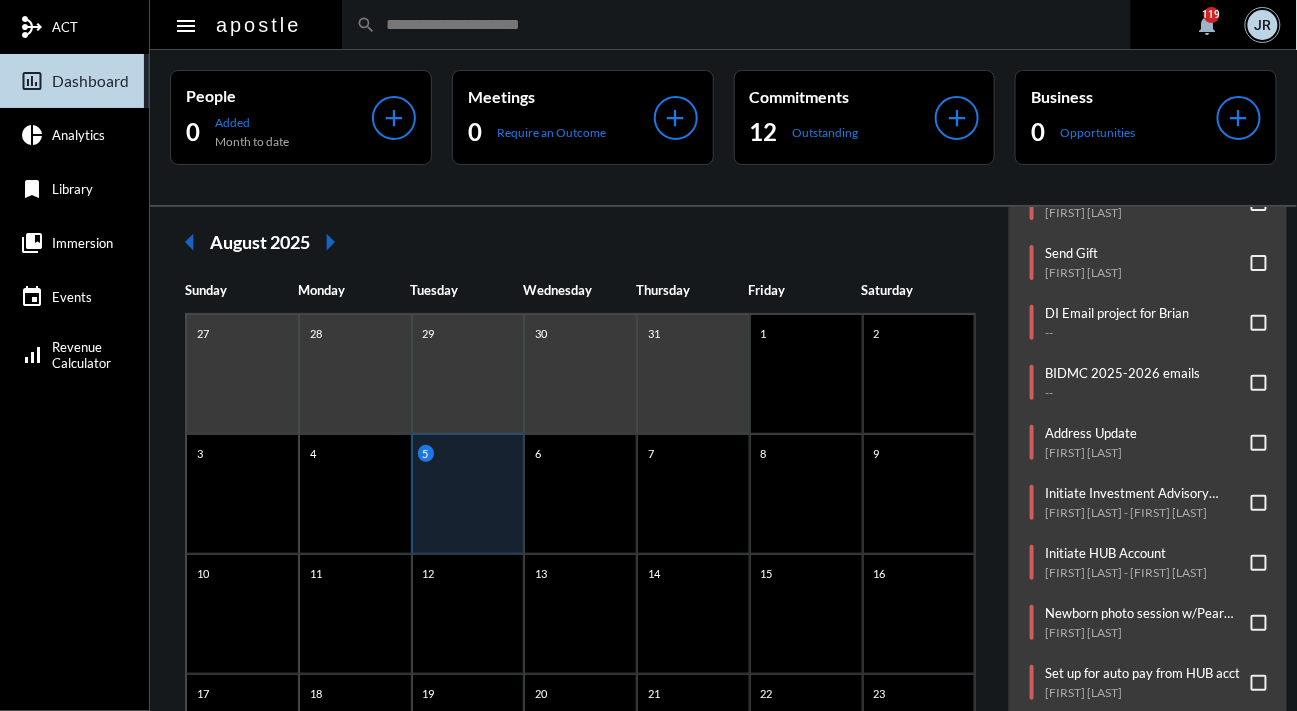 scroll, scrollTop: 376, scrollLeft: 0, axis: vertical 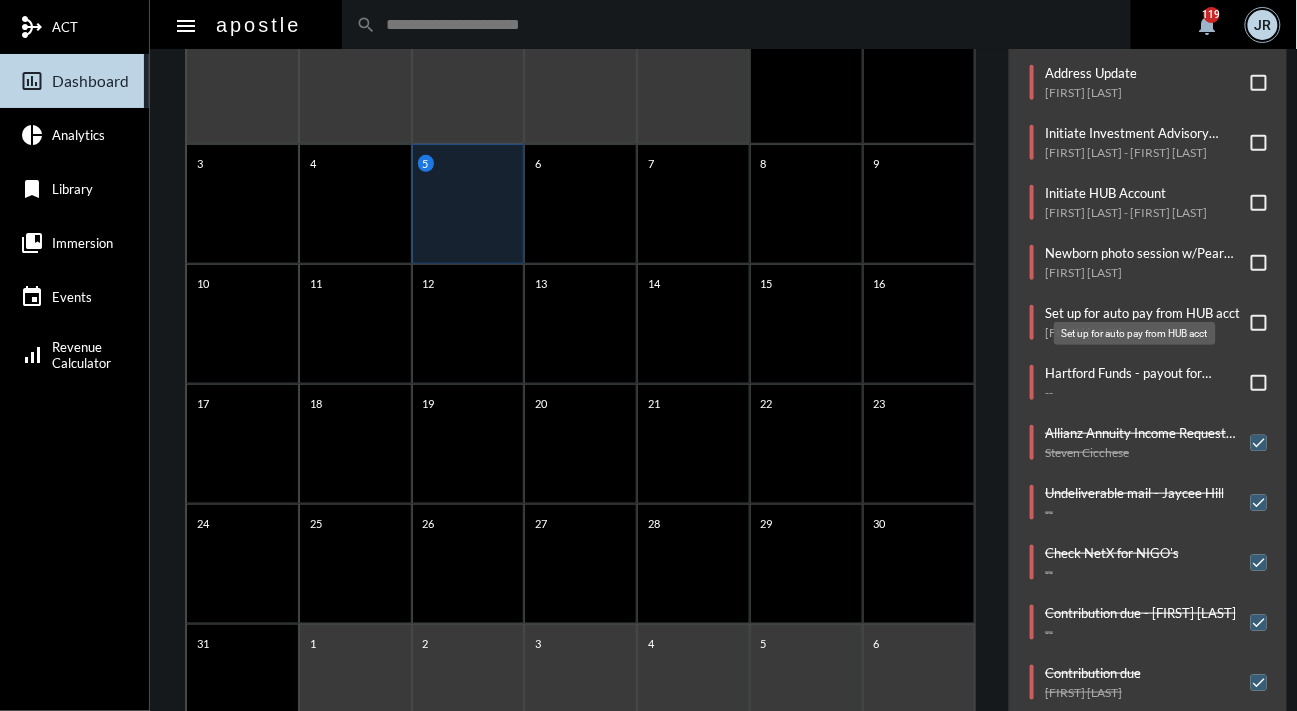 click on "Set up for auto pay from HUB acct" 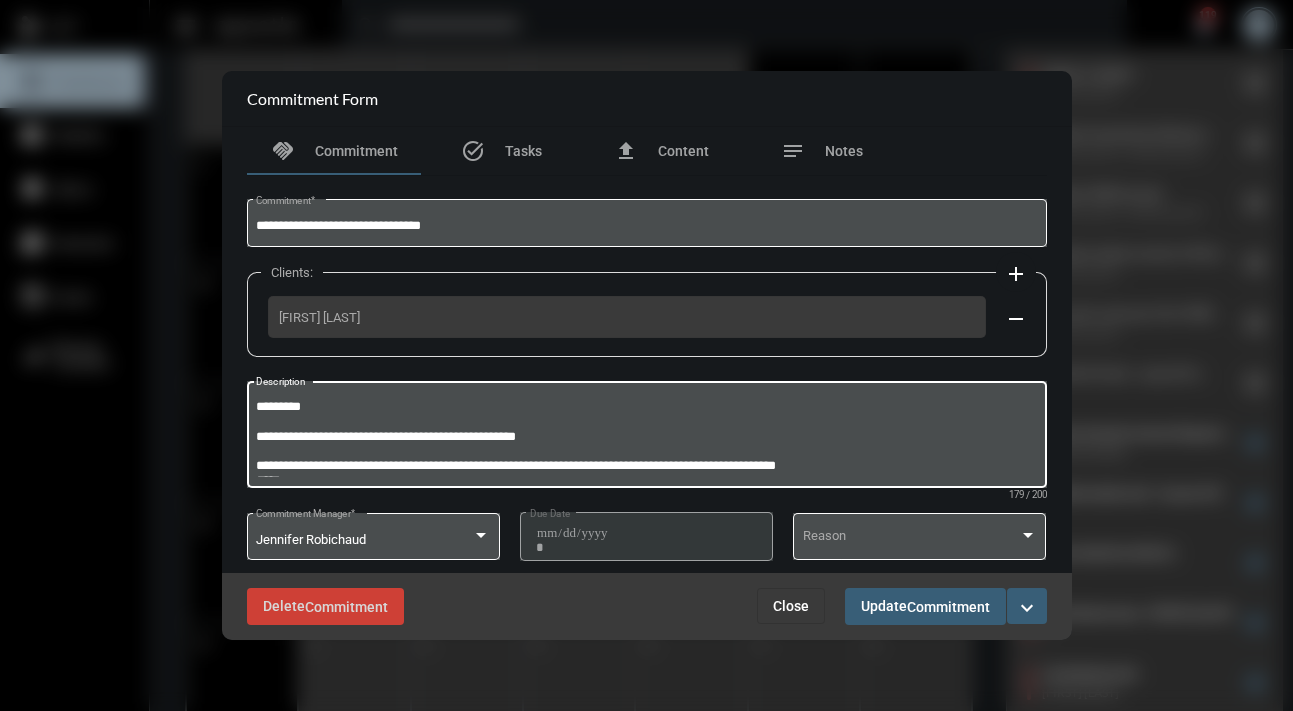 click on "**********" at bounding box center [646, 437] 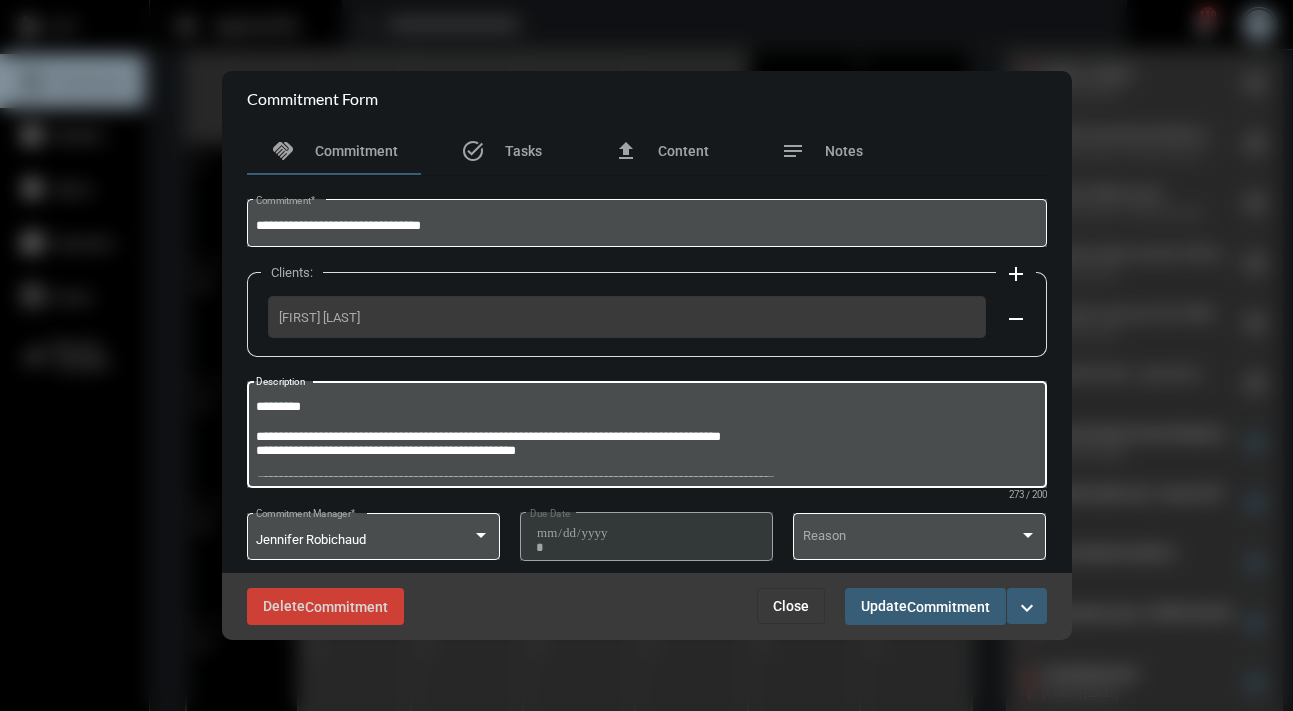 type on "**********" 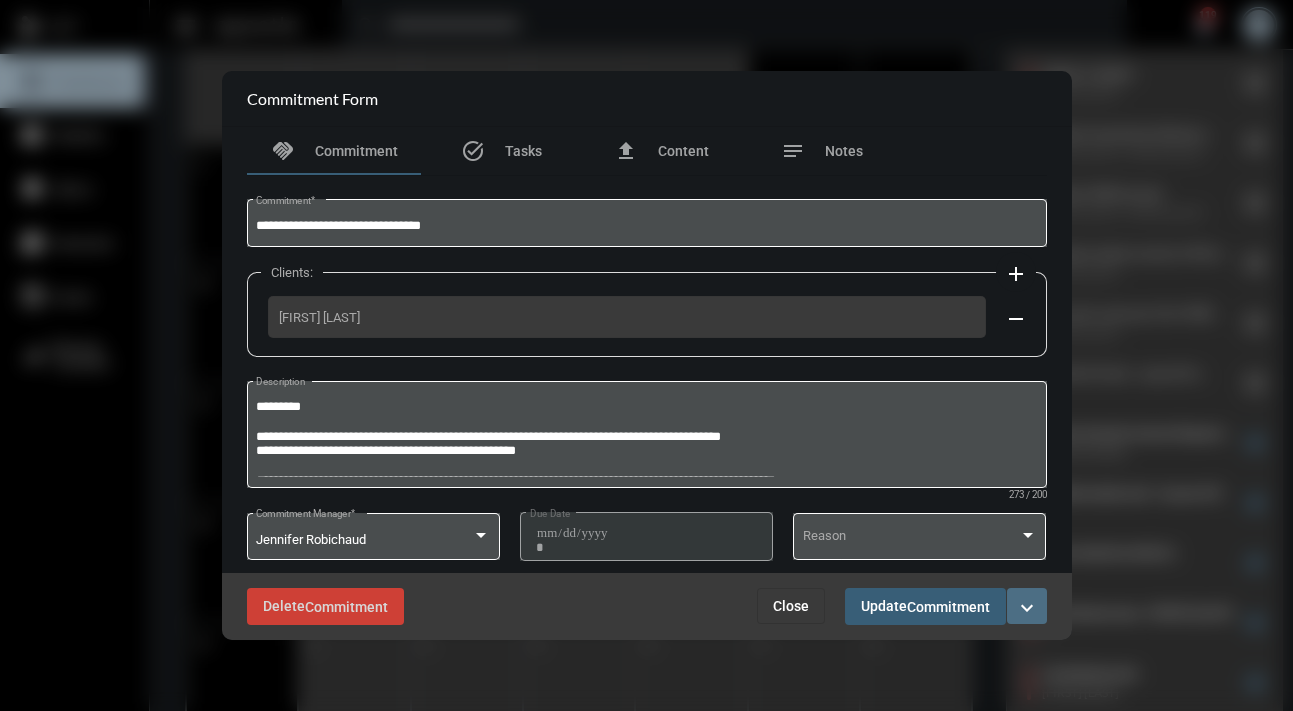 click on "expand_more" at bounding box center [1027, 608] 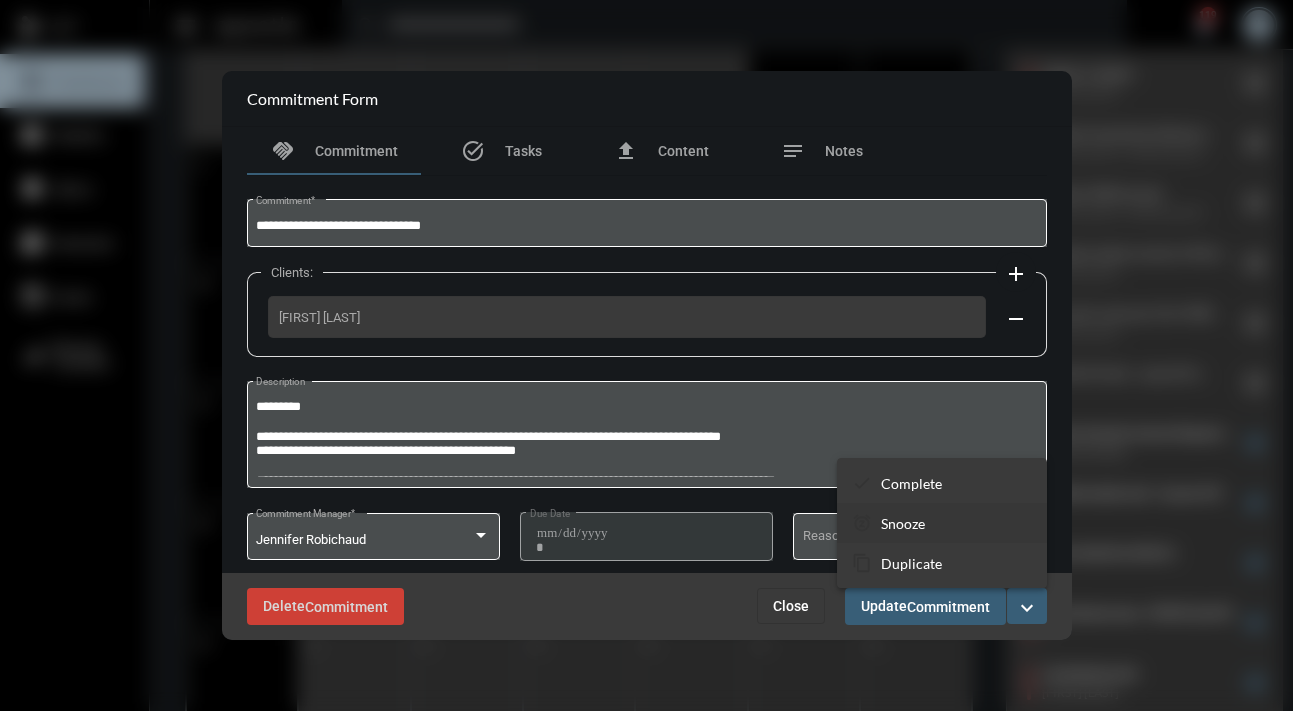 click on "Snooze" at bounding box center (903, 523) 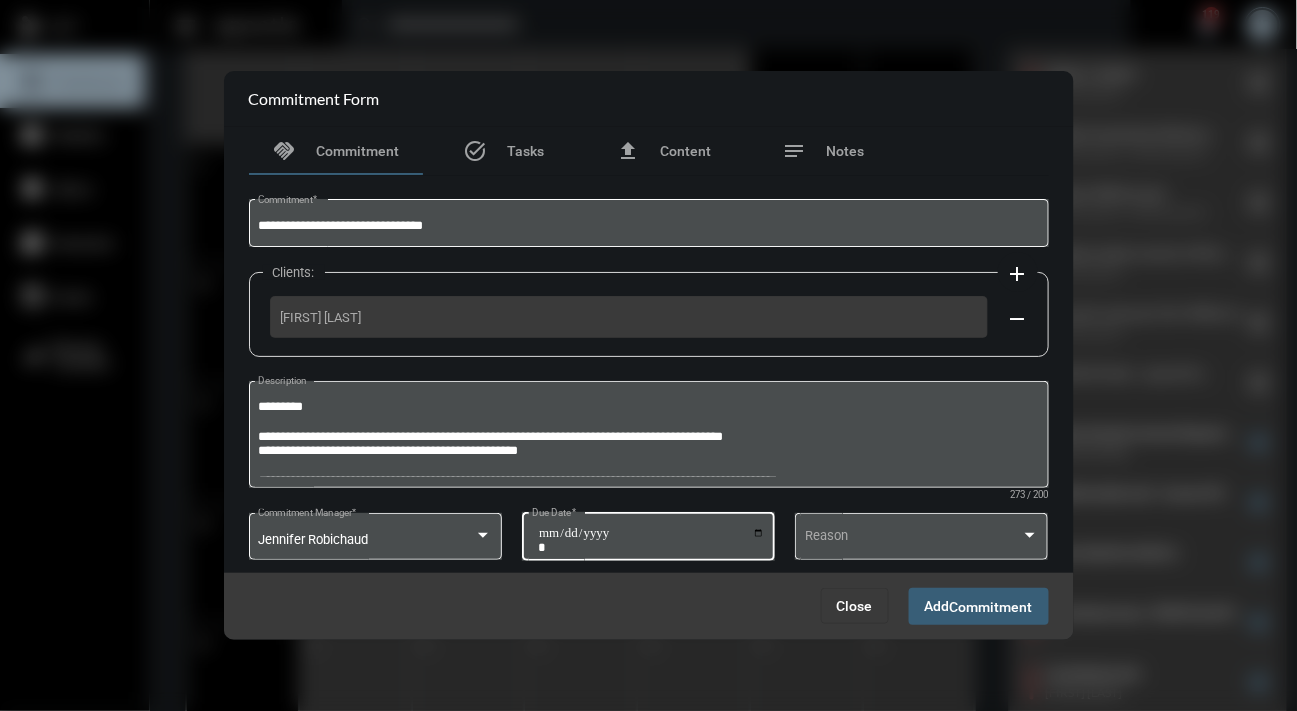 click on "**********" at bounding box center (651, 540) 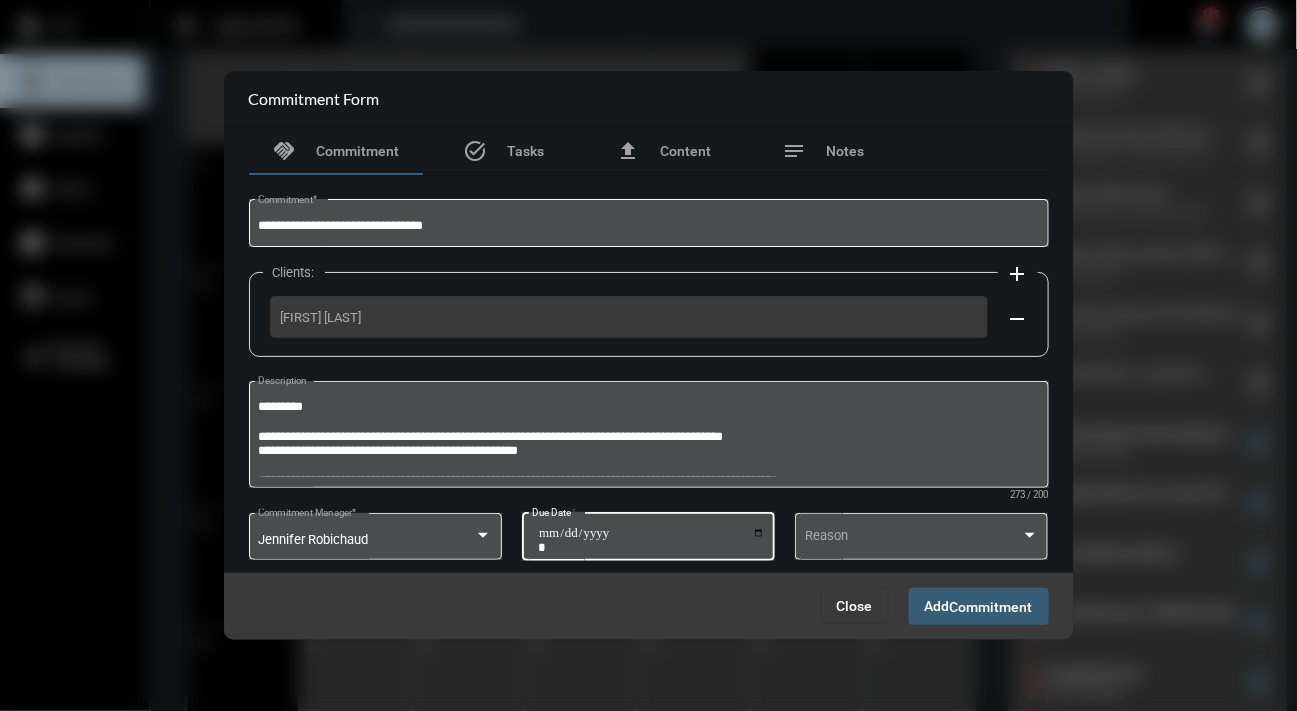 type on "**********" 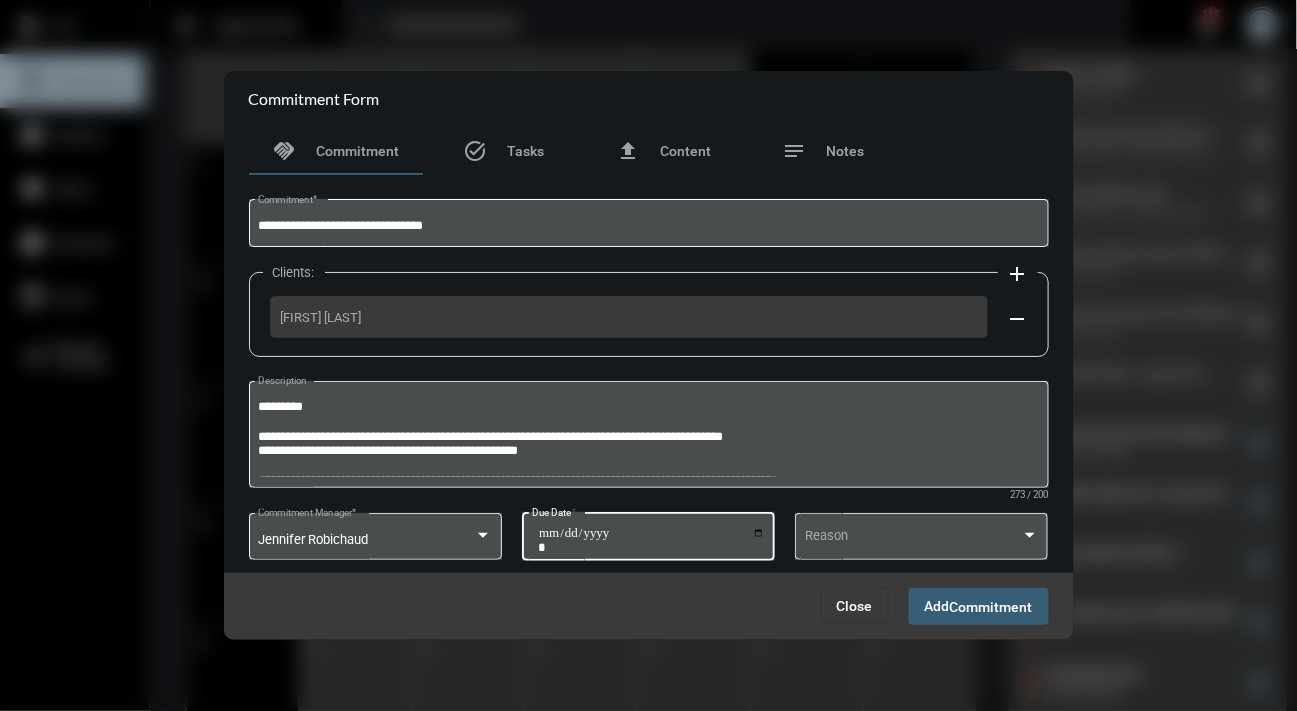 click on "Commitment" at bounding box center [991, 607] 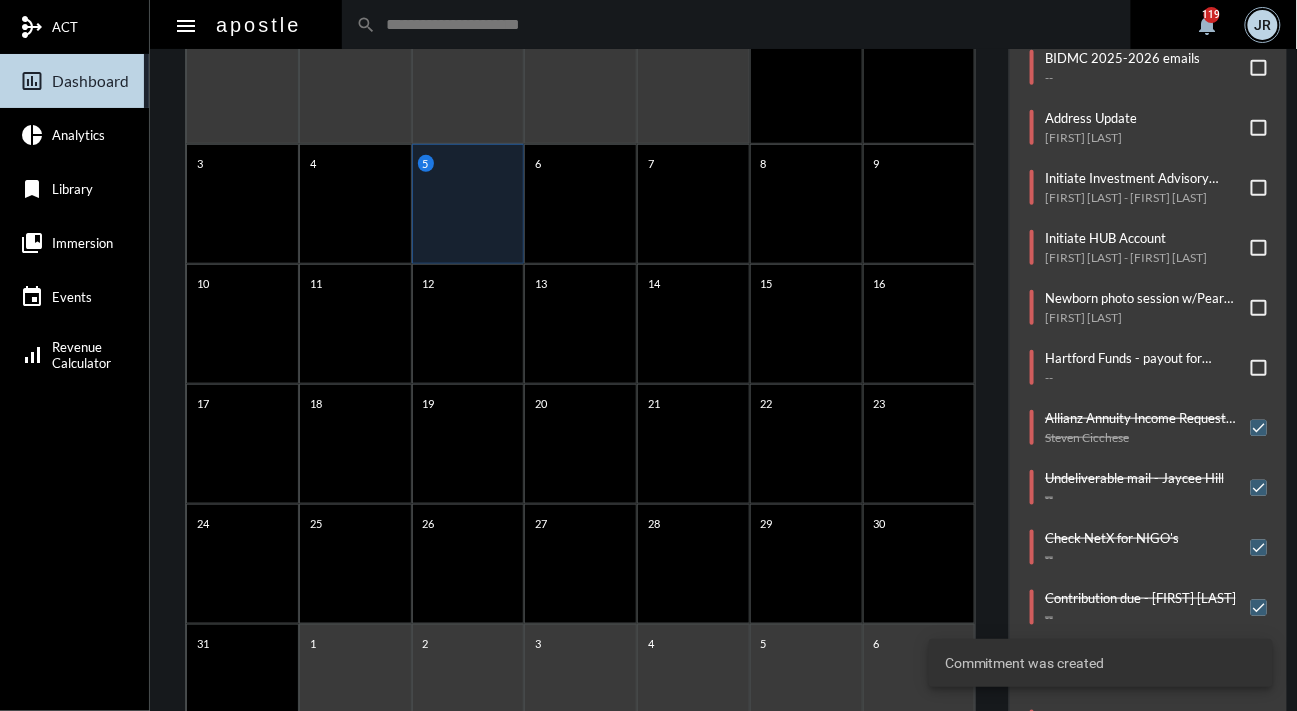 scroll, scrollTop: 338, scrollLeft: 0, axis: vertical 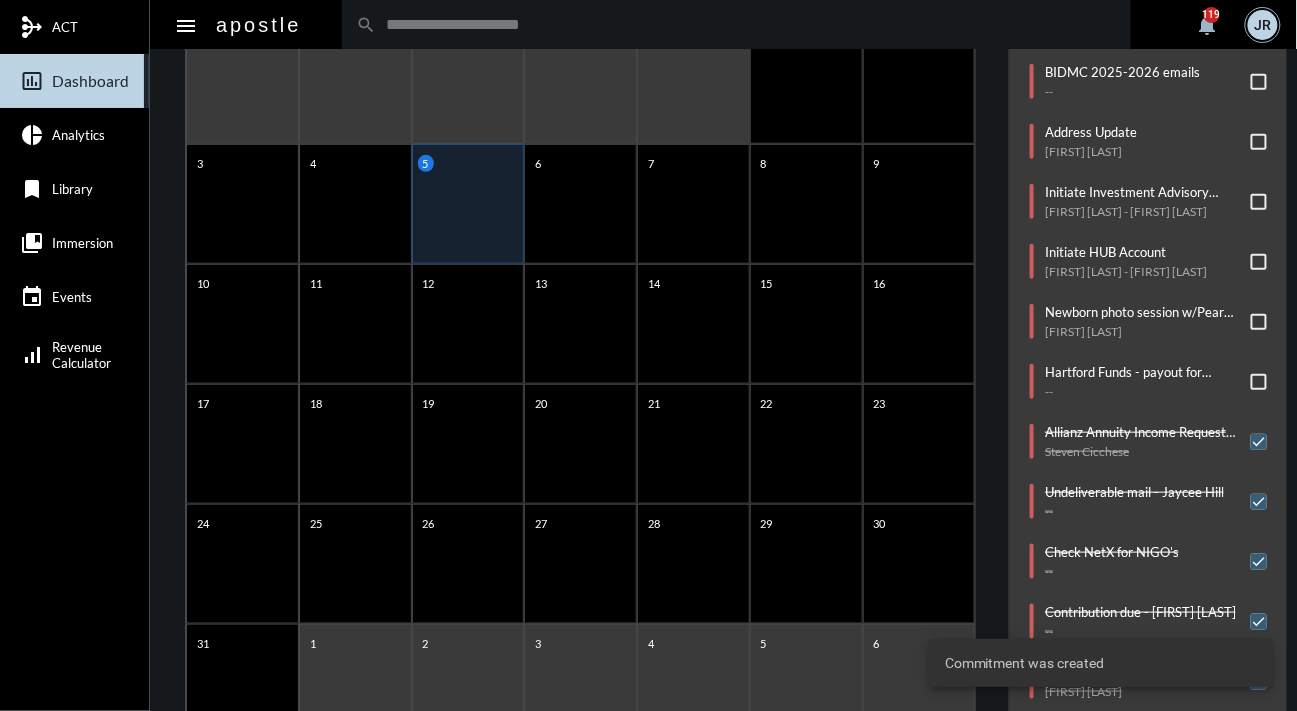 click on "Commitments/Tasks  Schedule Efficient Advisors email to [FIRST]'s clients for Wed @12noon   --     Initiate Guardian WL Surrender Form   [FIRST] [LAST]     Send Gift   [FIRST] [LAST]     DI Email project for [FIRST]   --     BIDMC 2025-2026 emails   --     Address Update   [FIRST] [LAST]     Initiate Investment Advisory Account   [FIRST] [LAST] - [FIRST] [LAST]     Initiate HUB Account   [FIRST] [LAST] - [FIRST] [LAST]     Newborn photo session w/Pear Tree   [FIRST] [LAST]     Hartford Funds - payout for [FIRST] [LAST]  --     Allianz Annuity Income Request Form   [FIRST] [LAST]     Undeliverable mail - [FIRST] [LAST]  --     Check NetX for NIGO's   --     Contribution due - [FIRST] [LAST]  --     Contribution due   [FIRST] [LAST]     Update Client Address   [FIRST] [LAST]" 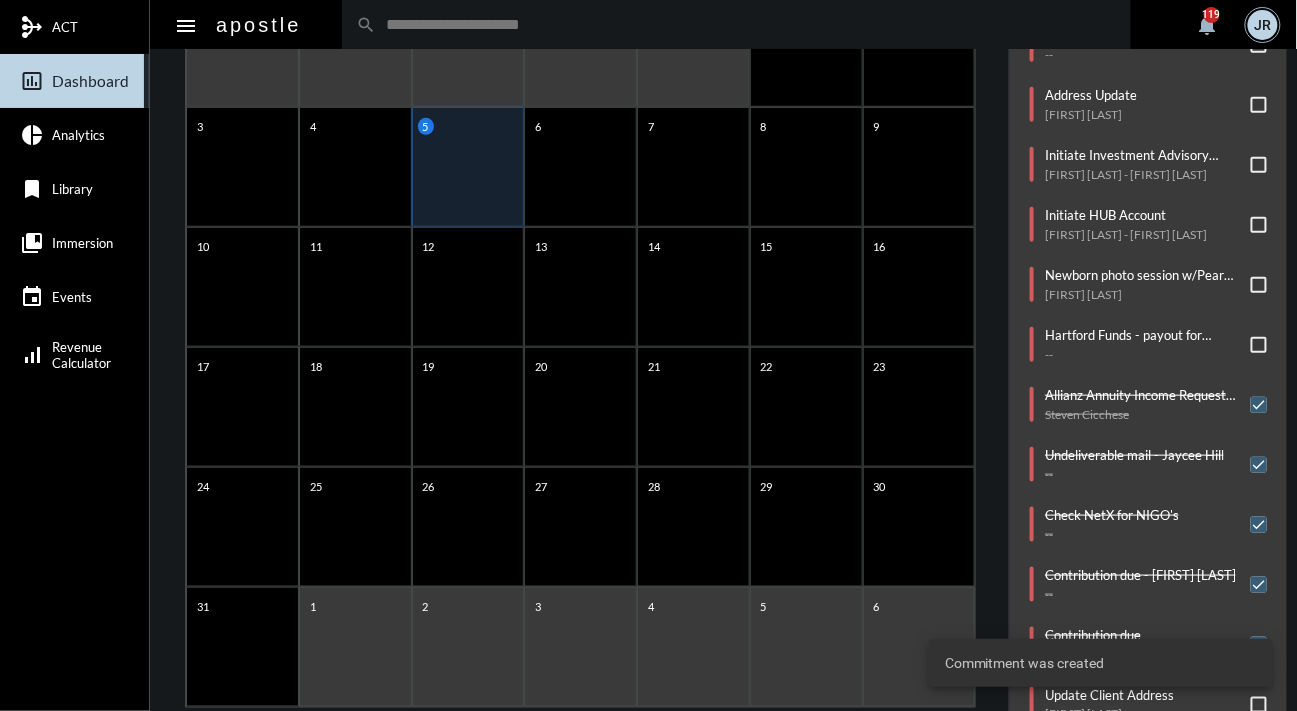 scroll, scrollTop: 370, scrollLeft: 0, axis: vertical 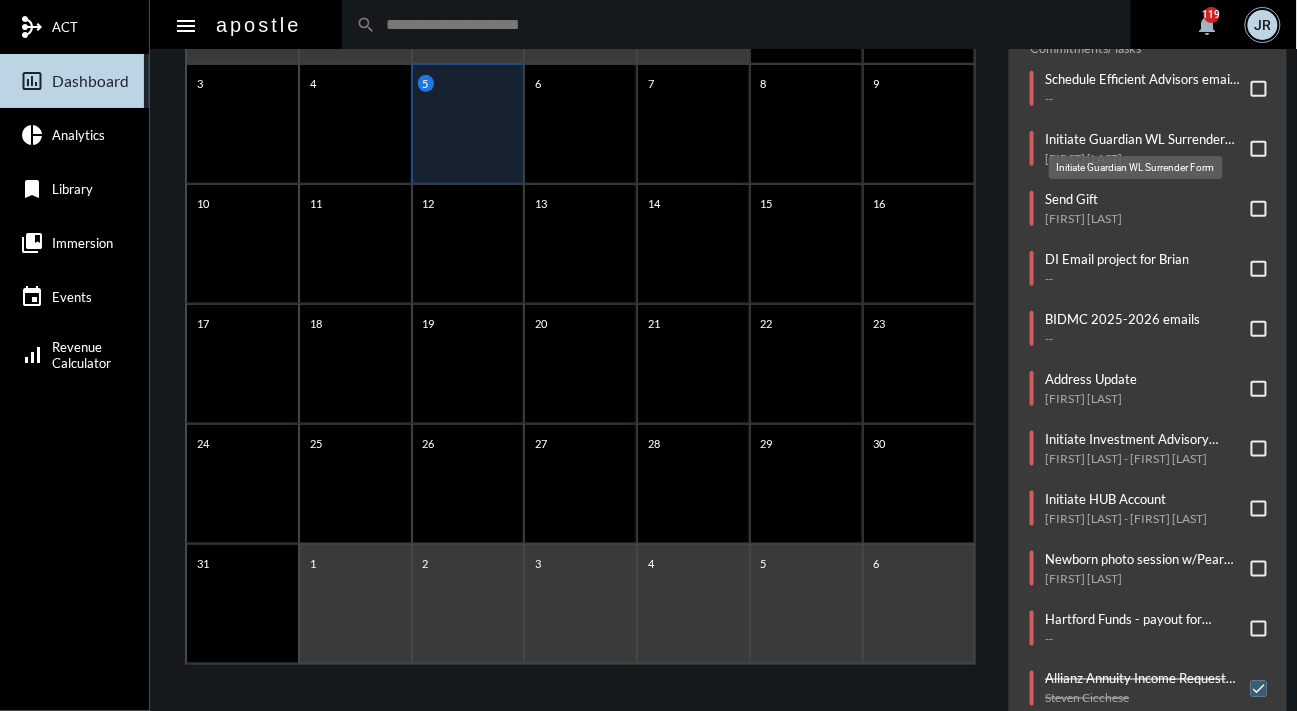 click on "Initiate Guardian WL Surrender Form" 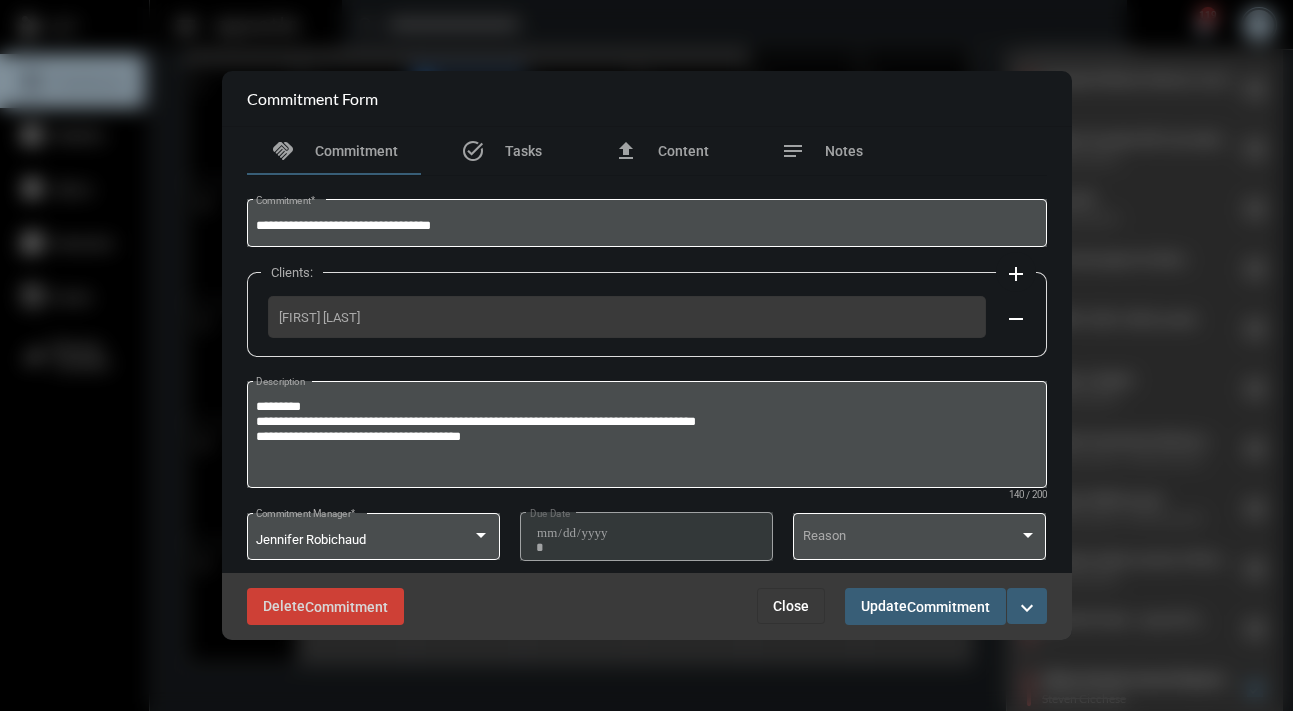 click on "Close" at bounding box center [791, 606] 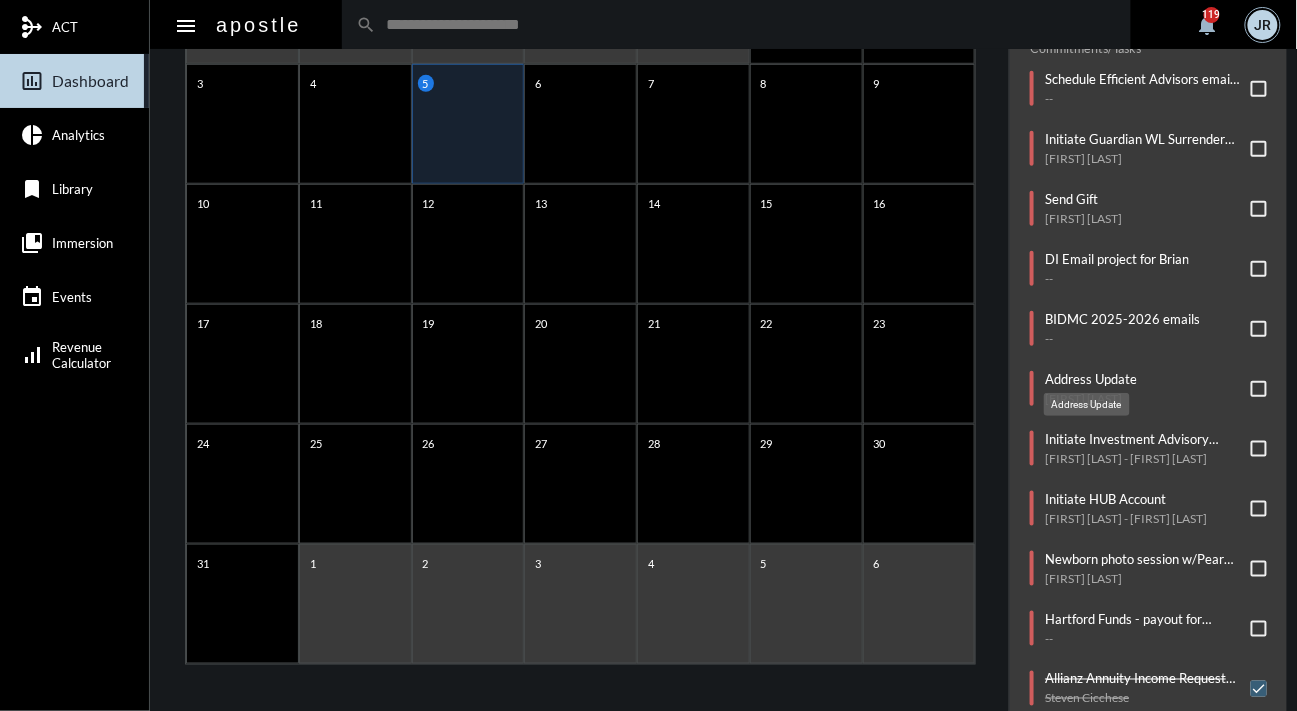 click on "Address Update" 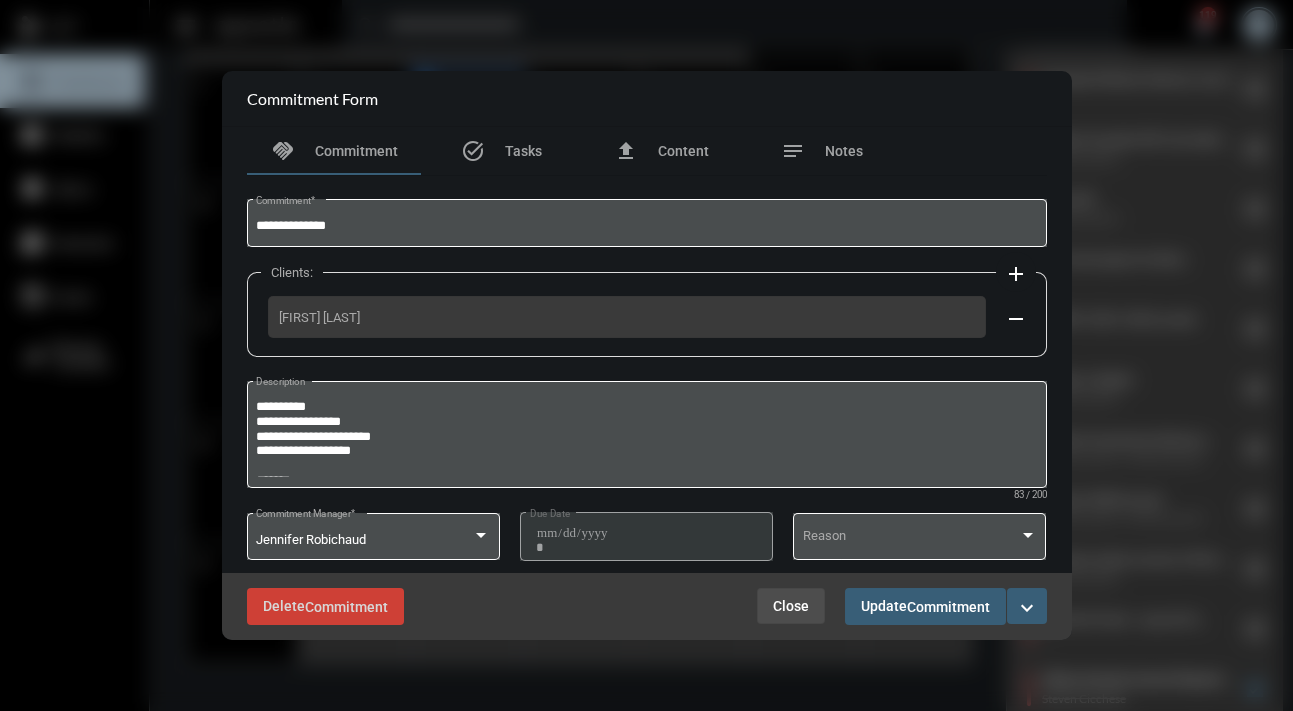click on "Close" at bounding box center [791, 606] 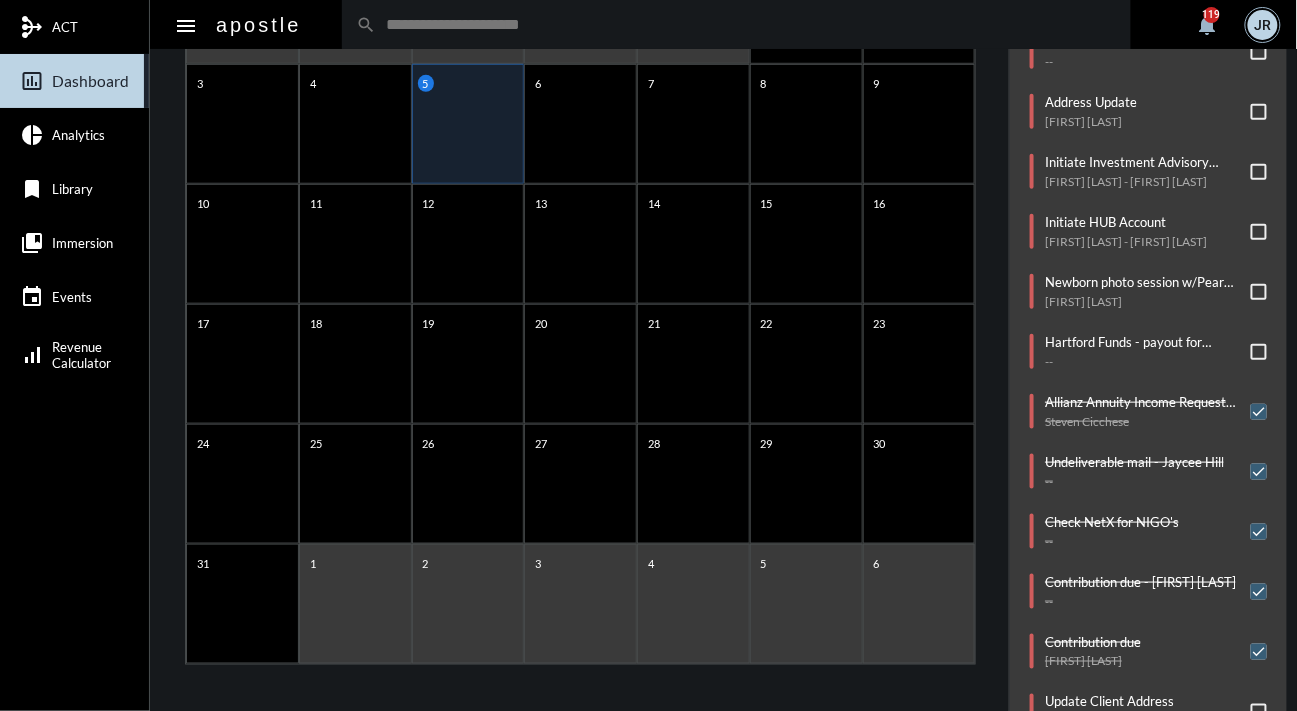 scroll, scrollTop: 338, scrollLeft: 0, axis: vertical 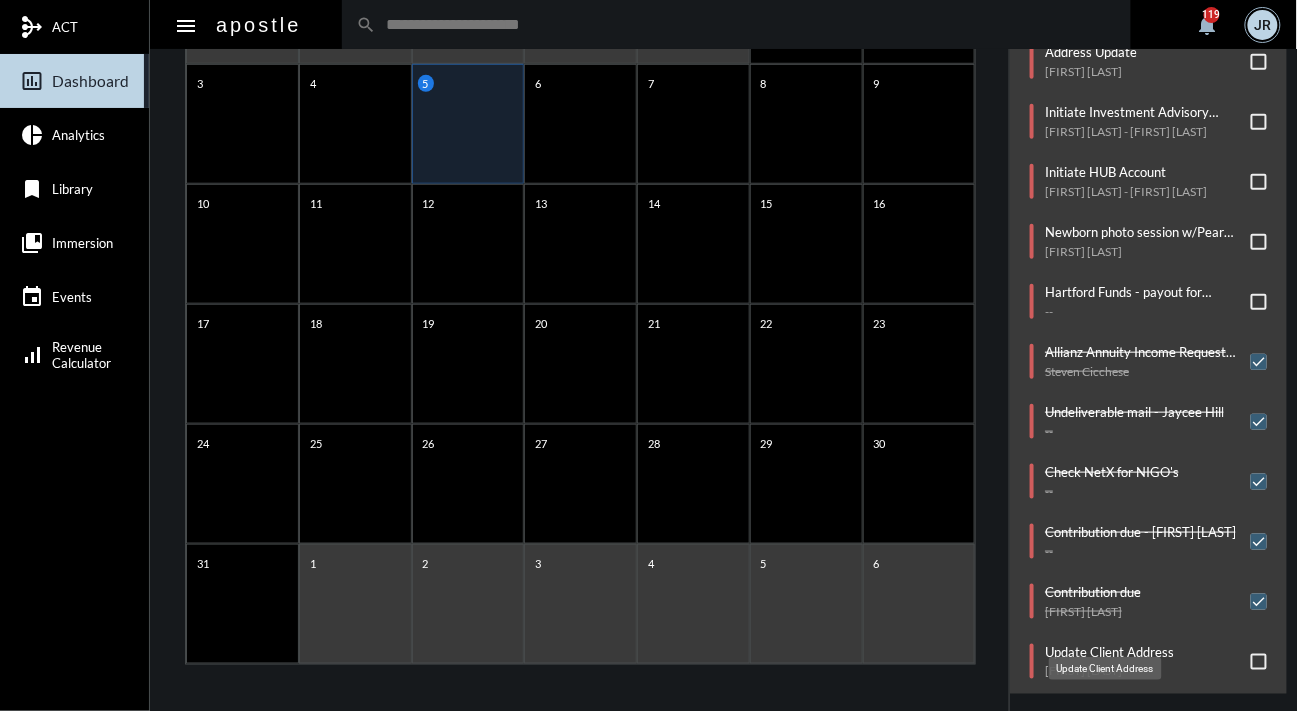 click on "Update Client Address" 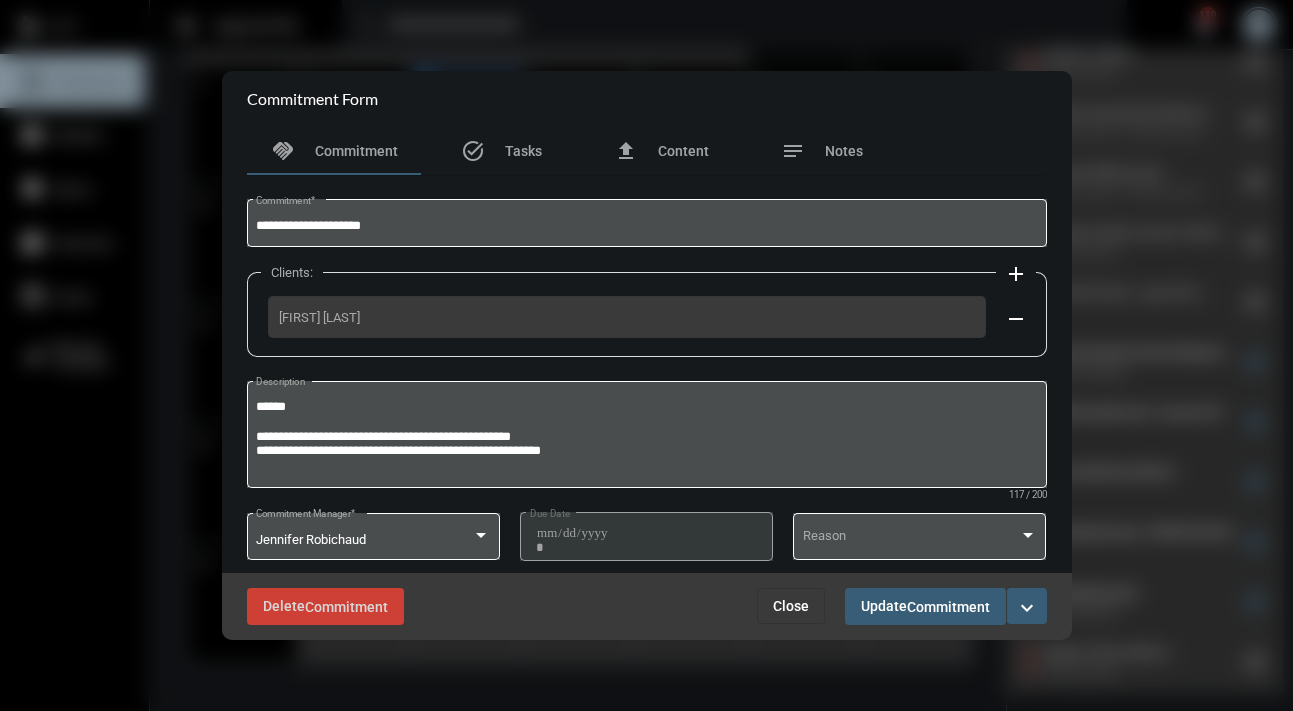 click on "Close" at bounding box center [791, 606] 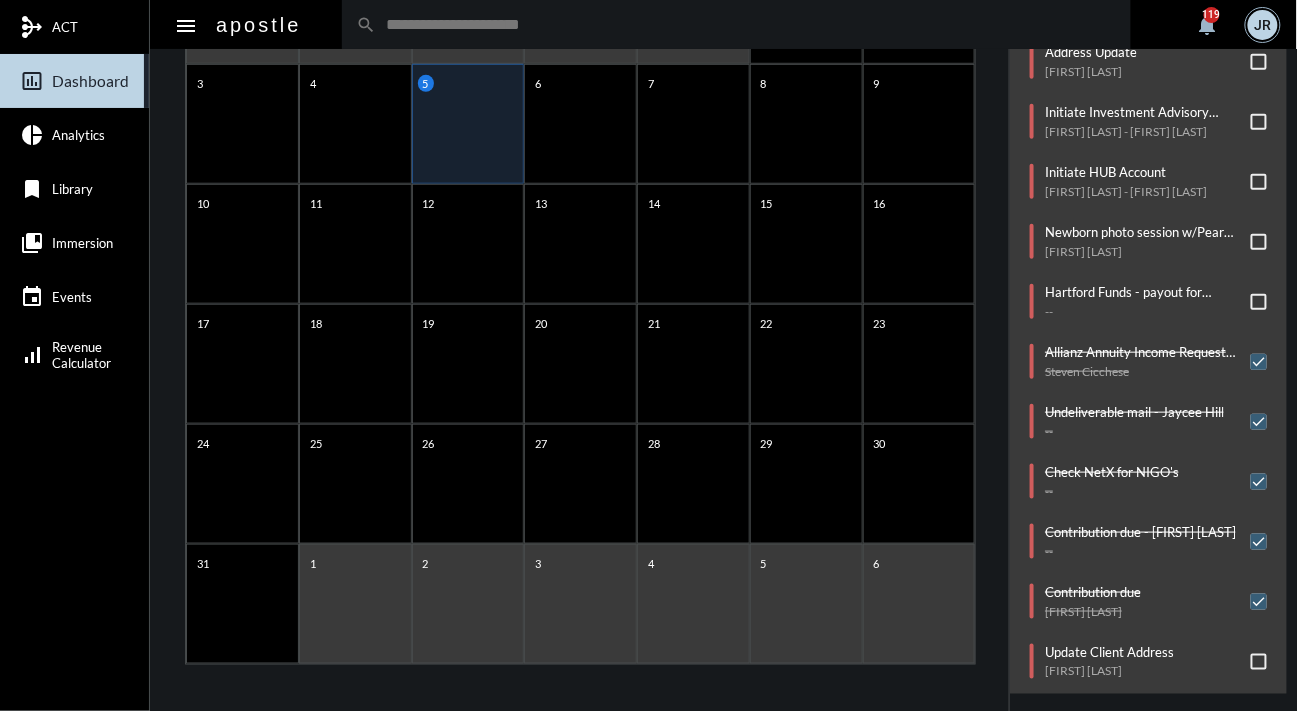 click on "Commitments/Tasks  Schedule Efficient Advisors email to Yan's clients for Wed @12noon   --     Initiate Guardian WL Surrender Form   James Neal     Send Gift   Michael Cardinale     DI Email project for Brian   --     BIDMC 2025-2026 emails   --     Address Update   Gurcharan Singh     Initiate Investment Advisory Account   Matthew Channen - June Channen     Initiate HUB Account   Matthew Channen - June Channen     Newborn photo session w/Pear Tree   Katharine Mathews     Hartford Funds - payout for Kathryn Riley   --     Allianz Annuity Income Request Form   Steven Cicchese     Undeliverable mail - Jaycee Hill   --     Check NetX for NIGO's   --     Contribution due - ABBEY J WINANT   --     Contribution due   Zakariya Elmeghni     Update Client Address   Anup Jnawali" 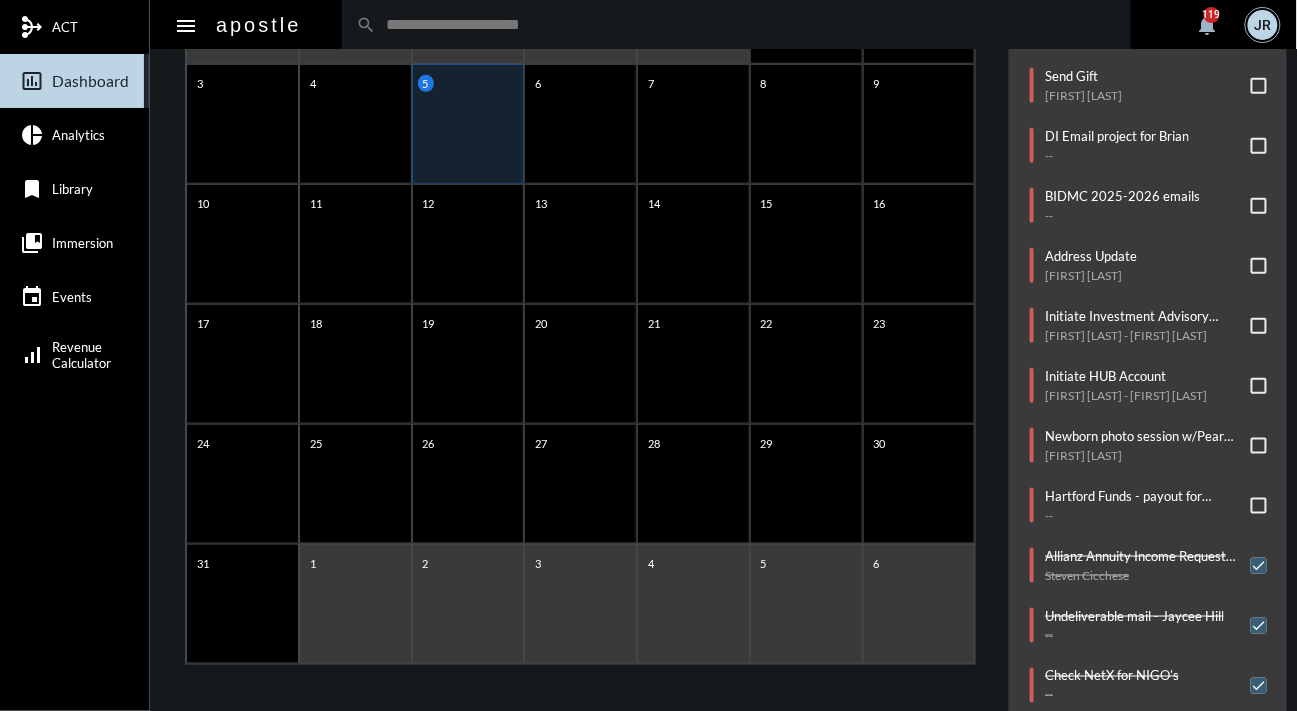 scroll, scrollTop: 0, scrollLeft: 0, axis: both 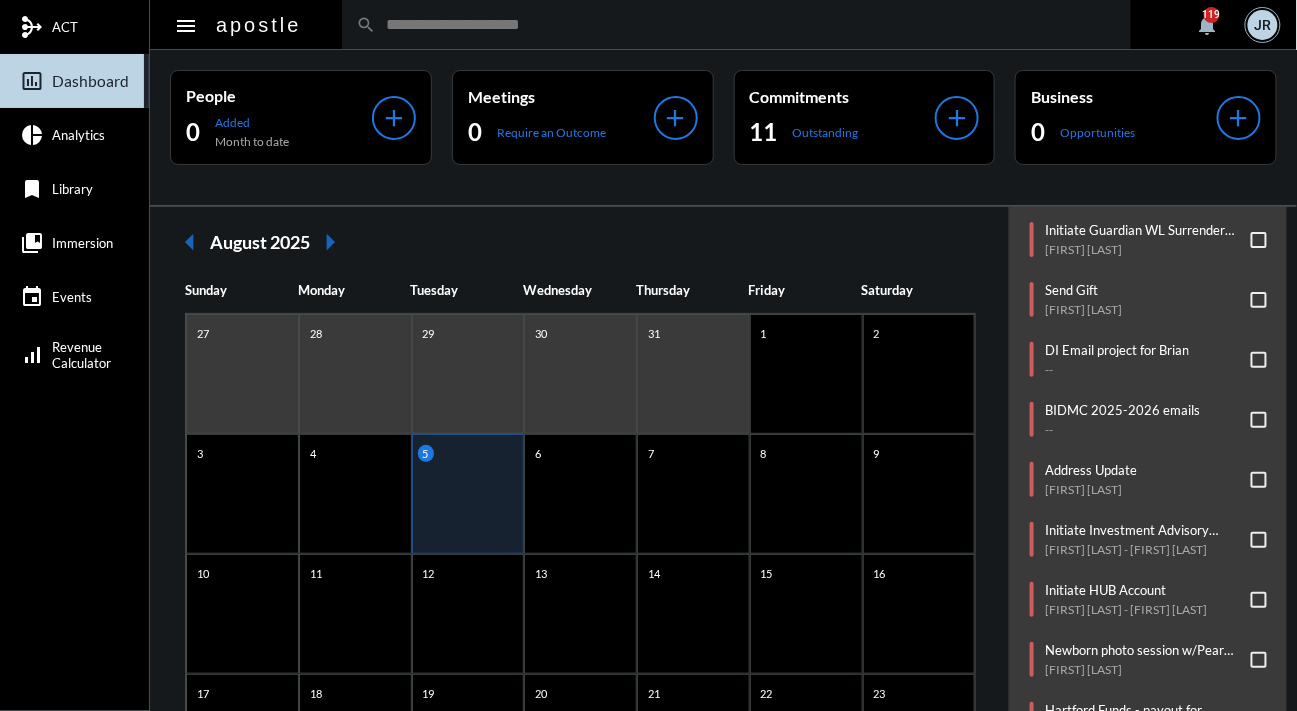 click on "Commitments/Tasks  Schedule Efficient Advisors email to Yan's clients for Wed @12noon   --     Initiate Guardian WL Surrender Form   James Neal     Send Gift   Michael Cardinale     DI Email project for Brian   --     BIDMC 2025-2026 emails   --     Address Update   Gurcharan Singh     Initiate Investment Advisory Account   Matthew Channen - June Channen     Initiate HUB Account   Matthew Channen - June Channen     Newborn photo session w/Pear Tree   Katharine Mathews     Hartford Funds - payout for Kathryn Riley   --     Allianz Annuity Income Request Form   Steven Cicchese     Undeliverable mail - Jaycee Hill   --     Check NetX for NIGO's   --     Contribution due - ABBEY J WINANT   --     Contribution due   Zakariya Elmeghni     Update Client Address   Anup Jnawali" 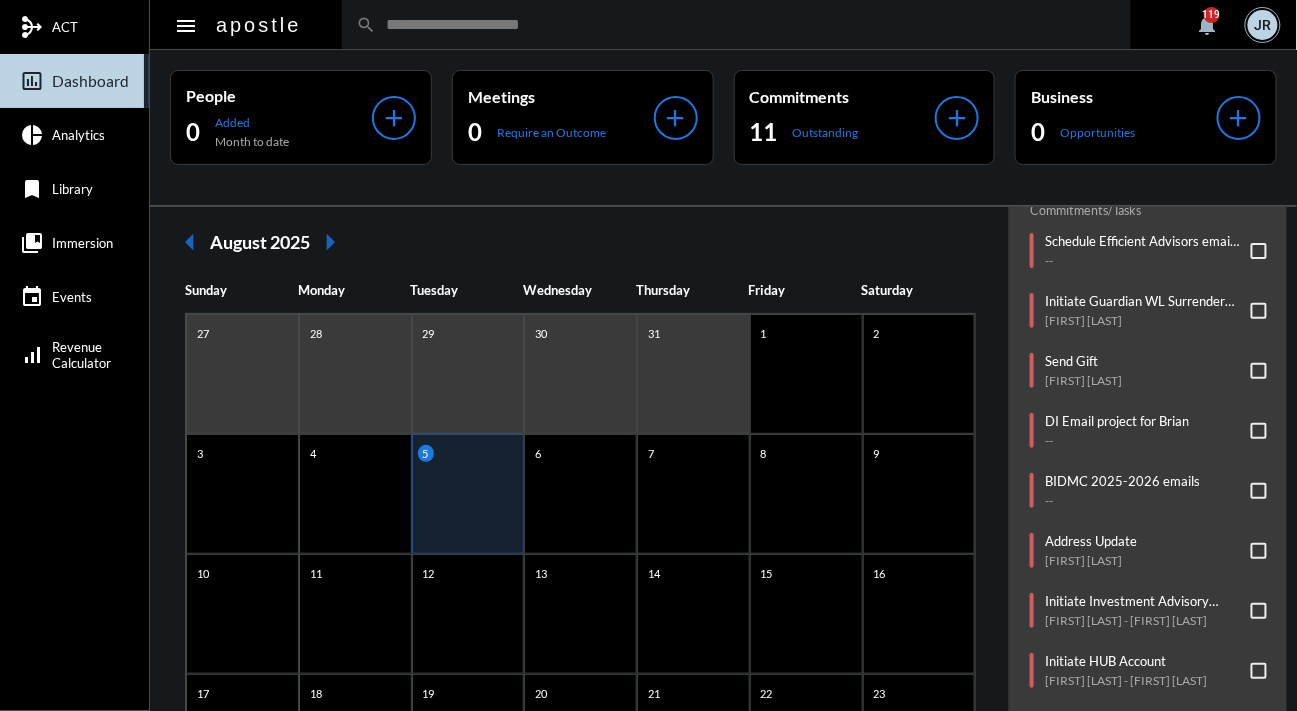 scroll, scrollTop: 218, scrollLeft: 0, axis: vertical 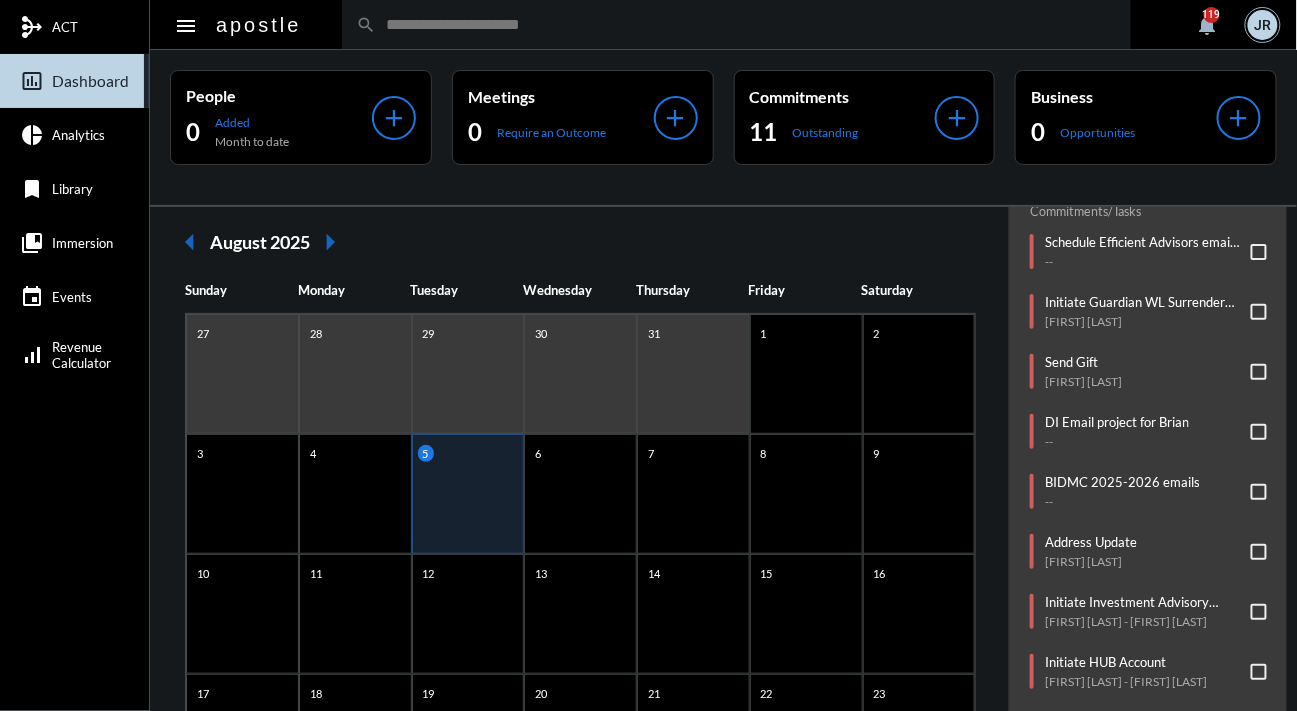 click on "Commitments/Tasks  Schedule Efficient Advisors email to Yan's clients for Wed @12noon   --     Initiate Guardian WL Surrender Form   James Neal     Send Gift   Michael Cardinale     DI Email project for Brian   --     BIDMC 2025-2026 emails   --     Address Update   Gurcharan Singh     Initiate Investment Advisory Account   Matthew Channen - June Channen     Initiate HUB Account   Matthew Channen - June Channen     Newborn photo session w/Pear Tree   Katharine Mathews     Hartford Funds - payout for Kathryn Riley   --     Allianz Annuity Income Request Form   Steven Cicchese     Undeliverable mail - Jaycee Hill   --     Check NetX for NIGO's   --     Contribution due - ABBEY J WINANT   --     Contribution due   Zakariya Elmeghni     Update Client Address   Anup Jnawali" 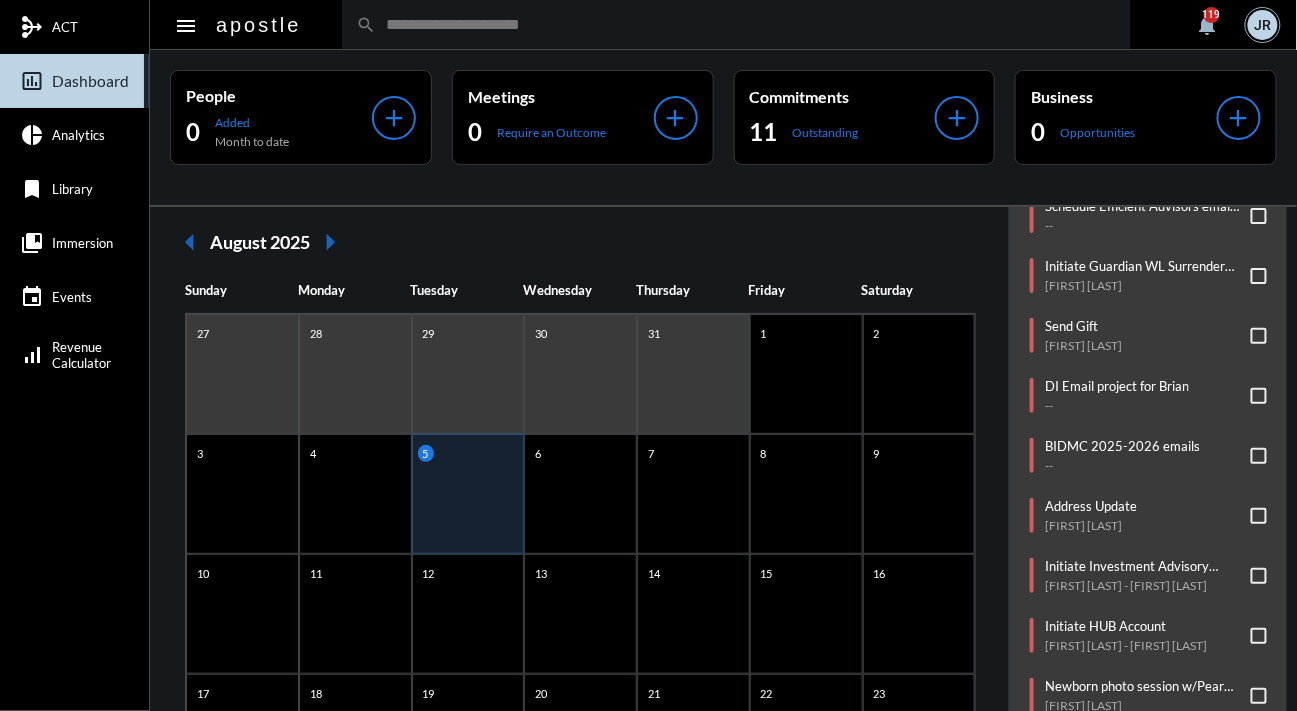 scroll, scrollTop: 338, scrollLeft: 0, axis: vertical 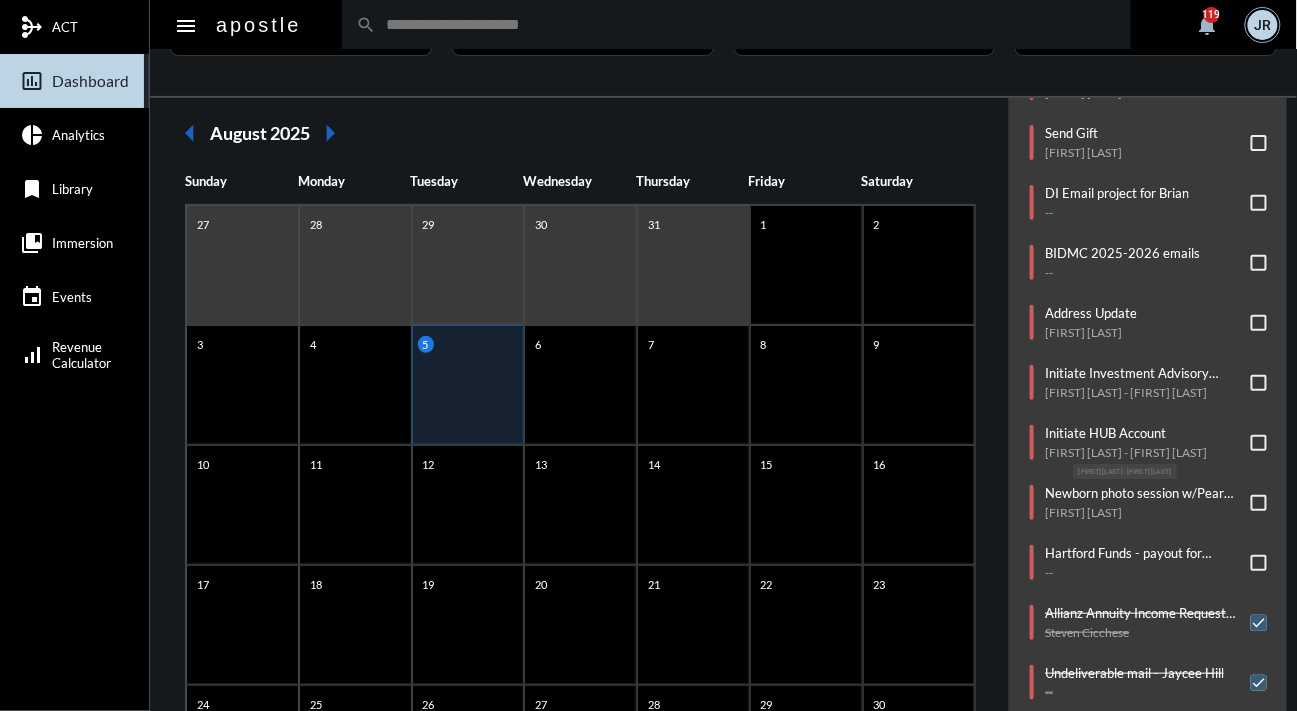 click on "Matthew Channen - June Channen" 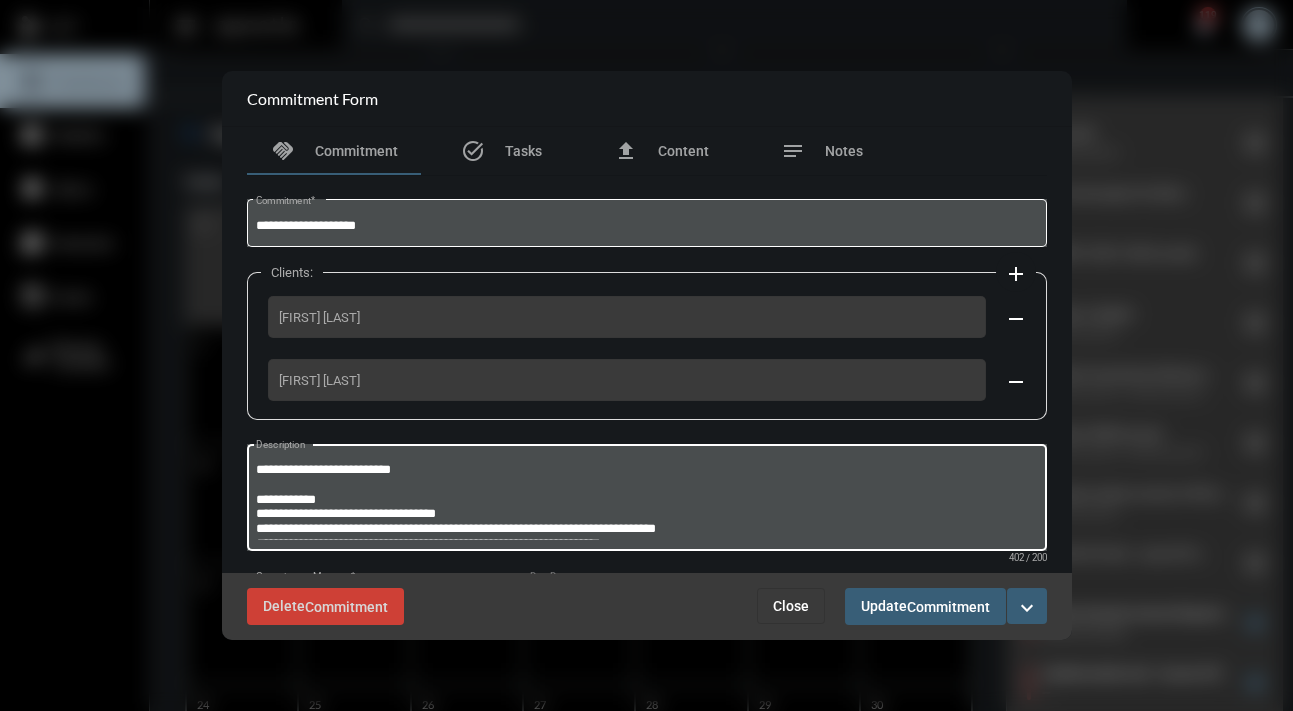 click on "**********" at bounding box center [646, 500] 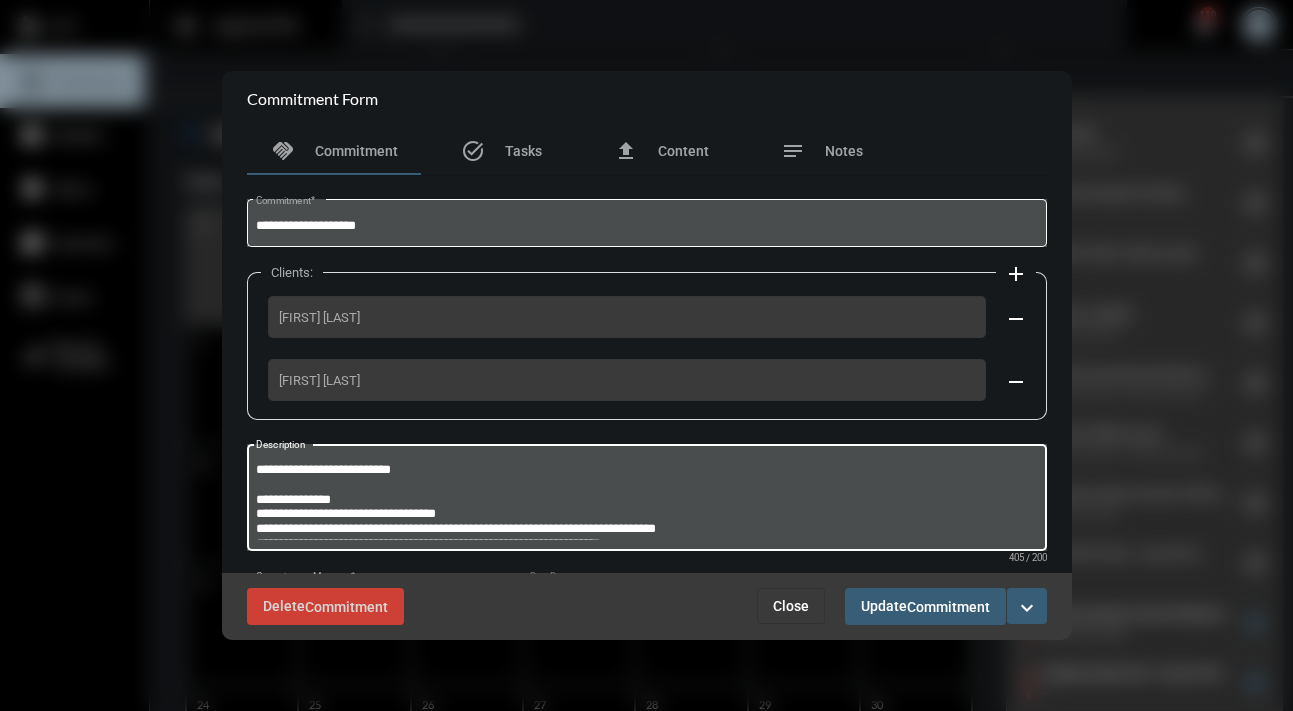 click on "**********" at bounding box center (646, 500) 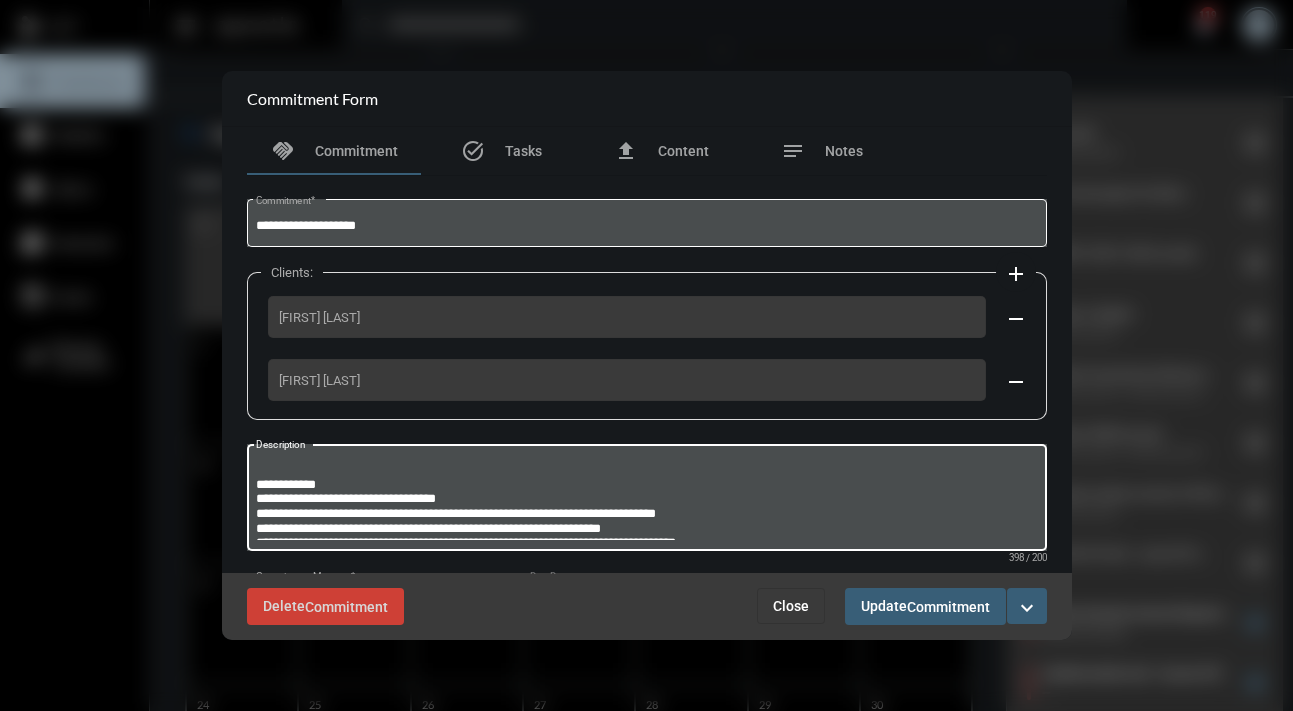 scroll, scrollTop: 1, scrollLeft: 0, axis: vertical 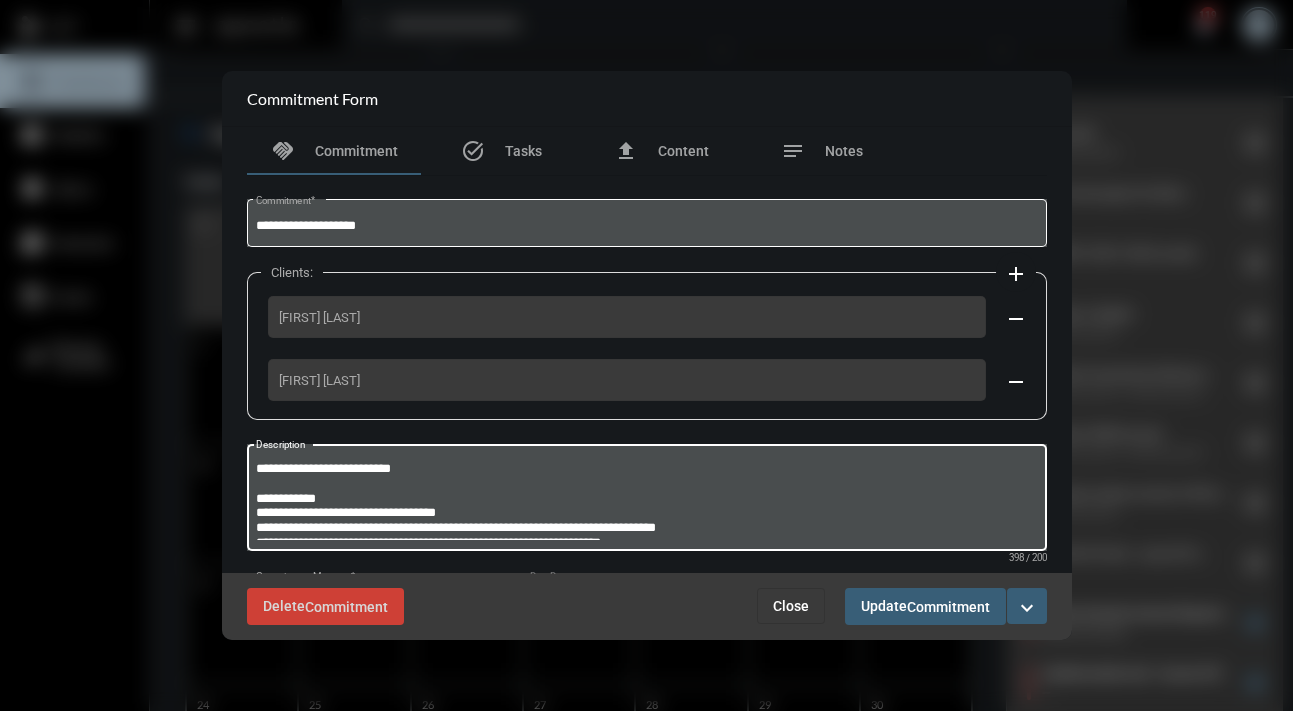 click on "**********" at bounding box center [644, 500] 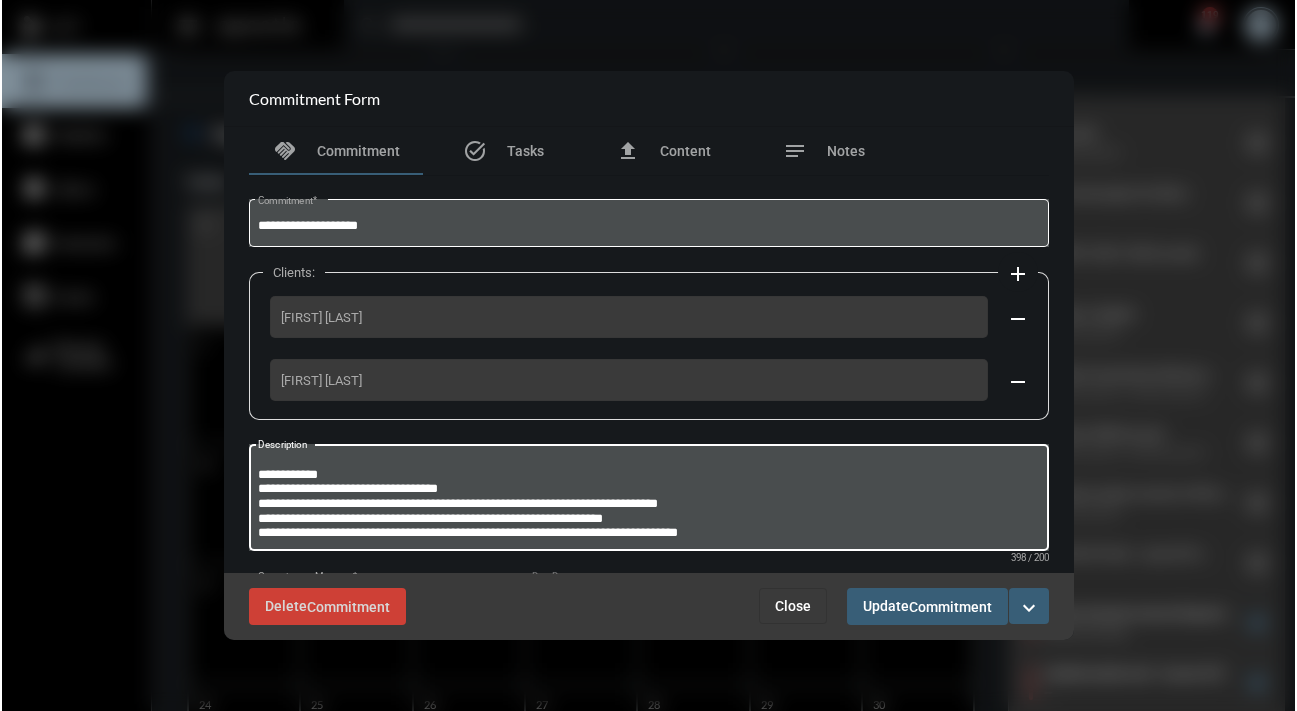 scroll, scrollTop: 40, scrollLeft: 0, axis: vertical 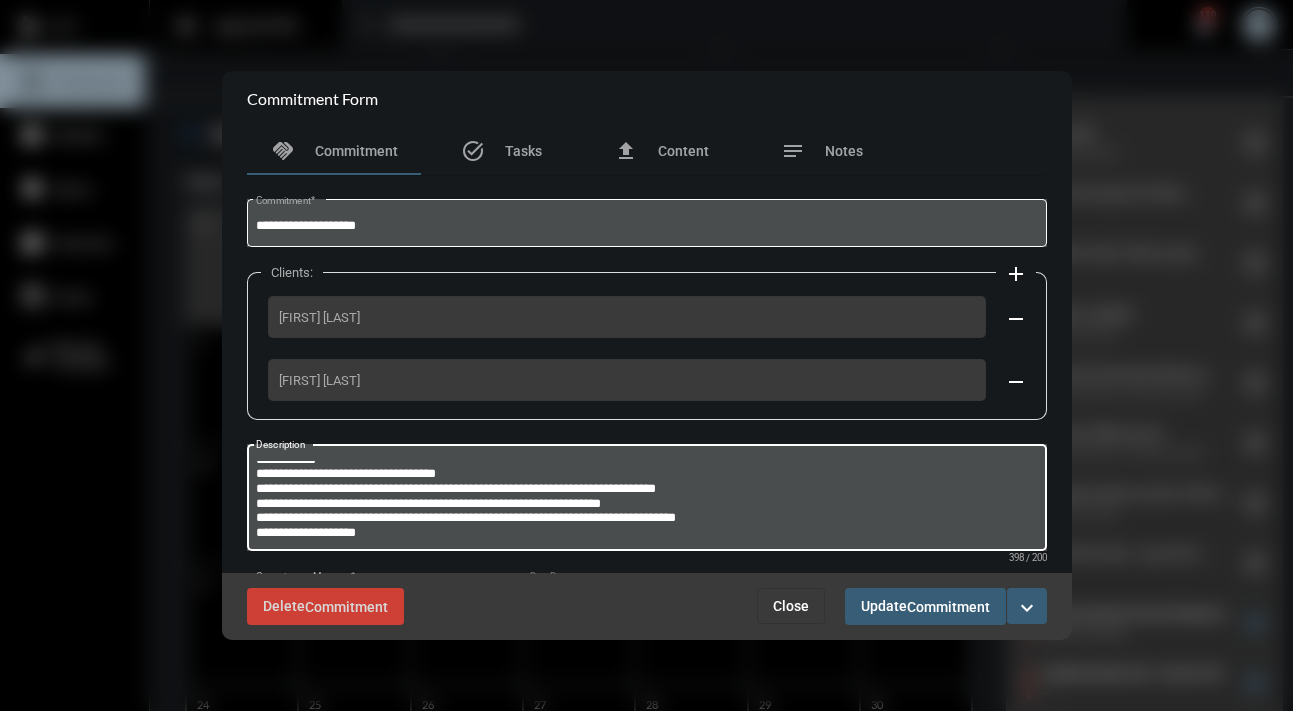 type on "**********" 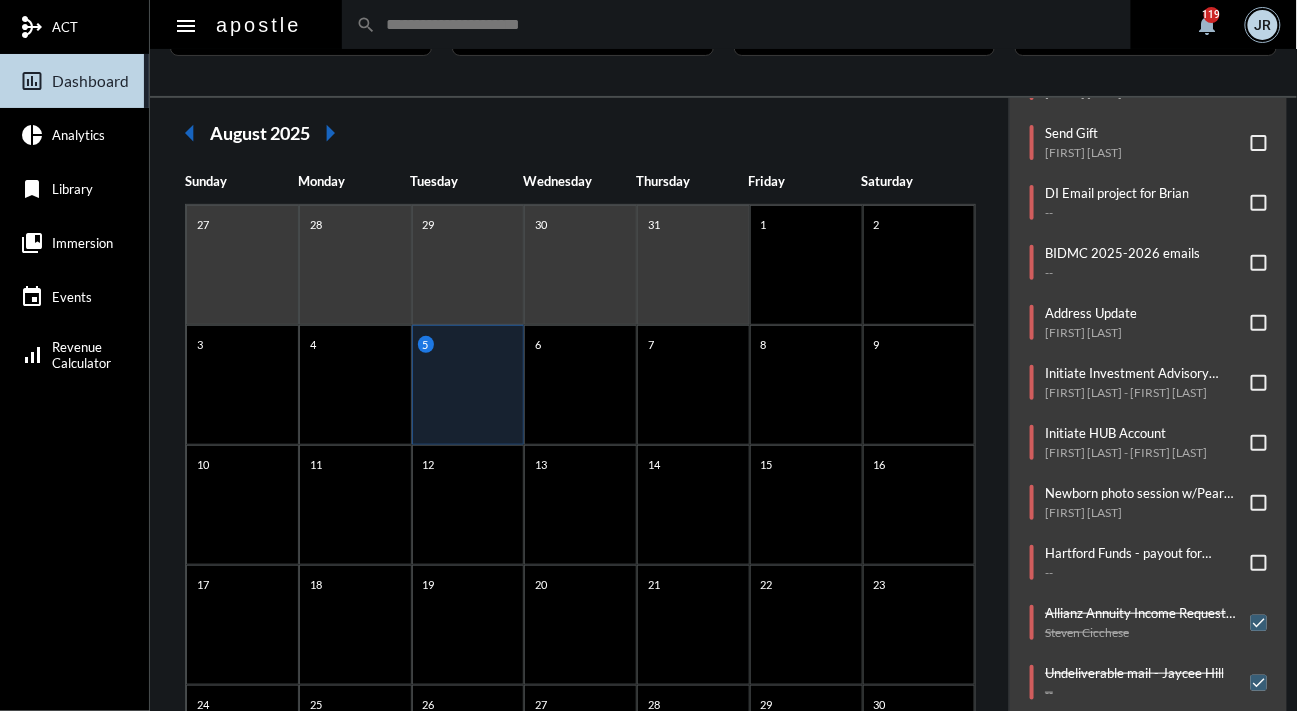 click on "Commitments/Tasks  Schedule Efficient Advisors email to Yan's clients for Wed @12noon   --     Initiate Guardian WL Surrender Form   James Neal     Send Gift   Michael Cardinale     DI Email project for Brian   --     BIDMC 2025-2026 emails   --     Address Update   Gurcharan Singh     Initiate Investment Advisory Account   Matthew Channen - June Channen     Initiate HUB Account   Matthew Channen - June Channen     Newborn photo session w/Pear Tree   Katharine Mathews     Hartford Funds - payout for Kathryn Riley   --     Allianz Annuity Income Request Form   Steven Cicchese     Undeliverable mail - Jaycee Hill   --     Check NetX for NIGO's   --     Contribution due - ABBEY J WINANT   --     Contribution due   Zakariya Elmeghni     Update Client Address   Anup Jnawali" 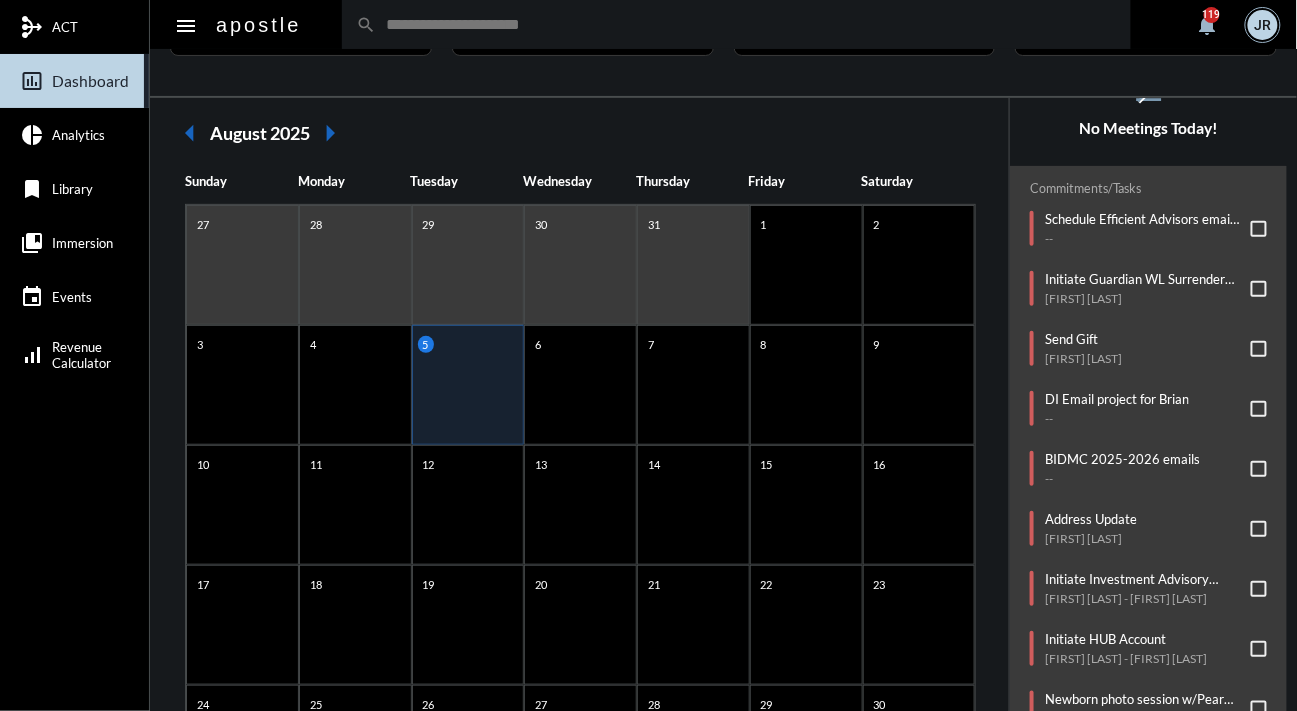 scroll, scrollTop: 0, scrollLeft: 0, axis: both 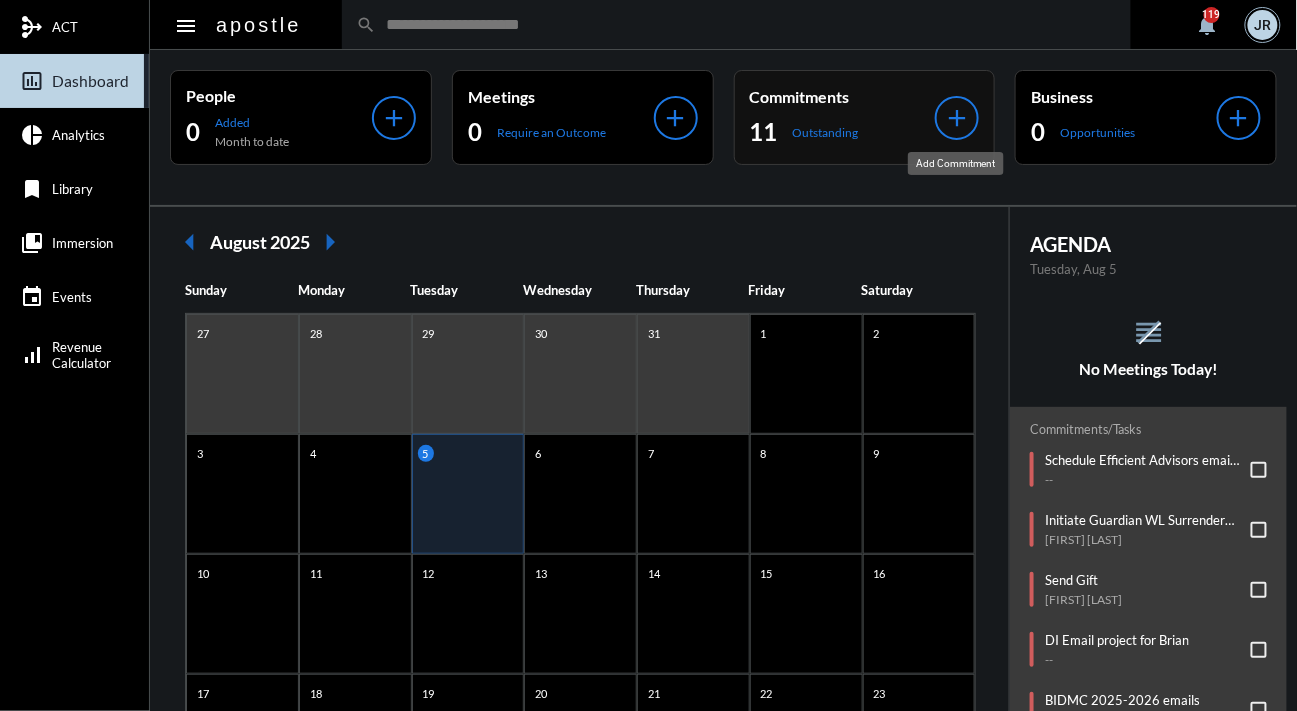 click on "add" 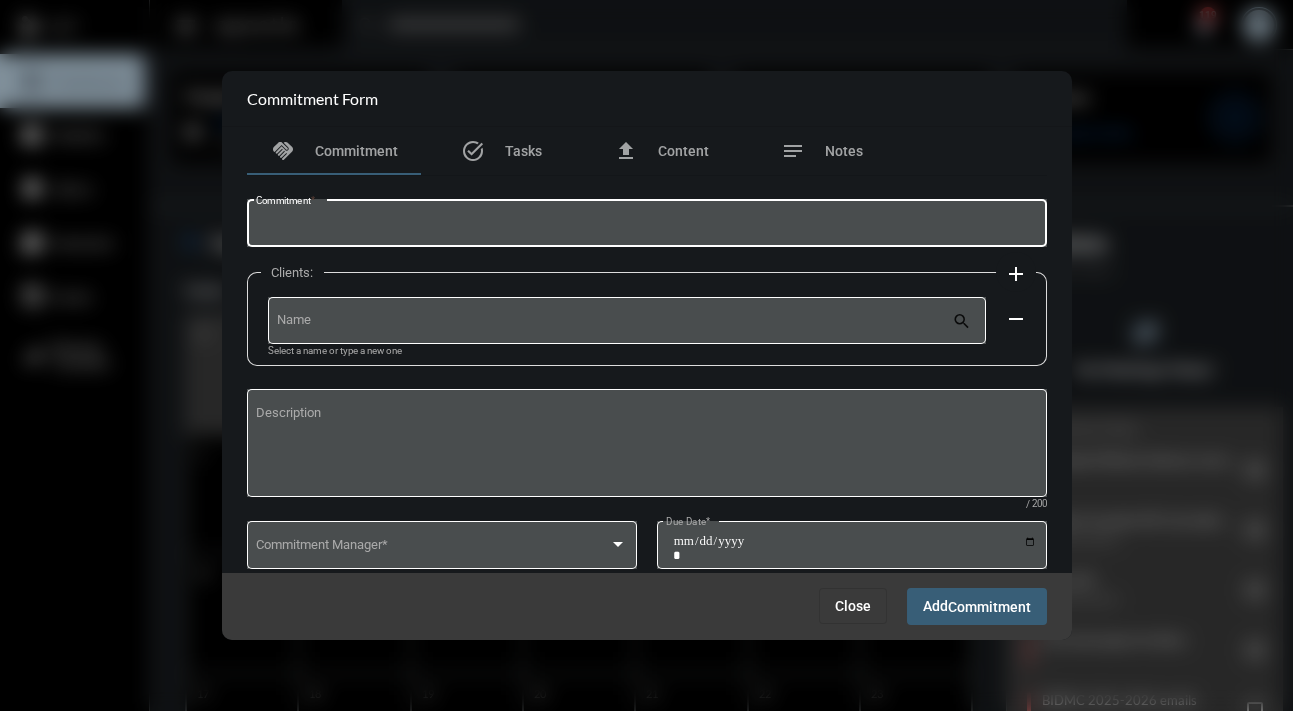 click on "Commitment  *" at bounding box center [646, 226] 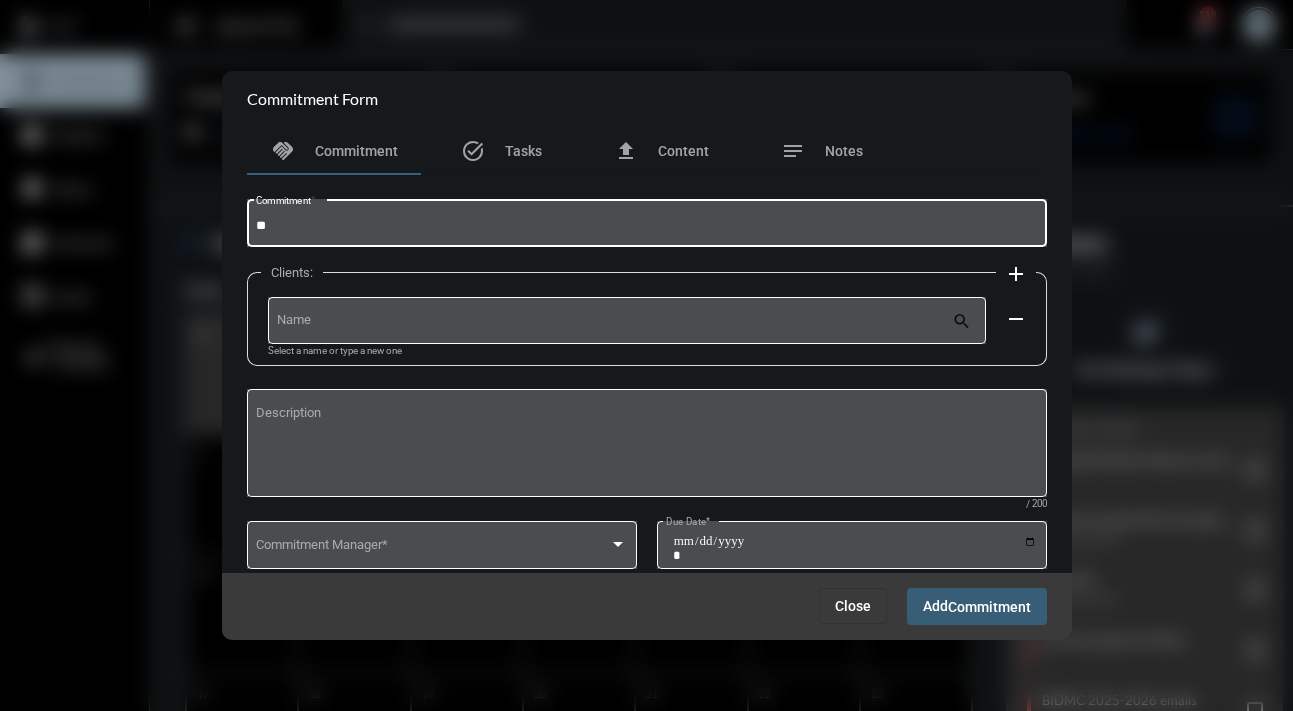 type on "*" 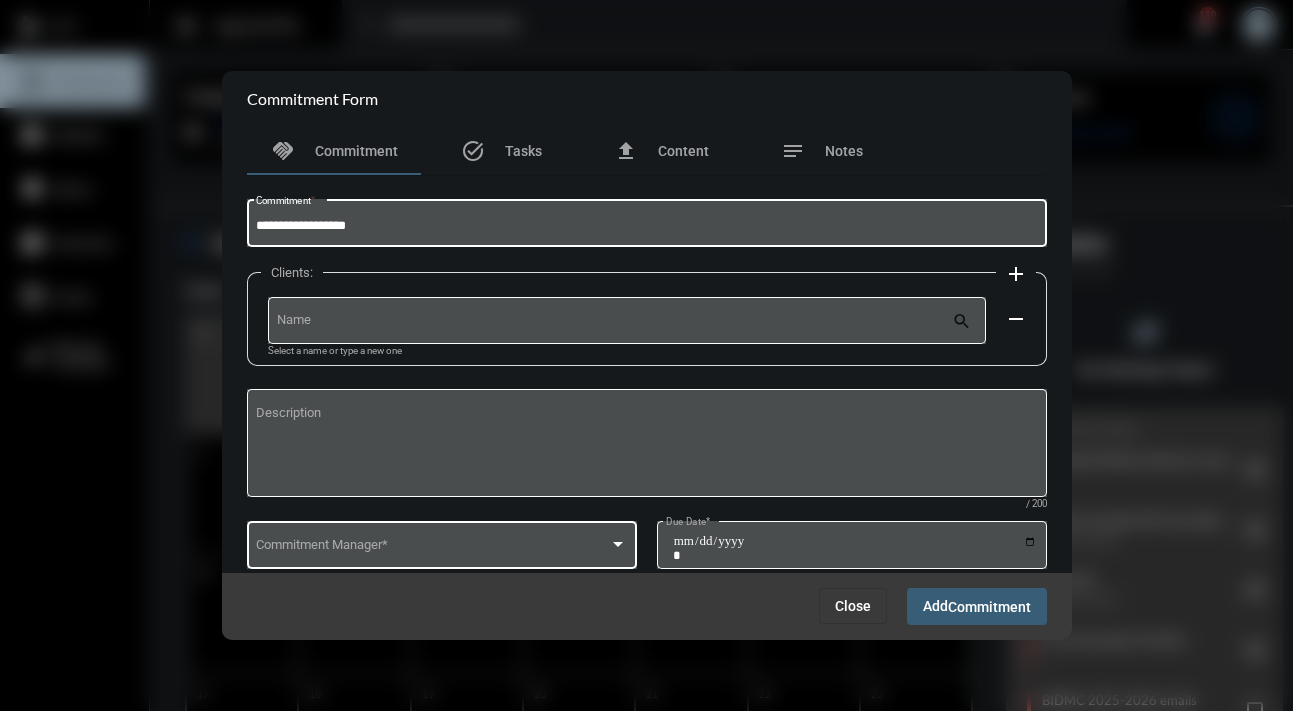 type on "**********" 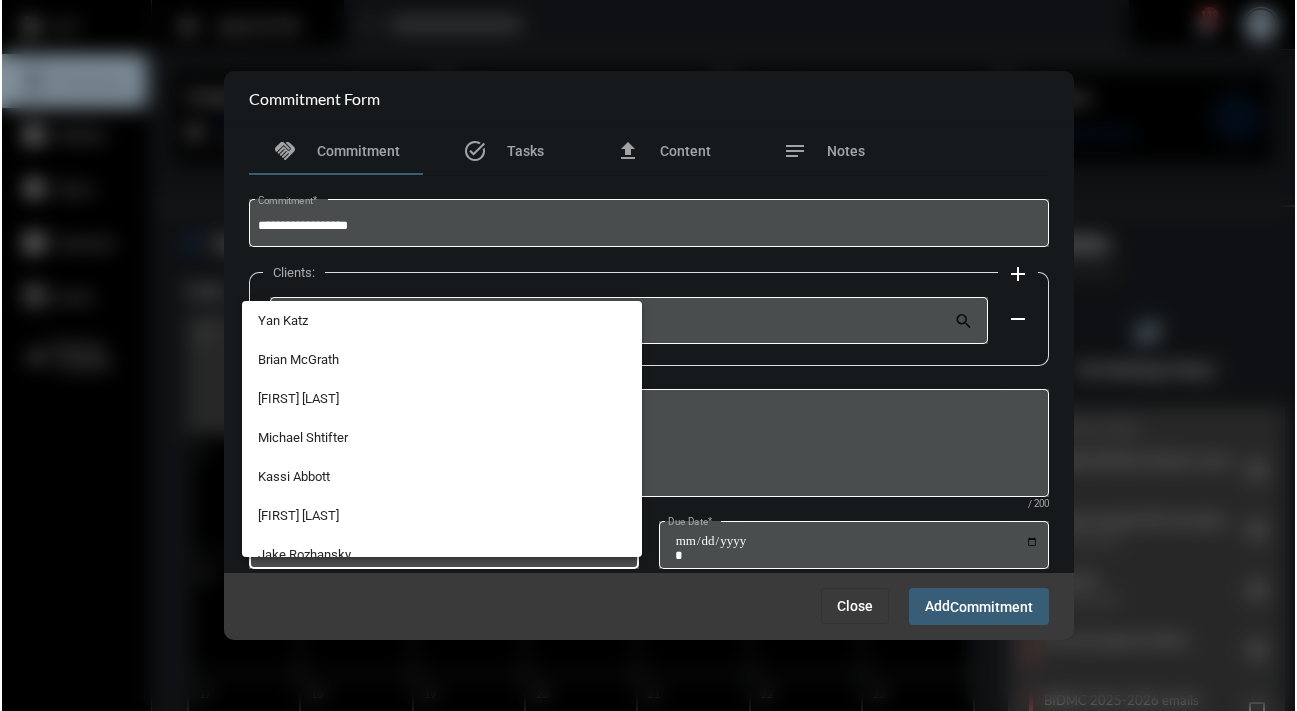 scroll, scrollTop: 56, scrollLeft: 0, axis: vertical 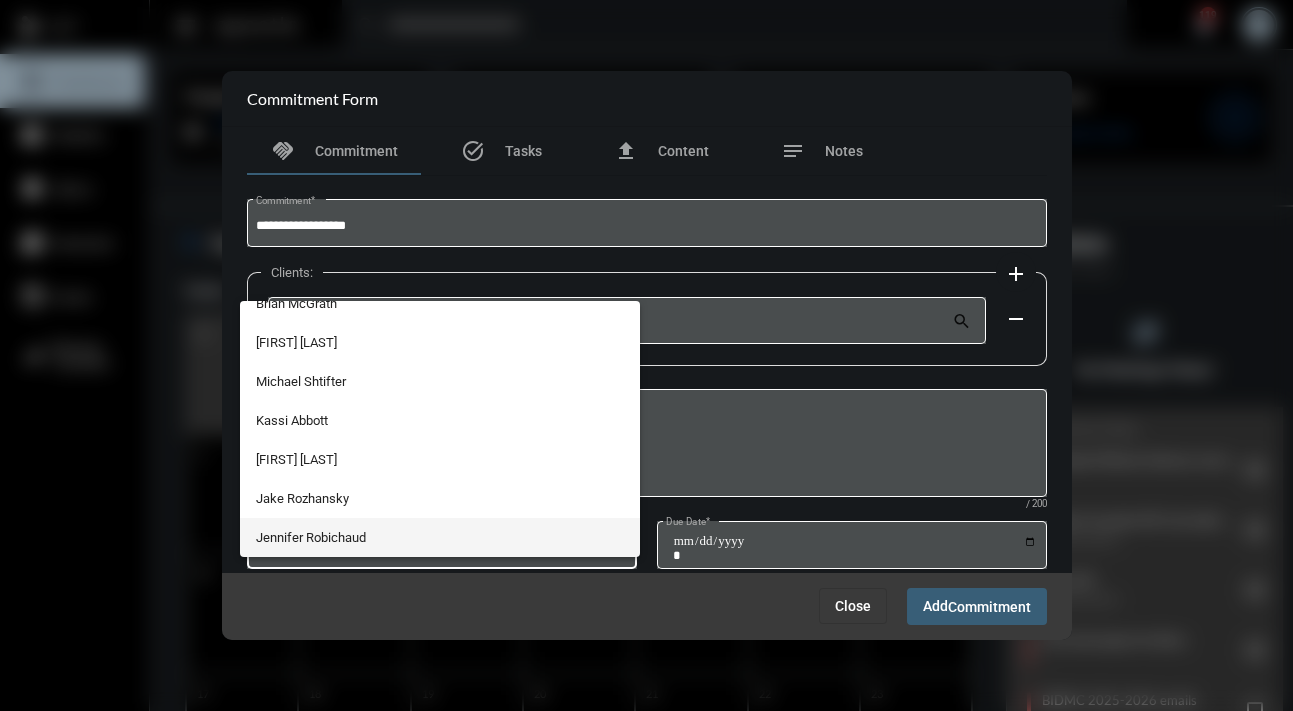 click on "Jennifer Robichaud" at bounding box center [440, 537] 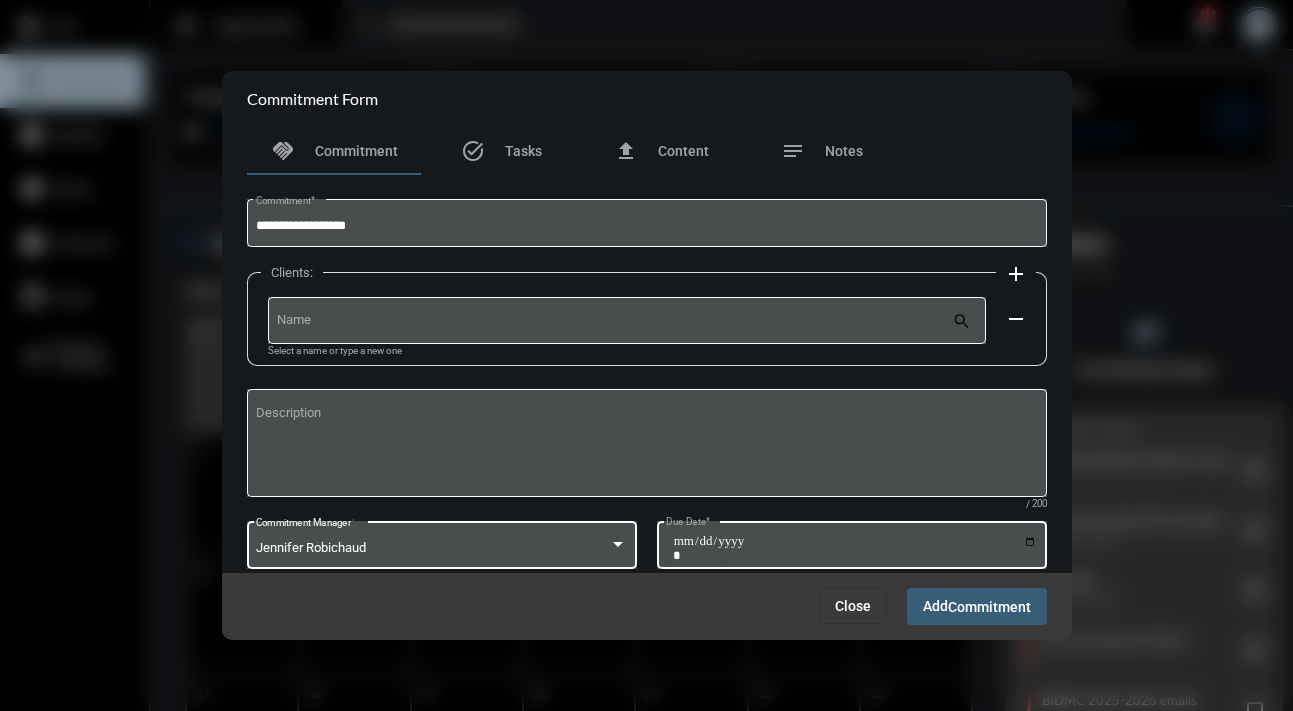 click on "Due Date  *" 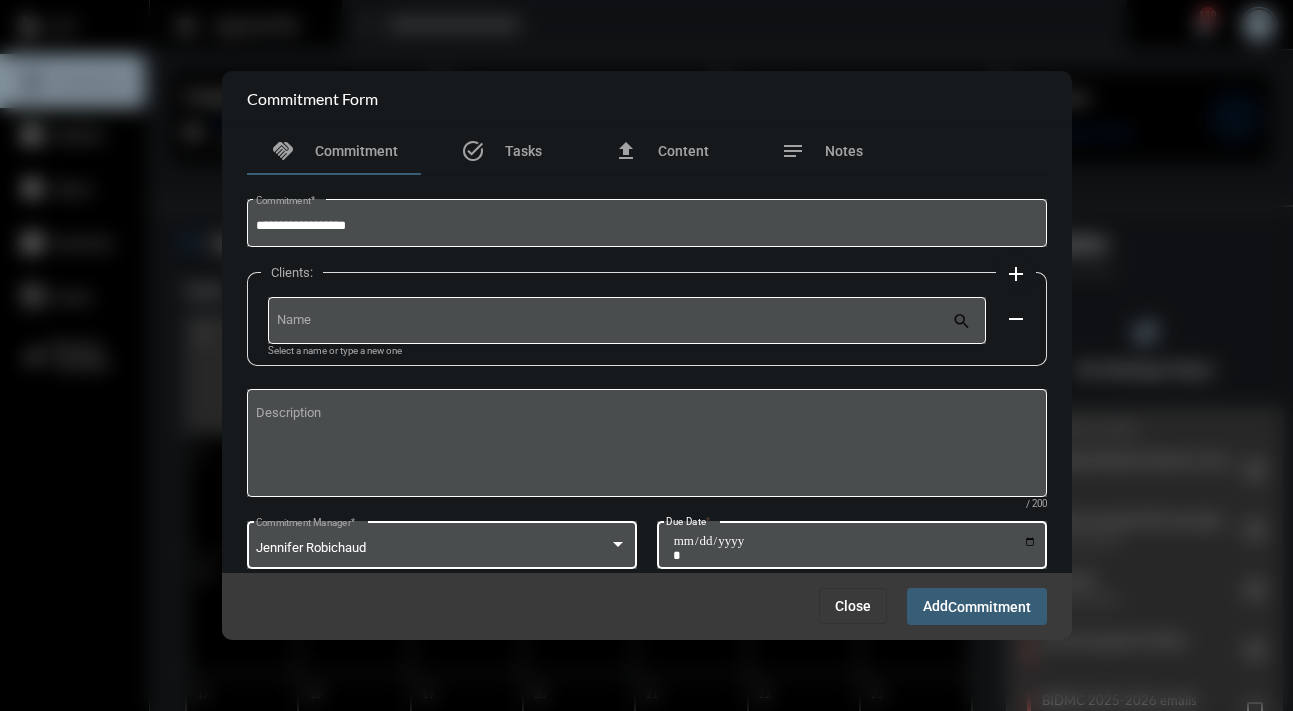 click on "Due Date  *" 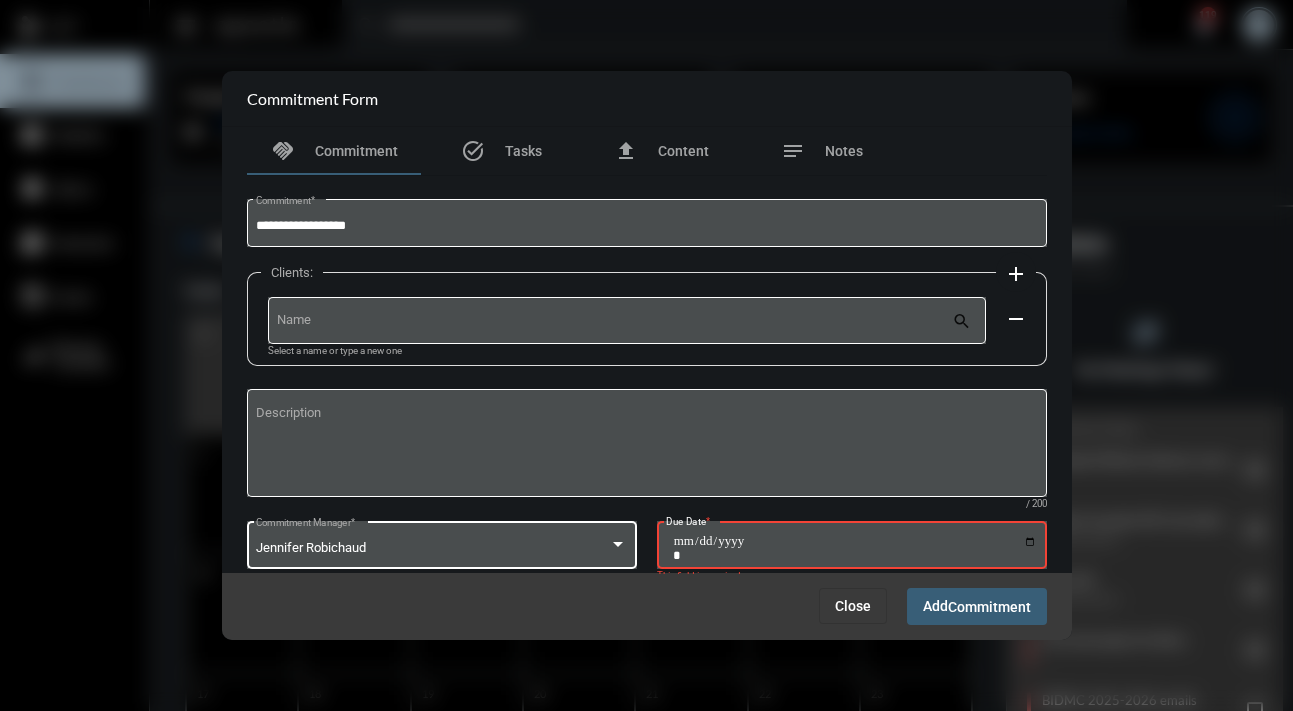 click on "Due Date  *" at bounding box center [855, 548] 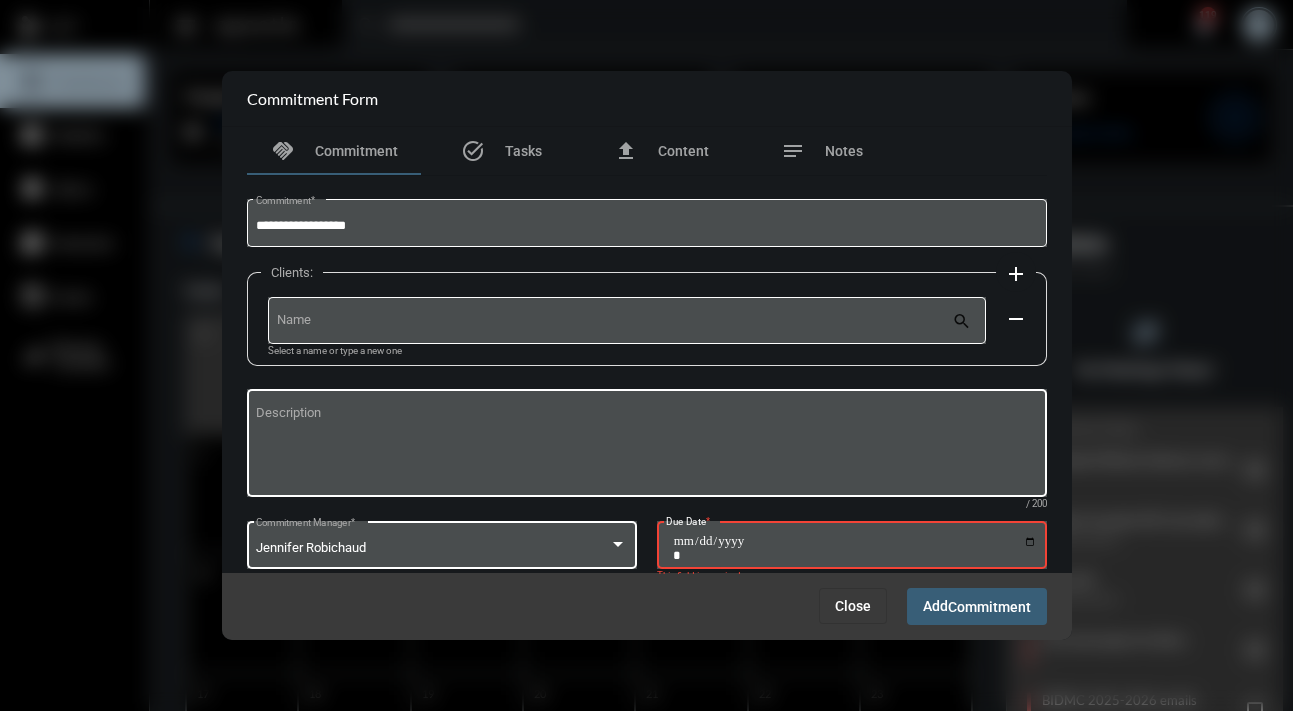 type on "**********" 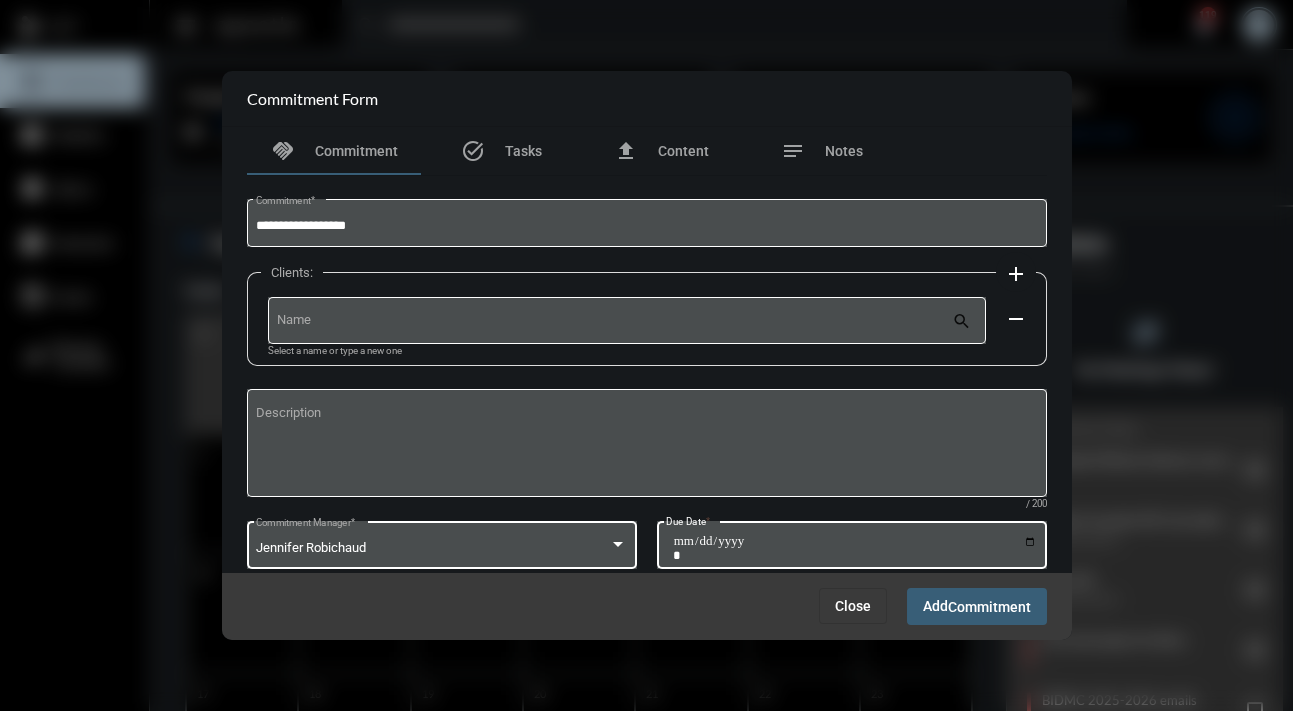 click on "Commitment" at bounding box center [989, 607] 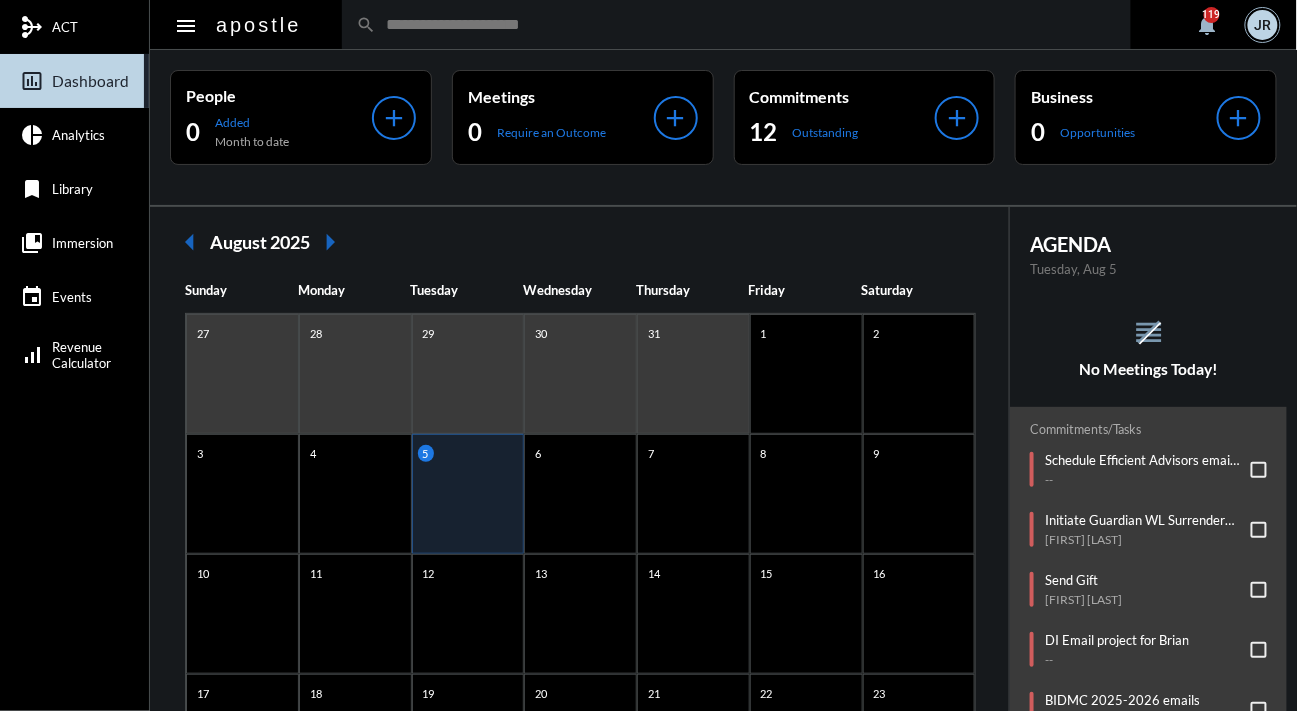 click on "AGENDA Tuesday, Aug 5 reorder No Meetings Today! Commitments/Tasks  Schedule Efficient Advisors email to Yan's clients for Wed @12noon   --     Initiate Guardian WL Surrender Form   James Neal     Send Gift   Michael Cardinale     DI Email project for Brian   --     BIDMC 2025-2026 emails   --     Address Update   Gurcharan Singh     Initiate Investment Advisory Account   Matthew Channen - June Channen     Initiate HUB Account   Matthew Channen - June Channen     Newborn photo session w/Pear Tree   Katharine Mathews     Hartford Funds - payout for Kathryn Riley   --     Allianz Annuity Income Request Form   Steven Cicchese     Undeliverable mail - Jaycee Hill   --     Check NetX for NIGO's   --     Contribution due - ABBEY J WINANT   --     Contribution due   Zakariya Elmeghni     Update Client Address   Anup Jnawali     DI app - Angela Ma   --" 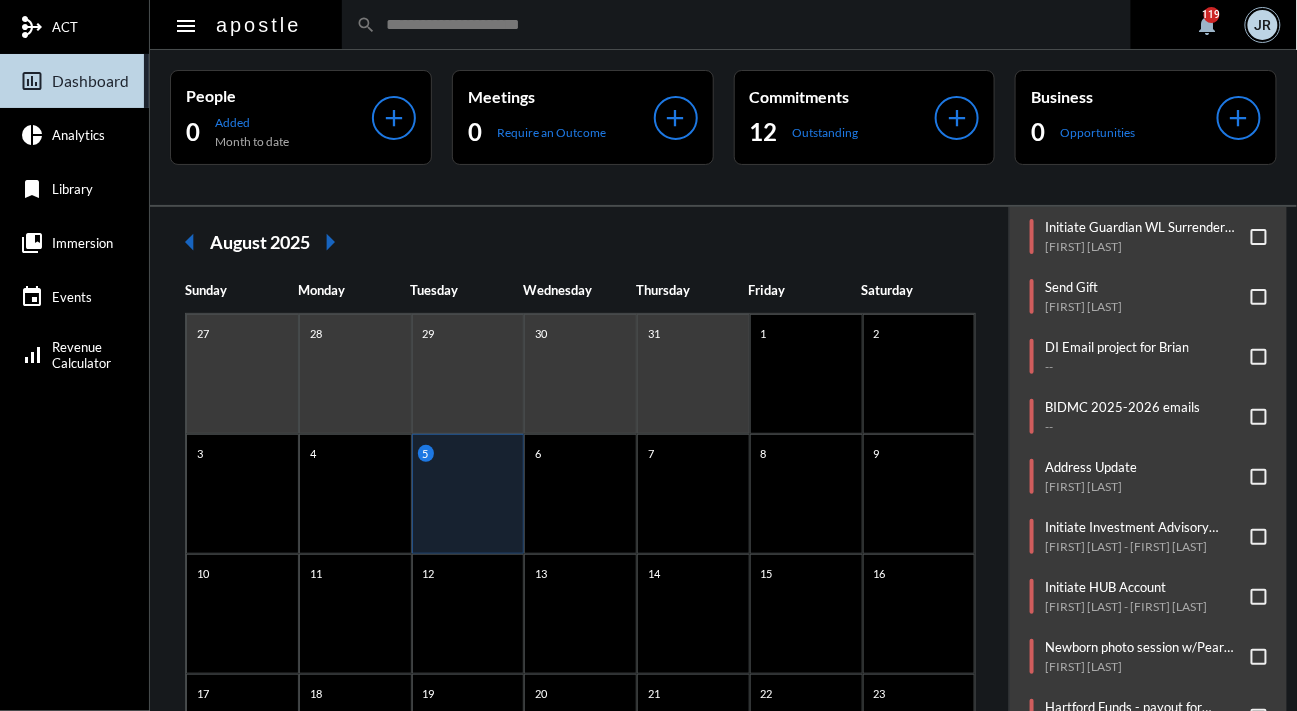 scroll, scrollTop: 393, scrollLeft: 0, axis: vertical 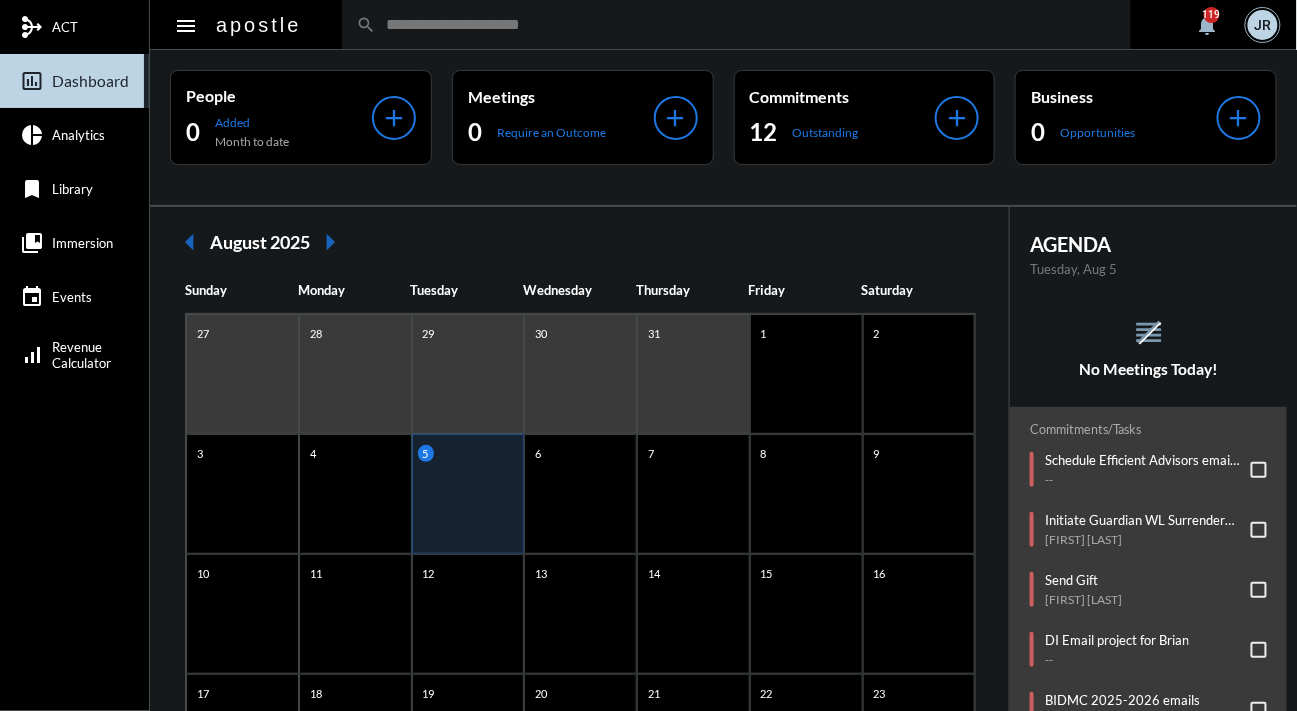 click on "AGENDA Tuesday, Aug 5 reorder No Meetings Today! Commitments/Tasks  Schedule Efficient Advisors email to Yan's clients for Wed @12noon   --     Initiate Guardian WL Surrender Form   James Neal     Send Gift   Michael Cardinale     DI Email project for Brian   --     BIDMC 2025-2026 emails   --     Address Update   Gurcharan Singh     Initiate Investment Advisory Account   Matthew Channen - June Channen     Initiate HUB Account   Matthew Channen - June Channen     Newborn photo session w/Pear Tree   Katharine Mathews     Hartford Funds - payout for Kathryn Riley   --     Allianz Annuity Income Request Form   Steven Cicchese     Undeliverable mail - Jaycee Hill   --     Check NetX for NIGO's   --     Contribution due - ABBEY J WINANT   --     Contribution due   Zakariya Elmeghni     Update Client Address   Anup Jnawali     DI app - Angela Ma   --" 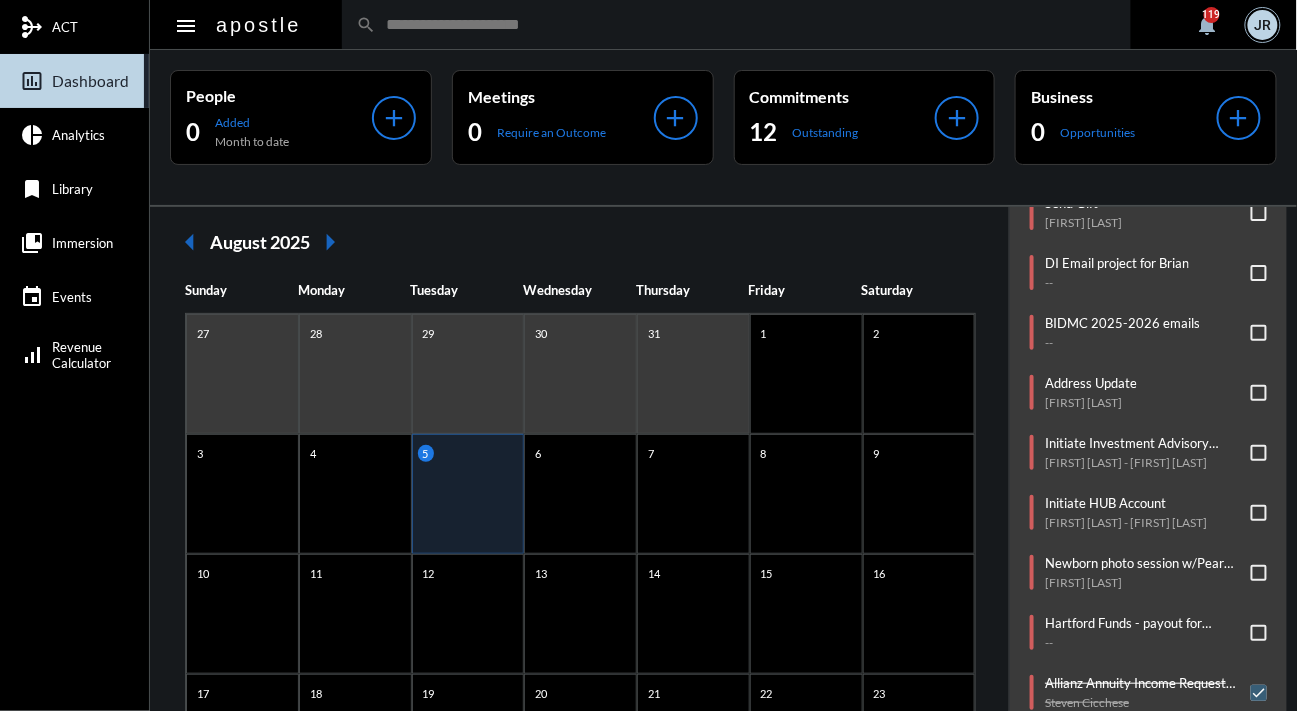 scroll, scrollTop: 397, scrollLeft: 0, axis: vertical 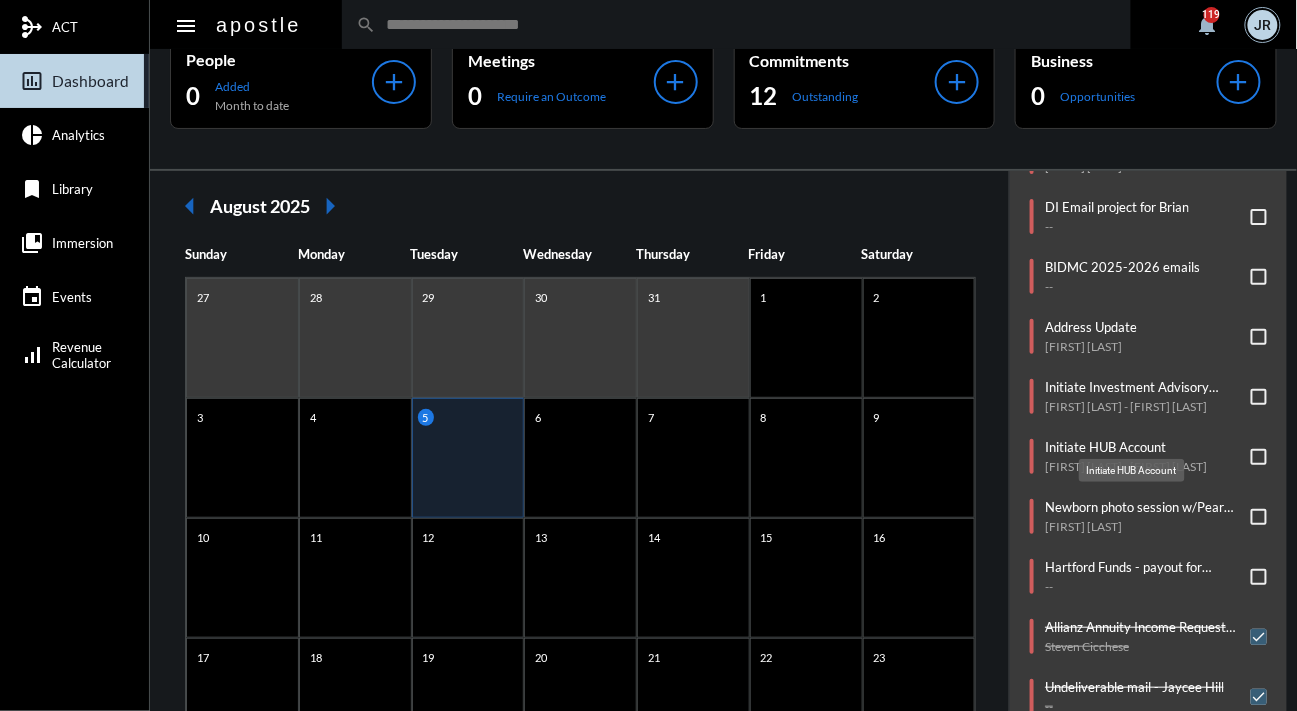 click on "Initiate HUB Account" 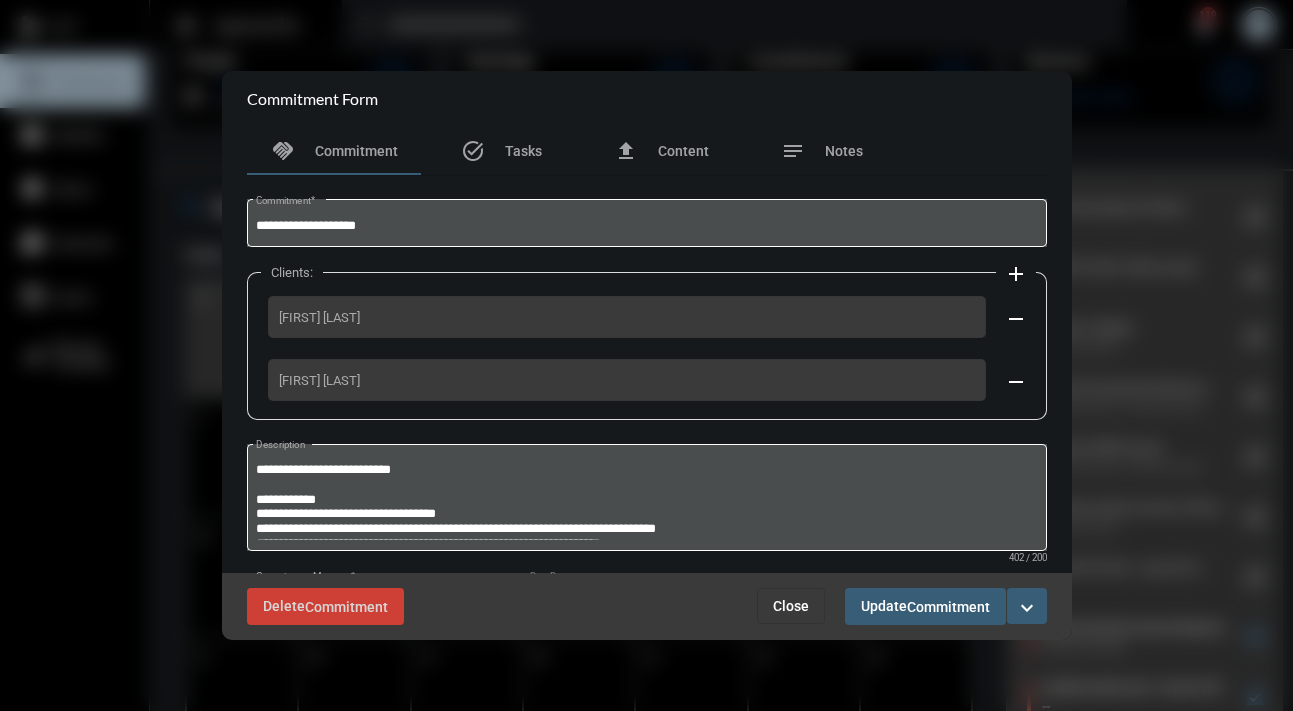 click on "Close" at bounding box center (791, 606) 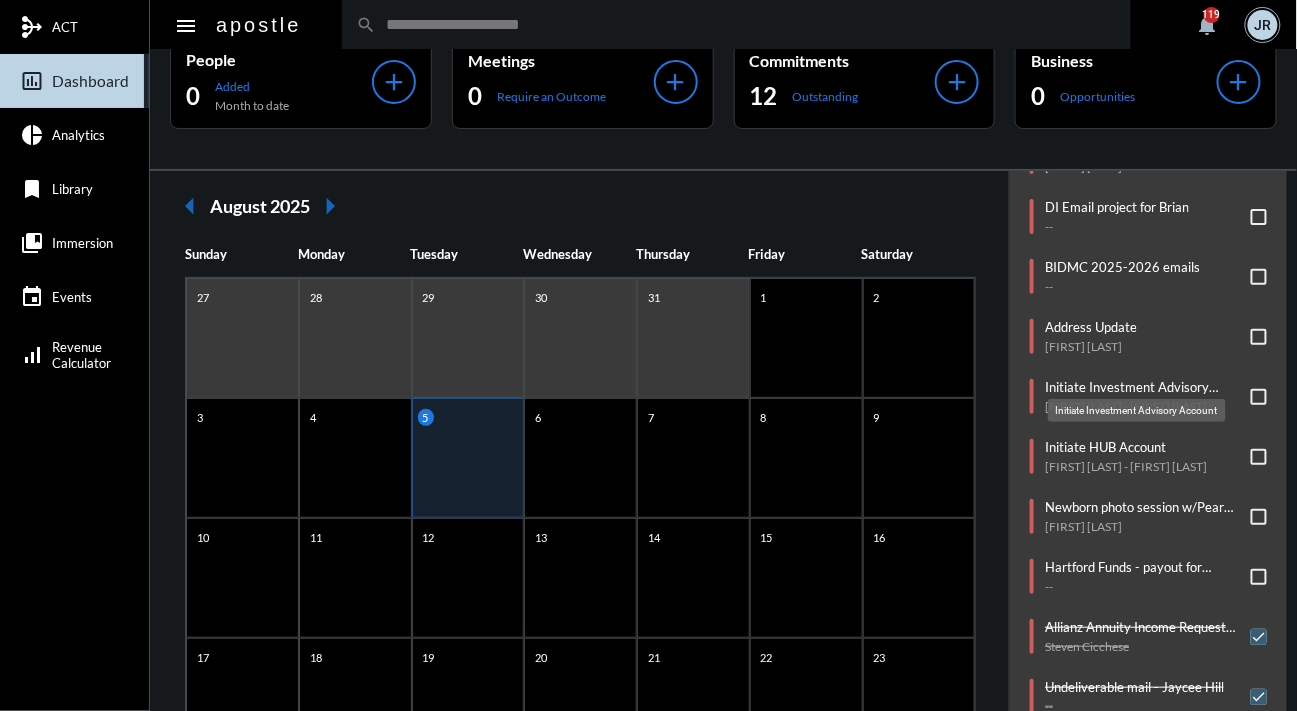 click on "Initiate Investment Advisory Account" 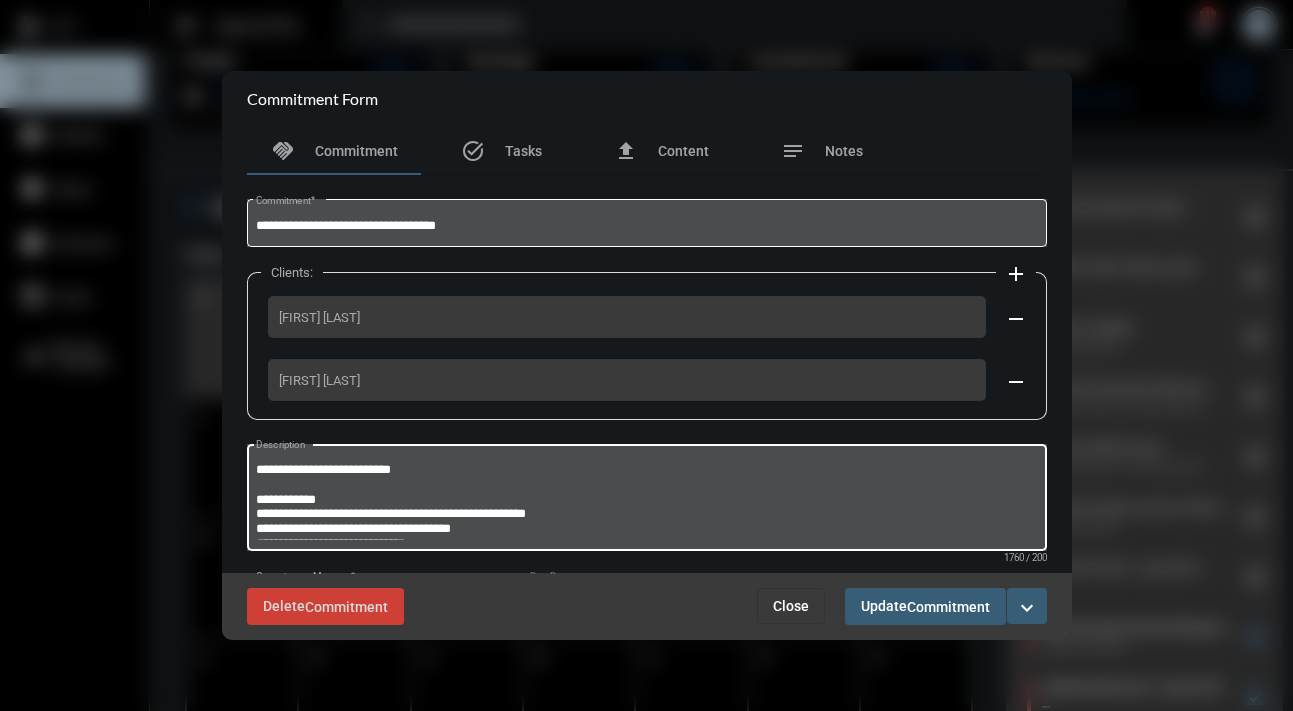 click on "Description" at bounding box center (646, 500) 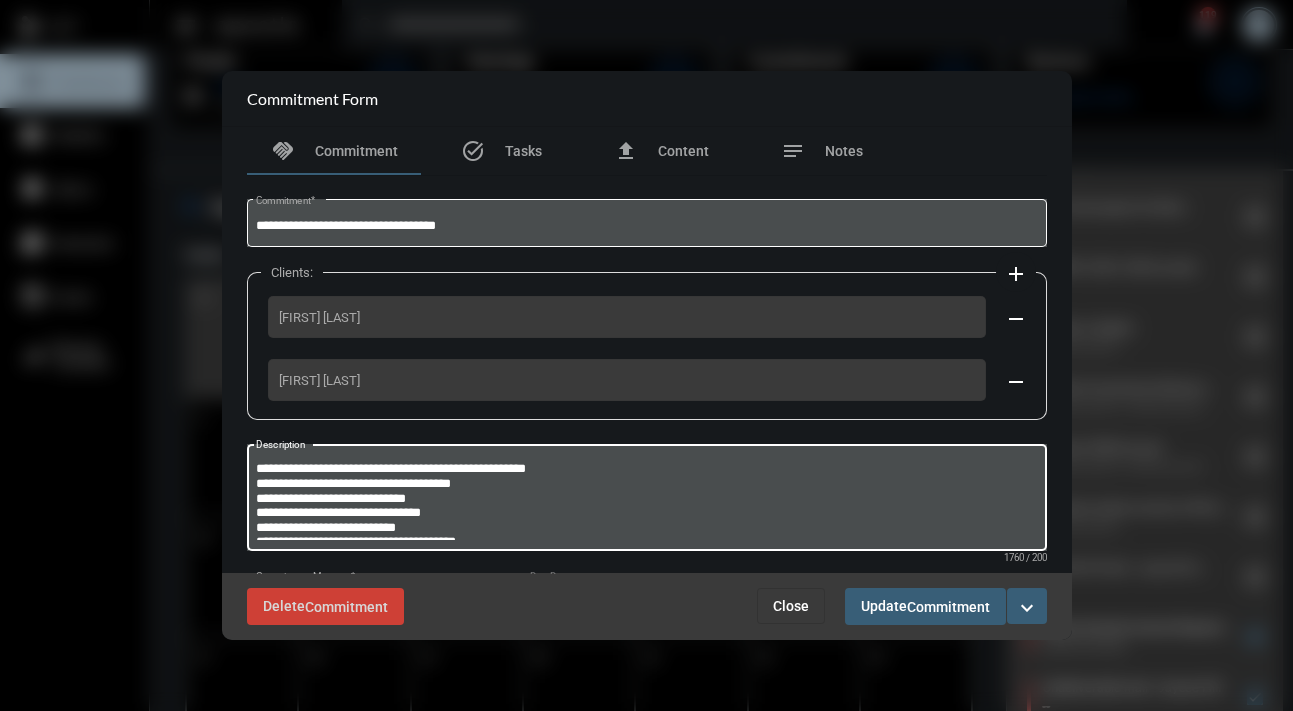 scroll, scrollTop: 1, scrollLeft: 0, axis: vertical 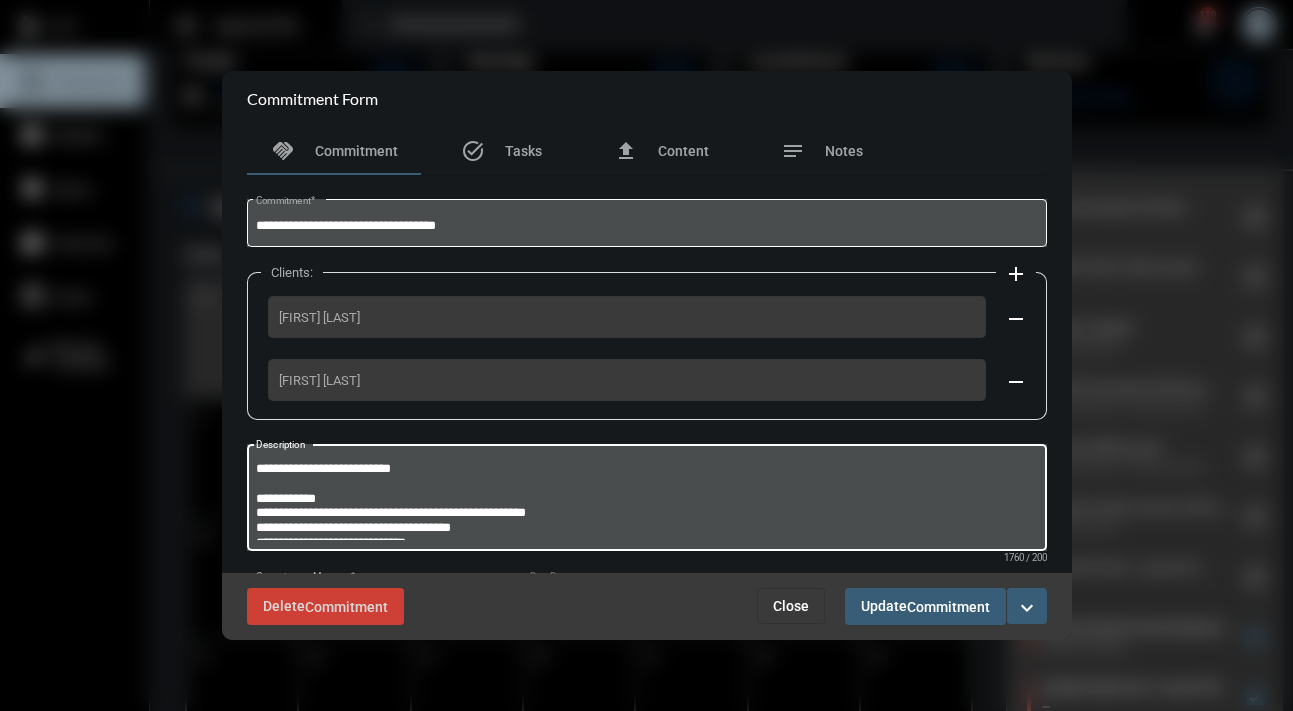 click on "Description" at bounding box center [644, 500] 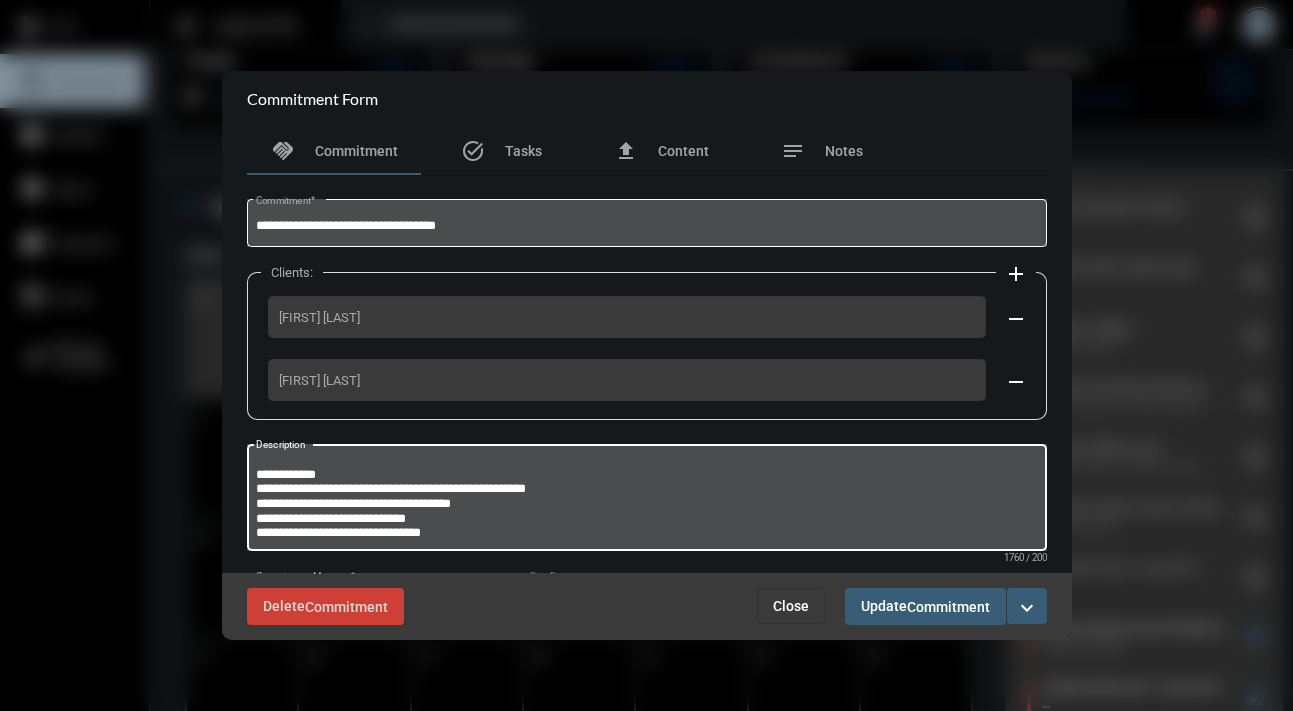scroll, scrollTop: 40, scrollLeft: 0, axis: vertical 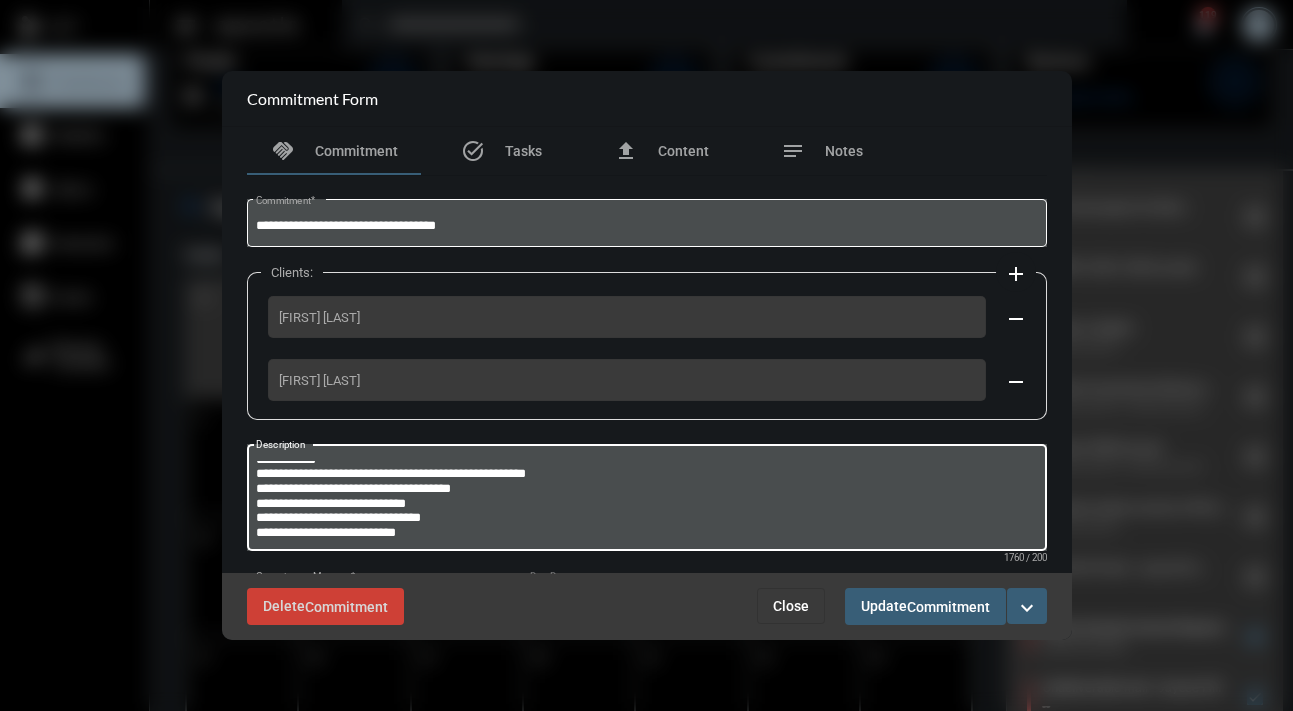 click on "Description" at bounding box center [644, 500] 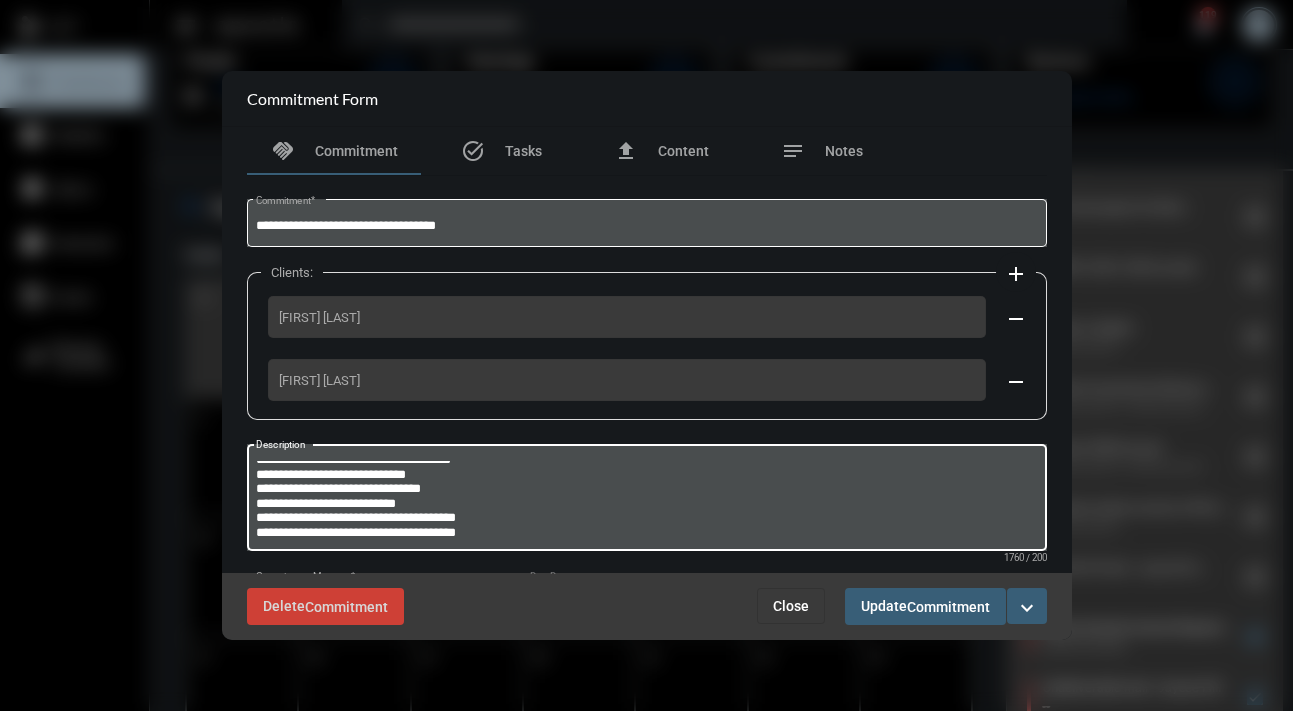 scroll, scrollTop: 84, scrollLeft: 0, axis: vertical 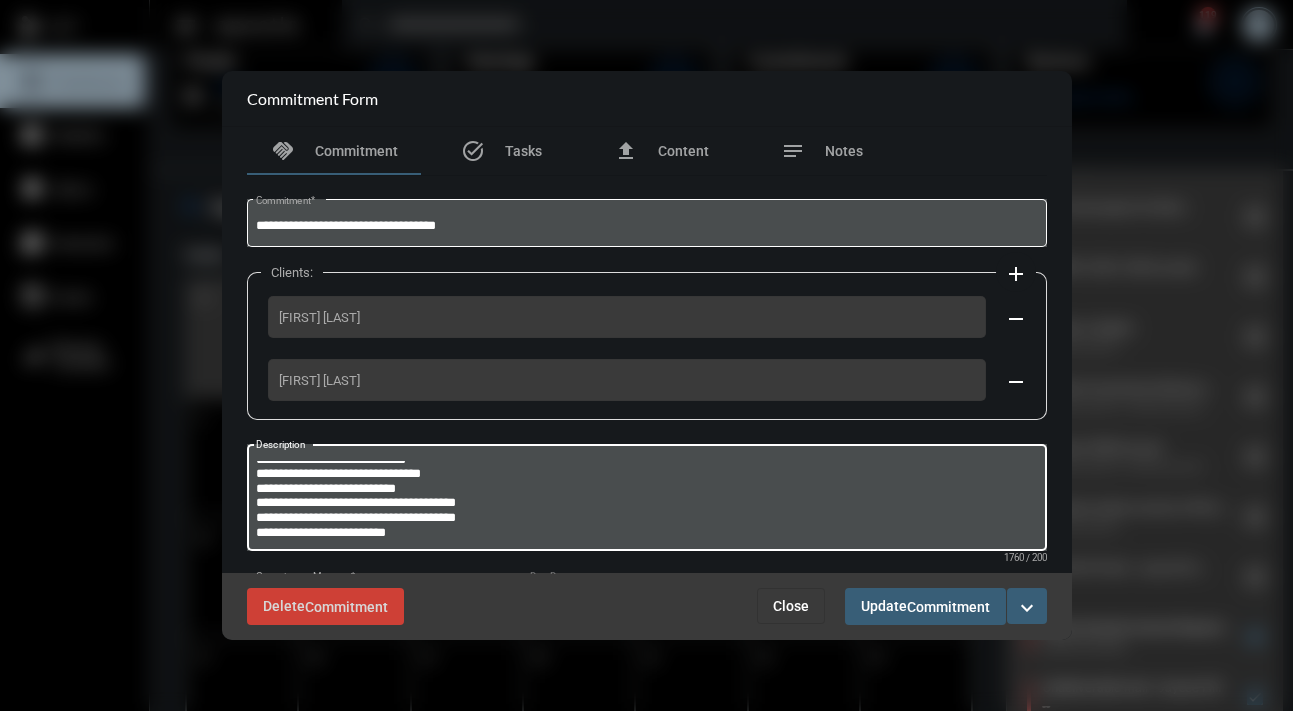 click on "Description" at bounding box center (644, 500) 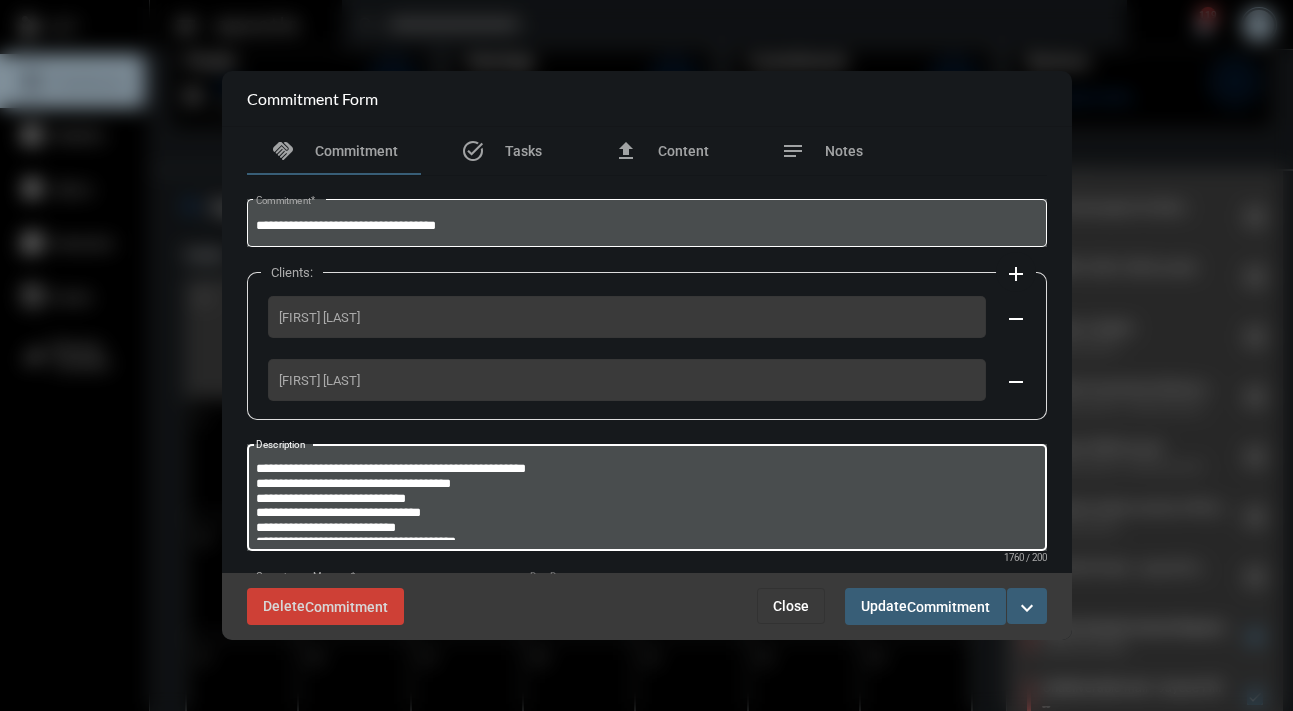 scroll, scrollTop: 30, scrollLeft: 0, axis: vertical 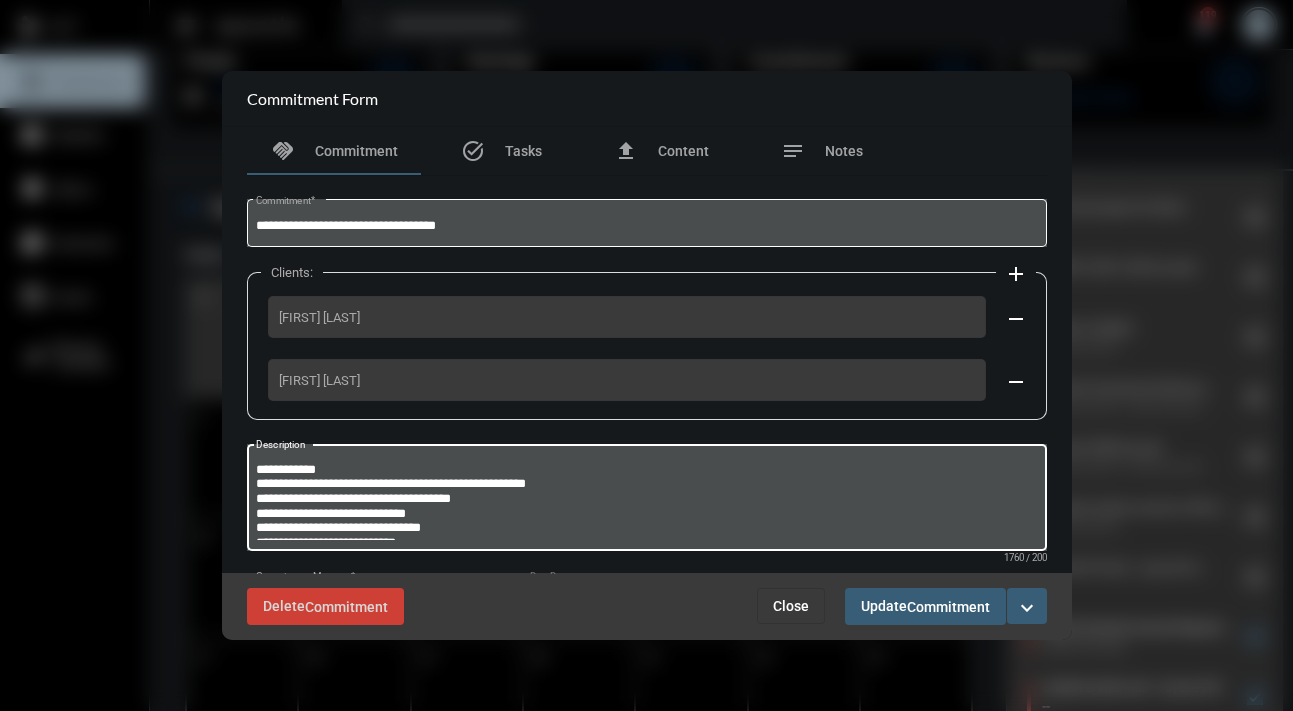 click on "Description" at bounding box center [644, 500] 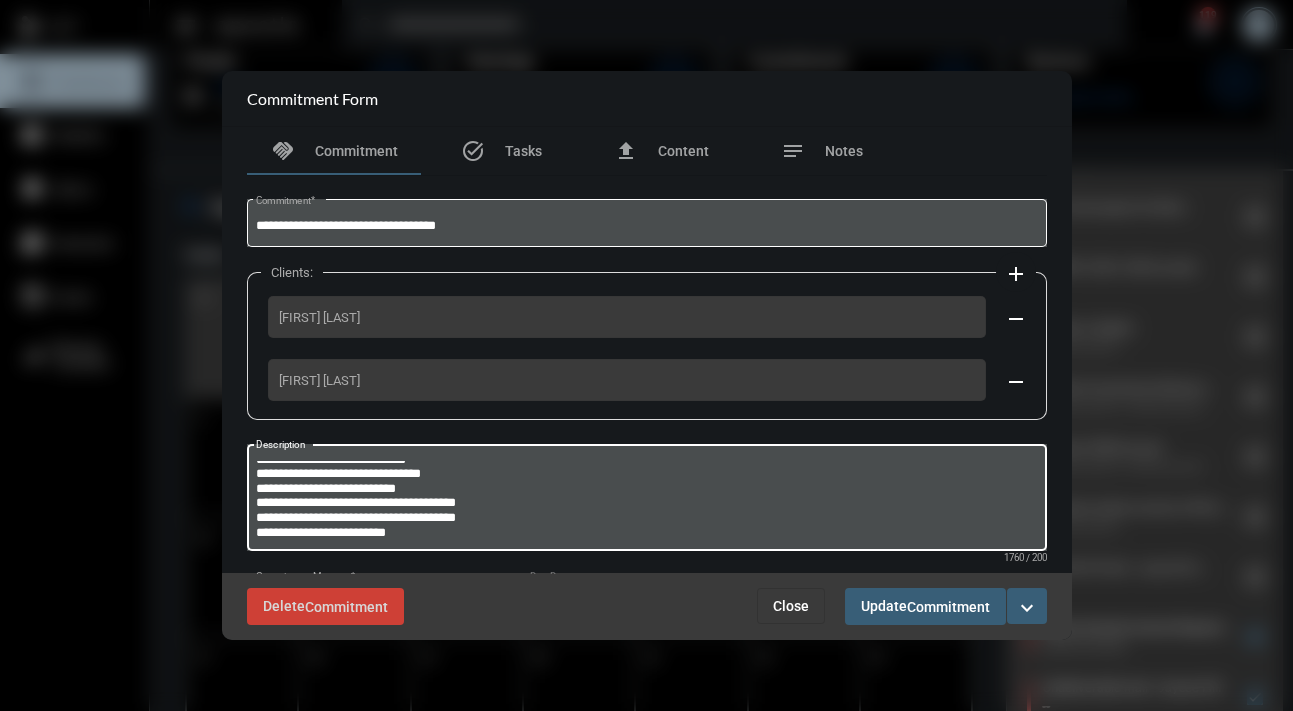scroll, scrollTop: 99, scrollLeft: 0, axis: vertical 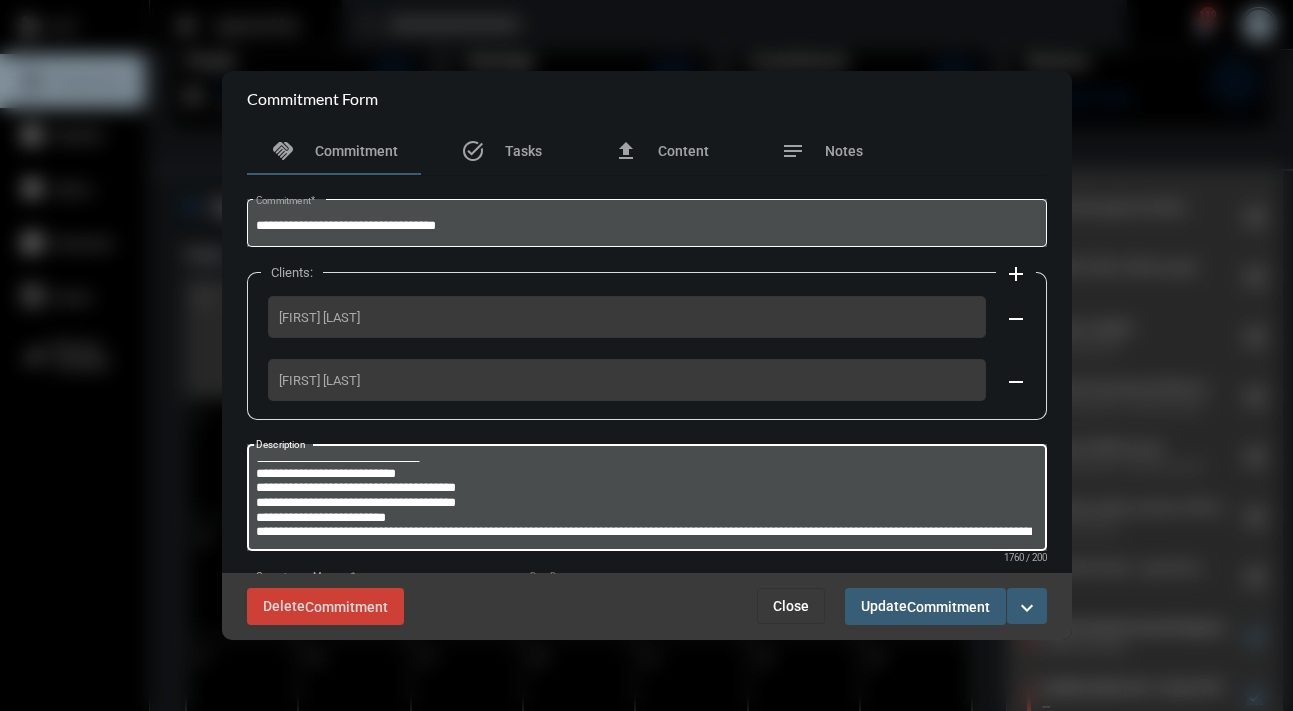 click on "Description" at bounding box center (644, 500) 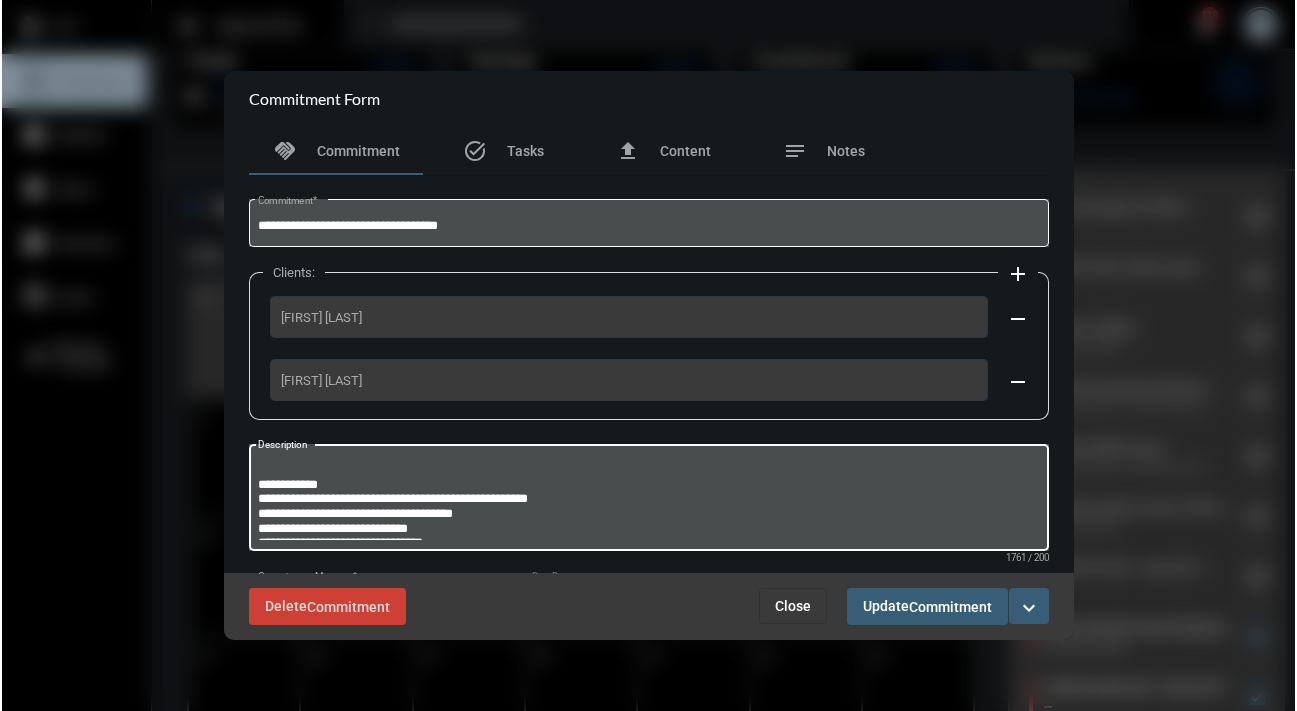 scroll, scrollTop: 1, scrollLeft: 0, axis: vertical 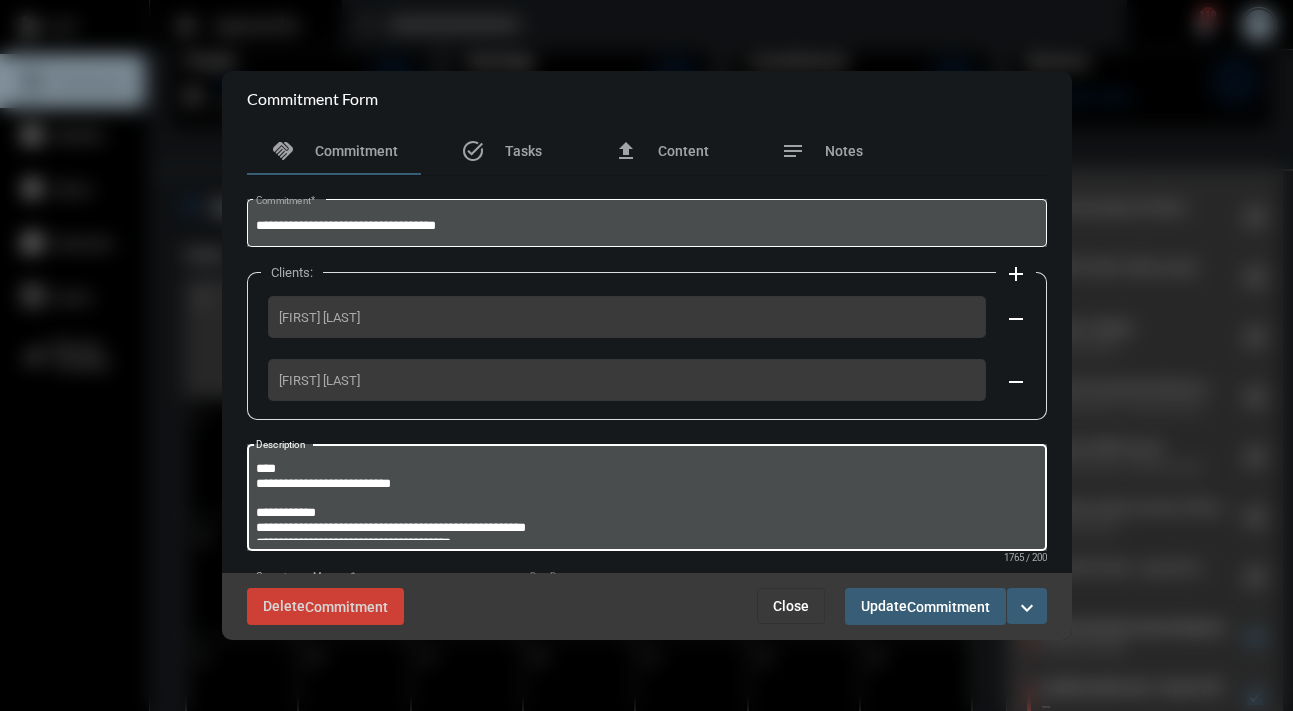 paste on "*********" 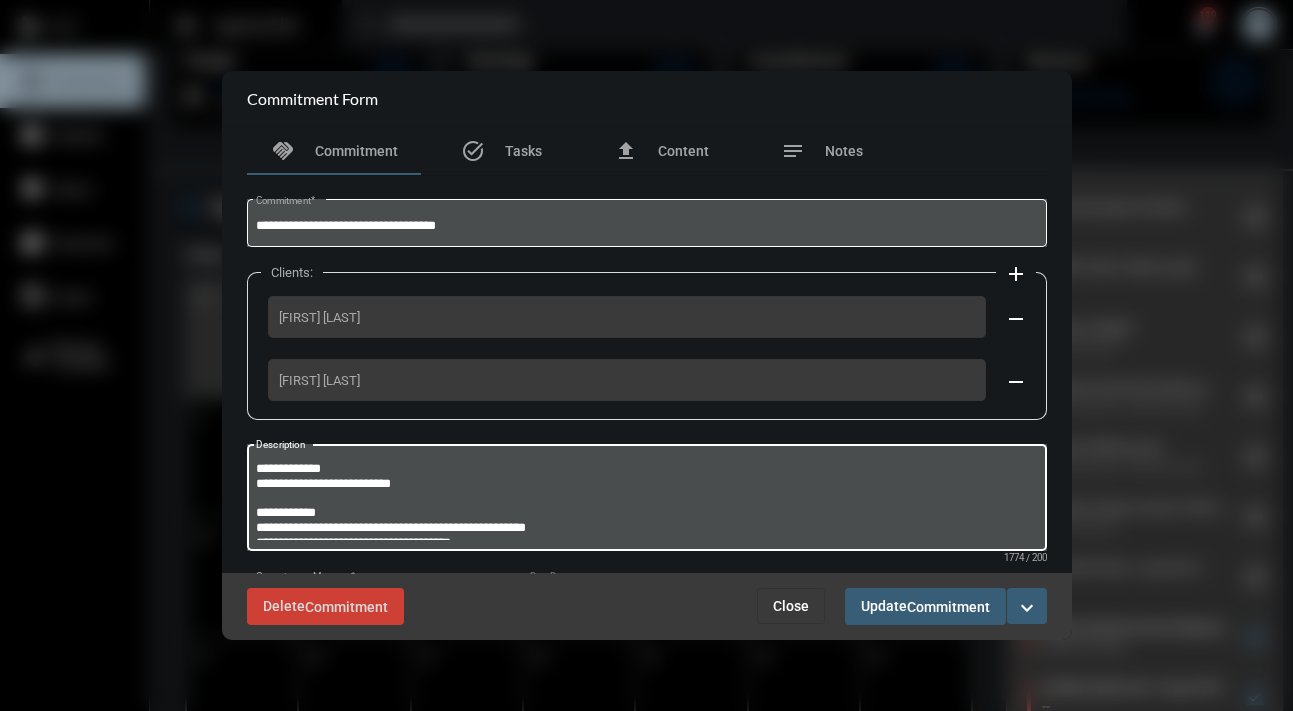 type on "**********" 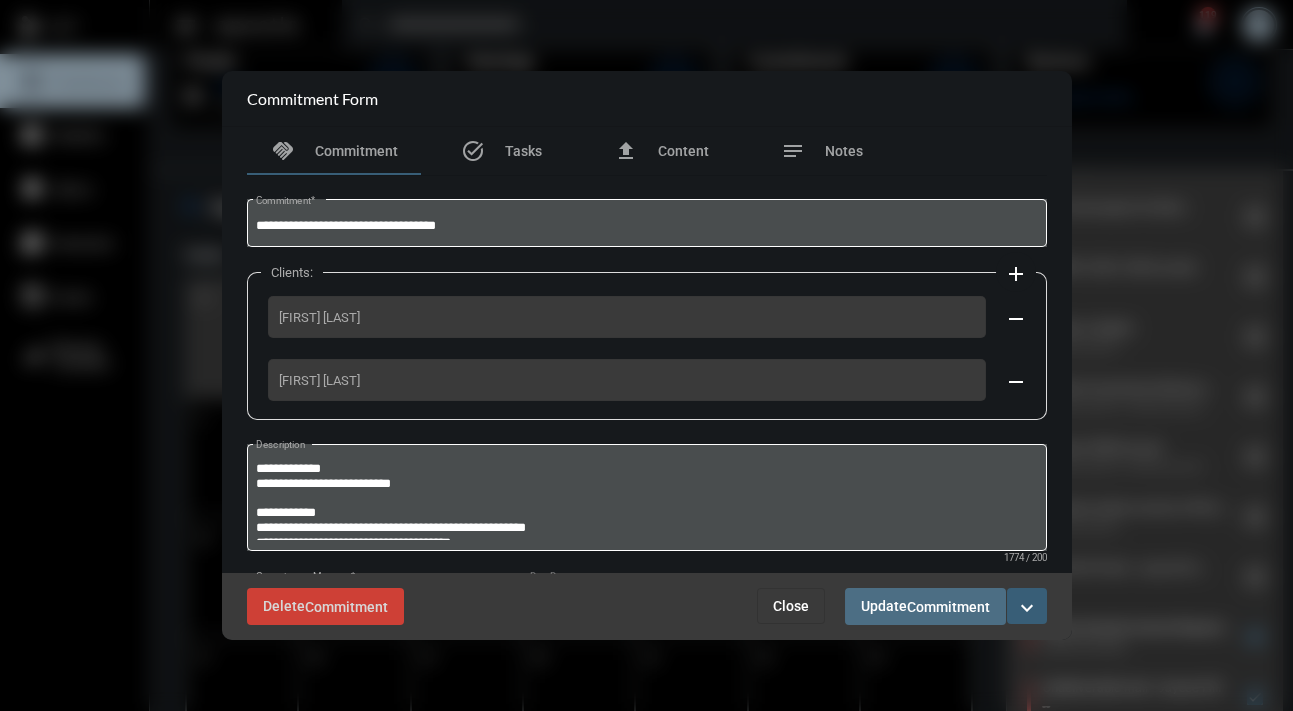 click on "Update  Commitment" at bounding box center [925, 606] 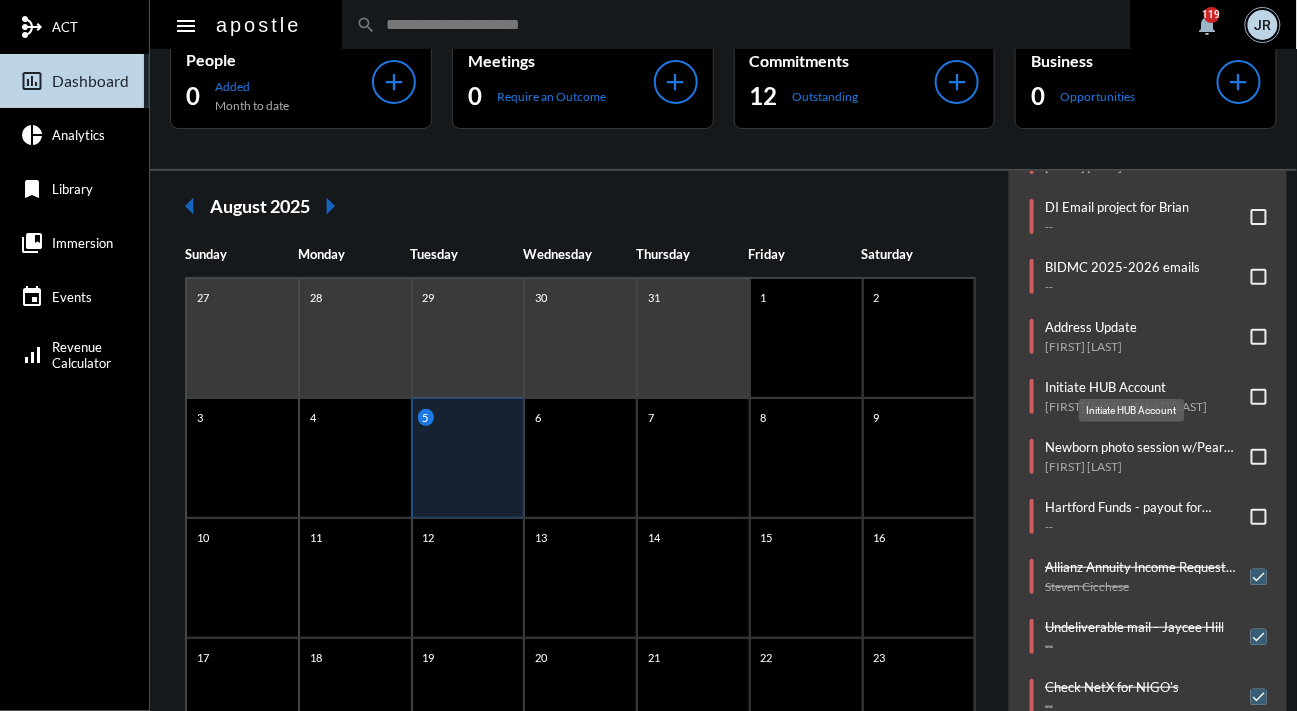 click on "Initiate HUB Account" 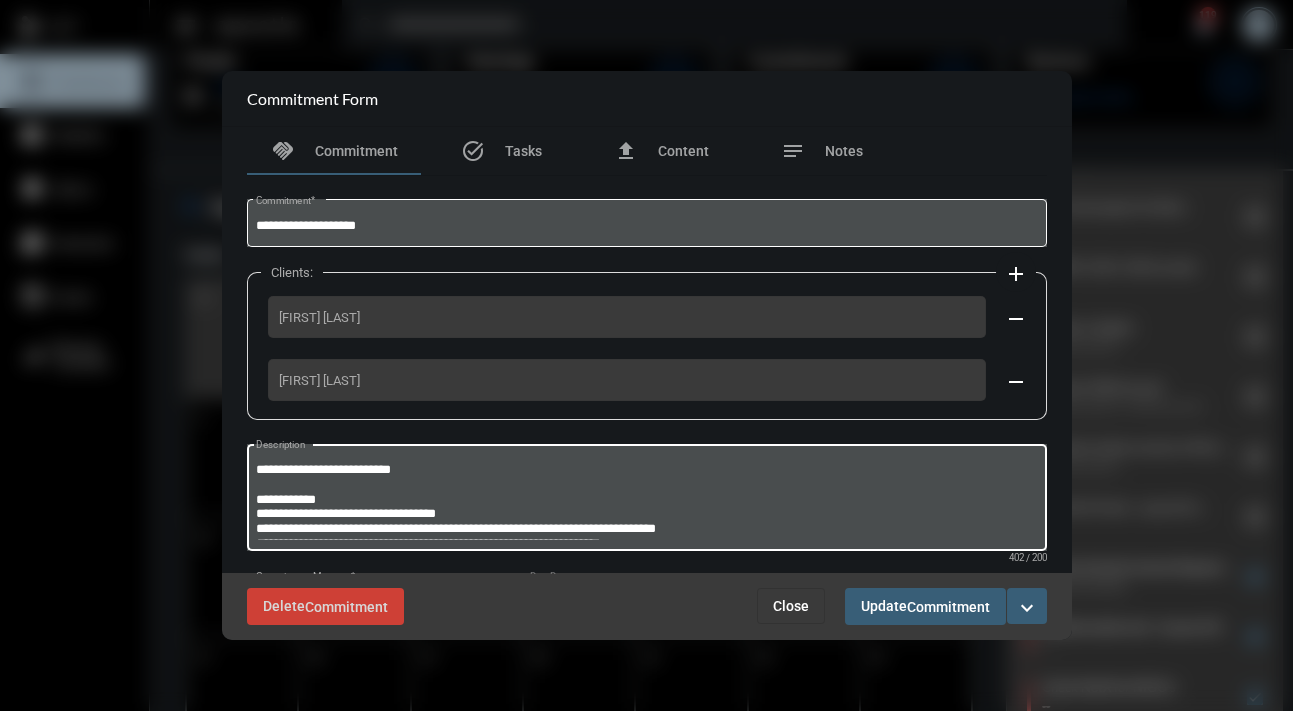 click on "**********" at bounding box center [646, 500] 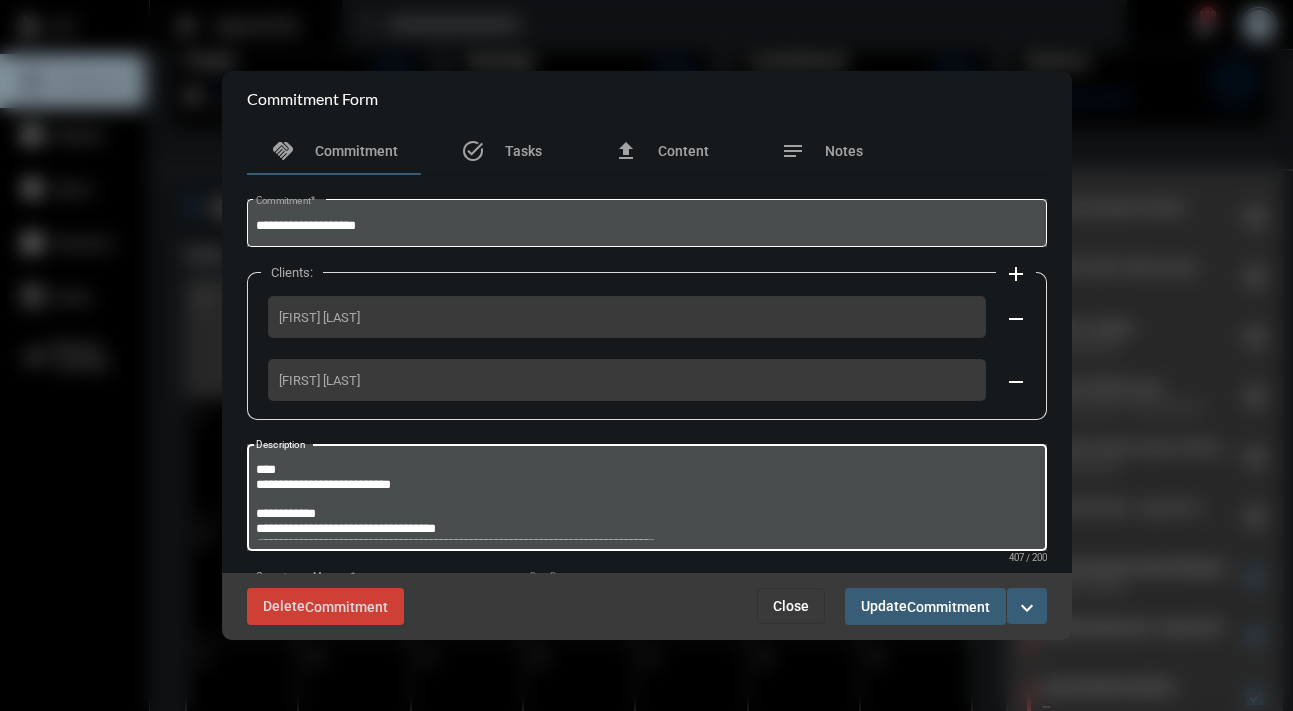 paste on "*****
*****" 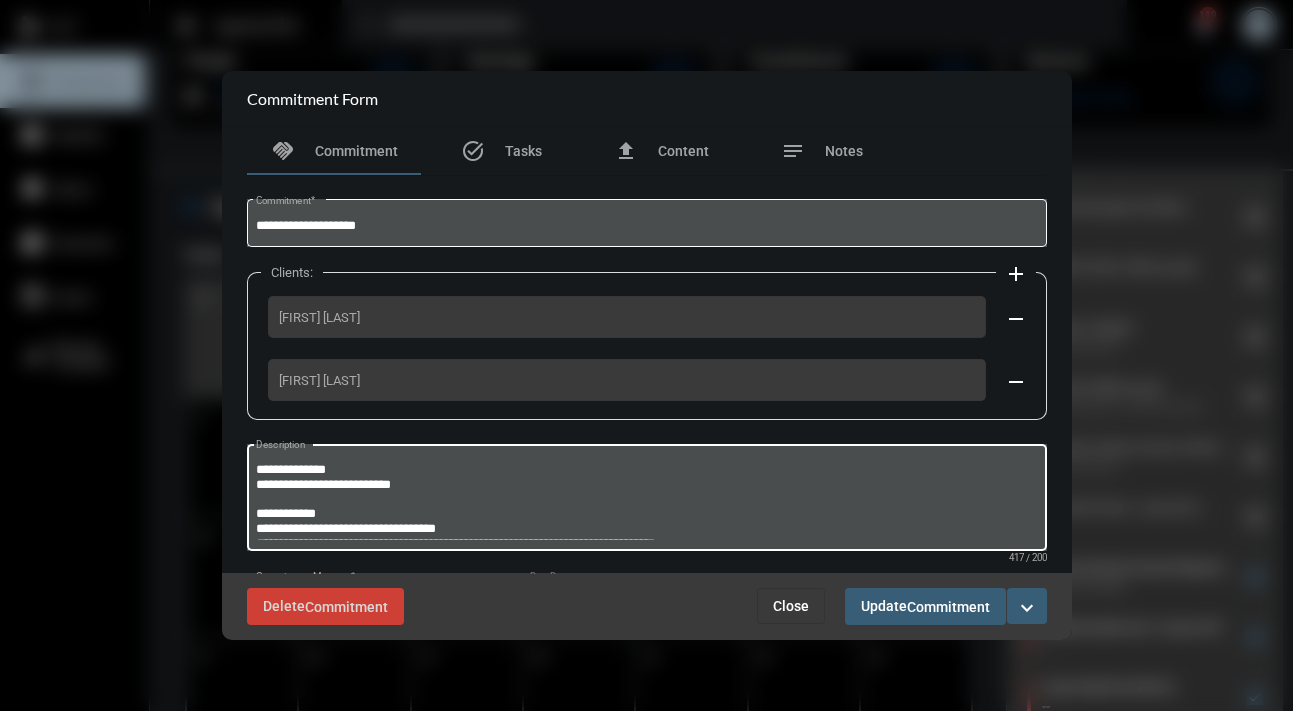 click on "**********" 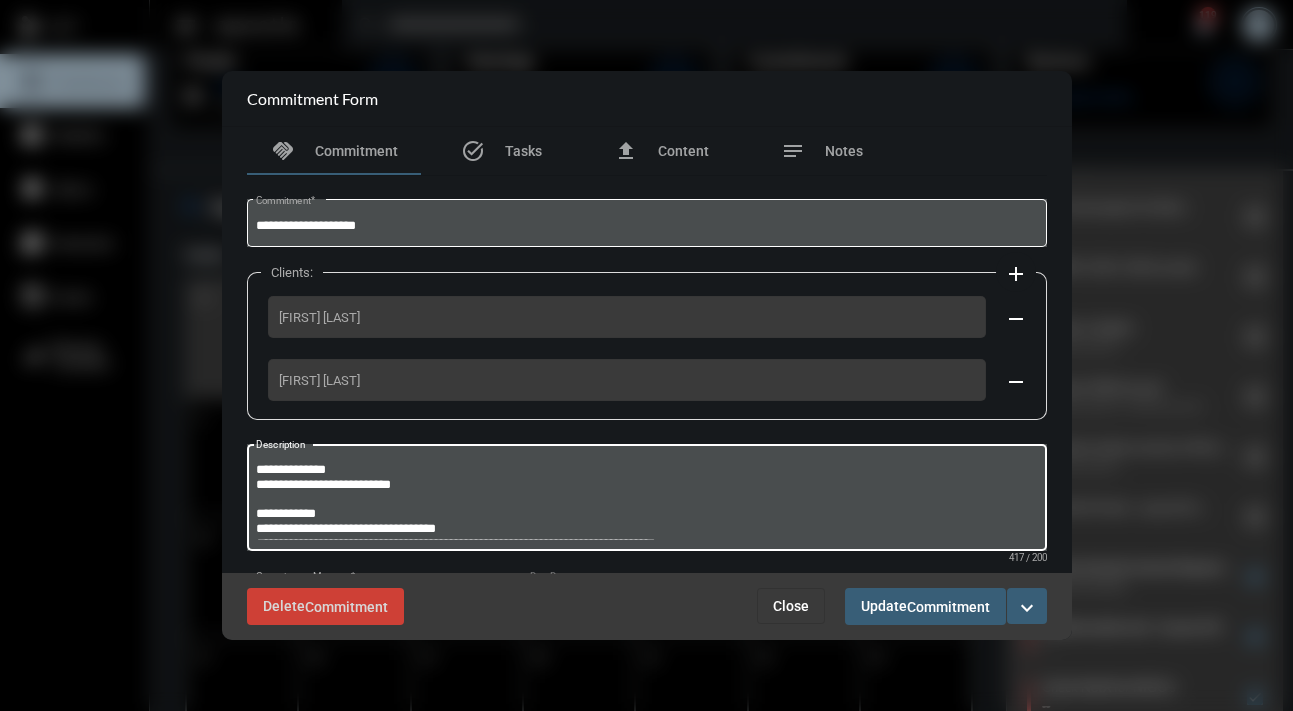 click on "**********" at bounding box center (646, 500) 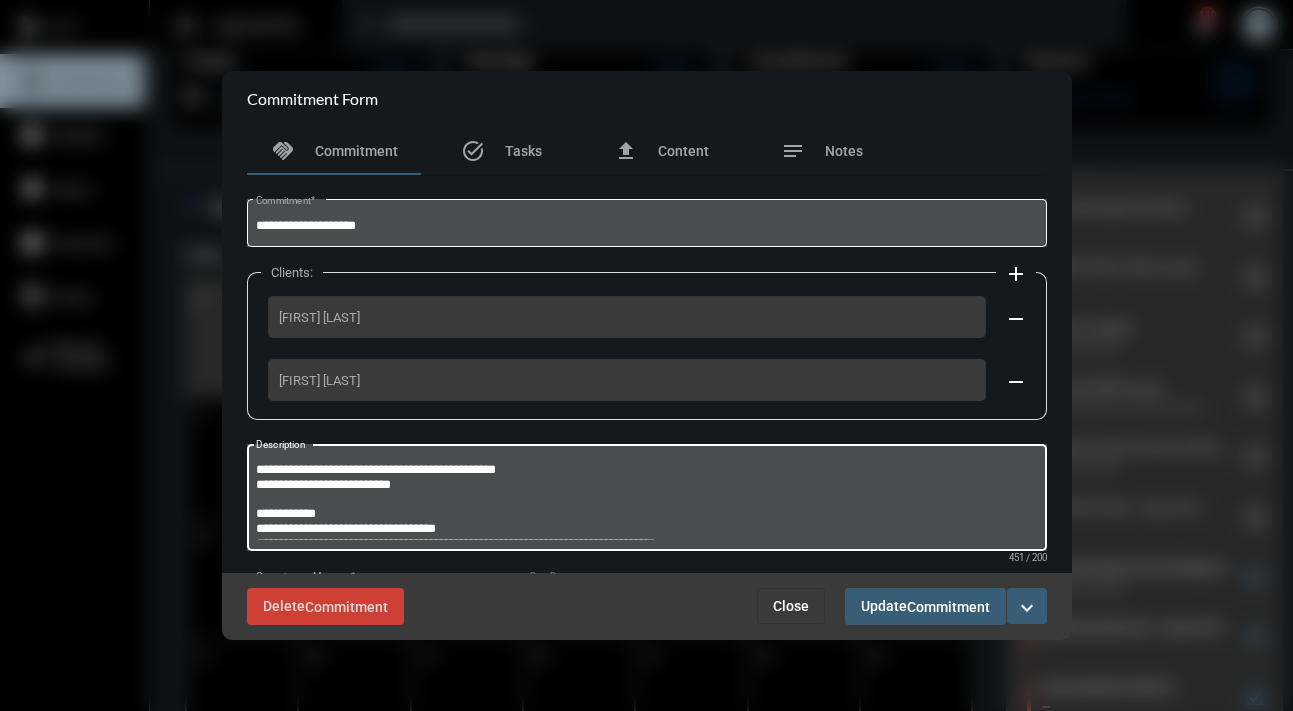 type on "**********" 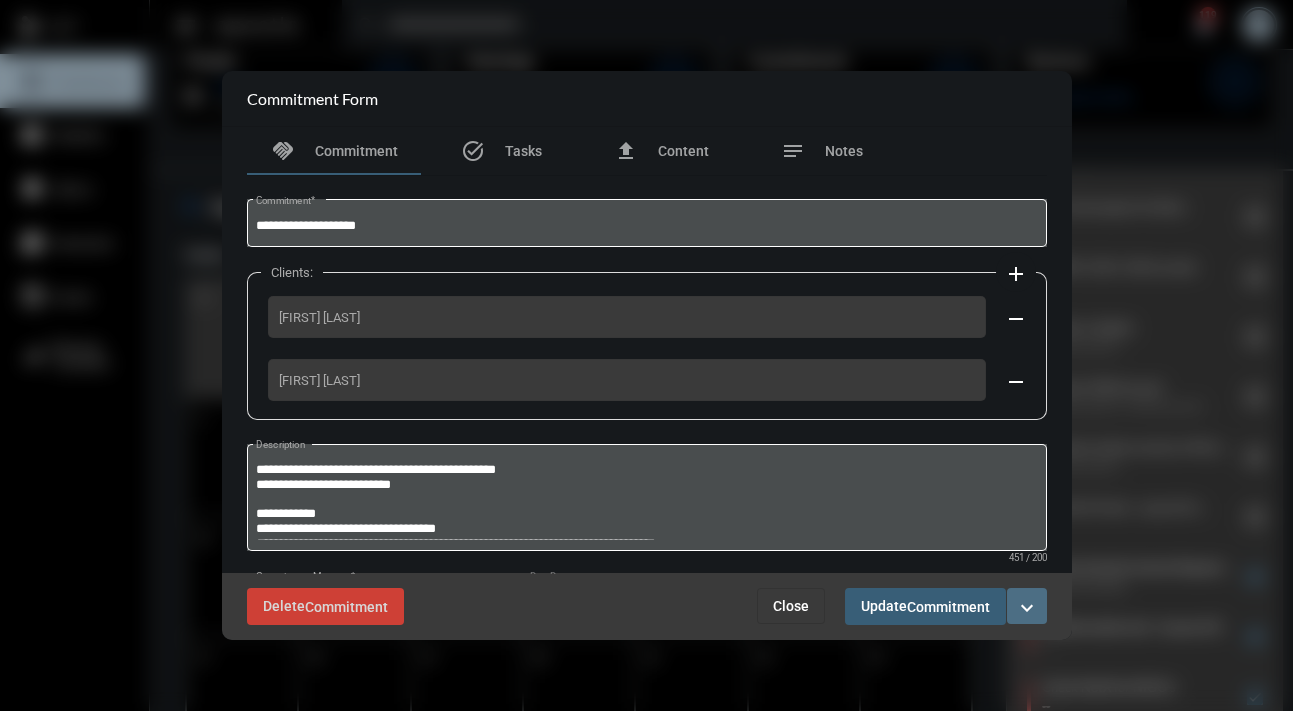 click on "expand_more" at bounding box center [1027, 608] 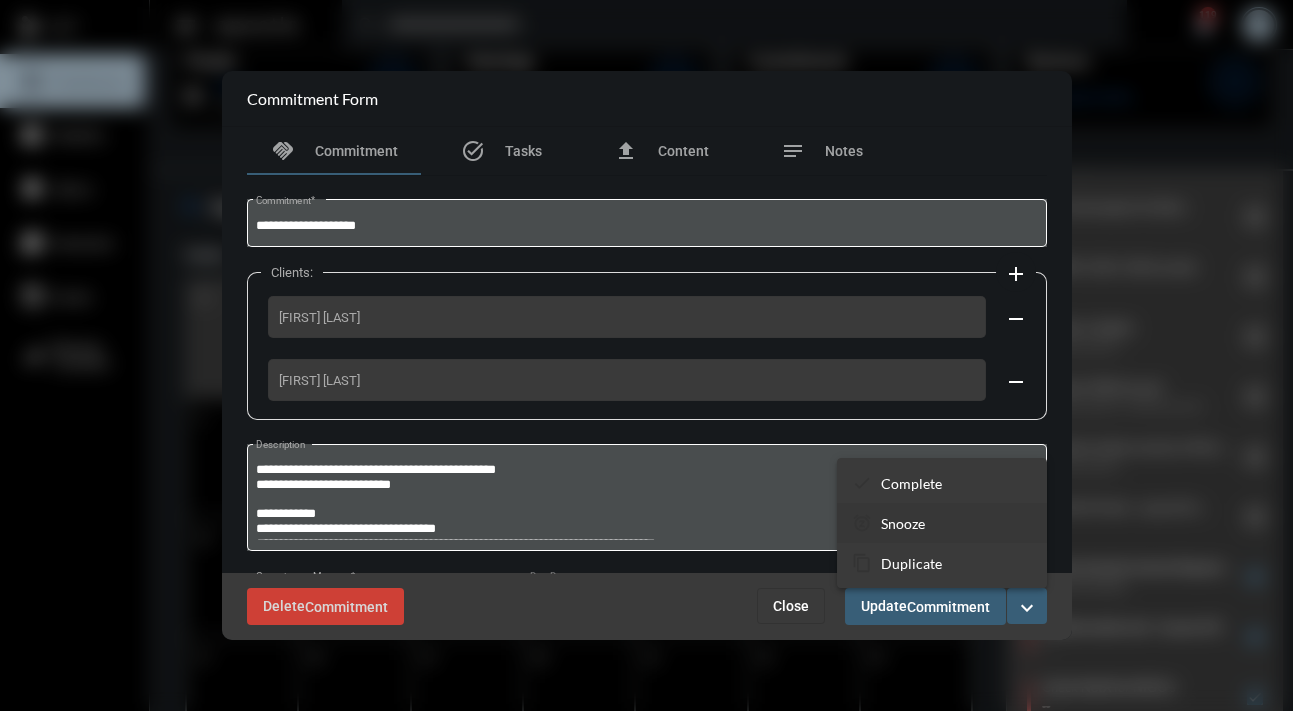 click on "Snooze" at bounding box center (903, 523) 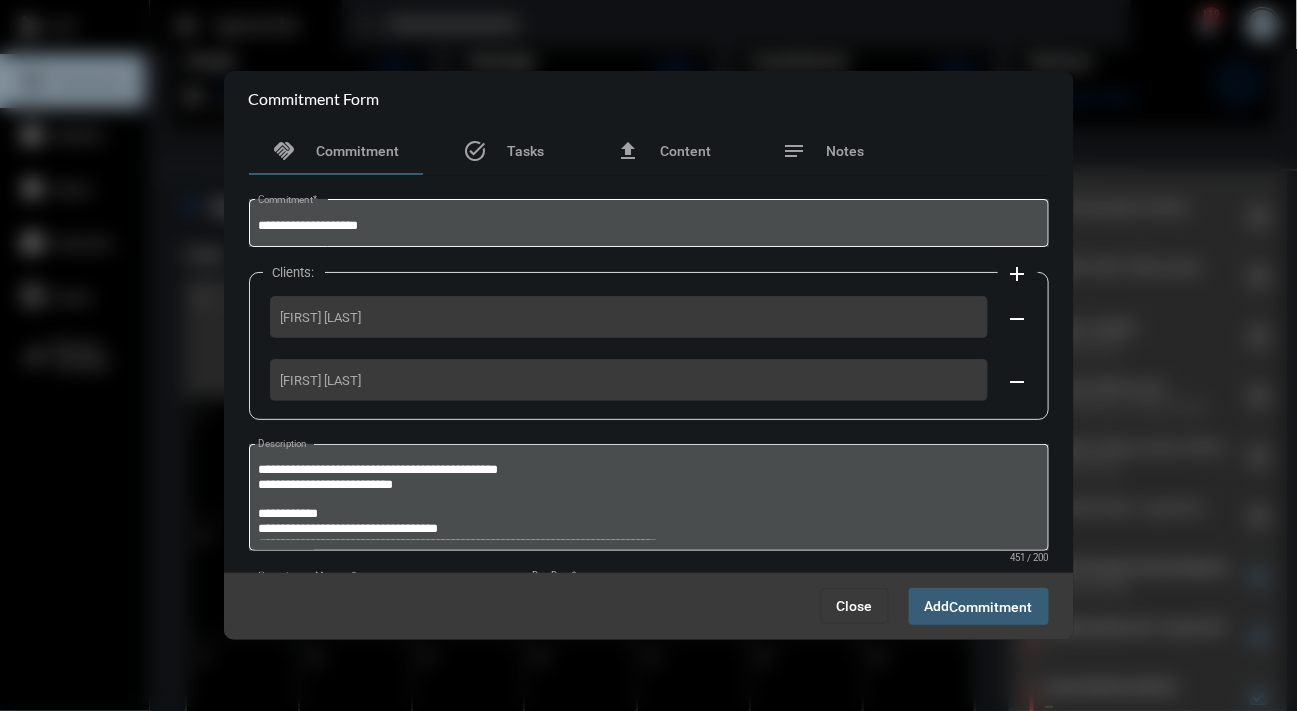 scroll, scrollTop: 101, scrollLeft: 0, axis: vertical 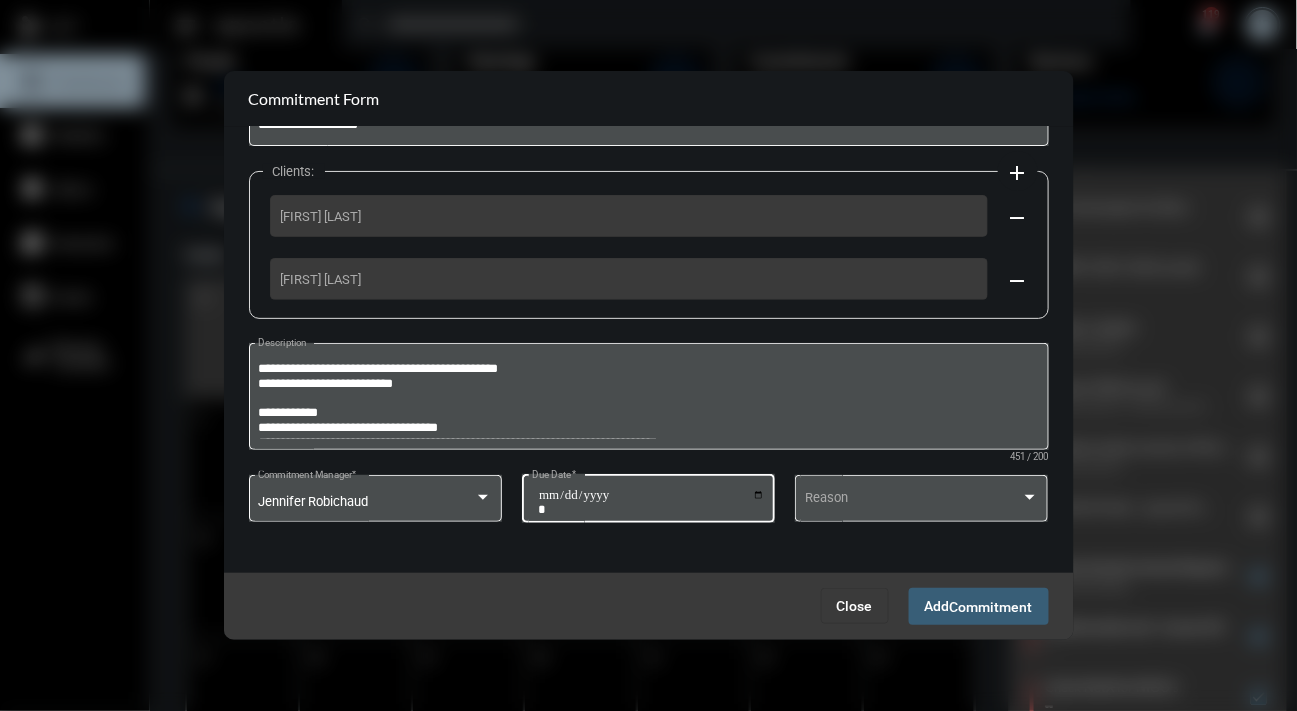 click on "**********" at bounding box center (651, 502) 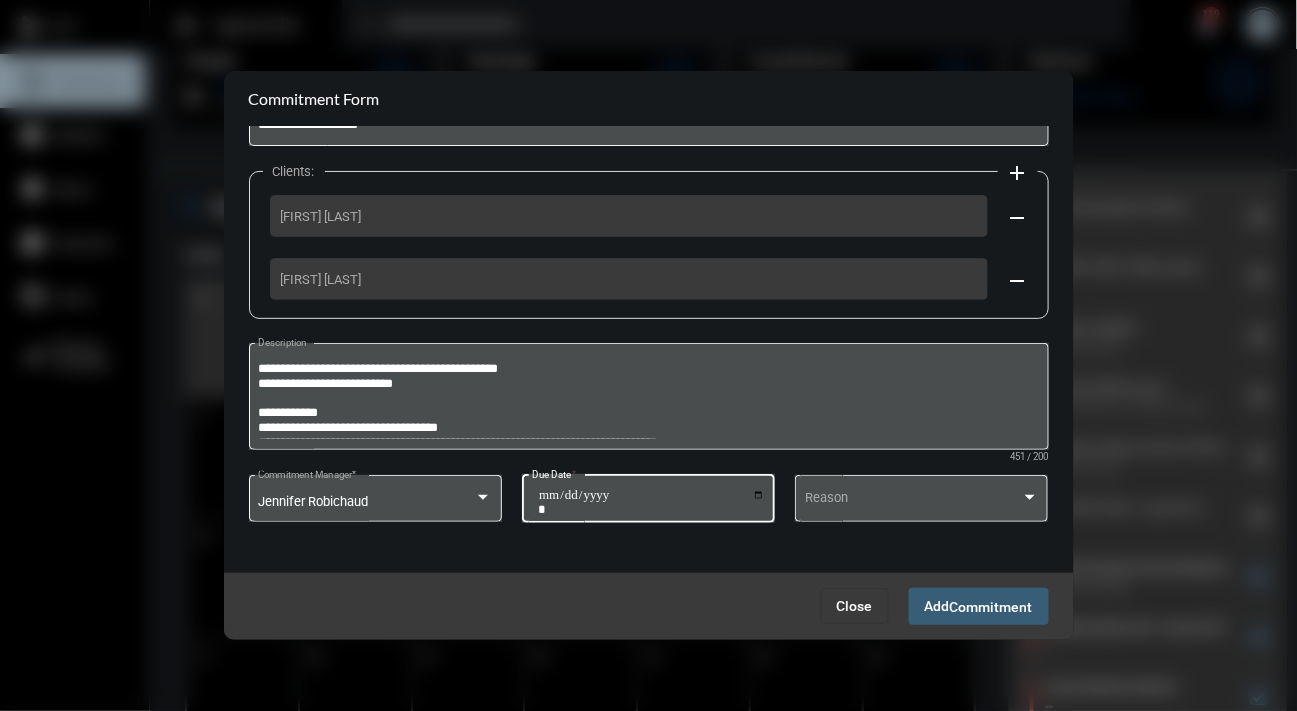 type on "**********" 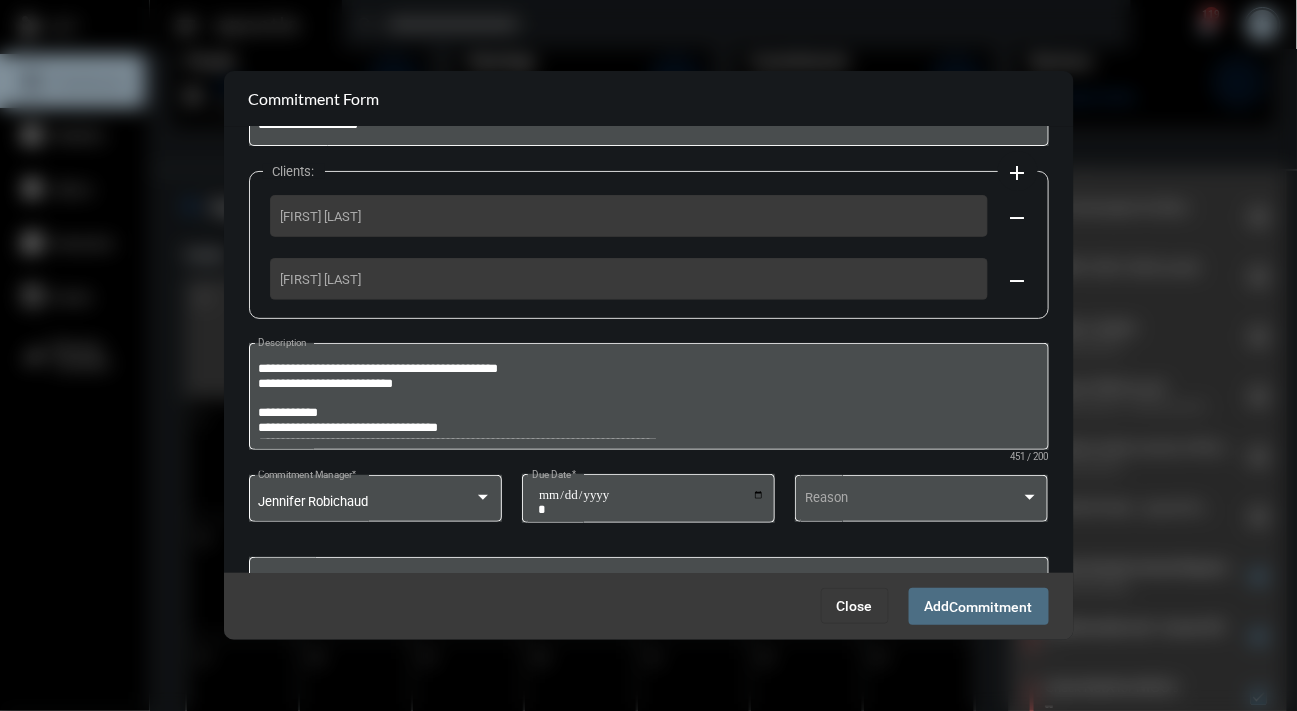 click on "Commitment" at bounding box center [991, 607] 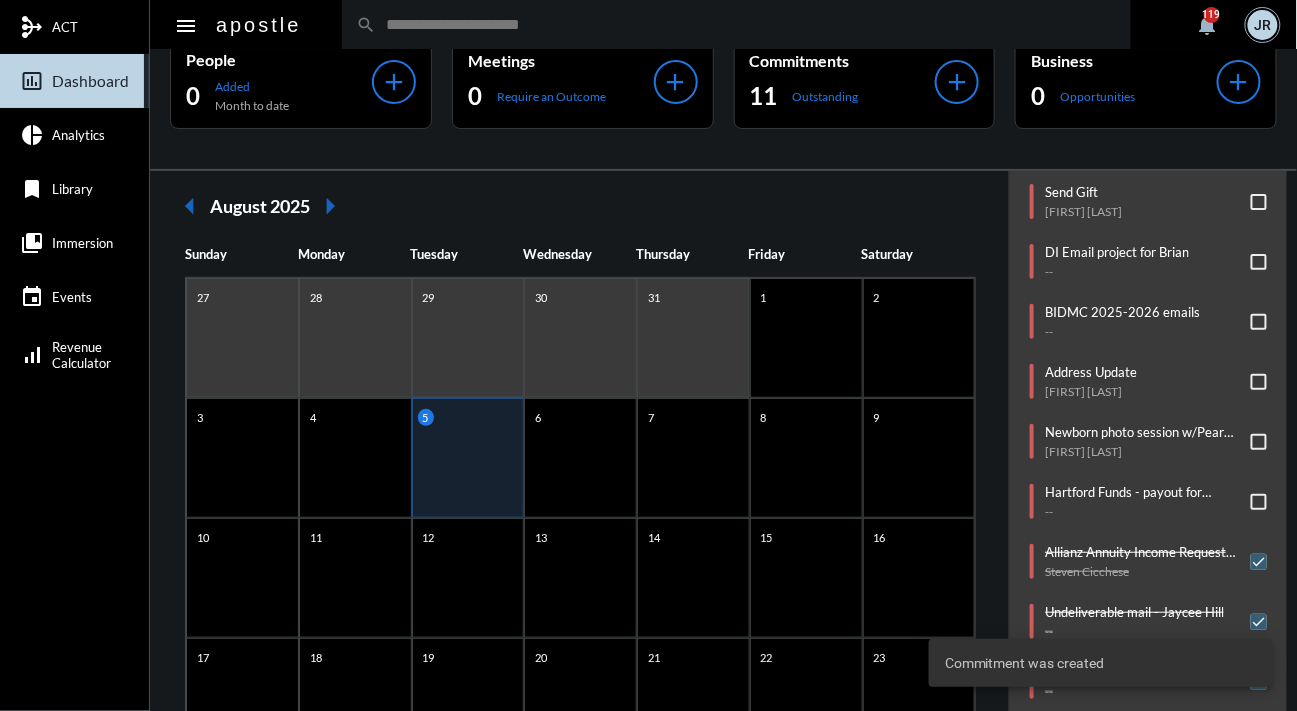 scroll, scrollTop: 338, scrollLeft: 0, axis: vertical 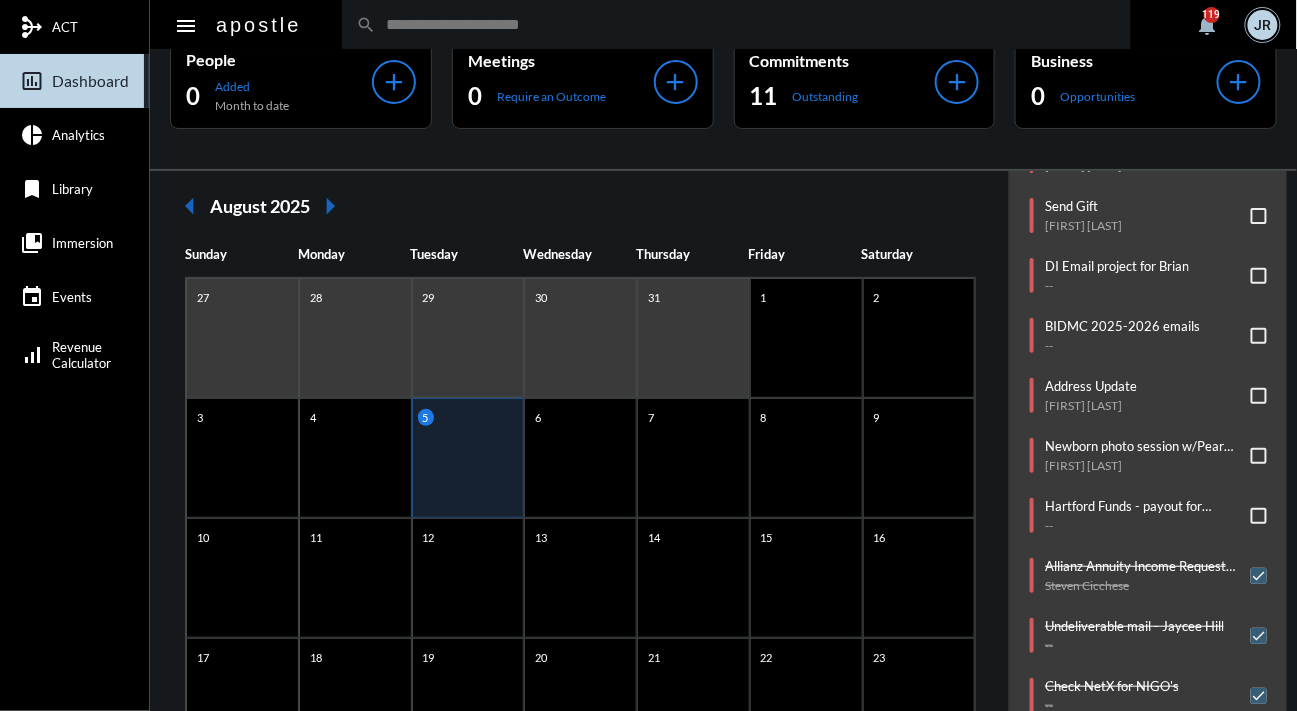 click on "Commitments/Tasks  Schedule Efficient Advisors email to Yan's clients for Wed @12noon   --     Initiate Guardian WL Surrender Form   James Neal     Send Gift   Michael Cardinale     DI Email project for Brian   --     BIDMC 2025-2026 emails   --     Address Update   Gurcharan Singh     Newborn photo session w/Pear Tree   Katharine Mathews     Hartford Funds - payout for Kathryn Riley   --     Allianz Annuity Income Request Form   Steven Cicchese     Undeliverable mail - Jaycee Hill   --     Check NetX for NIGO's   --     Contribution due - ABBEY J WINANT   --     Contribution due   Zakariya Elmeghni     Update Client Address   Anup Jnawali     DI app - Angela Ma   --     Initiate Investment Advisory Account   Matthew Channen - June Channen" 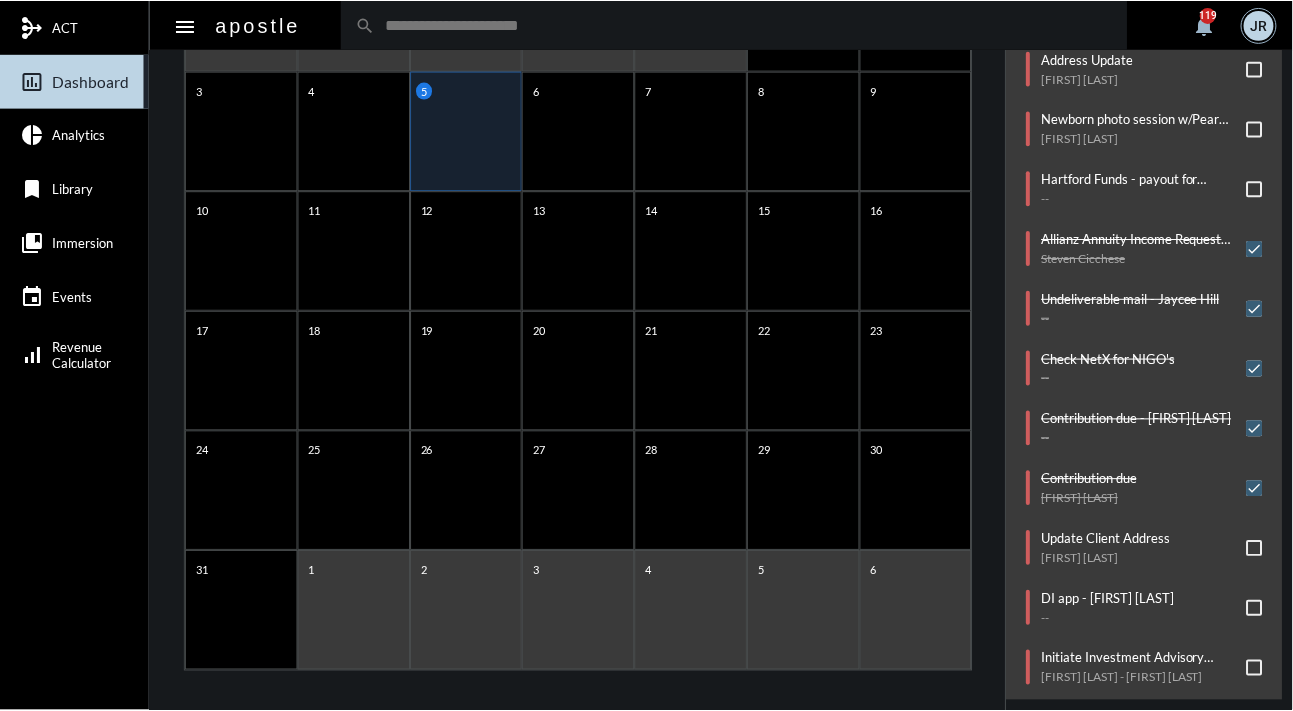 scroll, scrollTop: 370, scrollLeft: 0, axis: vertical 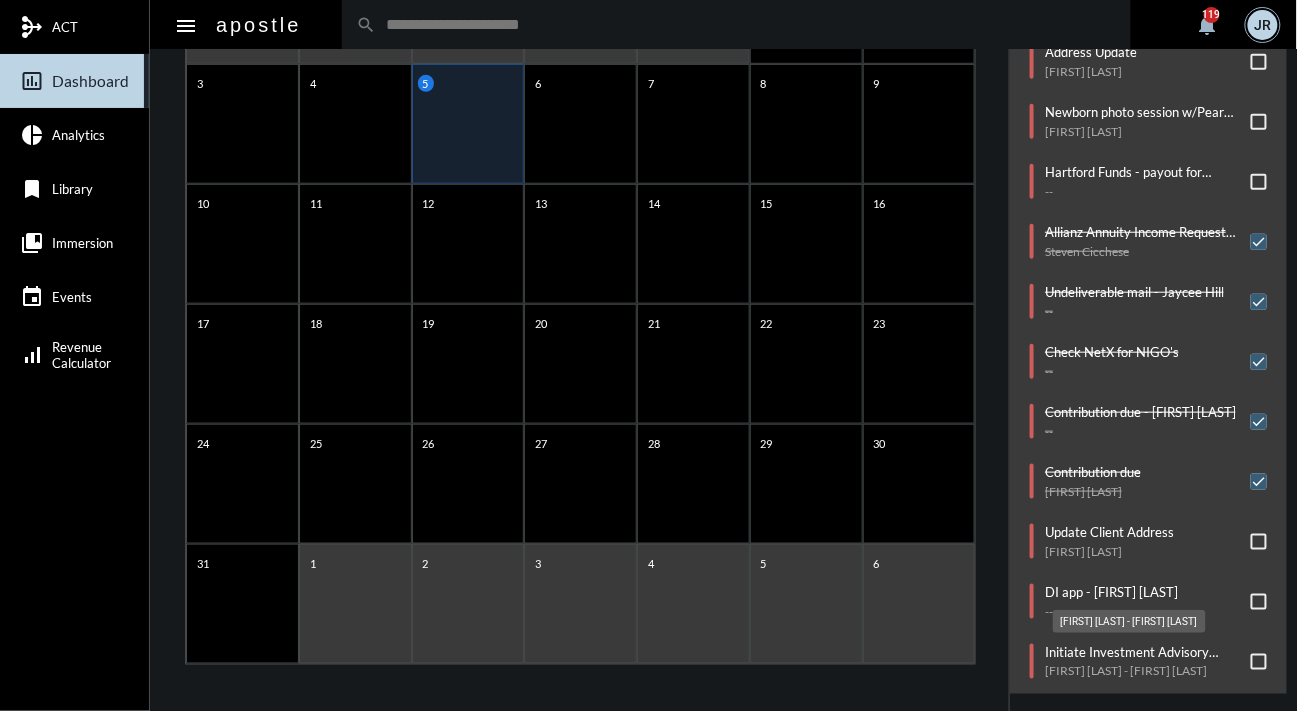 click on "Matthew Channen - June Channen" at bounding box center [1129, 621] 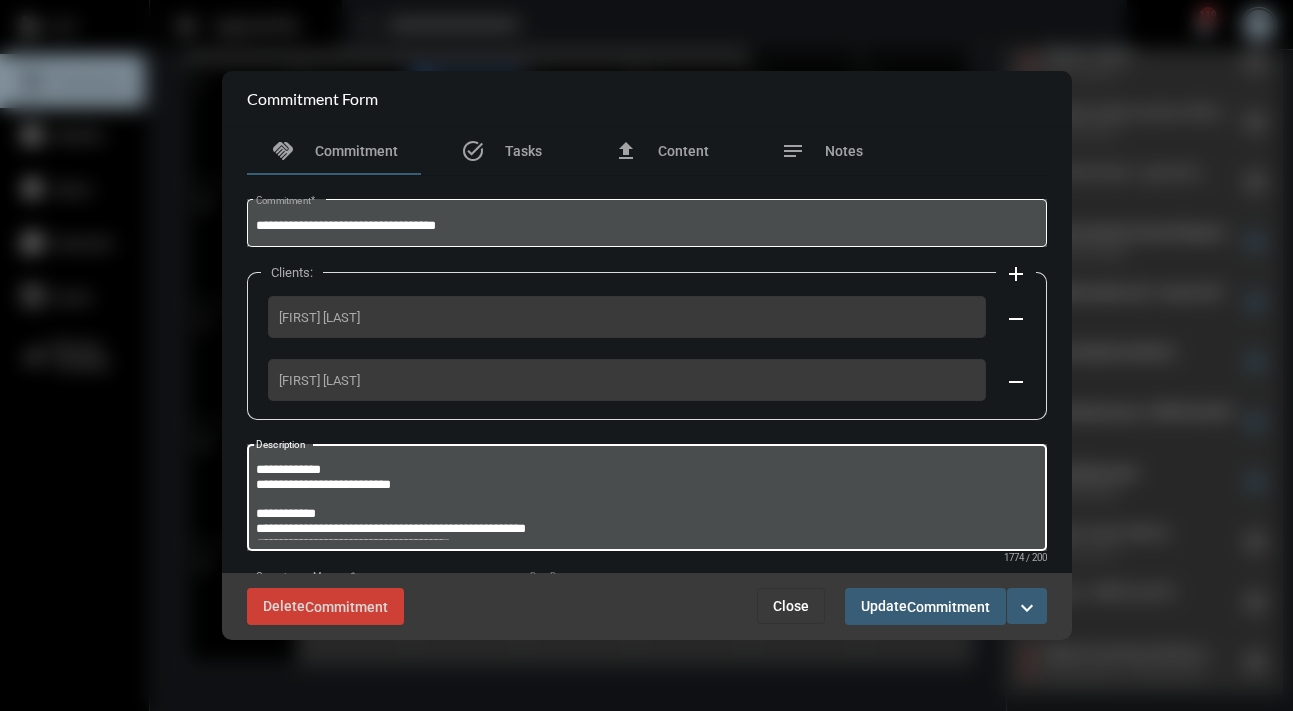 click on "Description" at bounding box center (646, 500) 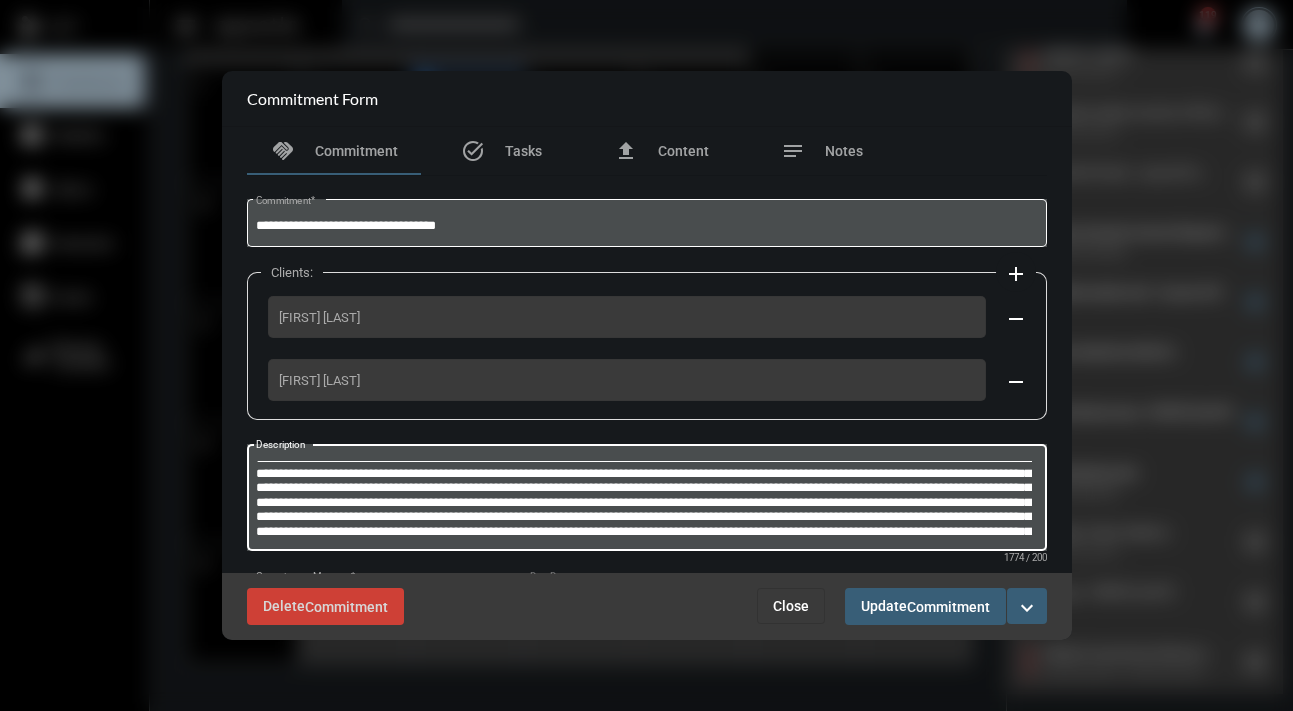 scroll, scrollTop: 201, scrollLeft: 0, axis: vertical 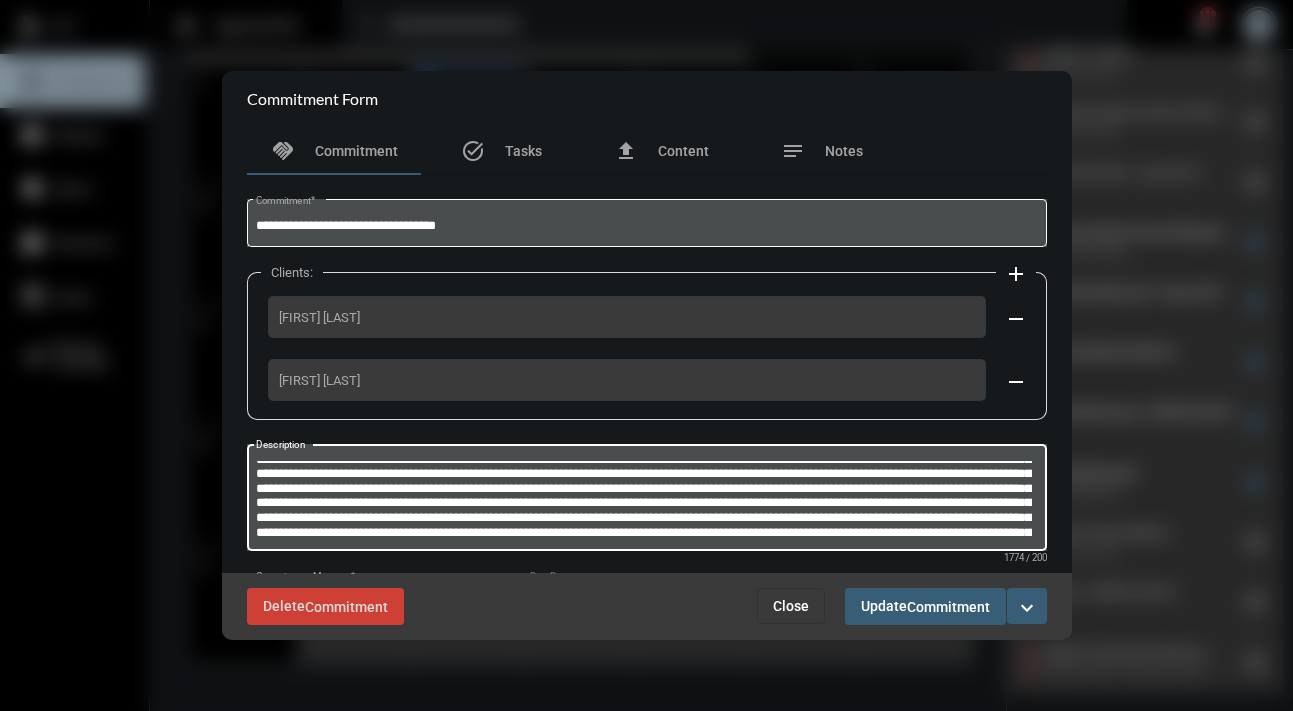 click on "Description" at bounding box center (644, 500) 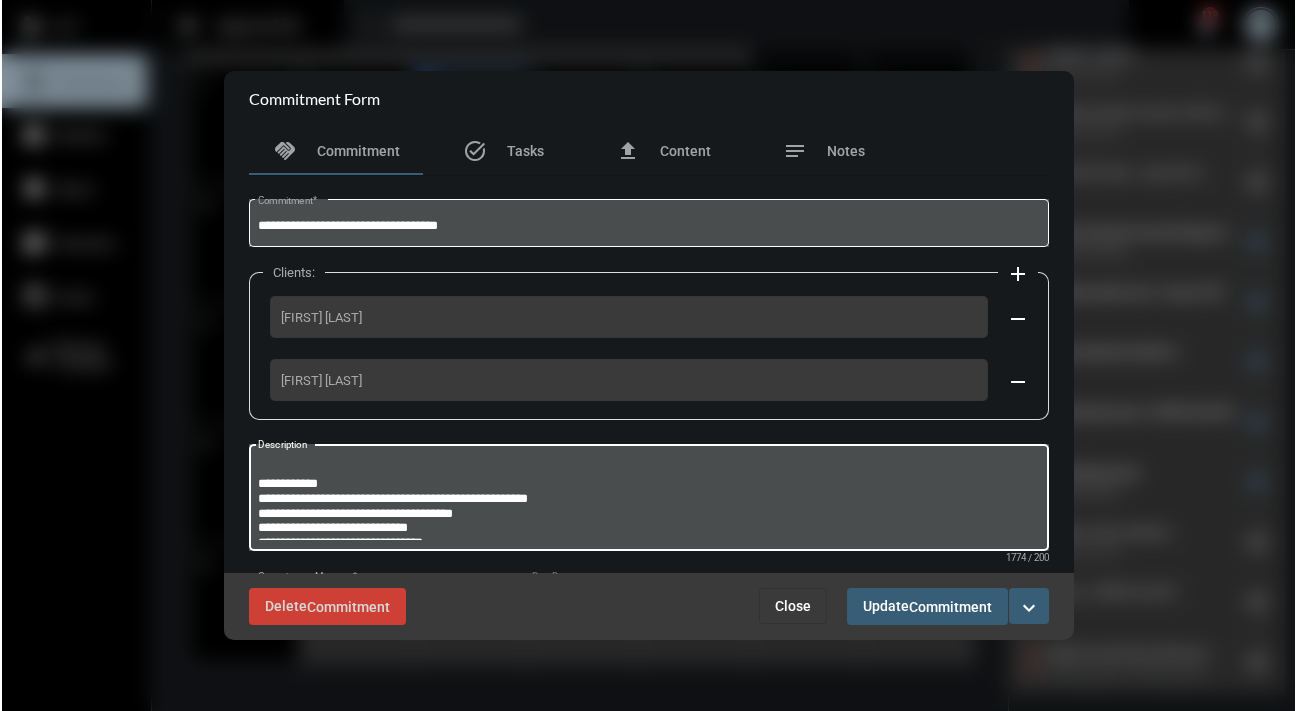 scroll, scrollTop: 1, scrollLeft: 0, axis: vertical 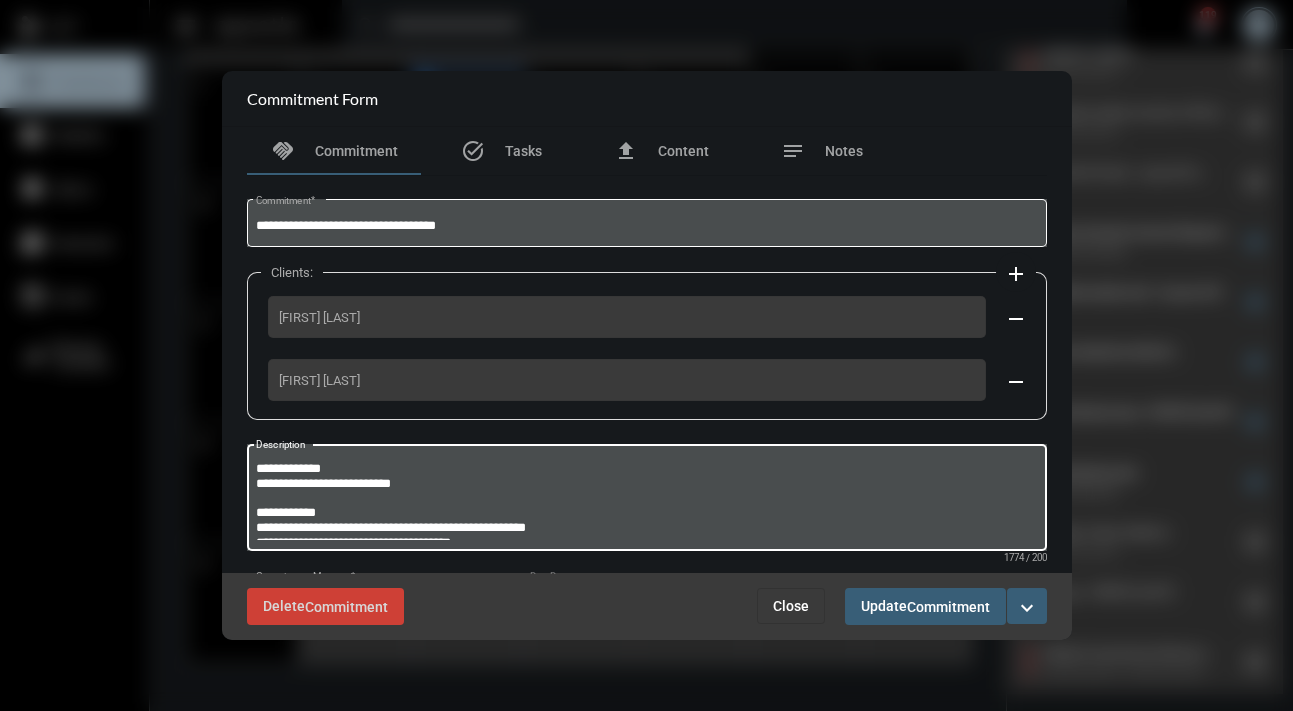 click on "Update  Commitment" at bounding box center [925, 606] 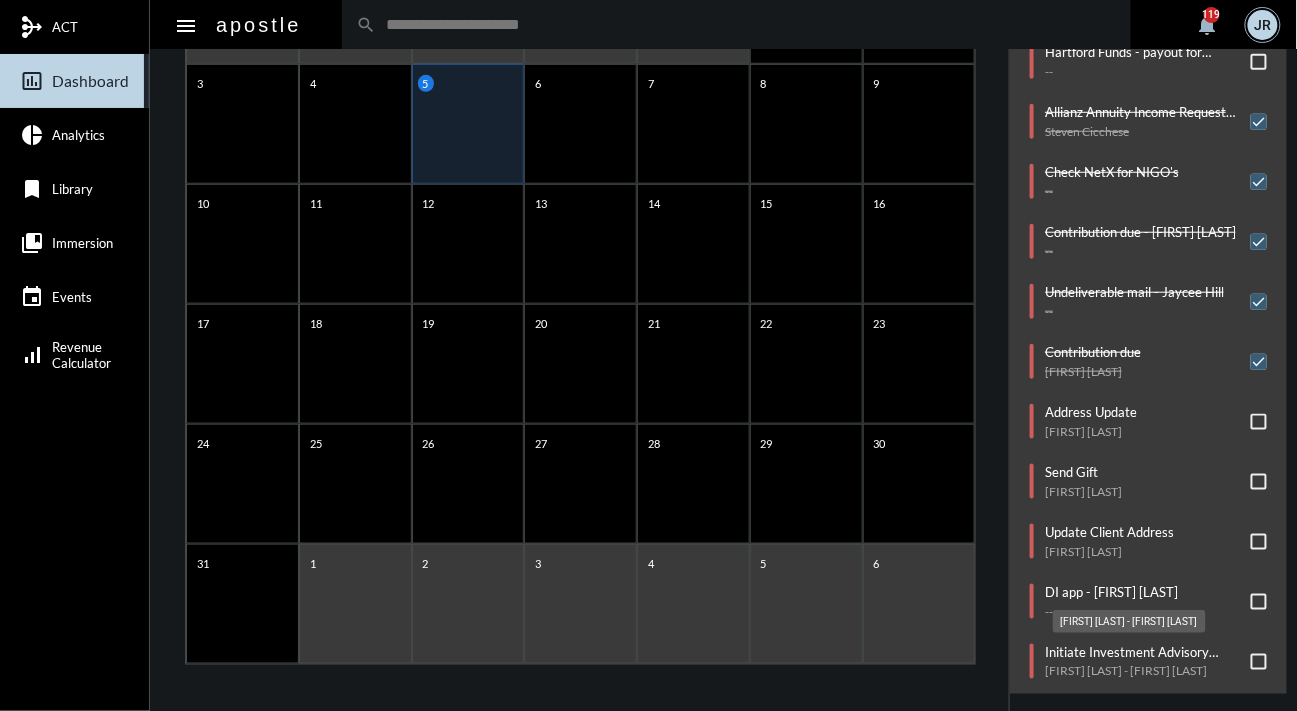 click on "Matthew Channen - June Channen" at bounding box center [1129, 621] 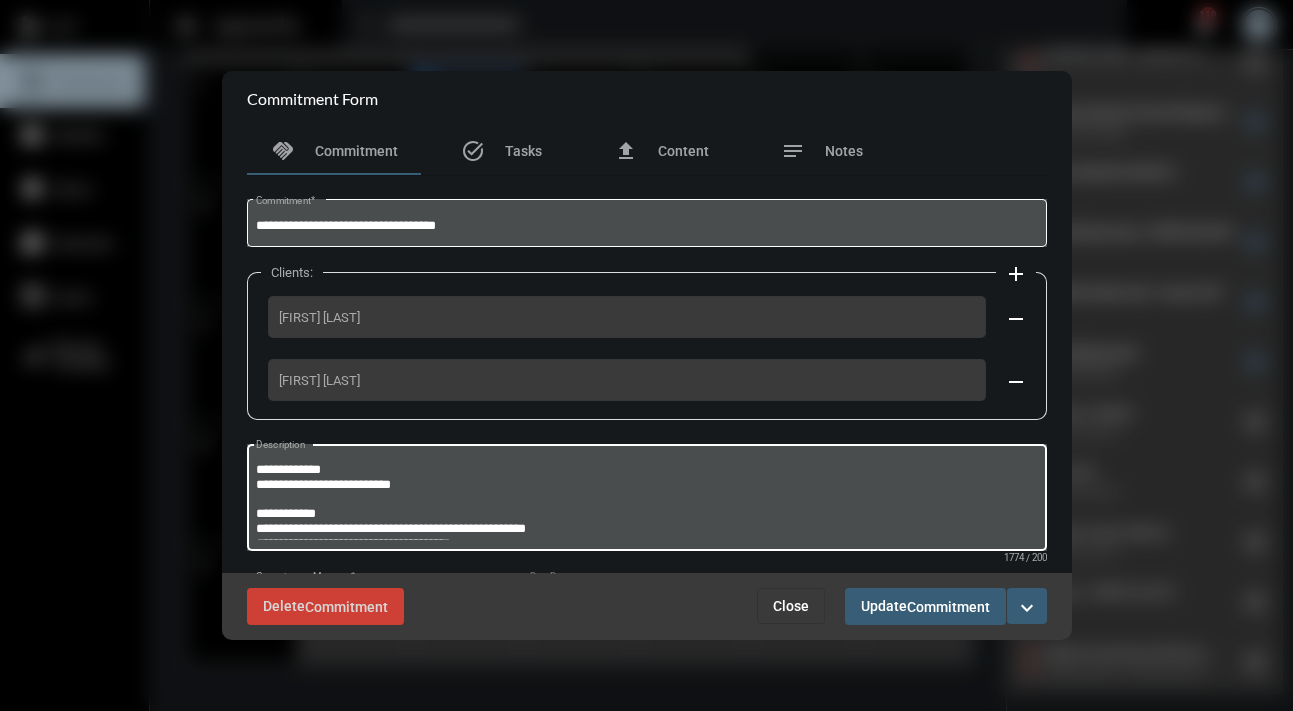 click on "Description" at bounding box center (646, 500) 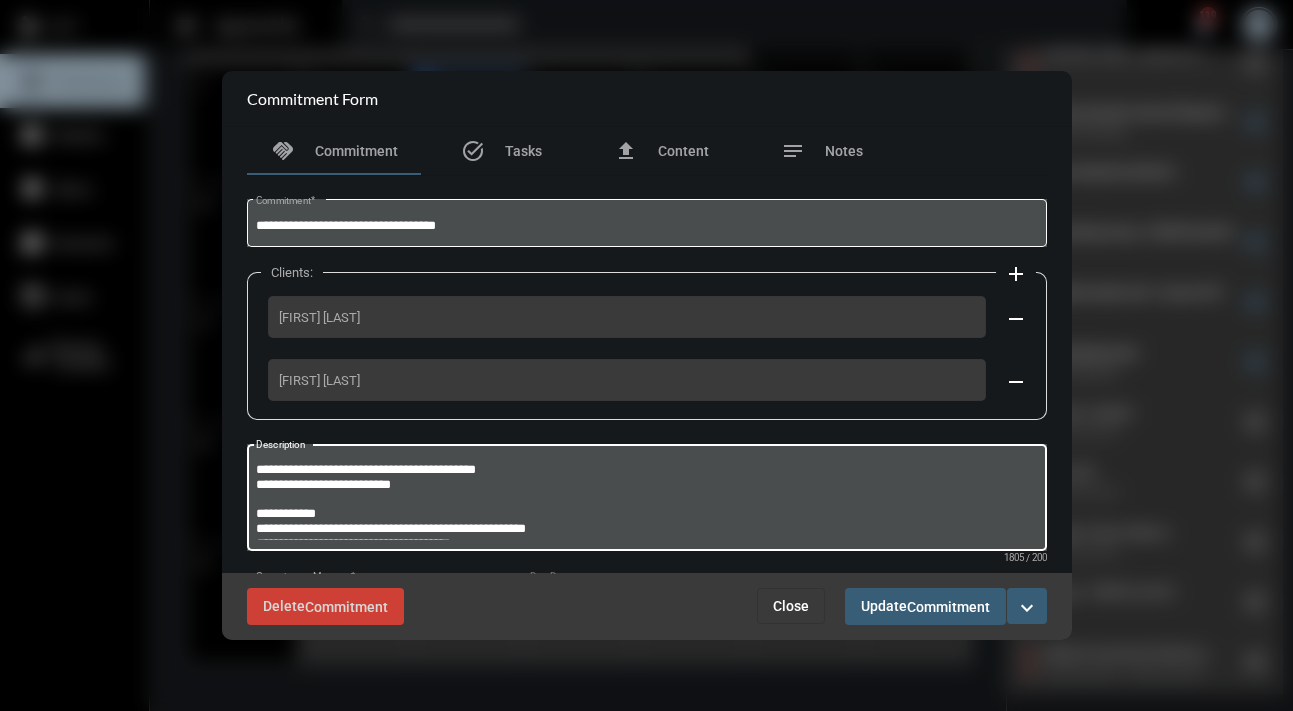 type on "**********" 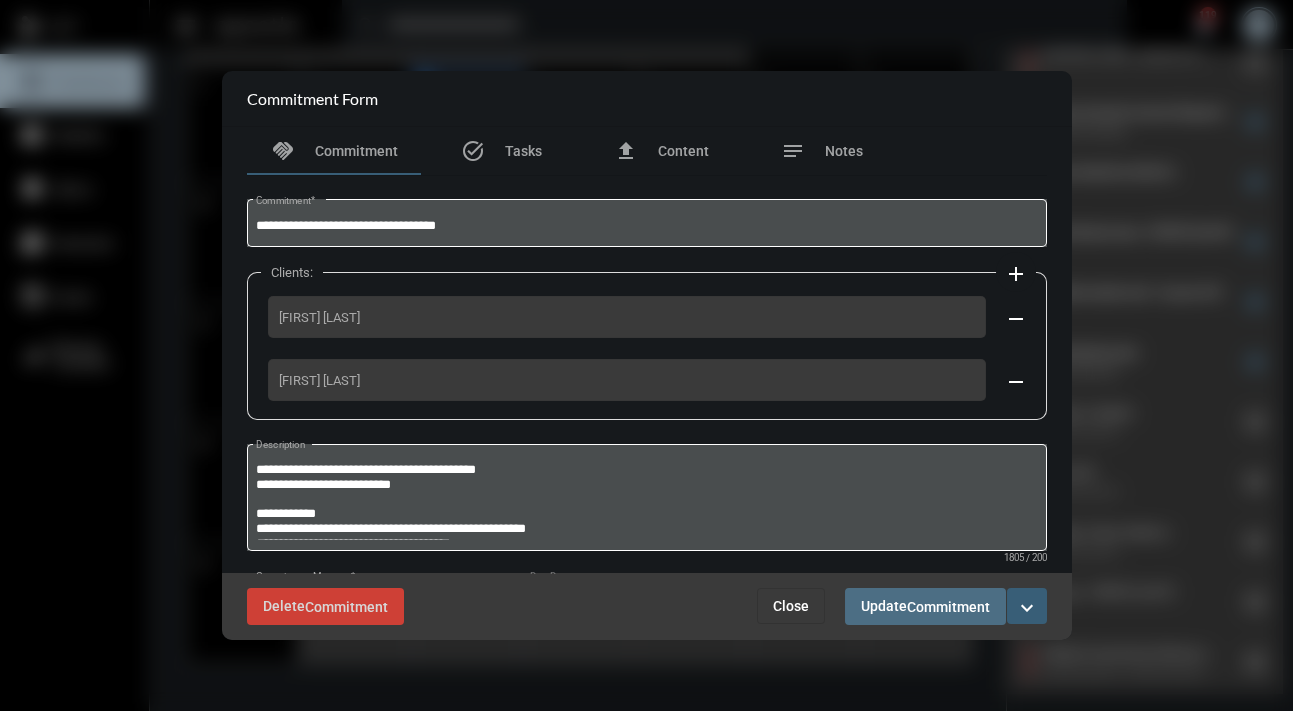 click on "Commitment" at bounding box center [948, 607] 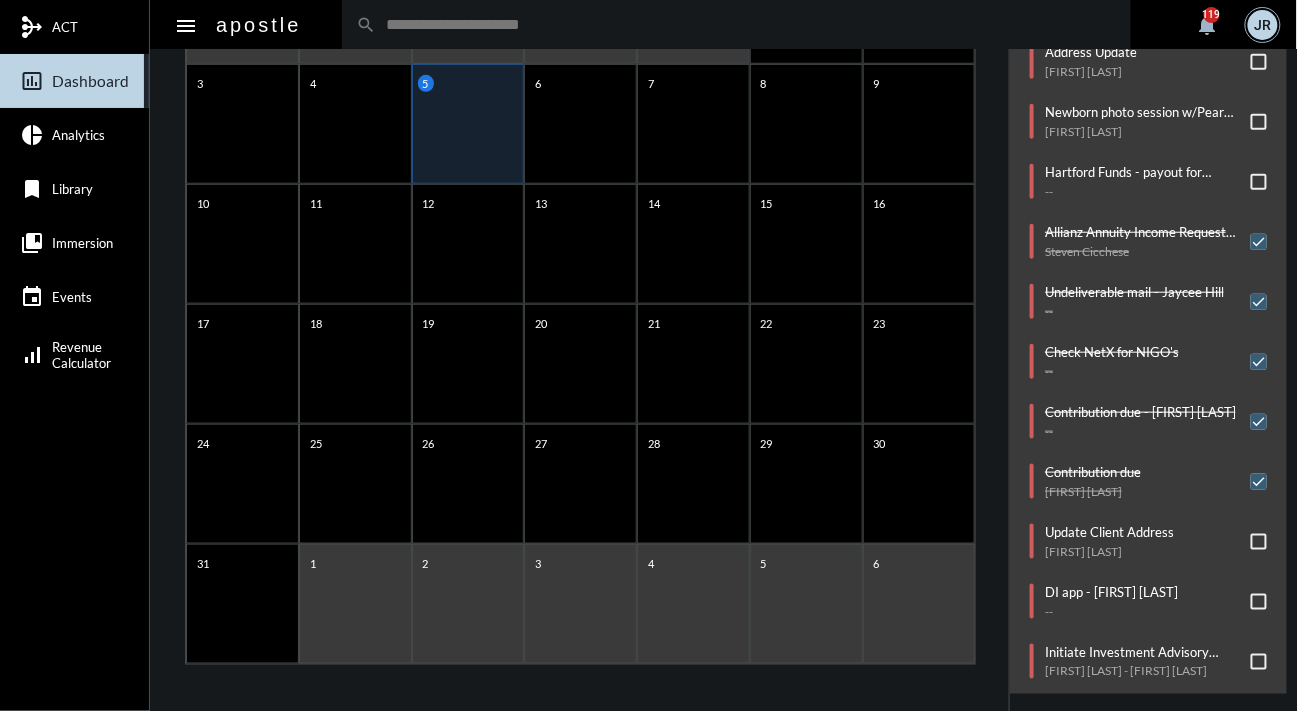click on "Commitments/Tasks  Schedule Efficient Advisors email to Yan's clients for Wed @12noon   --     Initiate Guardian WL Surrender Form   James Neal     Send Gift   Michael Cardinale     DI Email project for Brian   --     BIDMC 2025-2026 emails   --     Address Update   Gurcharan Singh     Newborn photo session w/Pear Tree   Katharine Mathews     Hartford Funds - payout for Kathryn Riley   --     Allianz Annuity Income Request Form   Steven Cicchese     Undeliverable mail - Jaycee Hill   --     Check NetX for NIGO's   --     Contribution due - ABBEY J WINANT   --     Contribution due   Zakariya Elmeghni     Update Client Address   Anup Jnawali     DI app - Angela Ma   --     Initiate Investment Advisory Account   Matthew Channen - June Channen" 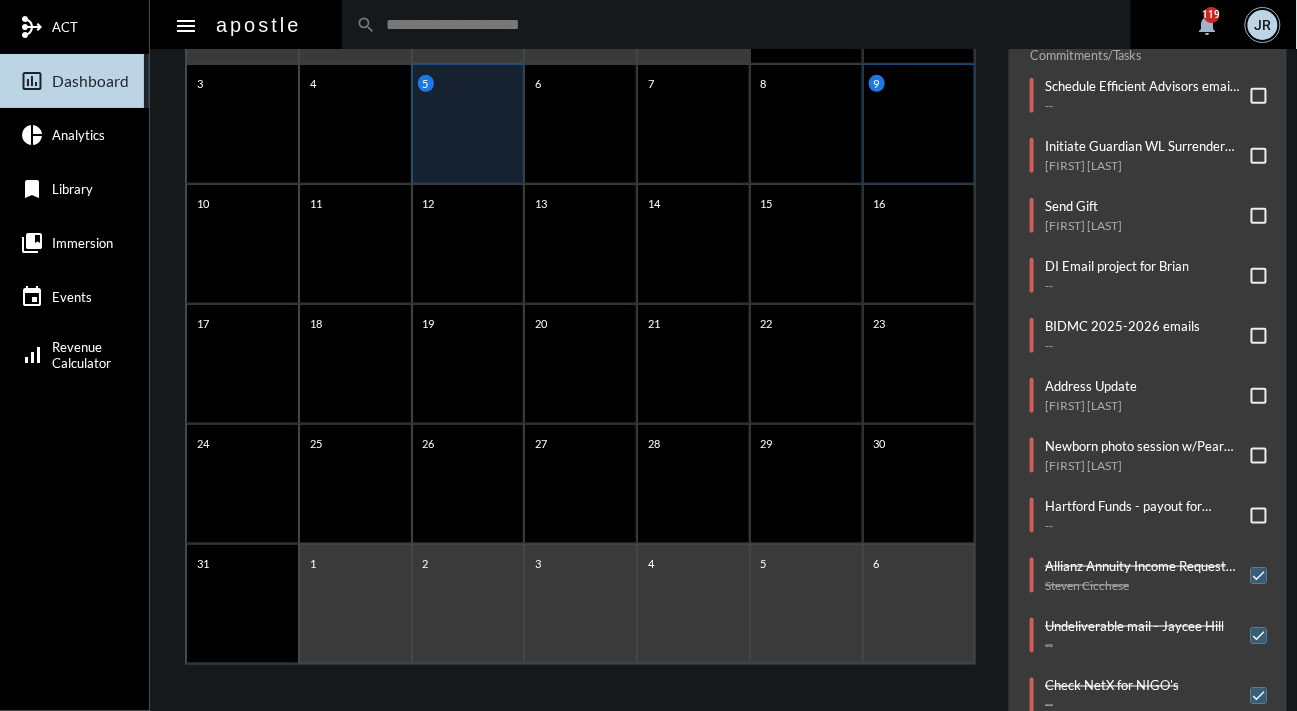 scroll, scrollTop: 0, scrollLeft: 0, axis: both 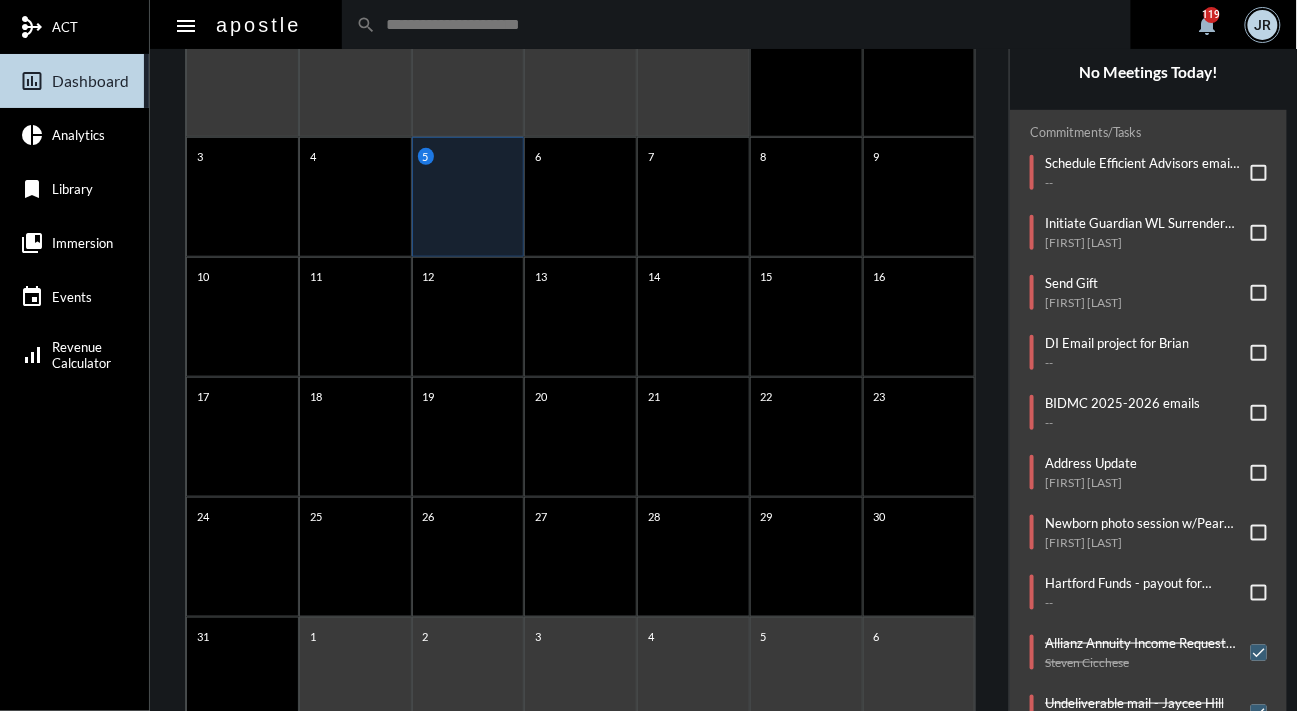 click at bounding box center (1259, 173) 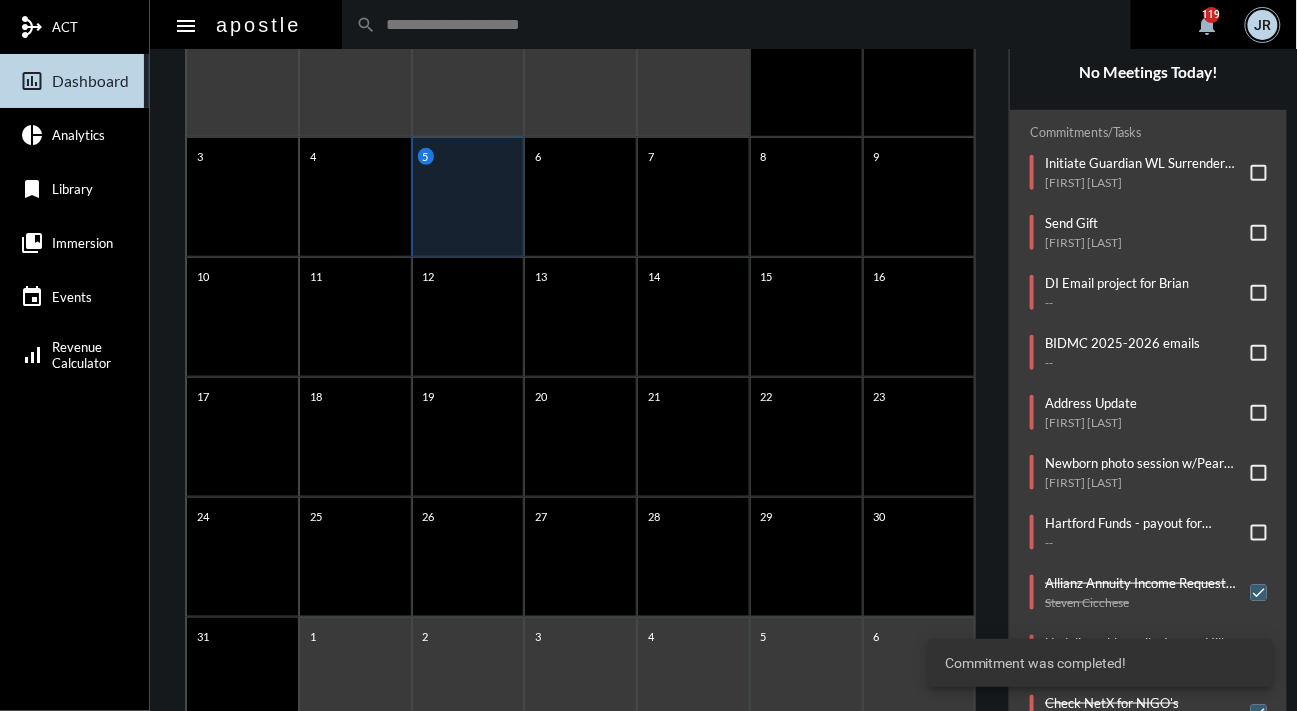 click on "Commitments/Tasks  Initiate Guardian WL Surrender Form   James Neal     Send Gift   Michael Cardinale     DI Email project for Brian   --     BIDMC 2025-2026 emails   --     Address Update   Gurcharan Singh     Newborn photo session w/Pear Tree   Katharine Mathews     Hartford Funds - payout for Kathryn Riley   --     Allianz Annuity Income Request Form   Steven Cicchese     Undeliverable mail - Jaycee Hill   --     Check NetX for NIGO's   --     Contribution due - ABBEY J WINANT   --     Contribution due   Zakariya Elmeghni     Update Client Address   Anup Jnawali     DI app - Angela Ma   --     Initiate Investment Advisory Account   Matthew Channen - June Channen     Schedule Efficient Advisors email to Yan's clients for Wed @12noon   --" 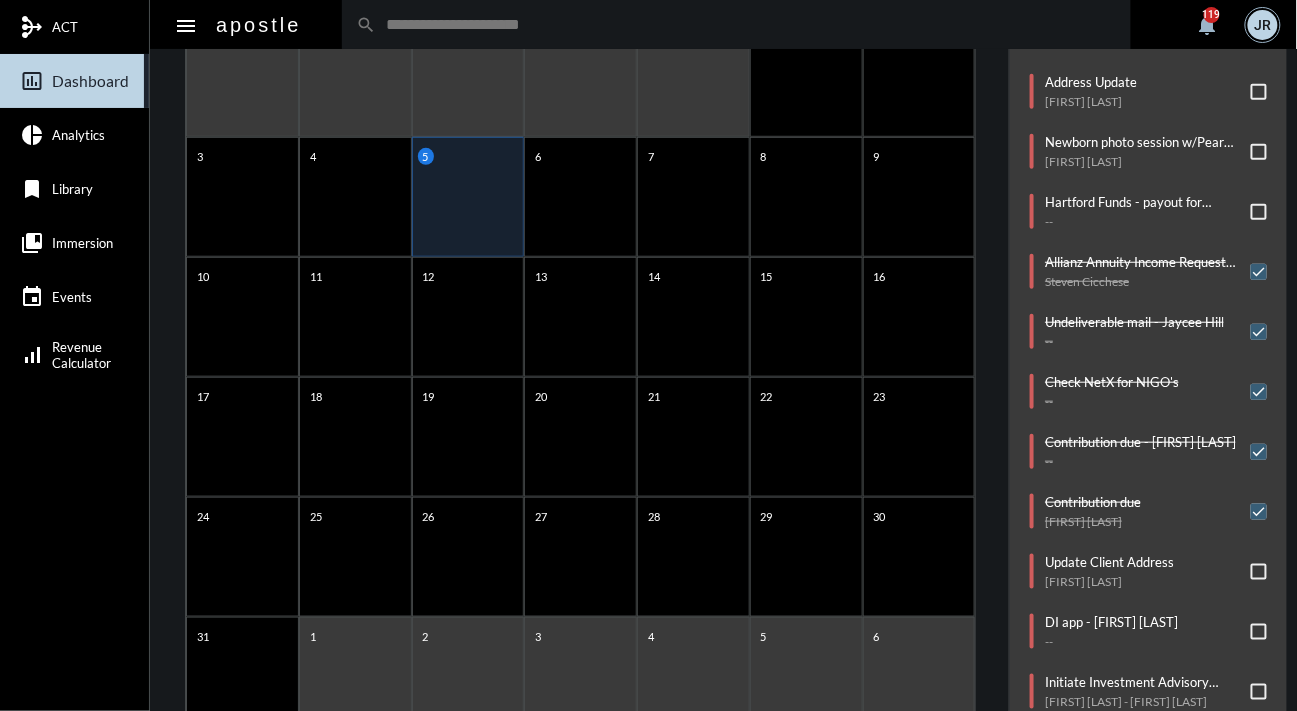 scroll, scrollTop: 327, scrollLeft: 0, axis: vertical 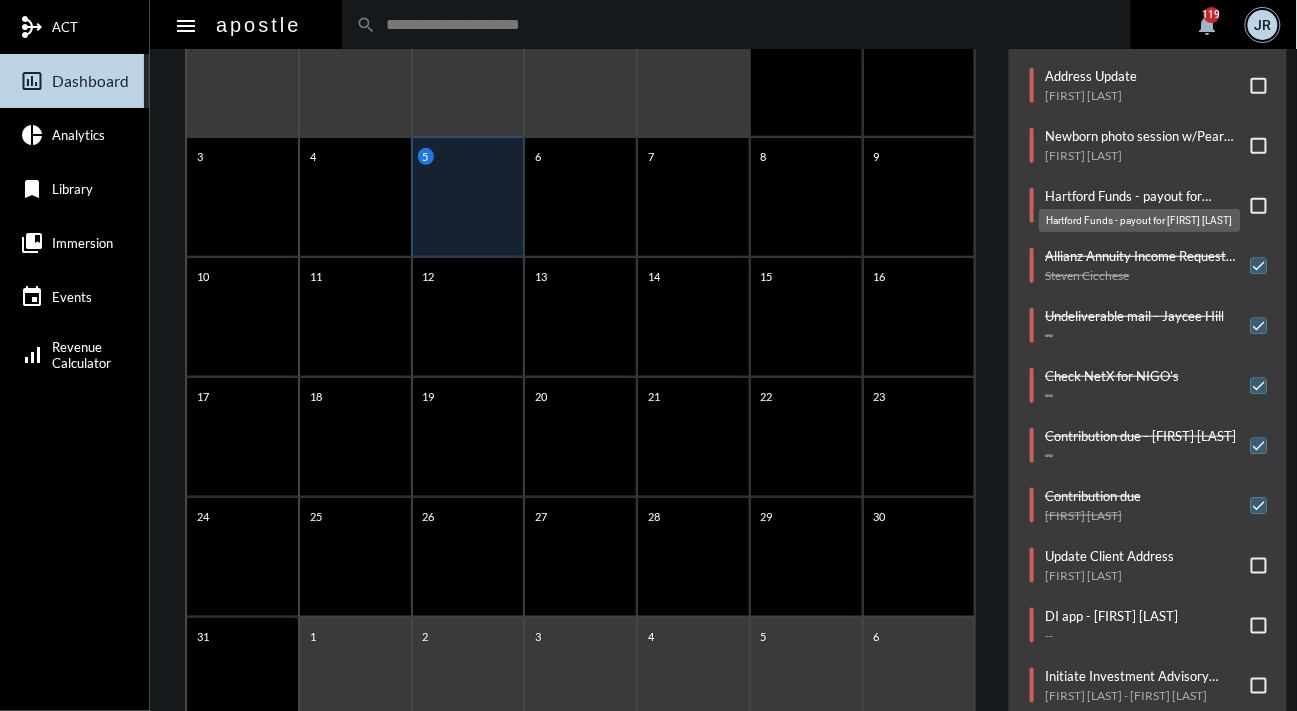click on "Hartford Funds - payout for Kathryn Riley" 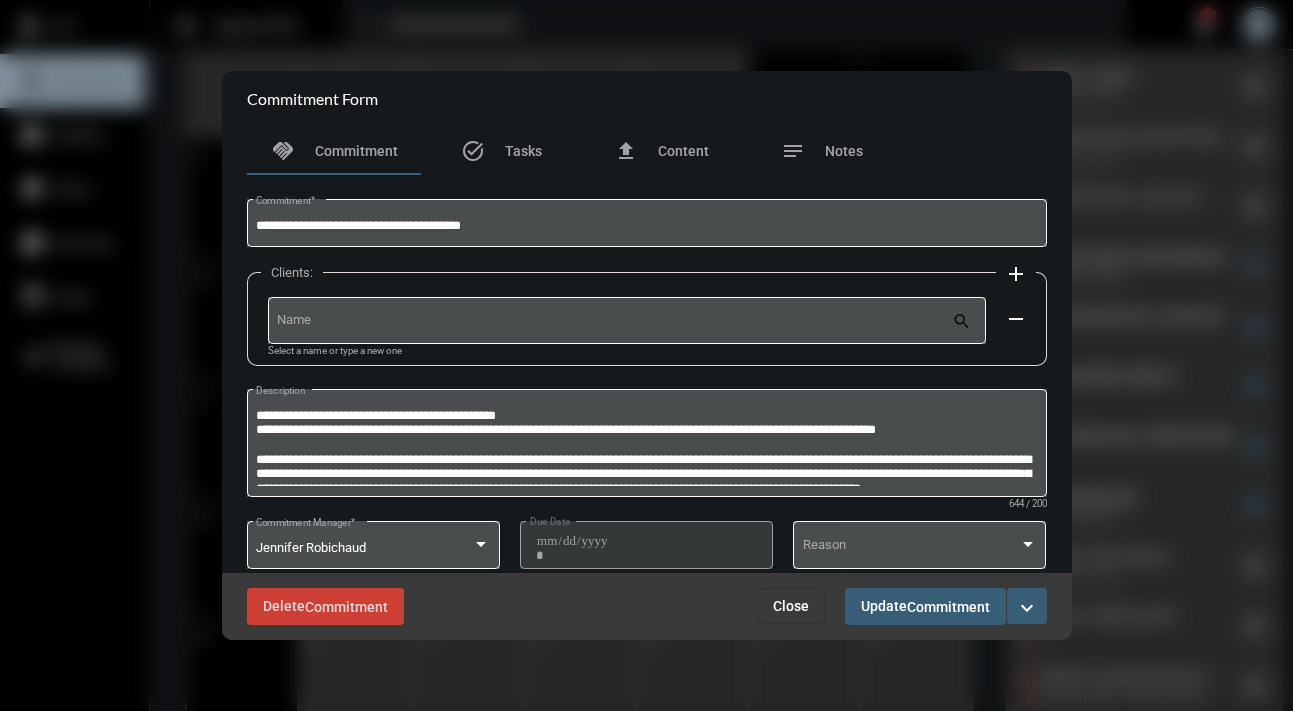 click on "expand_more" at bounding box center (1027, 608) 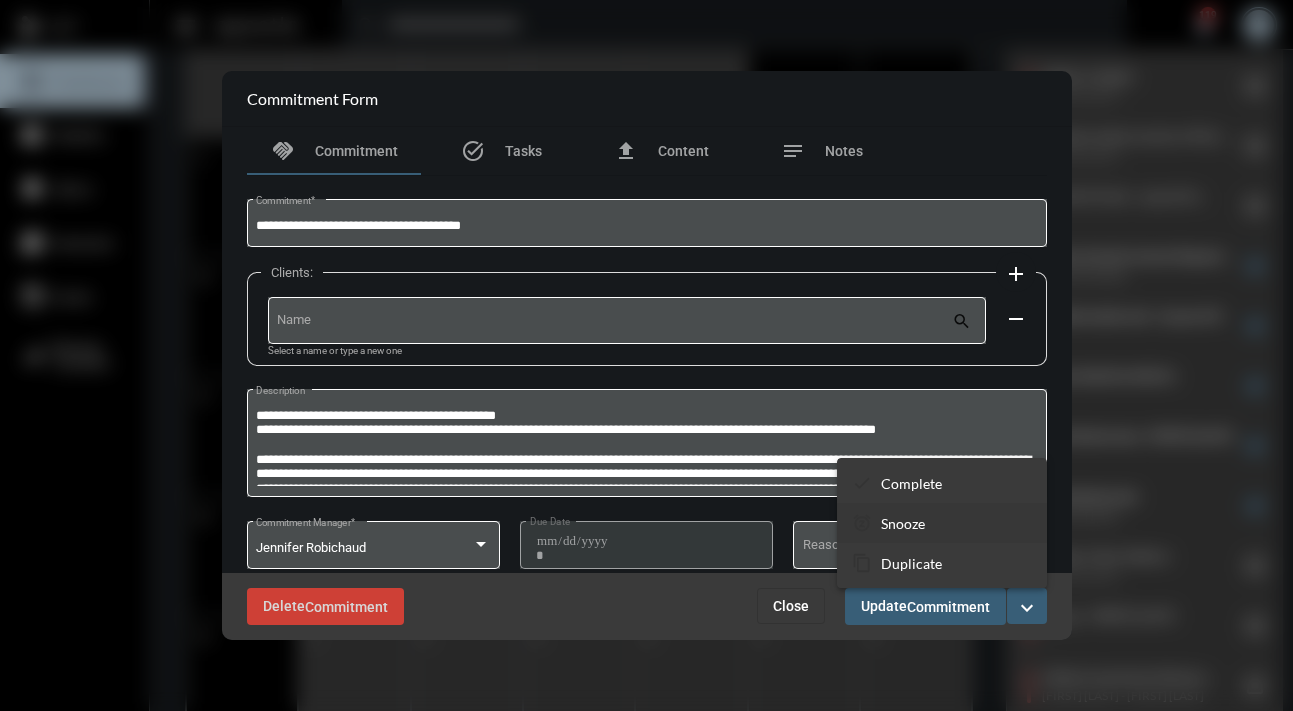 click on "Snooze" at bounding box center (903, 523) 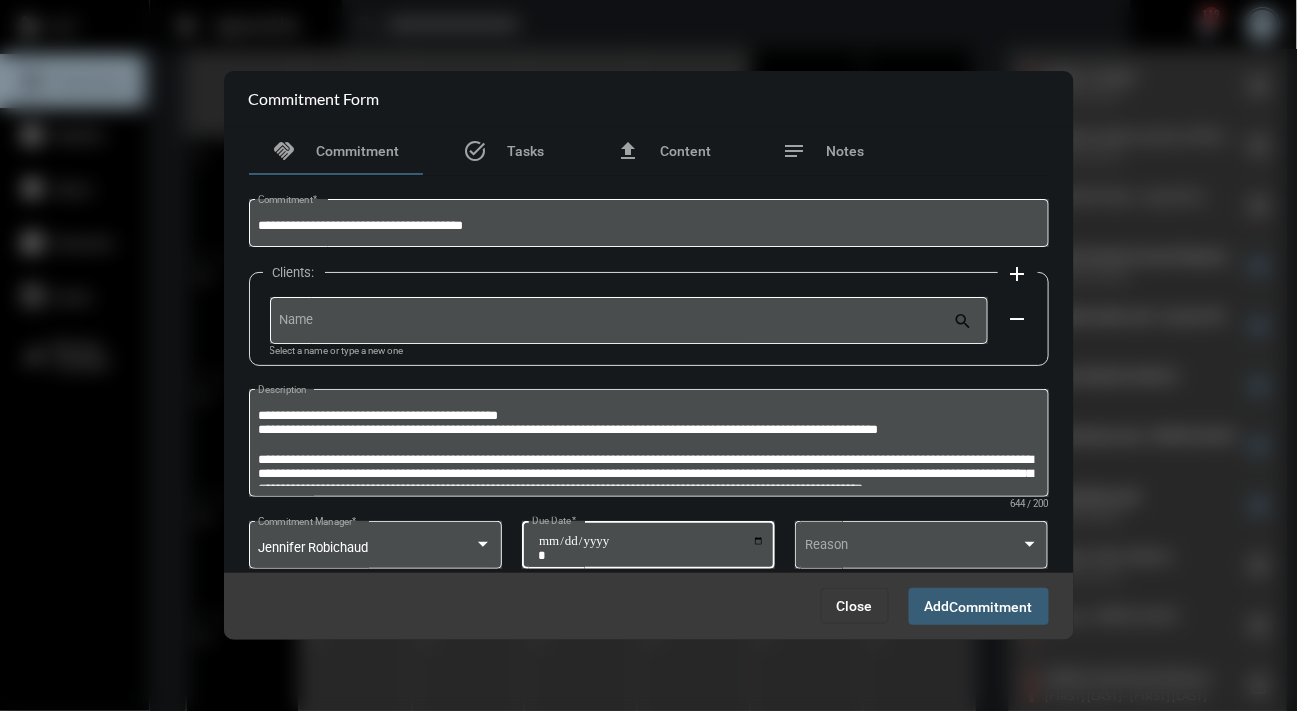 click on "**********" at bounding box center (651, 548) 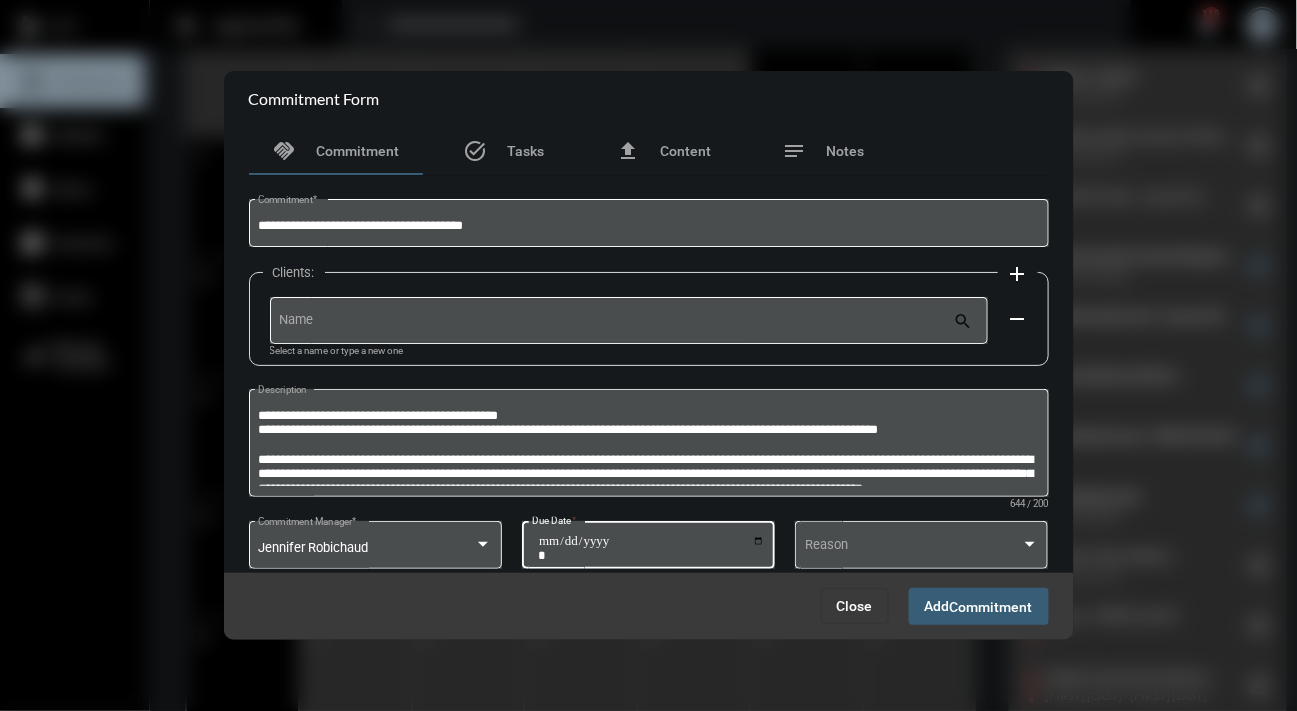 type on "**********" 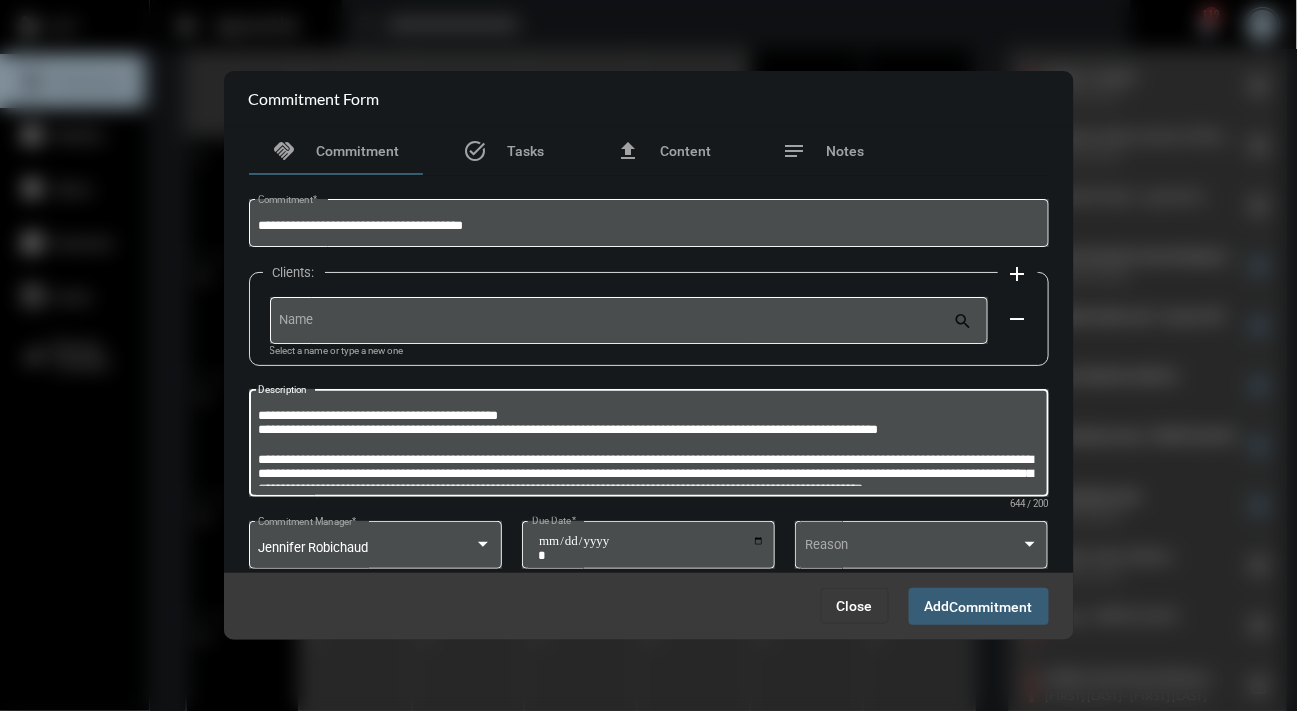click on "**********" at bounding box center (648, 446) 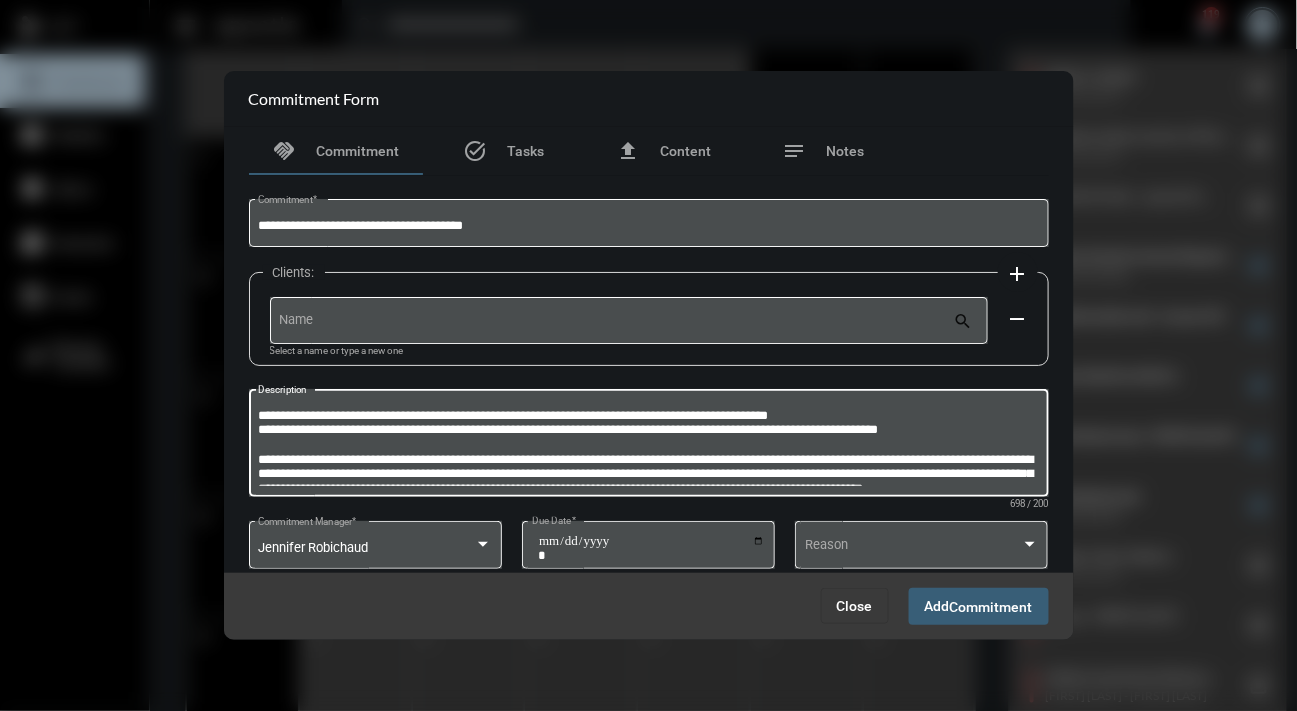 type on "**********" 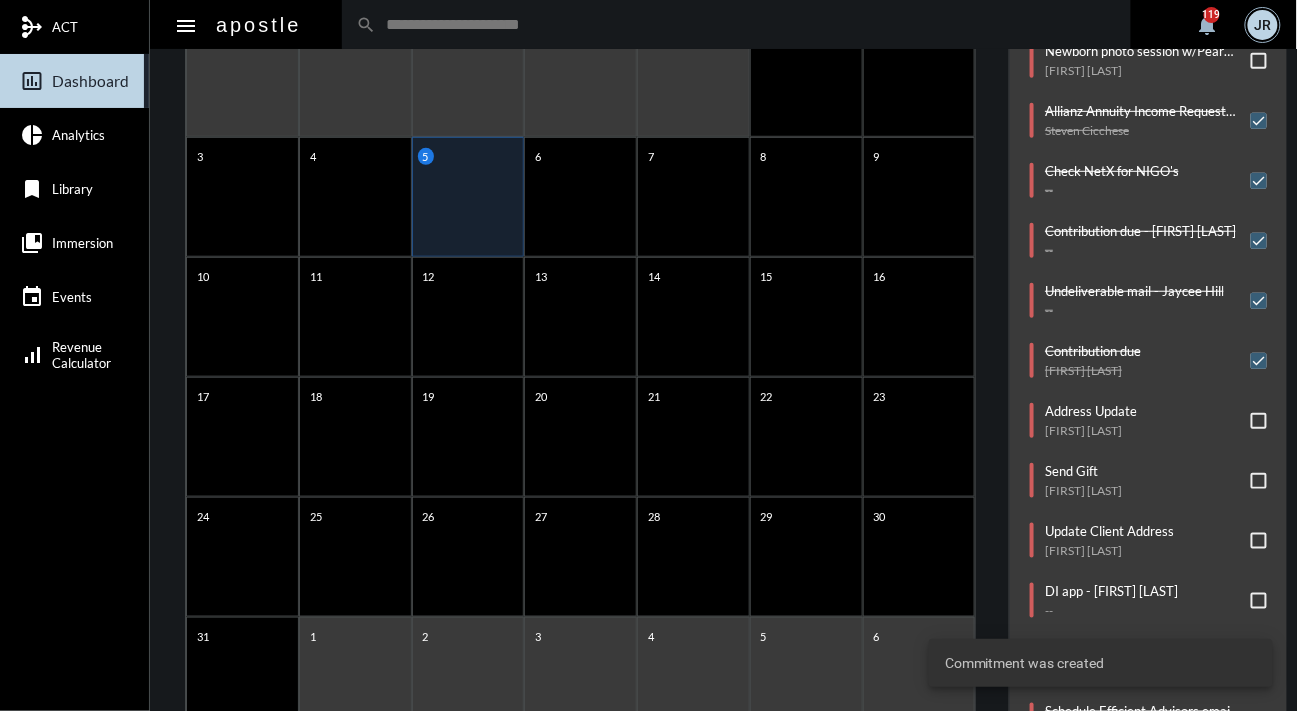 scroll, scrollTop: 279, scrollLeft: 0, axis: vertical 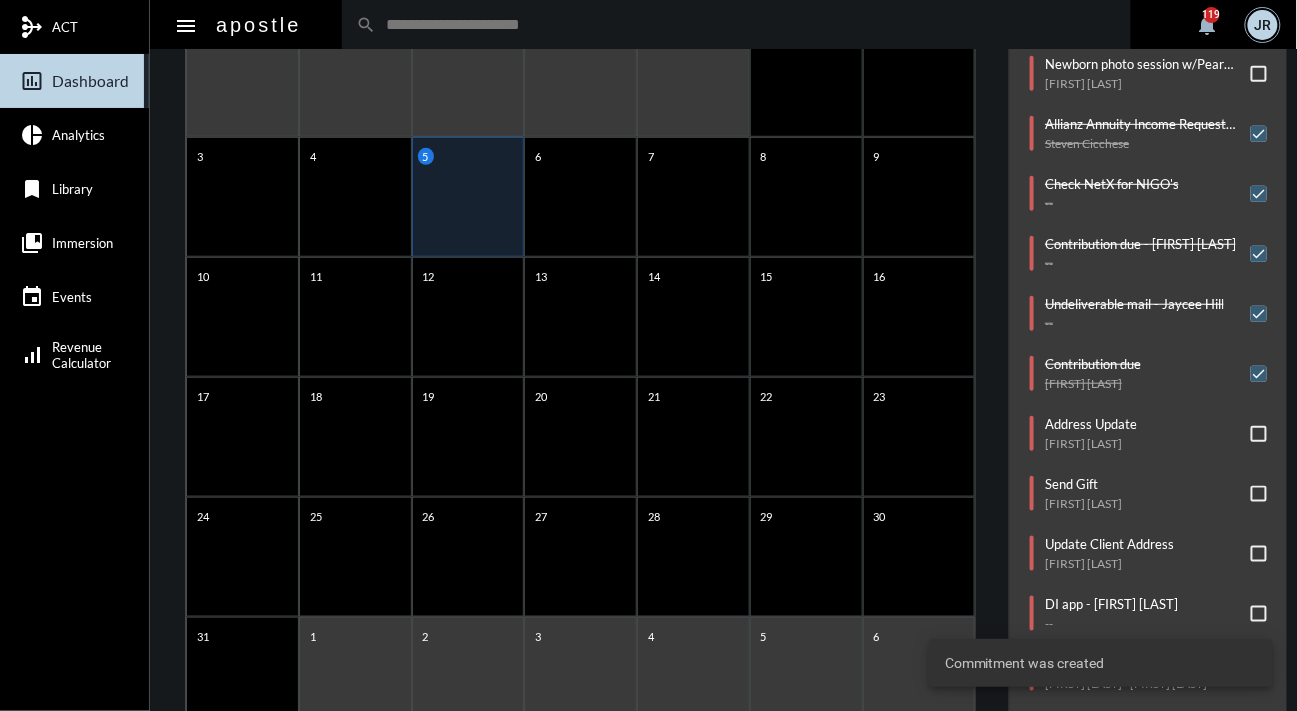 click on "Commitments/Tasks  Initiate Guardian WL Surrender Form   James Neal     DI Email project for Brian   --     BIDMC 2025-2026 emails   --     Newborn photo session w/Pear Tree   Katharine Mathews     Allianz Annuity Income Request Form   Steven Cicchese     Check NetX for NIGO's   --     Contribution due - ABBEY J WINANT   --     Undeliverable mail - Jaycee Hill   --     Contribution due   Zakariya Elmeghni     Address Update   Gurcharan Singh     Send Gift   Michael Cardinale     Update Client Address   Anup Jnawali     DI app - Angela Ma   --     Initiate Investment Advisory Account   Matthew Channen - June Channen     Schedule Efficient Advisors email to Yan's clients for Wed @12noon   --" 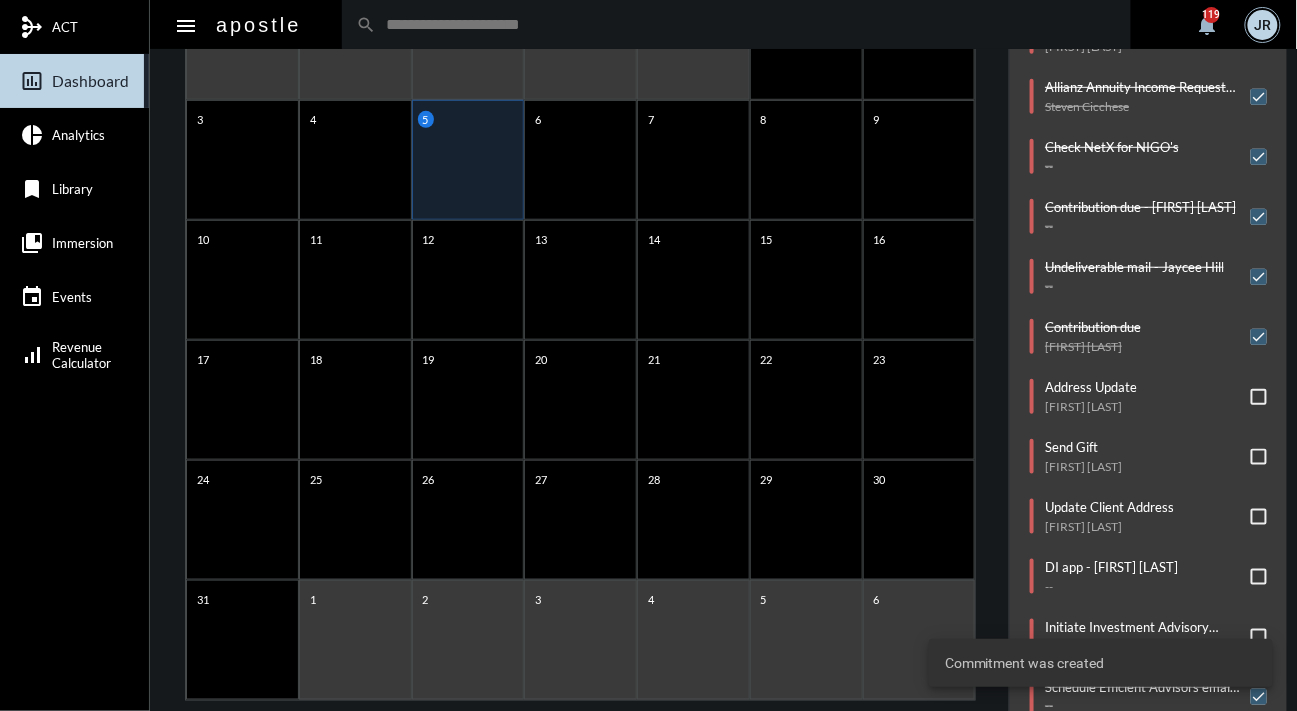 scroll, scrollTop: 370, scrollLeft: 0, axis: vertical 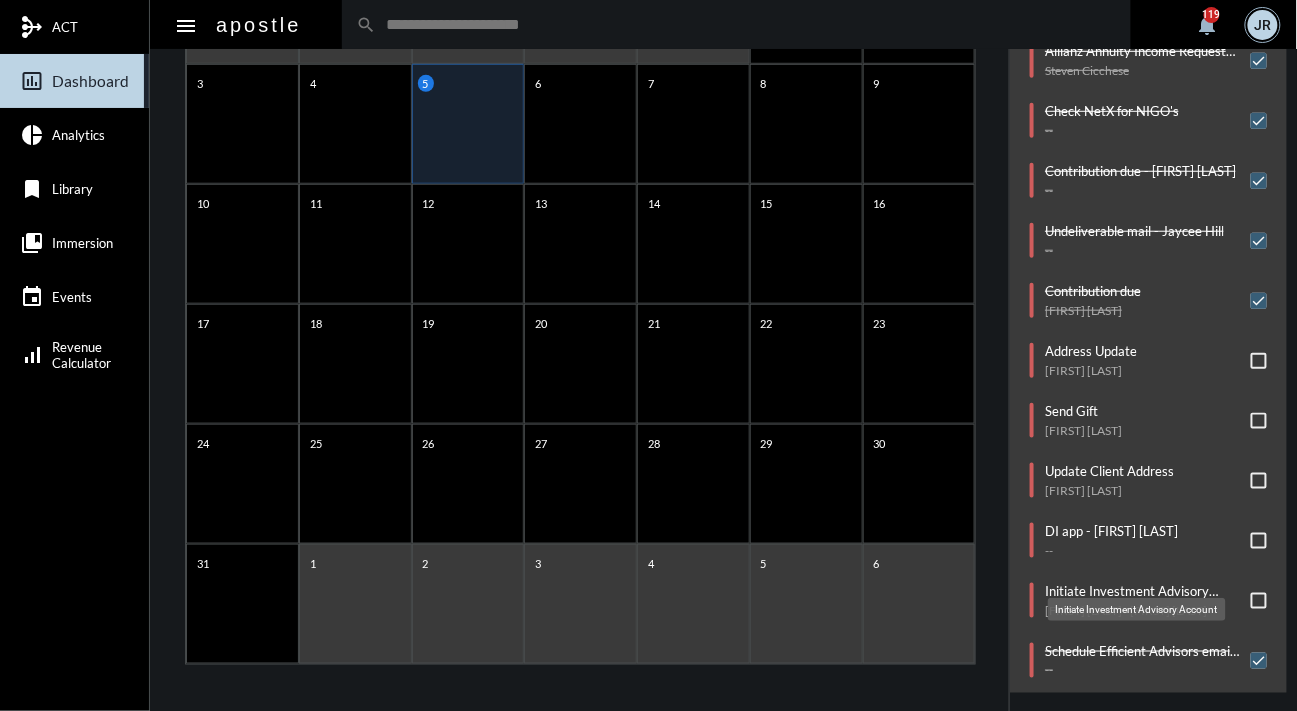 click on "Initiate Investment Advisory Account" 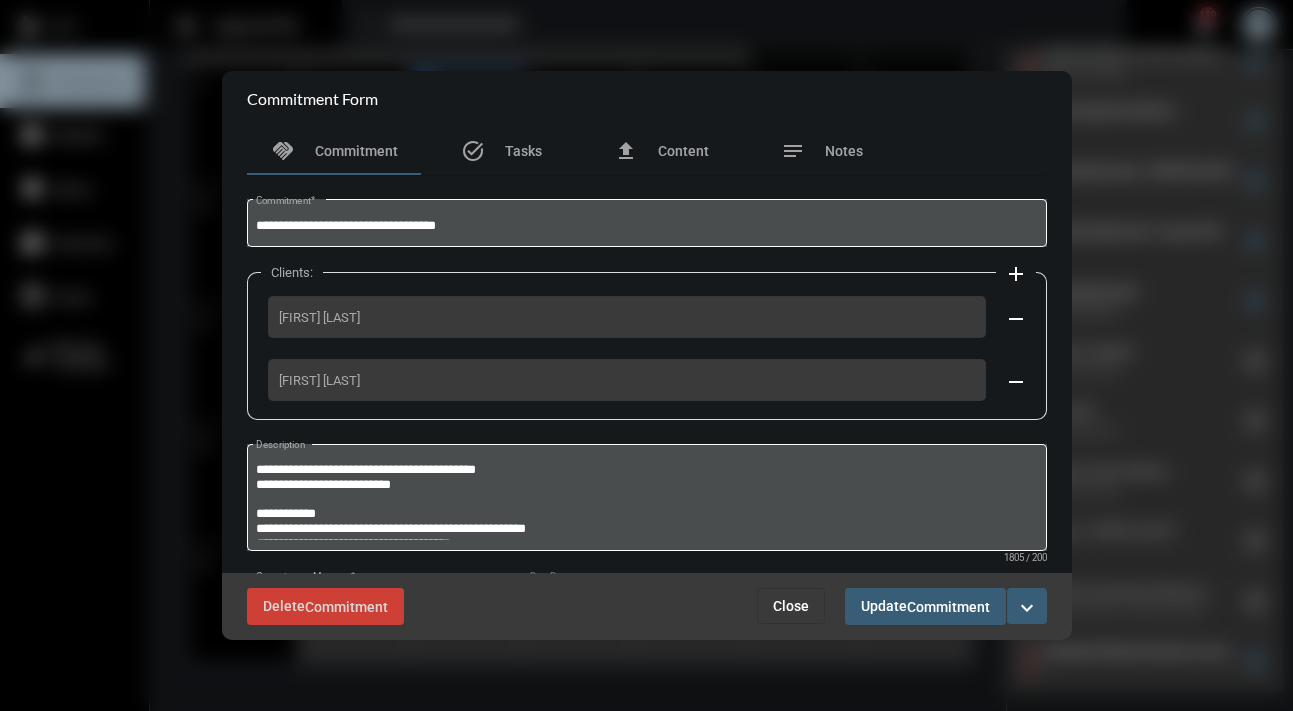 click on "Close" at bounding box center [791, 606] 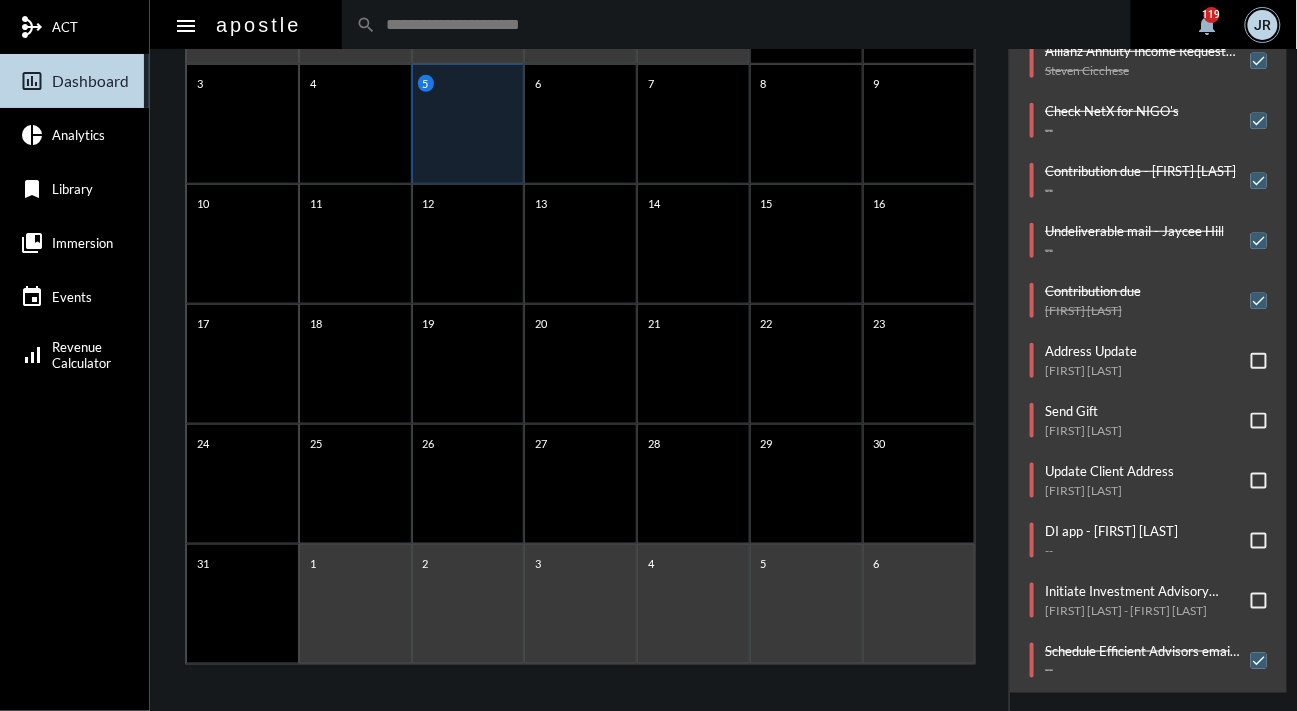 click on "Commitments/Tasks  Initiate Guardian WL Surrender Form   James Neal     DI Email project for Brian   --     BIDMC 2025-2026 emails   --     Newborn photo session w/Pear Tree   Katharine Mathews     Allianz Annuity Income Request Form   Steven Cicchese     Check NetX for NIGO's   --     Contribution due - ABBEY J WINANT   --     Undeliverable mail - Jaycee Hill   --     Contribution due   Zakariya Elmeghni     Address Update   Gurcharan Singh     Send Gift   Michael Cardinale     Update Client Address   Anup Jnawali     DI app - Angela Ma   --     Initiate Investment Advisory Account   Matthew Channen - June Channen     Schedule Efficient Advisors email to Yan's clients for Wed @12noon   --" 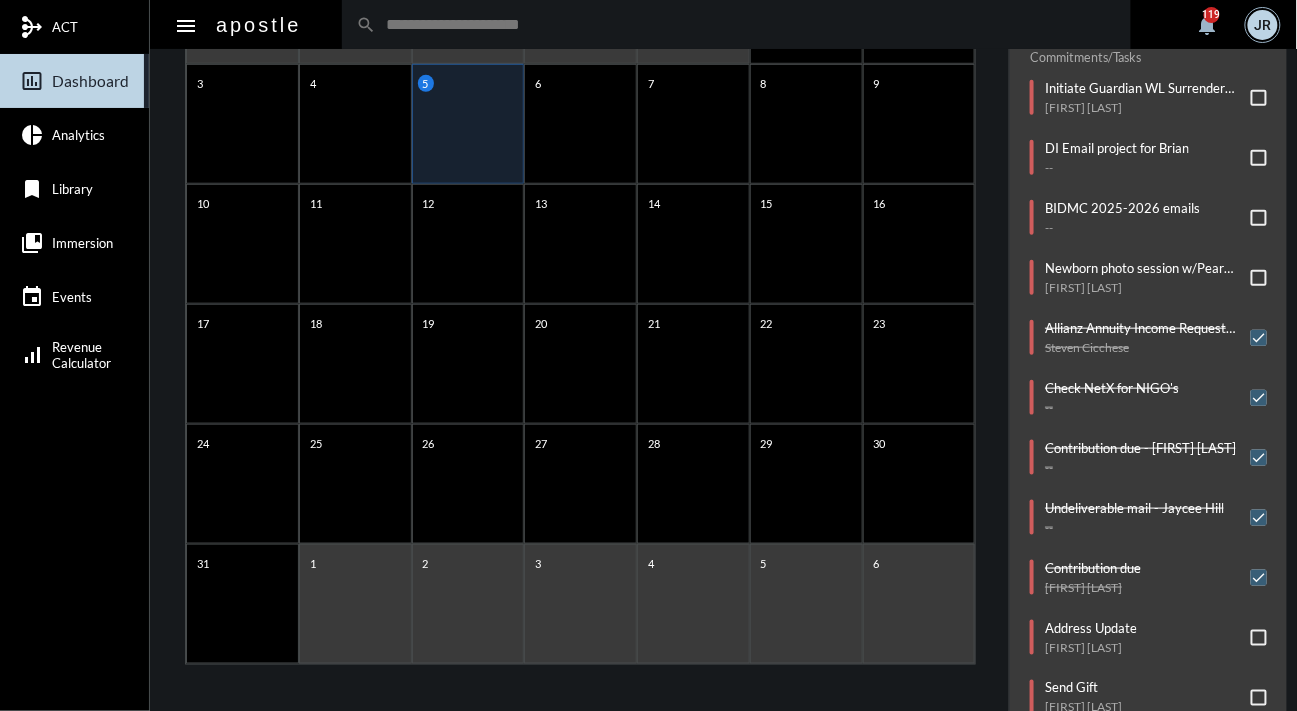 scroll, scrollTop: 0, scrollLeft: 0, axis: both 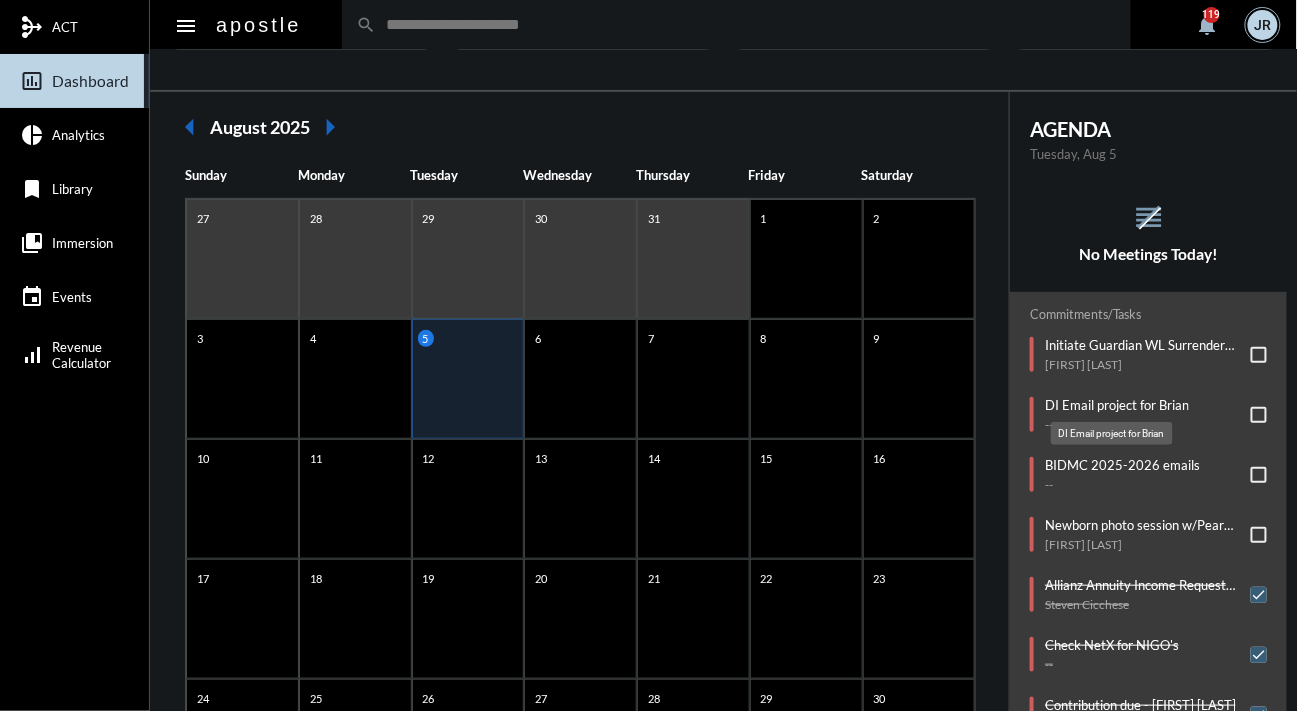 click on "DI Email project for Brian" 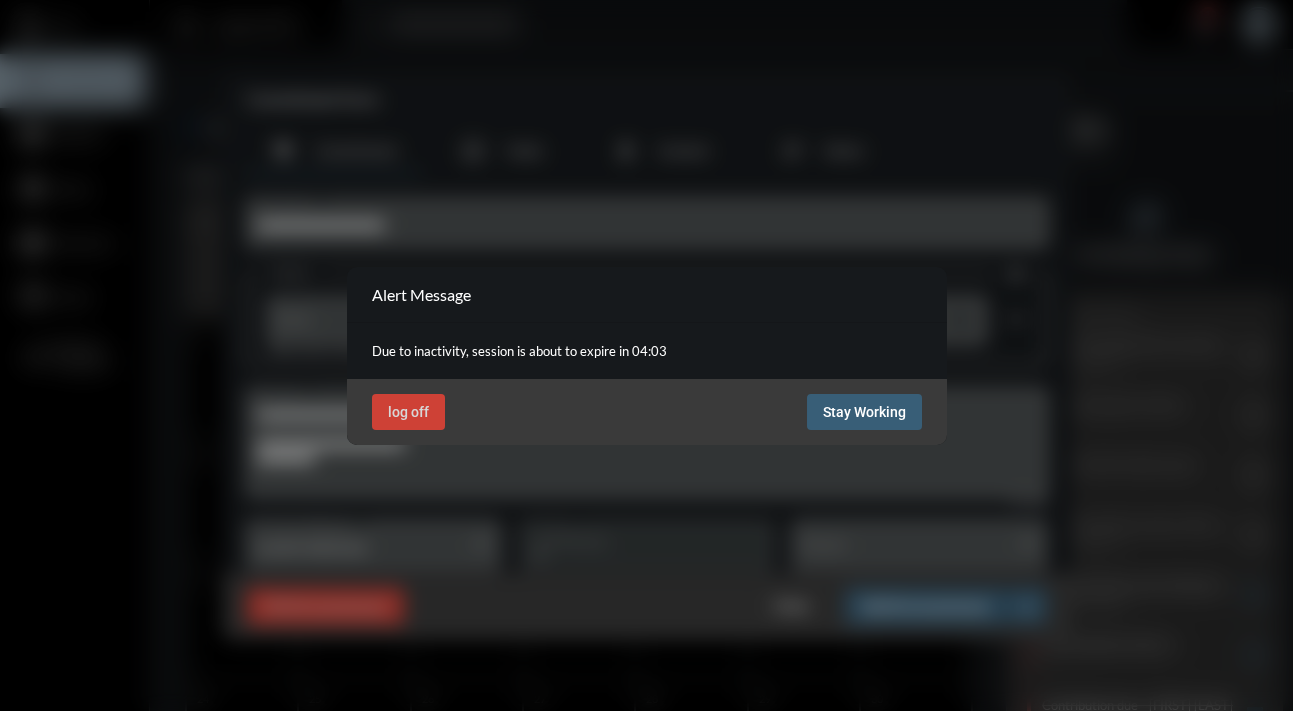 click on "Stay Working" at bounding box center (864, 412) 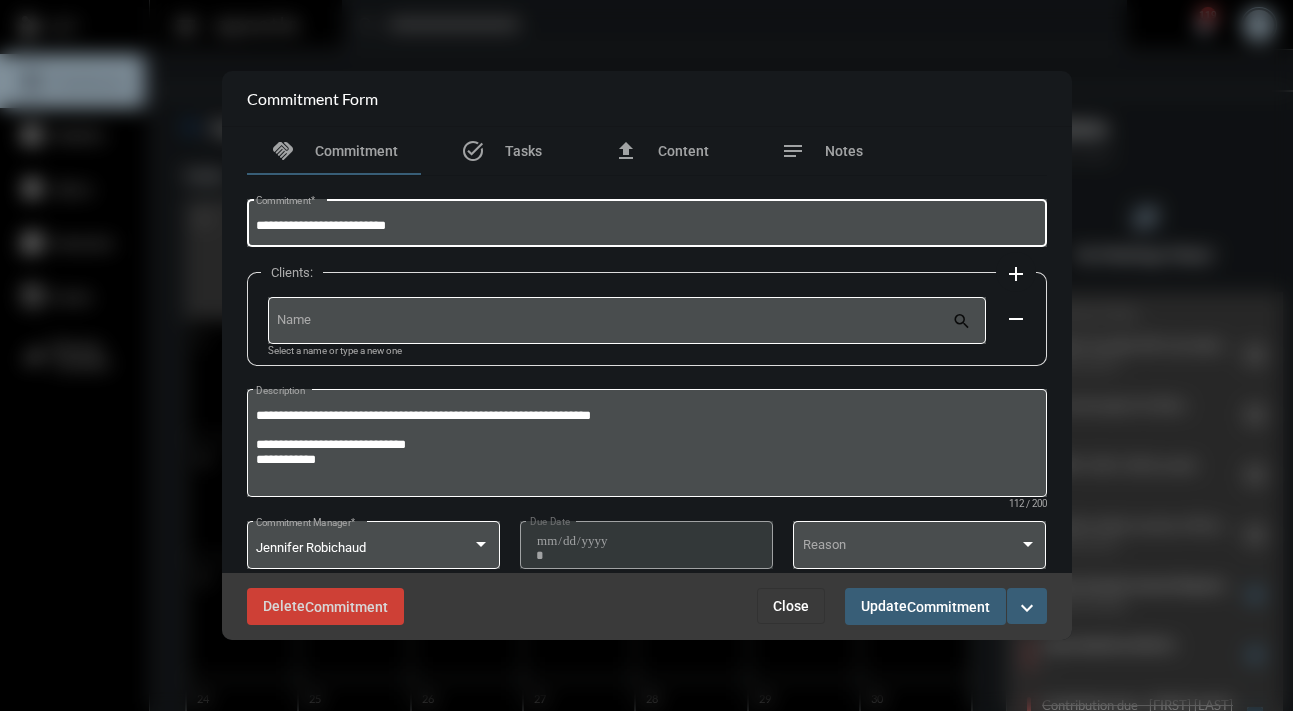 click on "**********" at bounding box center [646, 226] 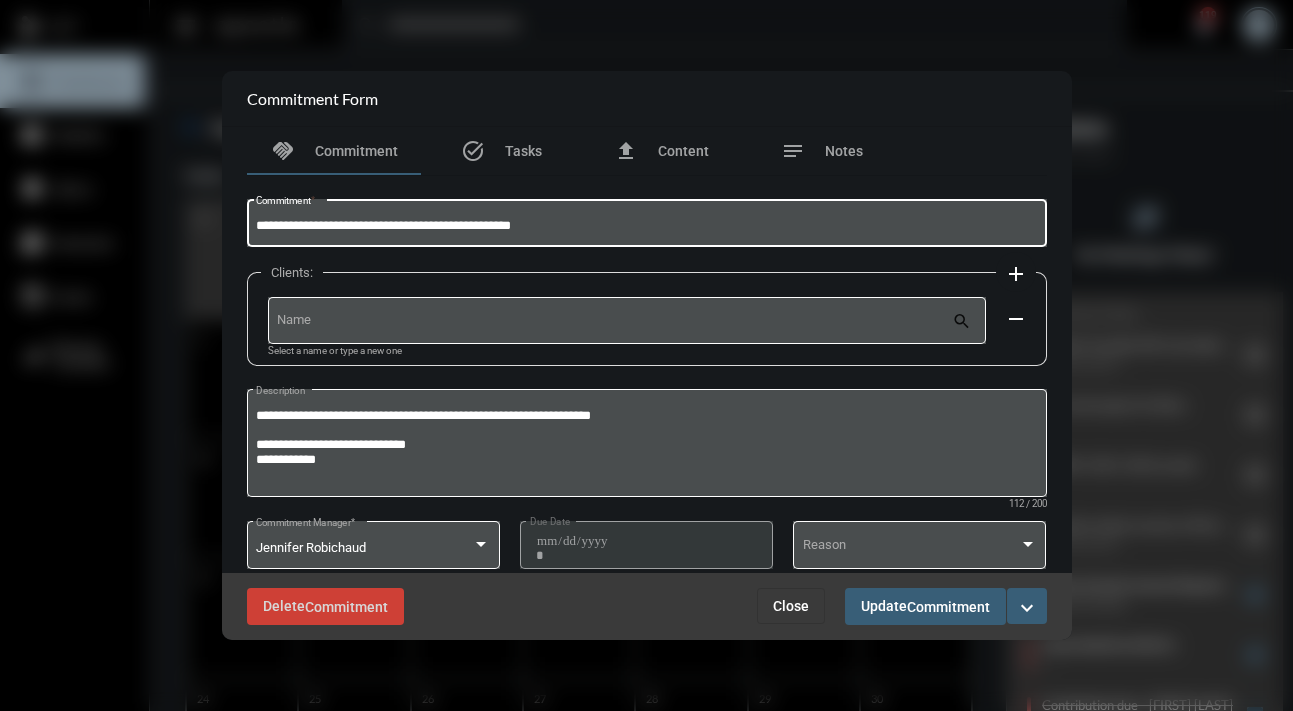 type on "**********" 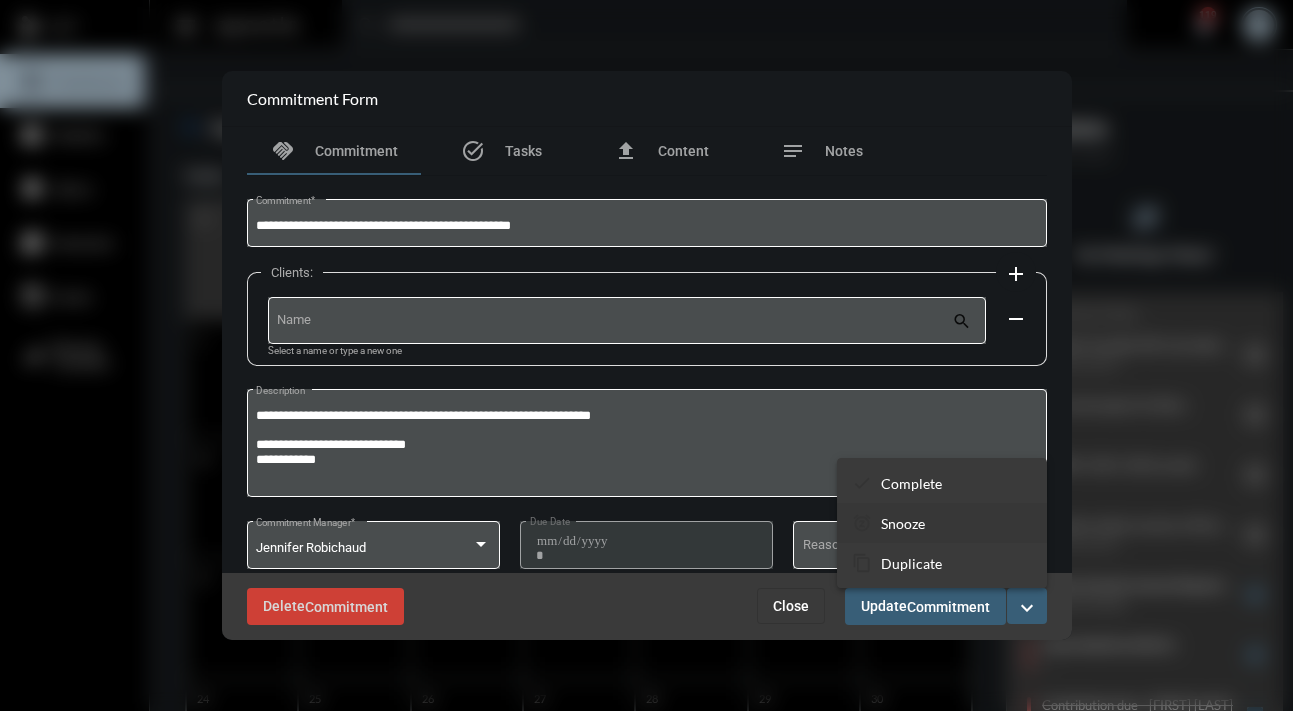 click on "snooze Snooze" at bounding box center [942, 523] 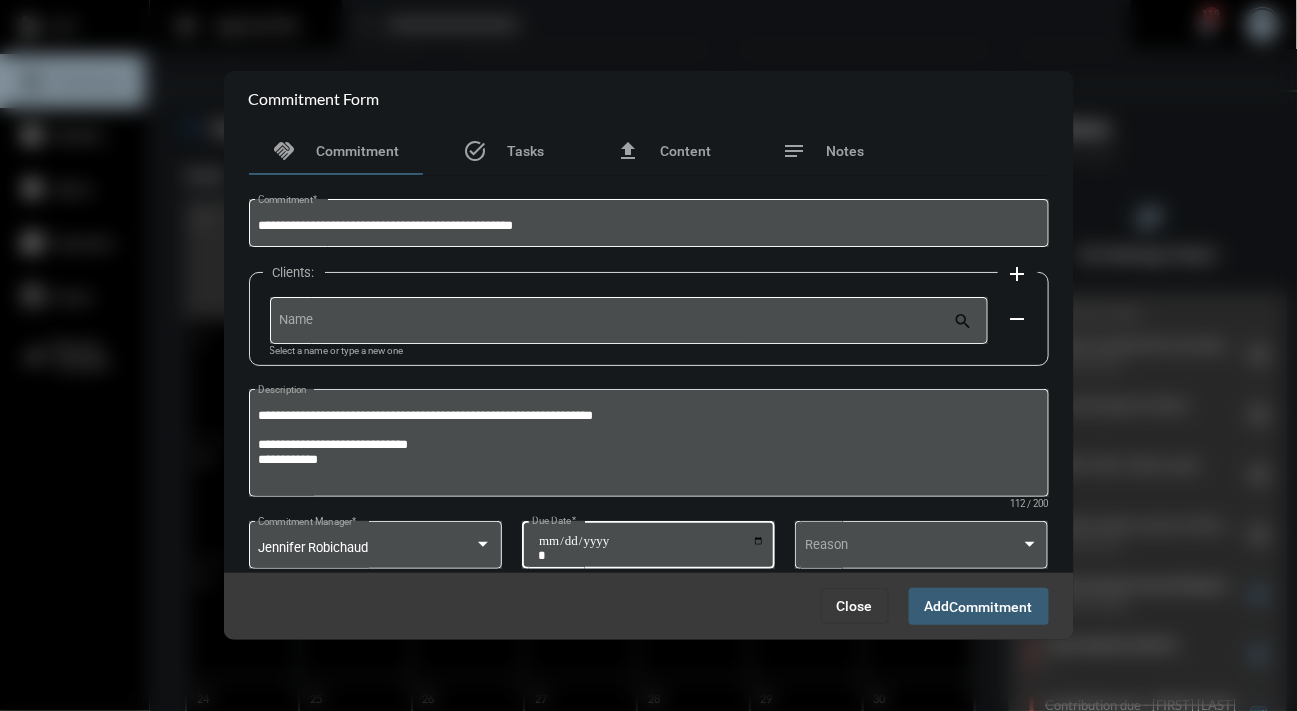 click on "**********" 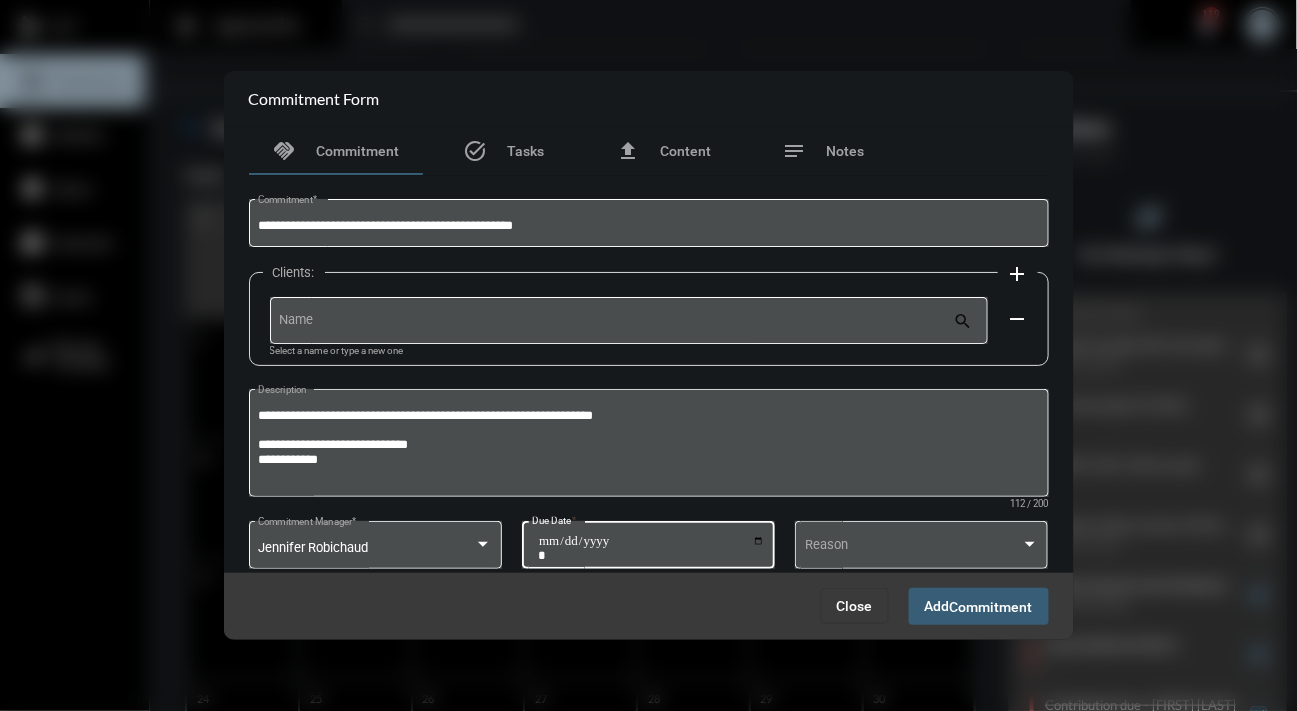click on "**********" at bounding box center [651, 548] 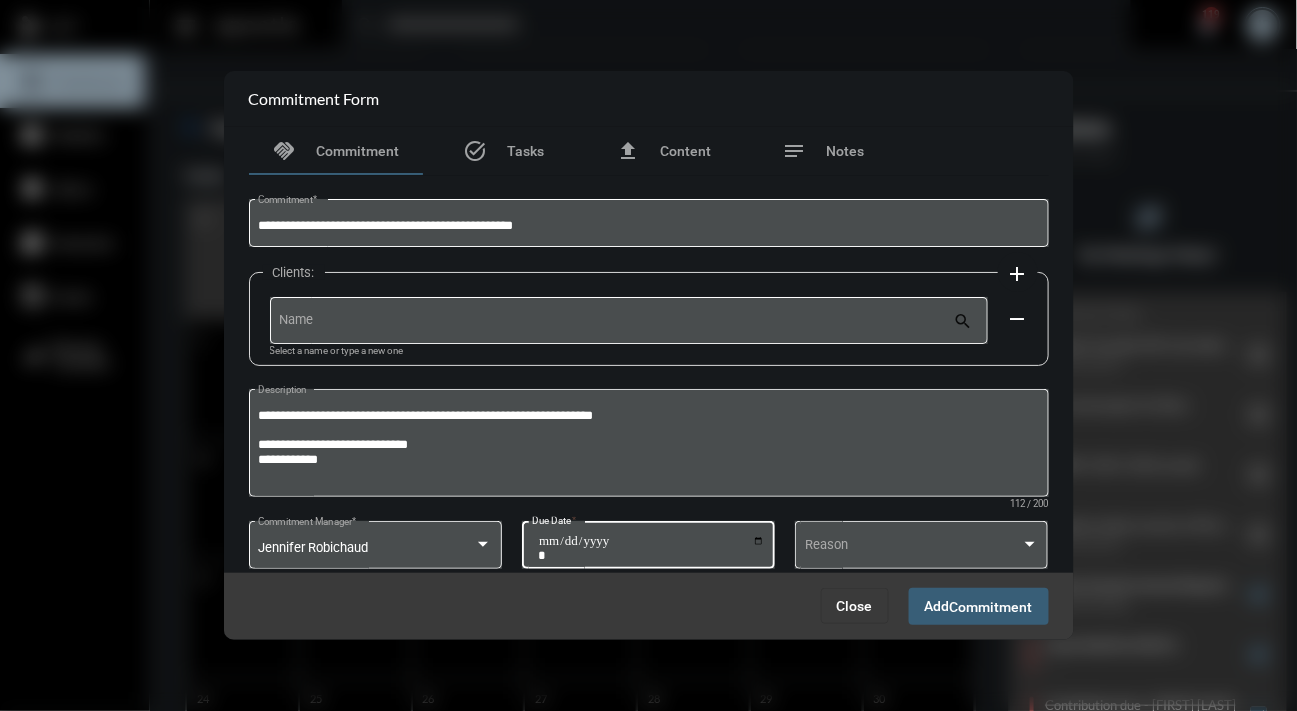 type on "**********" 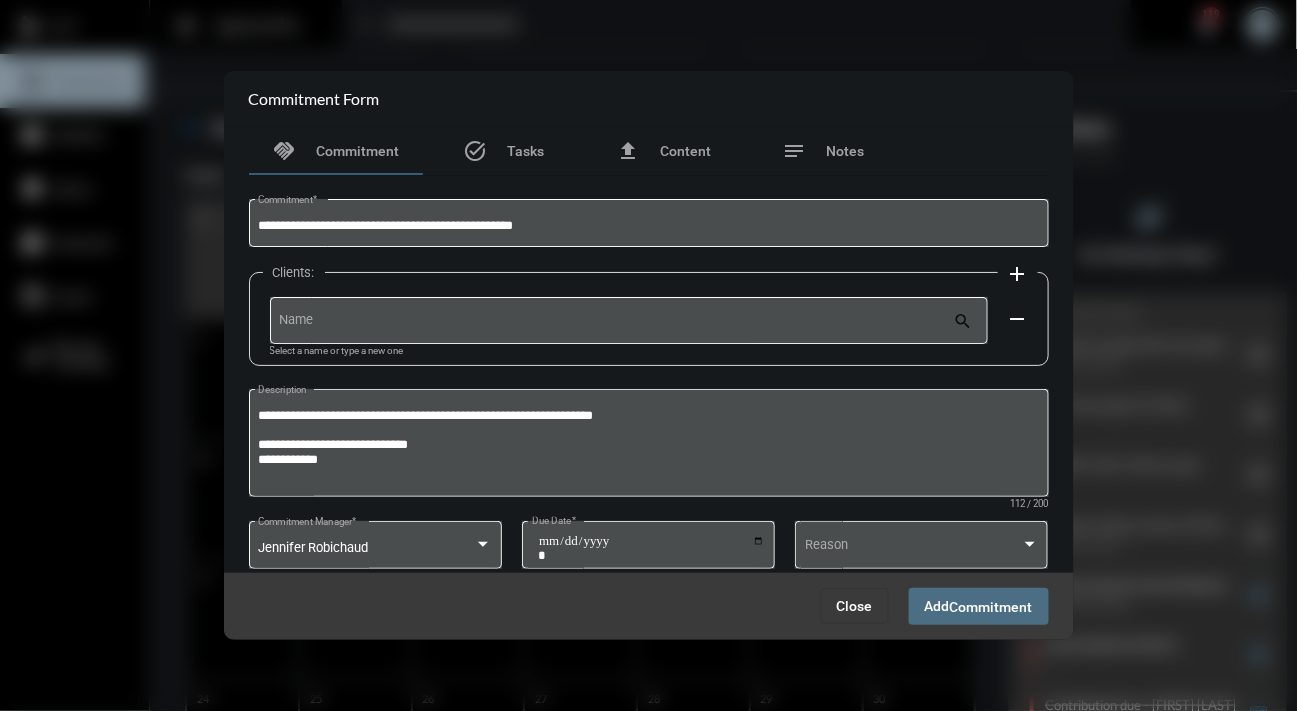 click on "Commitment" at bounding box center (991, 607) 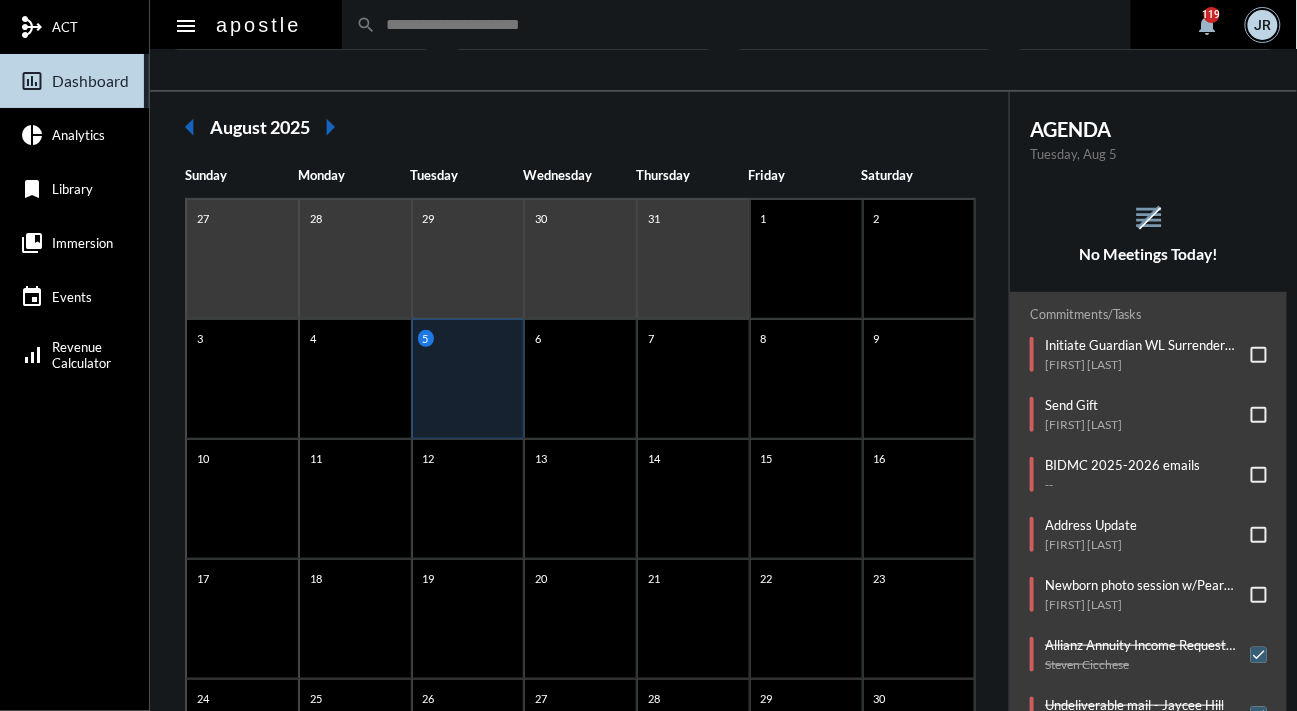click on "AGENDA Tuesday, Aug 5 reorder No Meetings Today! Commitments/Tasks  Initiate Guardian WL Surrender Form   James Neal     Send Gift   Michael Cardinale     BIDMC 2025-2026 emails   --     Address Update   Gurcharan Singh     Newborn photo session w/Pear Tree   Katharine Mathews     Allianz Annuity Income Request Form   Steven Cicchese     Undeliverable mail - Jaycee Hill   --     Check NetX for NIGO's   --     Contribution due - ABBEY J WINANT   --     Contribution due   Zakariya Elmeghni     Update Client Address   Anup Jnawali     DI app - Angela Ma   --     Initiate Investment Advisory Account   Matthew Channen - June Channen     Schedule Efficient Advisors email to Yan's clients for Wed @12noon   --" 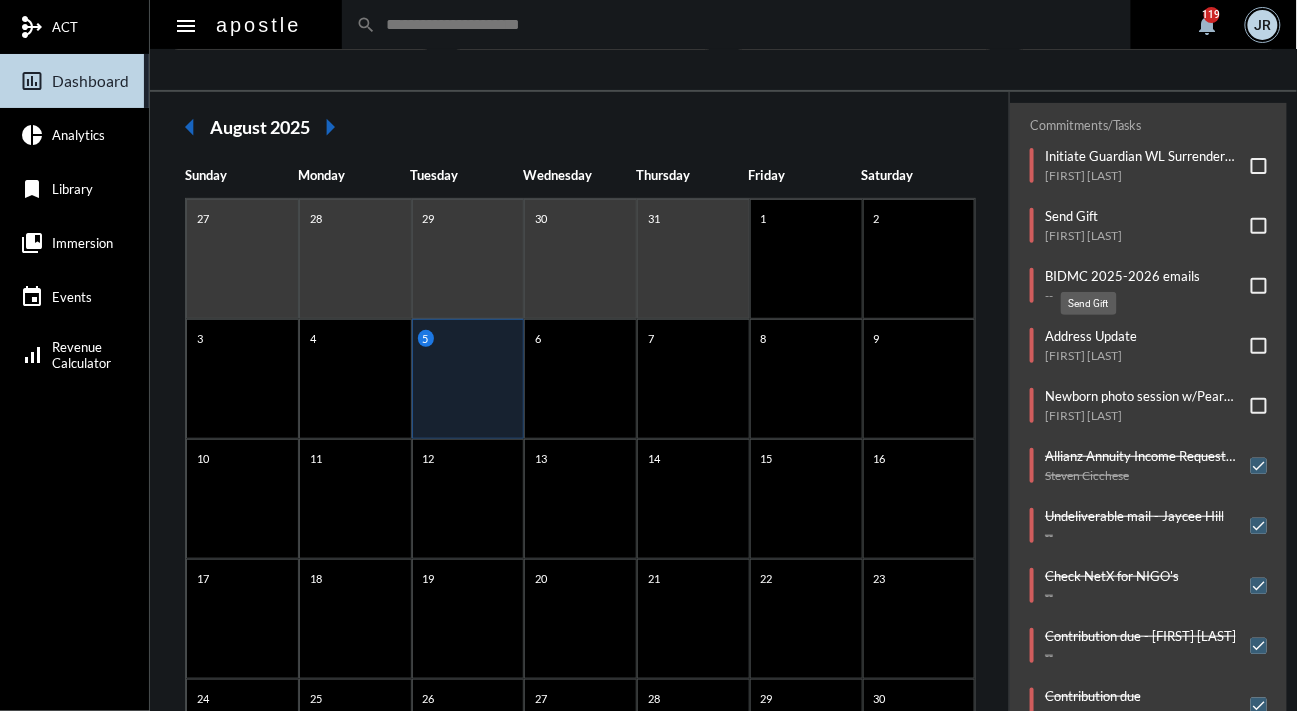scroll, scrollTop: 218, scrollLeft: 0, axis: vertical 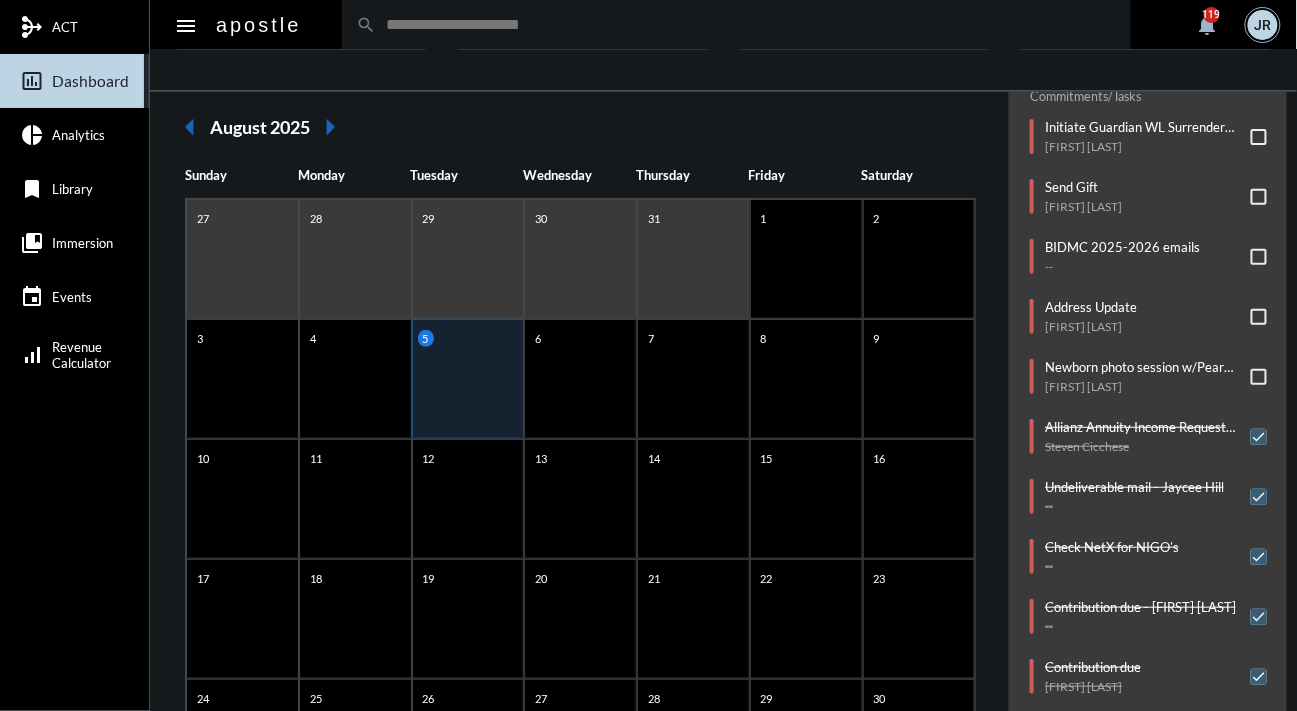 click on "Commitments/Tasks  Initiate Guardian WL Surrender Form   James Neal     Send Gift   Michael Cardinale     BIDMC 2025-2026 emails   --     Address Update   Gurcharan Singh     Newborn photo session w/Pear Tree   Katharine Mathews     Allianz Annuity Income Request Form   Steven Cicchese     Undeliverable mail - Jaycee Hill   --     Check NetX for NIGO's   --     Contribution due - ABBEY J WINANT   --     Contribution due   Zakariya Elmeghni     Update Client Address   Anup Jnawali     DI app - Angela Ma   --     Initiate Investment Advisory Account   Matthew Channen - June Channen     Schedule Efficient Advisors email to Yan's clients for Wed @12noon   --" 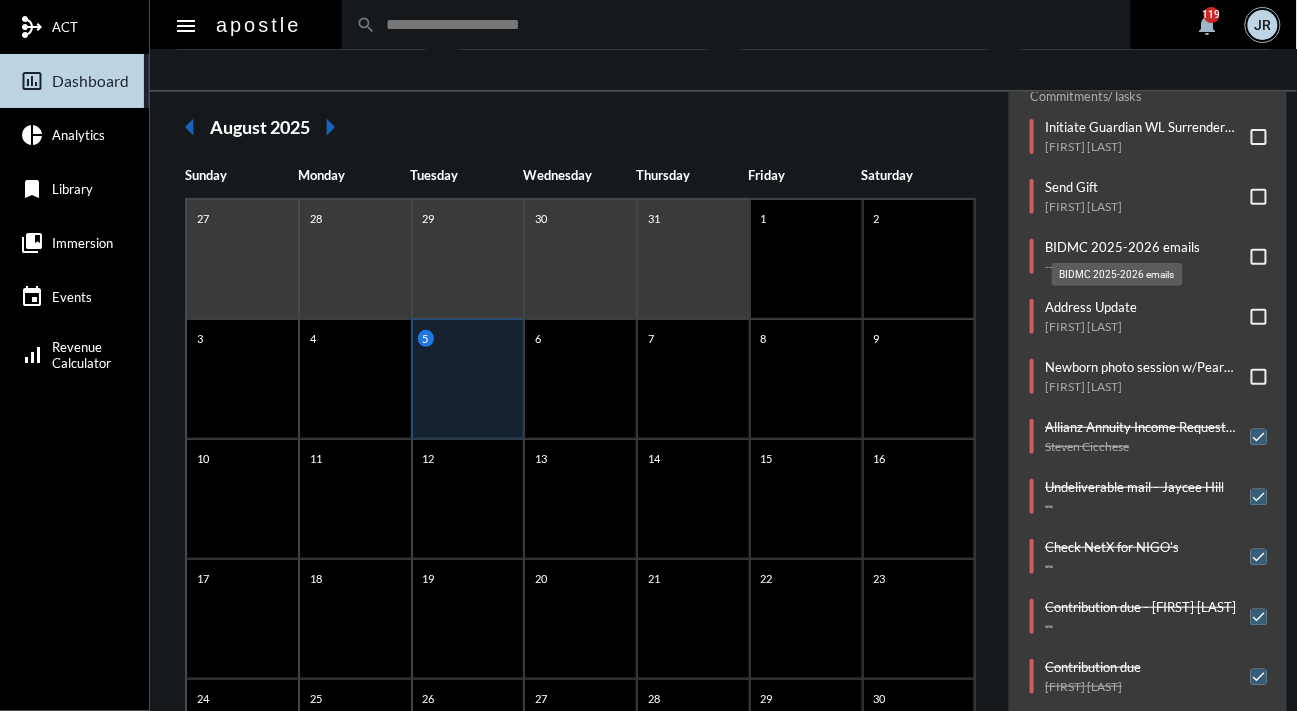 click on "BIDMC 2025-2026 emails" 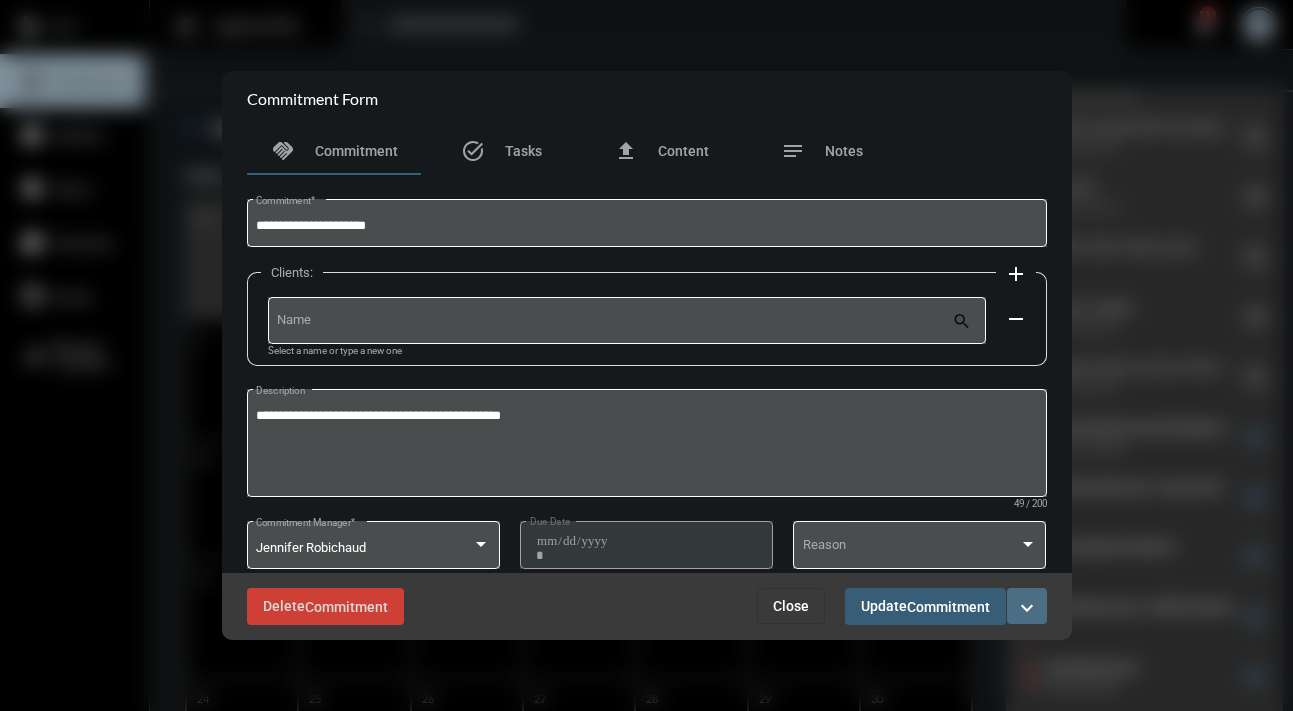 click on "expand_more" at bounding box center [1027, 608] 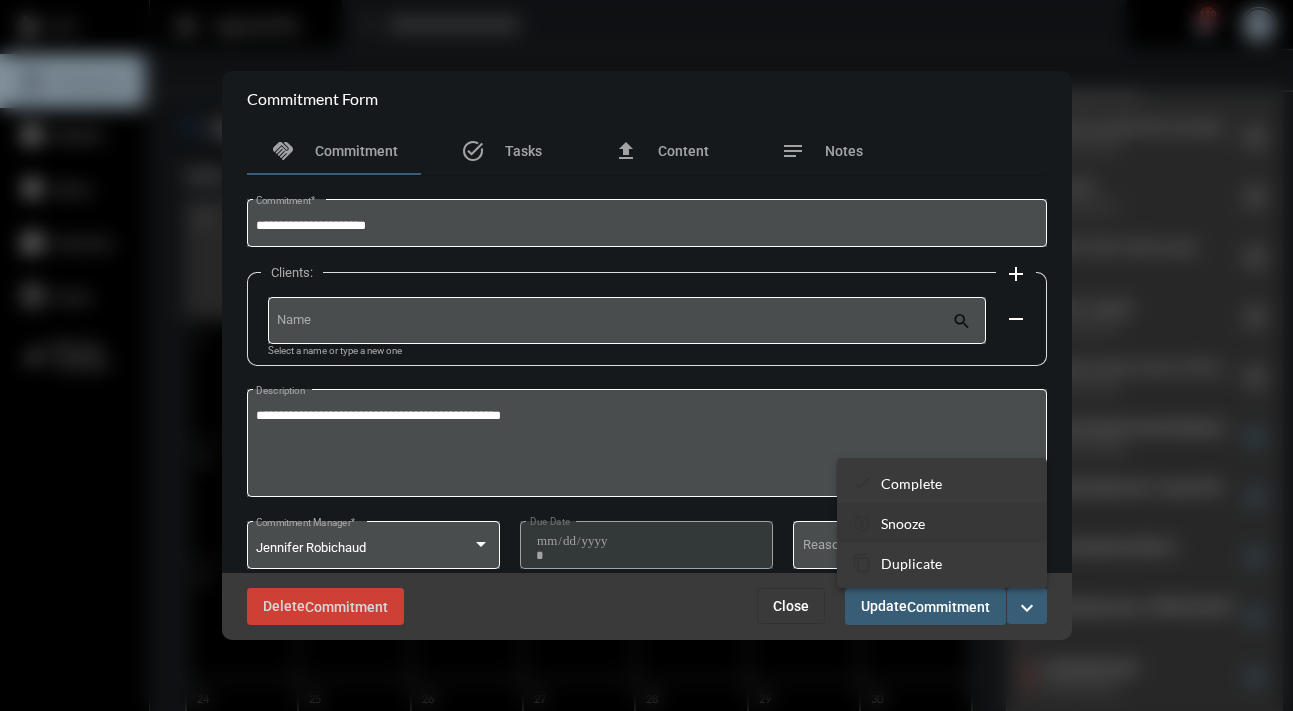 click on "Snooze" at bounding box center (903, 523) 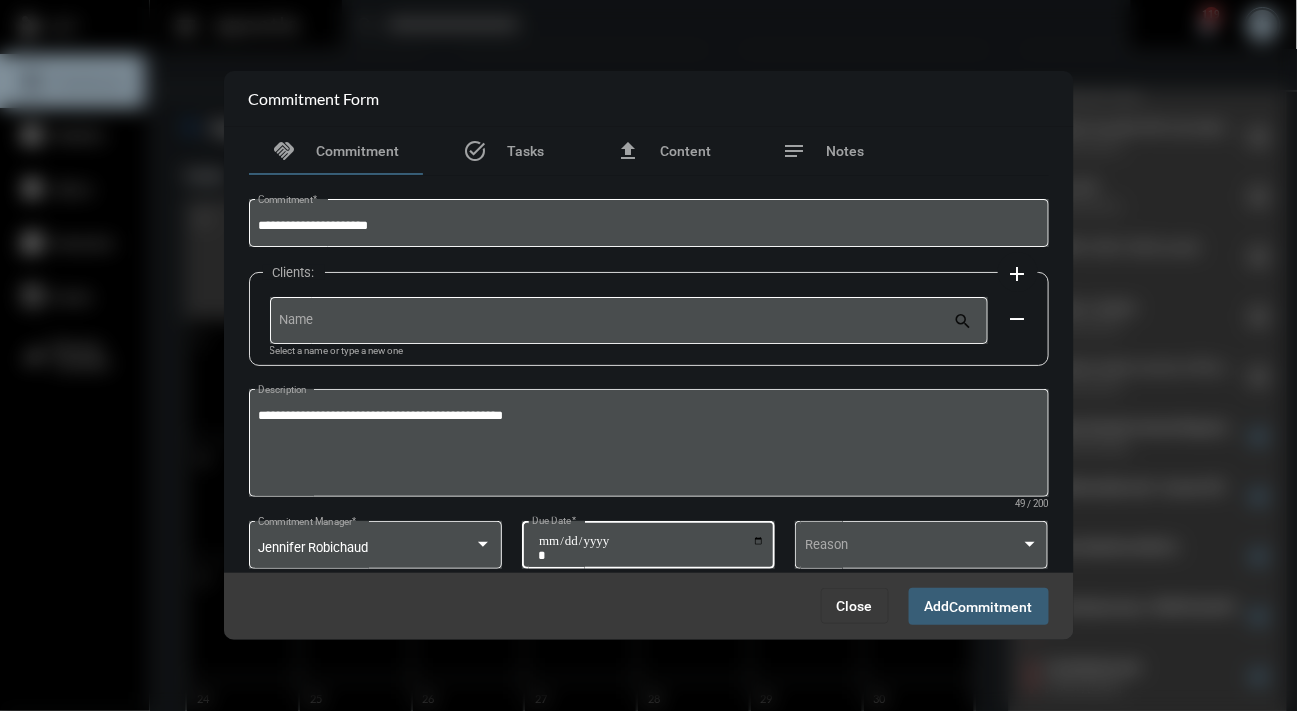 click on "**********" 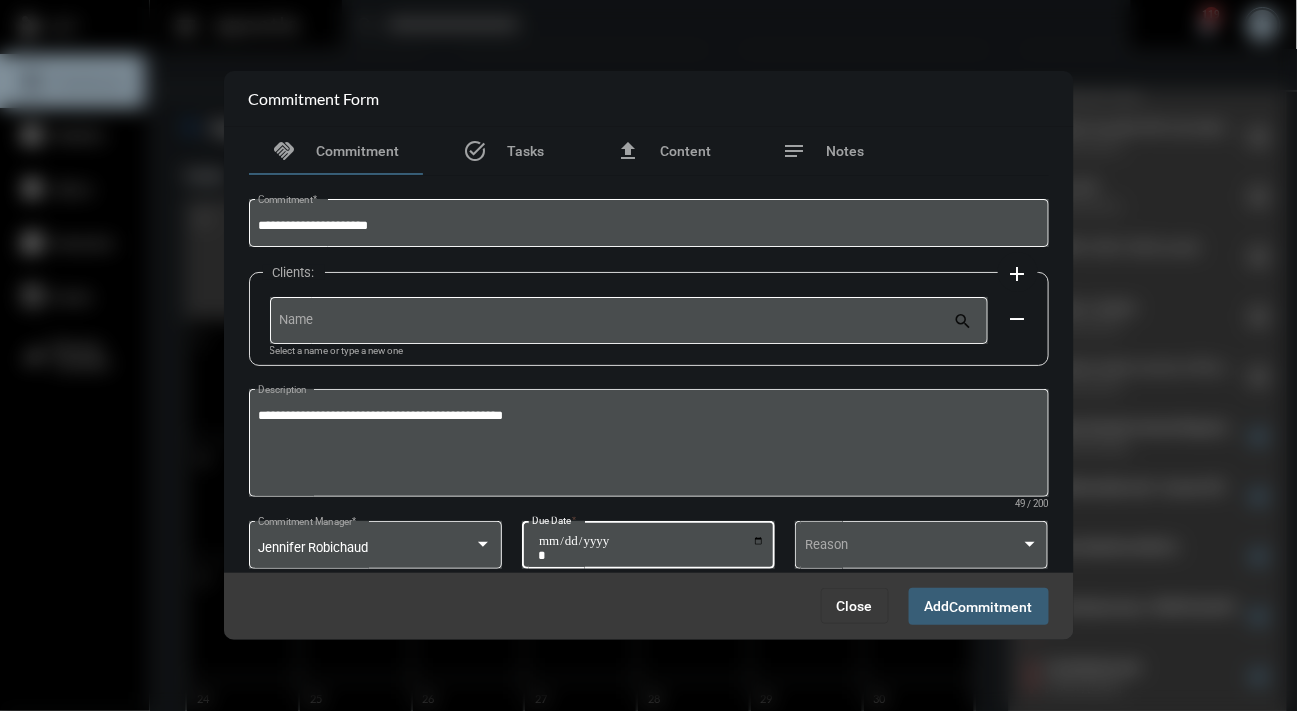 click on "**********" at bounding box center [651, 548] 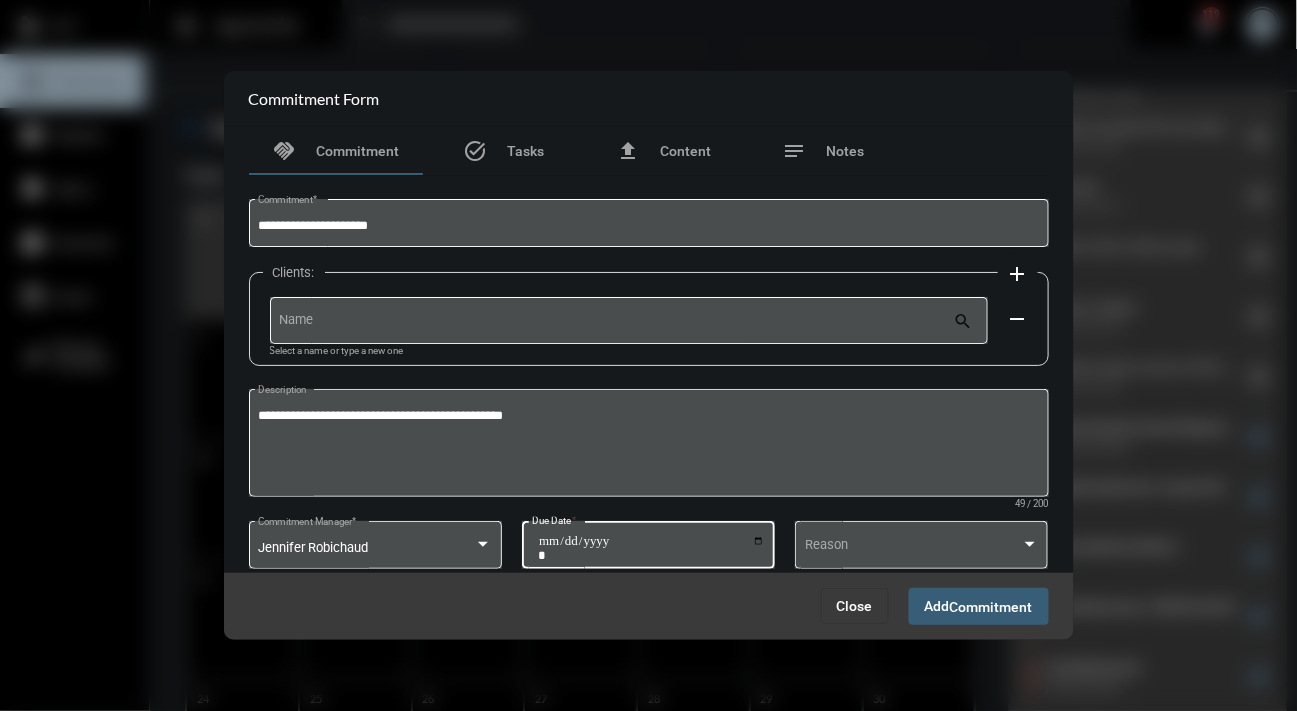 type on "**********" 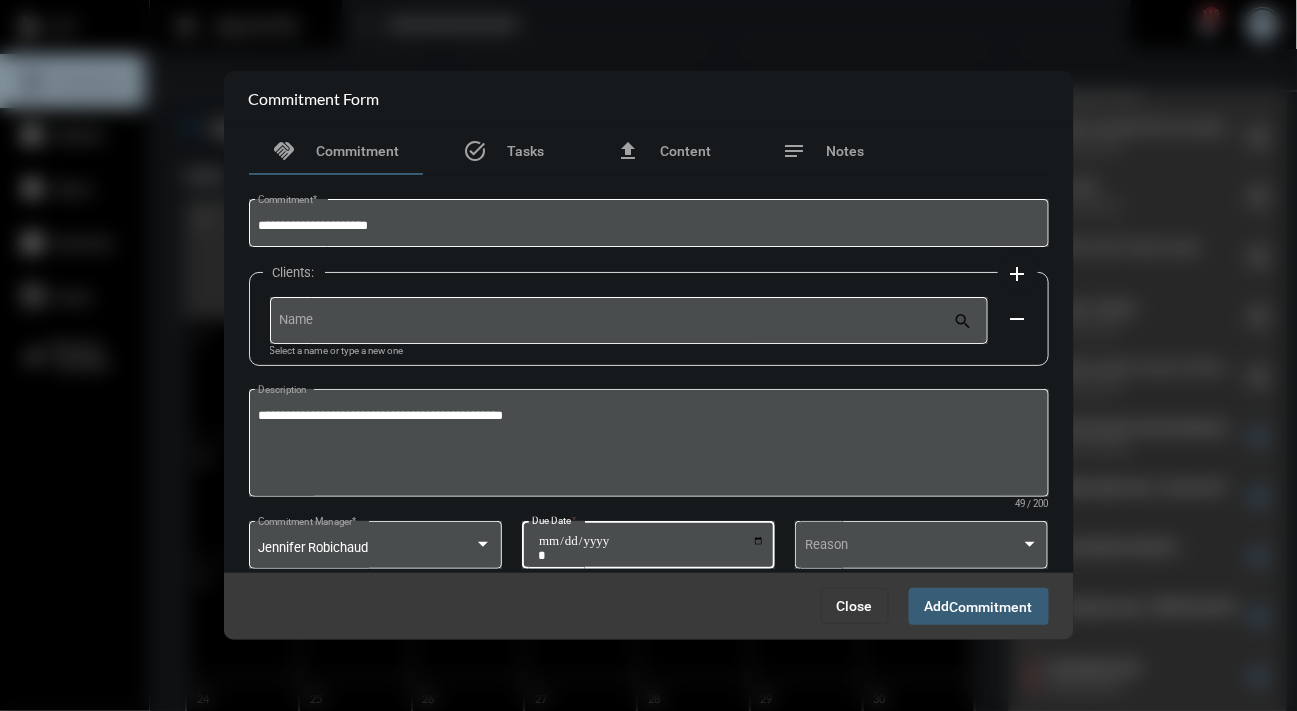 click on "Commitment" at bounding box center (991, 607) 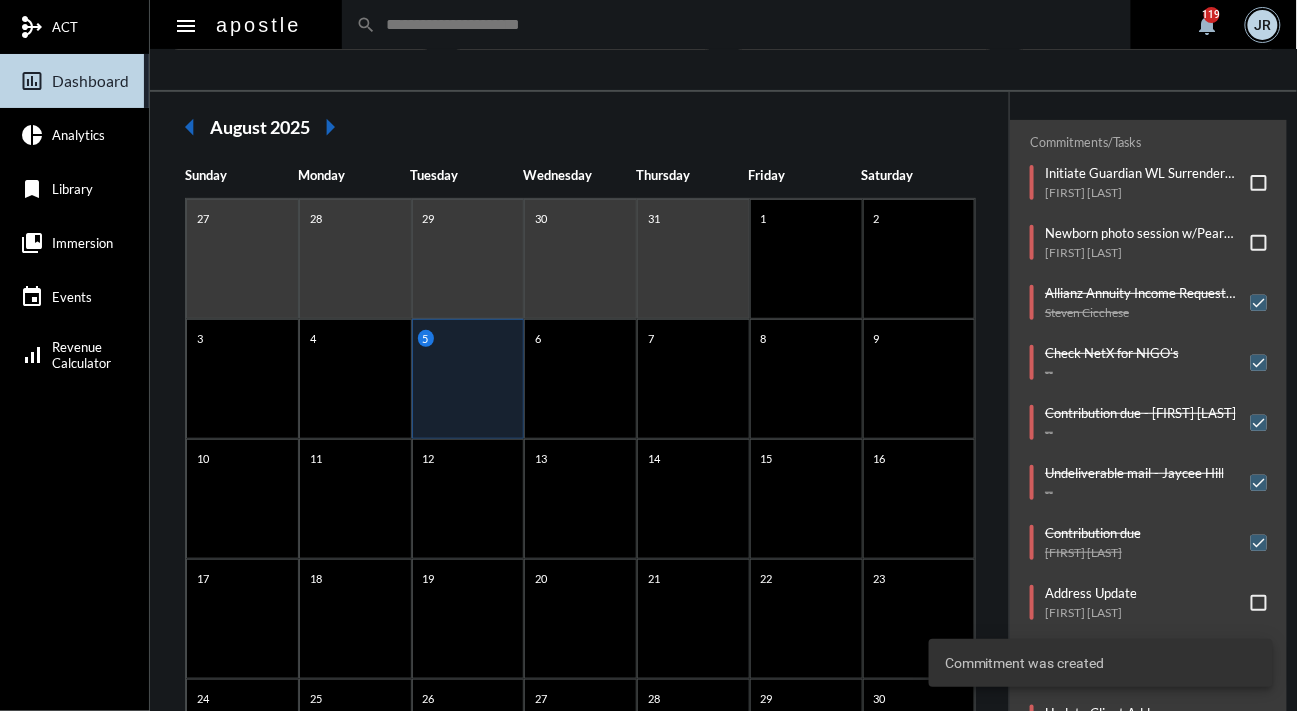 scroll, scrollTop: 161, scrollLeft: 0, axis: vertical 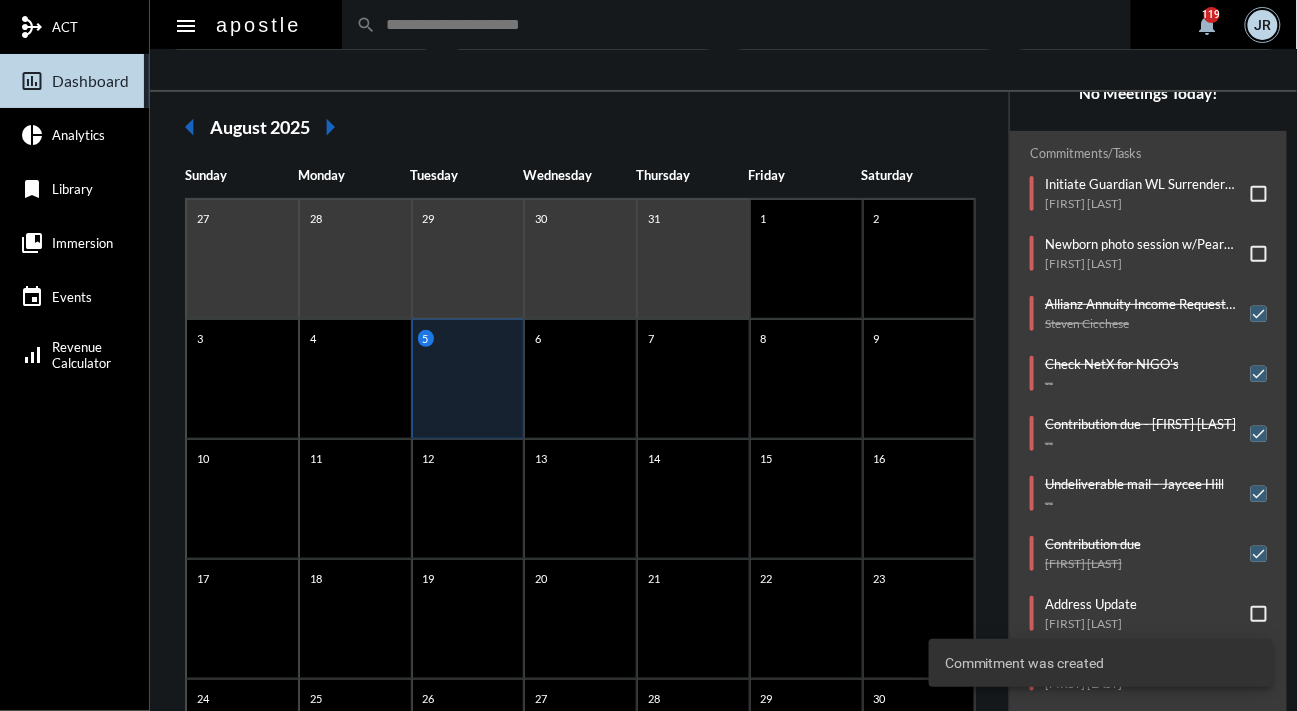 click on "Commitments/Tasks  Initiate Guardian WL Surrender Form   James Neal     Newborn photo session w/Pear Tree   Katharine Mathews     Allianz Annuity Income Request Form   Steven Cicchese     Check NetX for NIGO's   --     Contribution due - ABBEY J WINANT   --     Undeliverable mail - Jaycee Hill   --     Contribution due   Zakariya Elmeghni     Address Update   Gurcharan Singh     Send Gift   Michael Cardinale     Update Client Address   Anup Jnawali     DI app - Angela Ma   --     Initiate Investment Advisory Account   Matthew Channen - June Channen     Schedule Efficient Advisors email to Yan's clients for Wed @12noon   --" 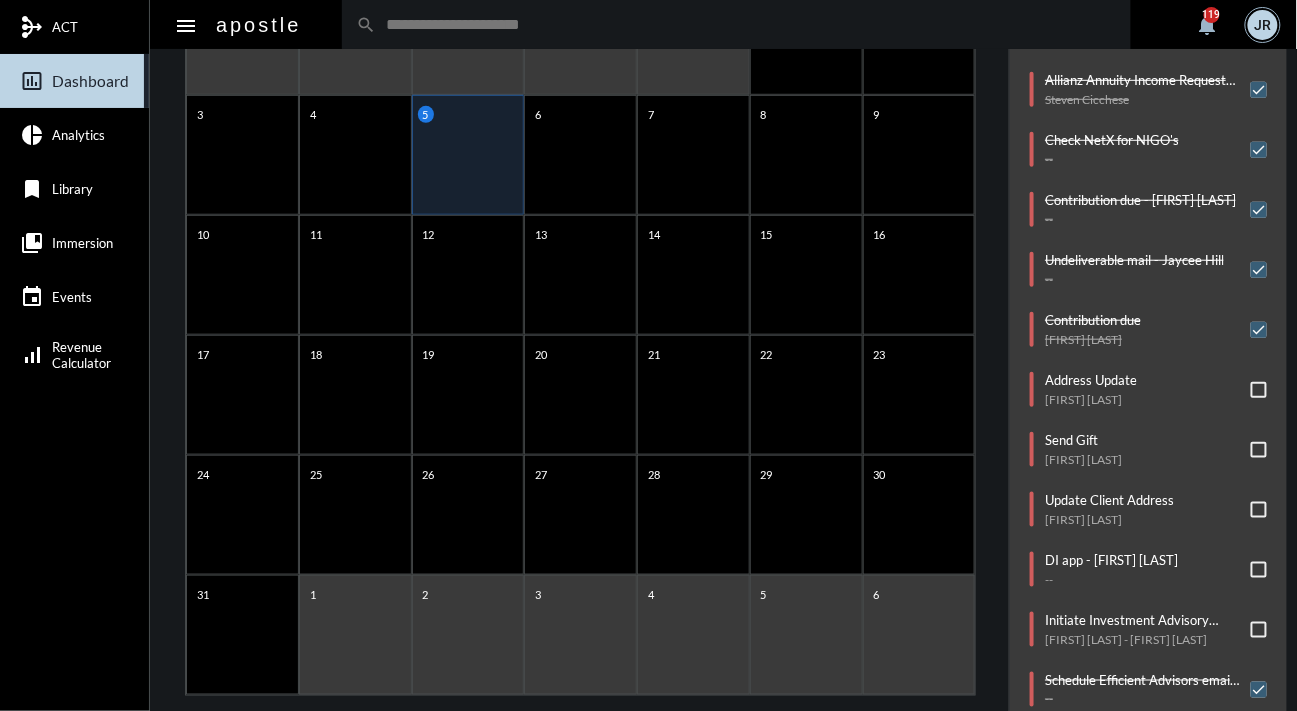 scroll, scrollTop: 370, scrollLeft: 0, axis: vertical 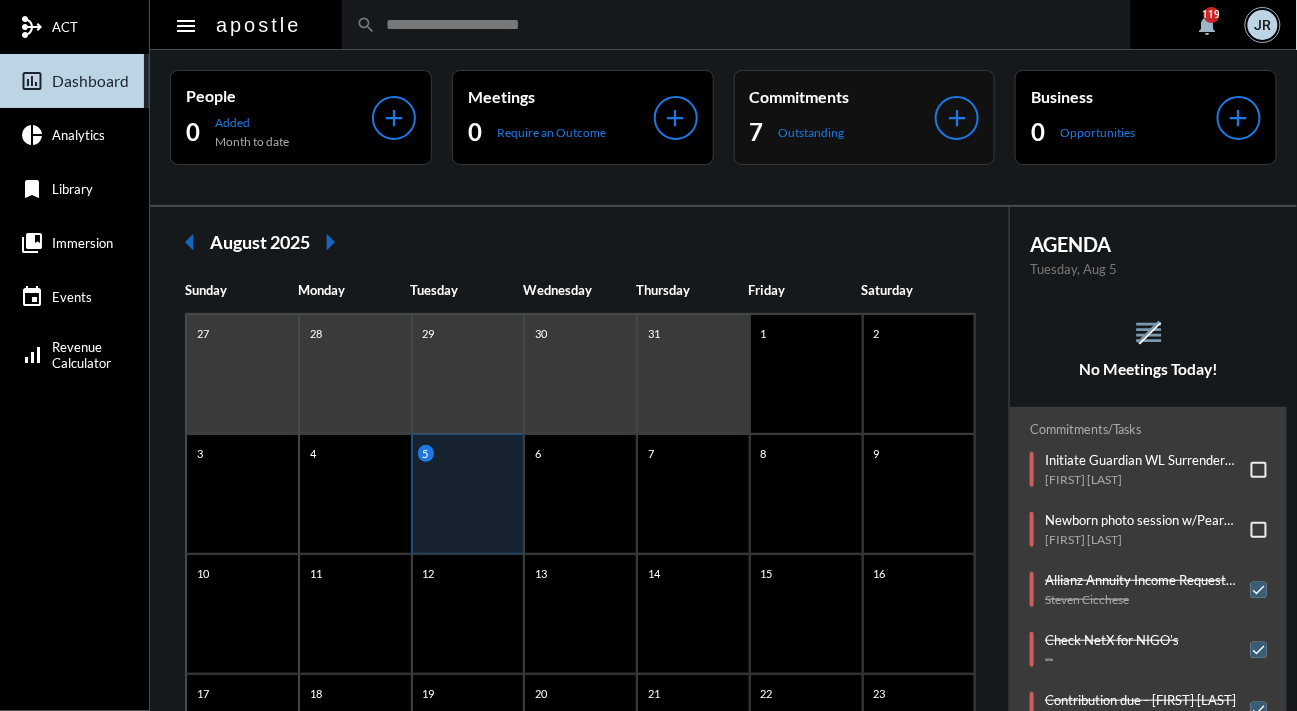 click on "Outstanding" 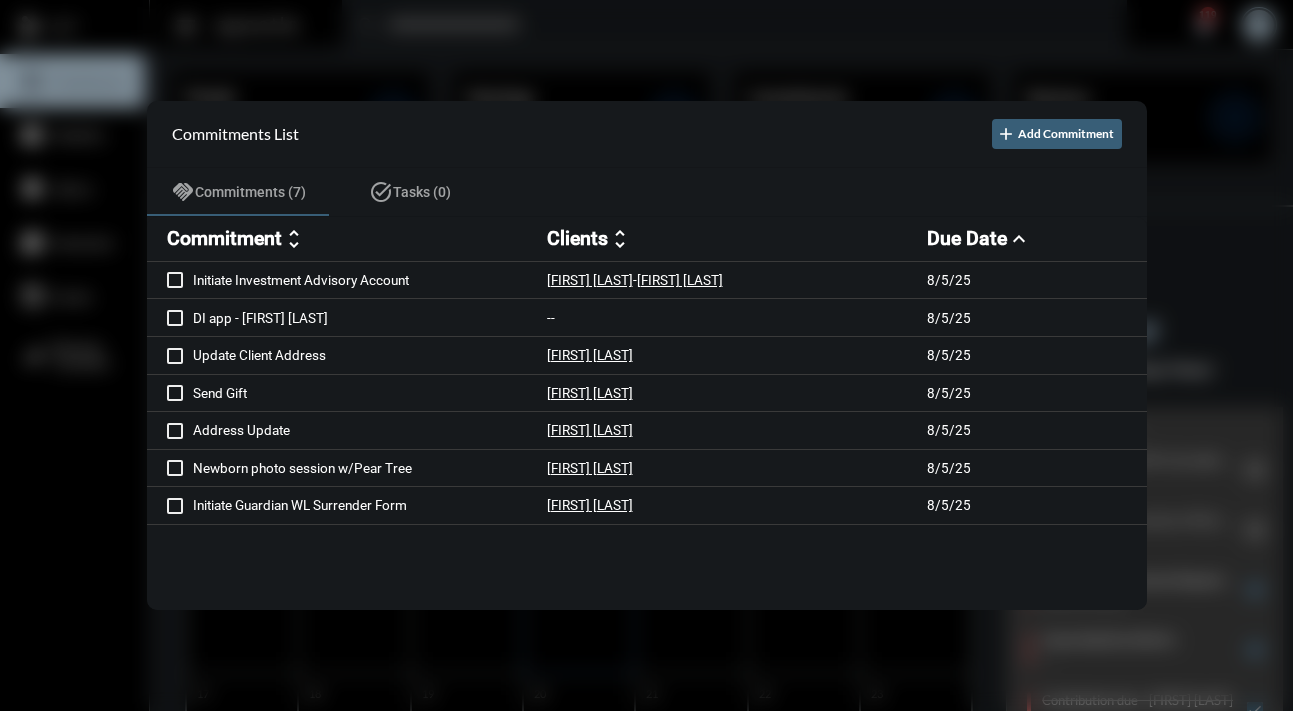 click at bounding box center [646, 355] 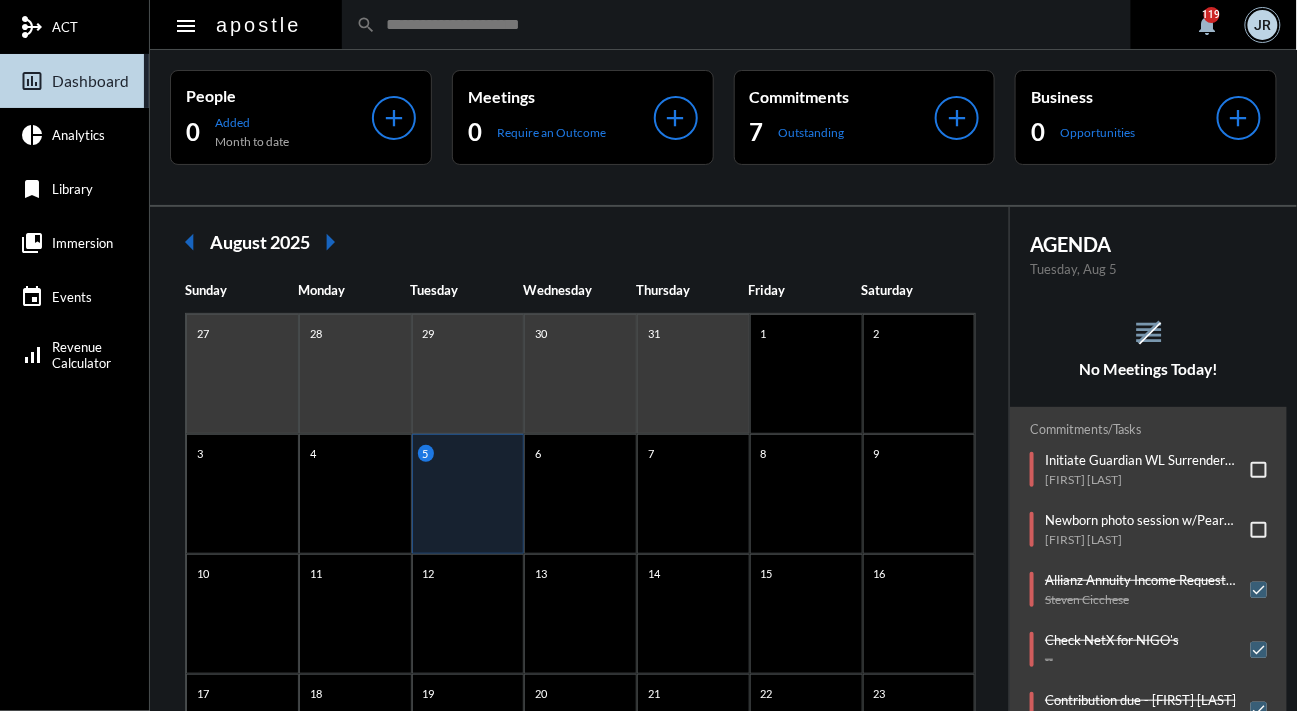 click on "AGENDA Tuesday, Aug 5 reorder No Meetings Today! Commitments/Tasks  Initiate Guardian WL Surrender Form   James Neal     Newborn photo session w/Pear Tree   Katharine Mathews     Allianz Annuity Income Request Form   Steven Cicchese     Check NetX for NIGO's   --     Contribution due - ABBEY J WINANT   --     Undeliverable mail - Jaycee Hill   --     Contribution due   Zakariya Elmeghni     Address Update   Gurcharan Singh     Send Gift   Michael Cardinale     Update Client Address   Anup Jnawali     DI app - Angela Ma   --     Initiate Investment Advisory Account   Matthew Channen - June Channen     Schedule Efficient Advisors email to Yan's clients for Wed @12noon   --" 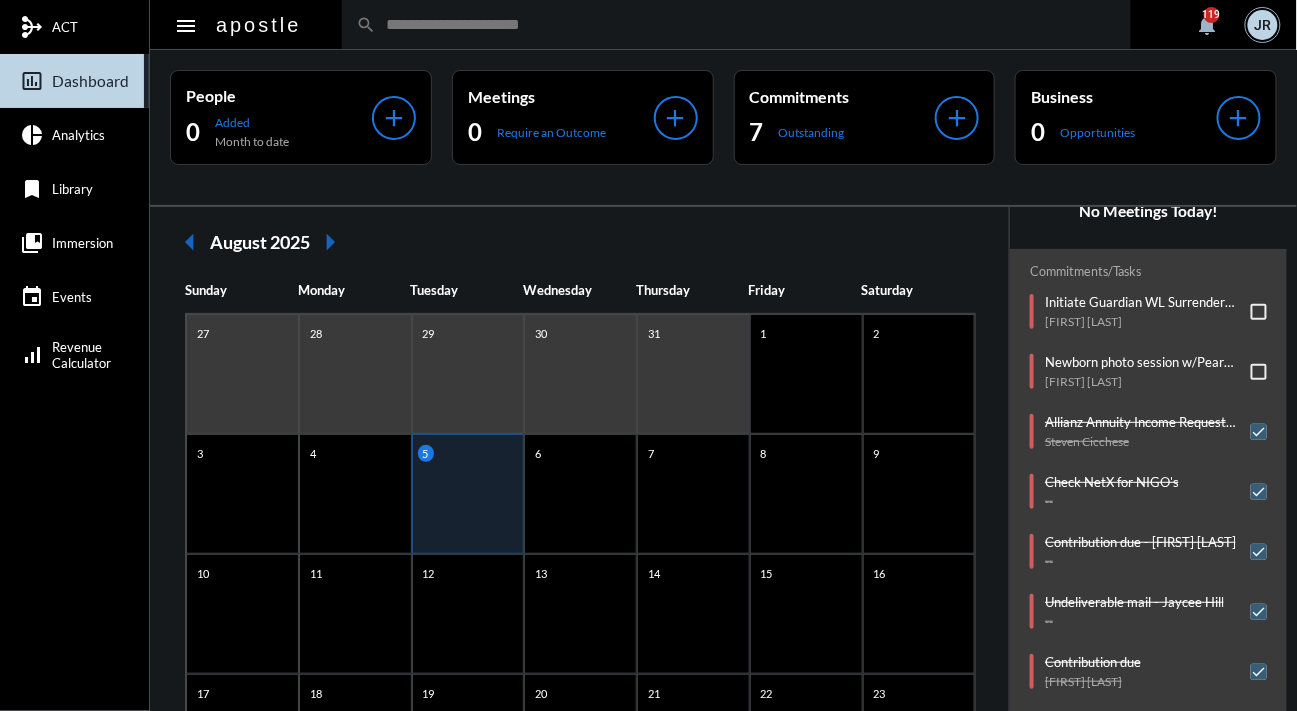 scroll, scrollTop: 161, scrollLeft: 0, axis: vertical 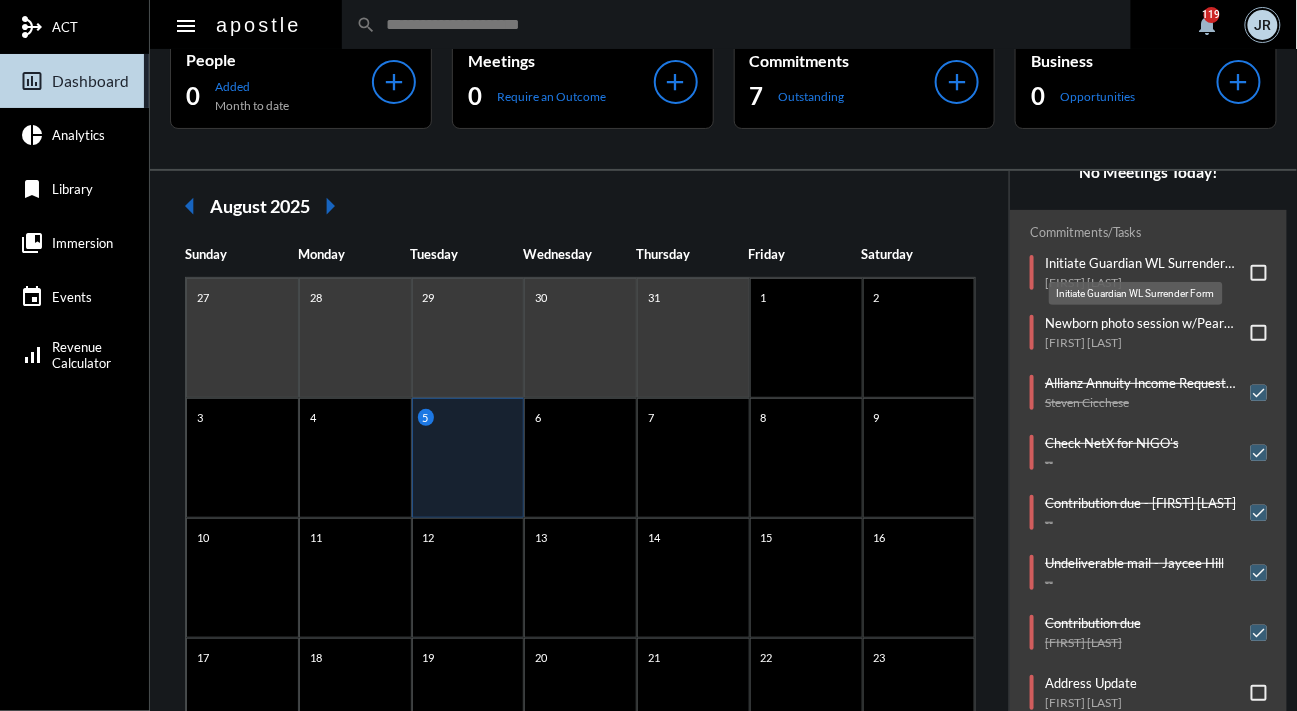 click on "Initiate Guardian WL Surrender Form" 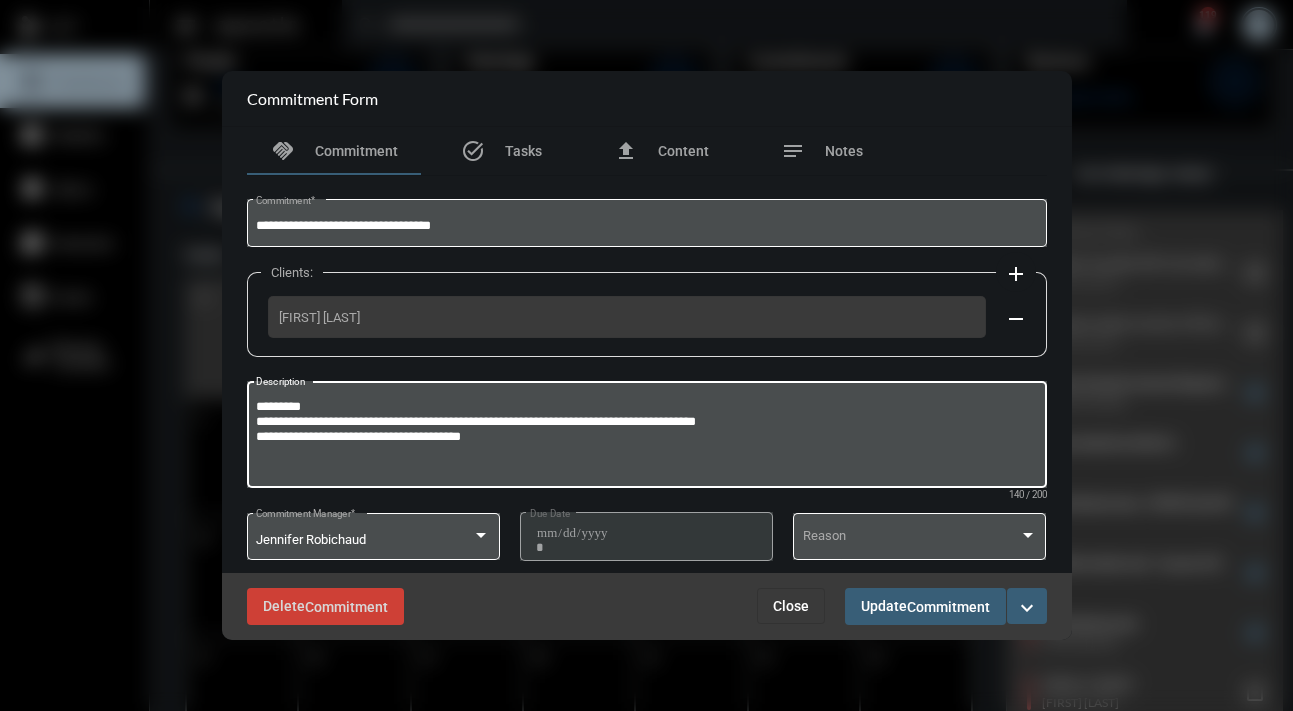 drag, startPoint x: 769, startPoint y: 418, endPoint x: 708, endPoint y: 421, distance: 61.073727 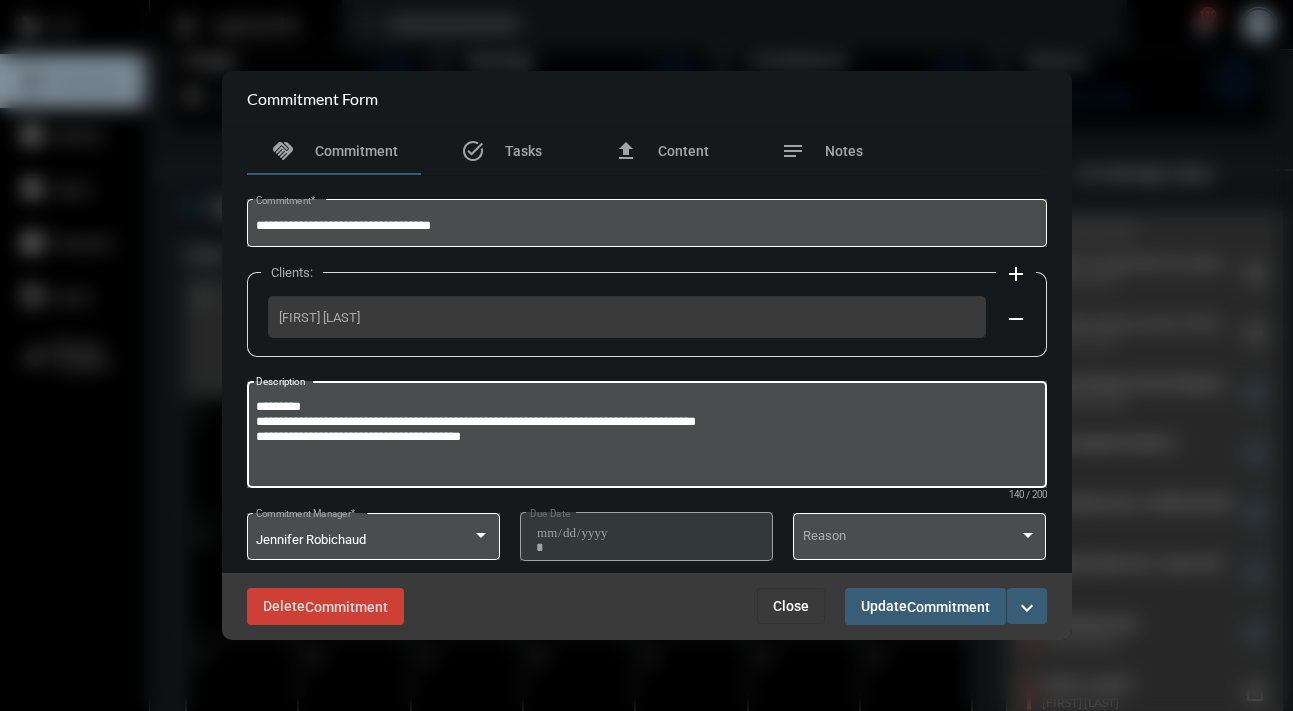 click on "**********" at bounding box center [646, 437] 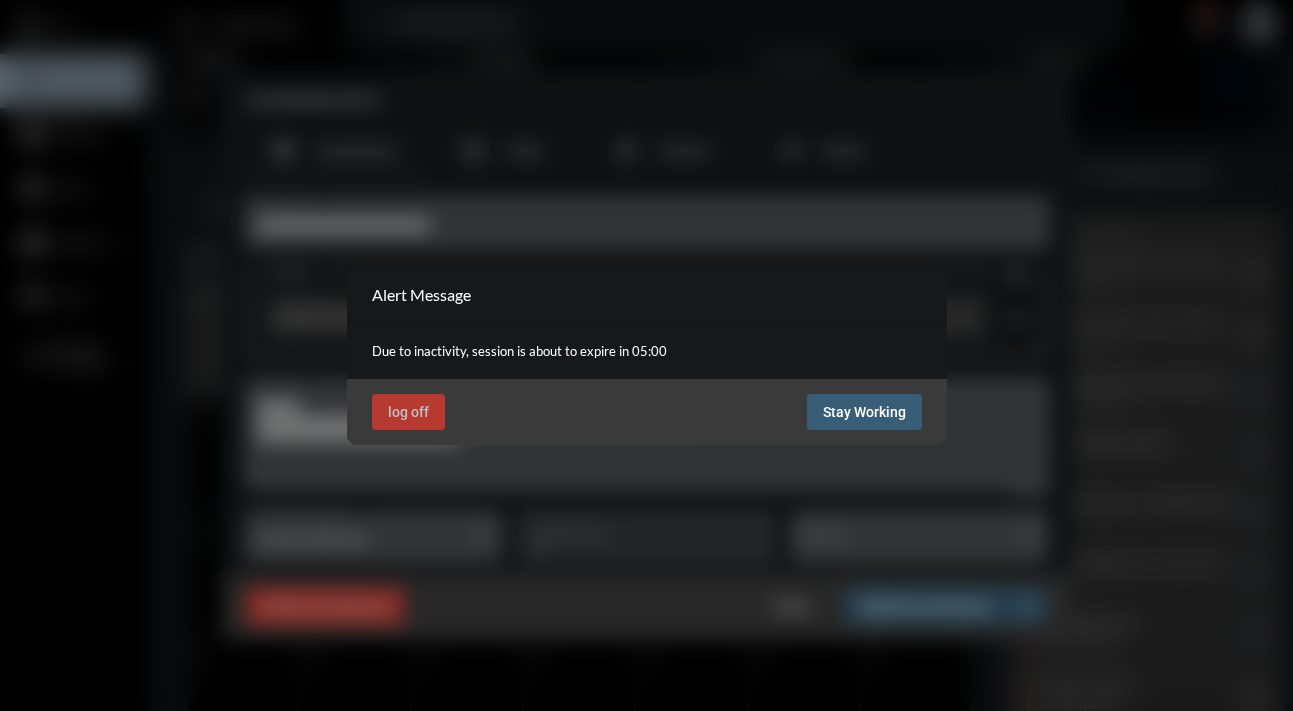 click on "Stay Working" at bounding box center (864, 412) 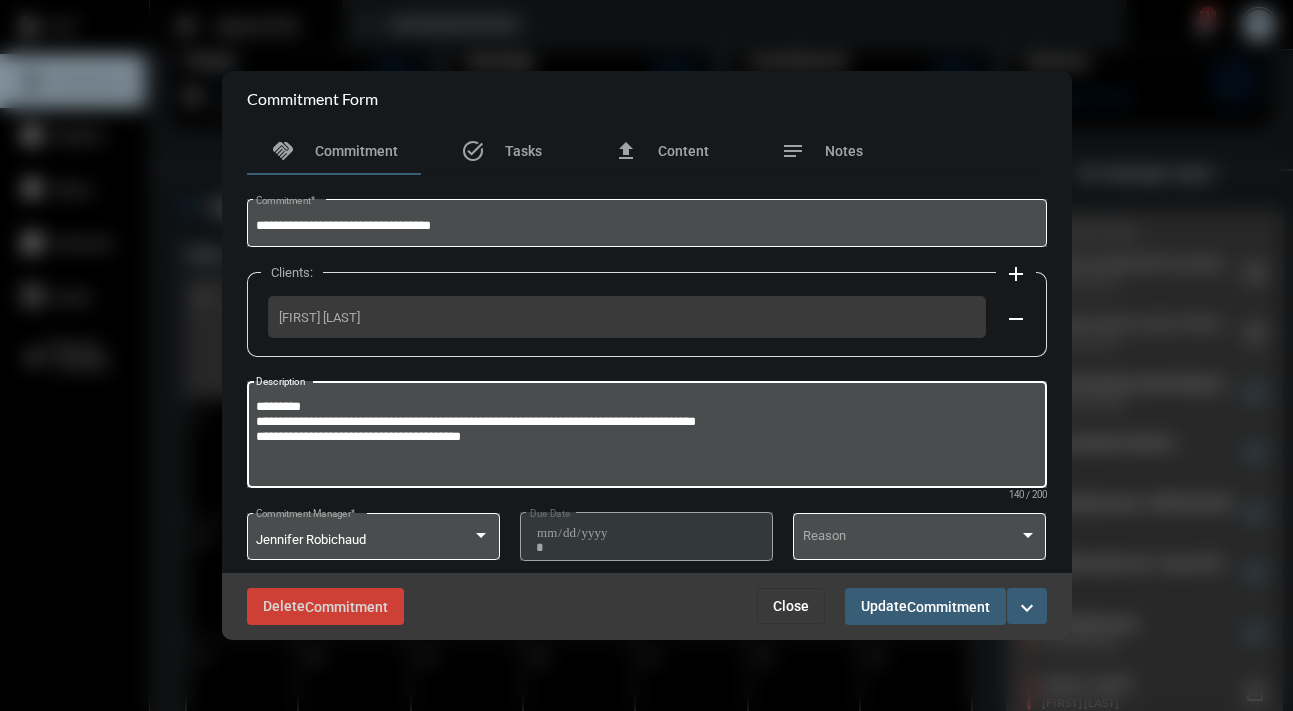click on "**********" at bounding box center (646, 437) 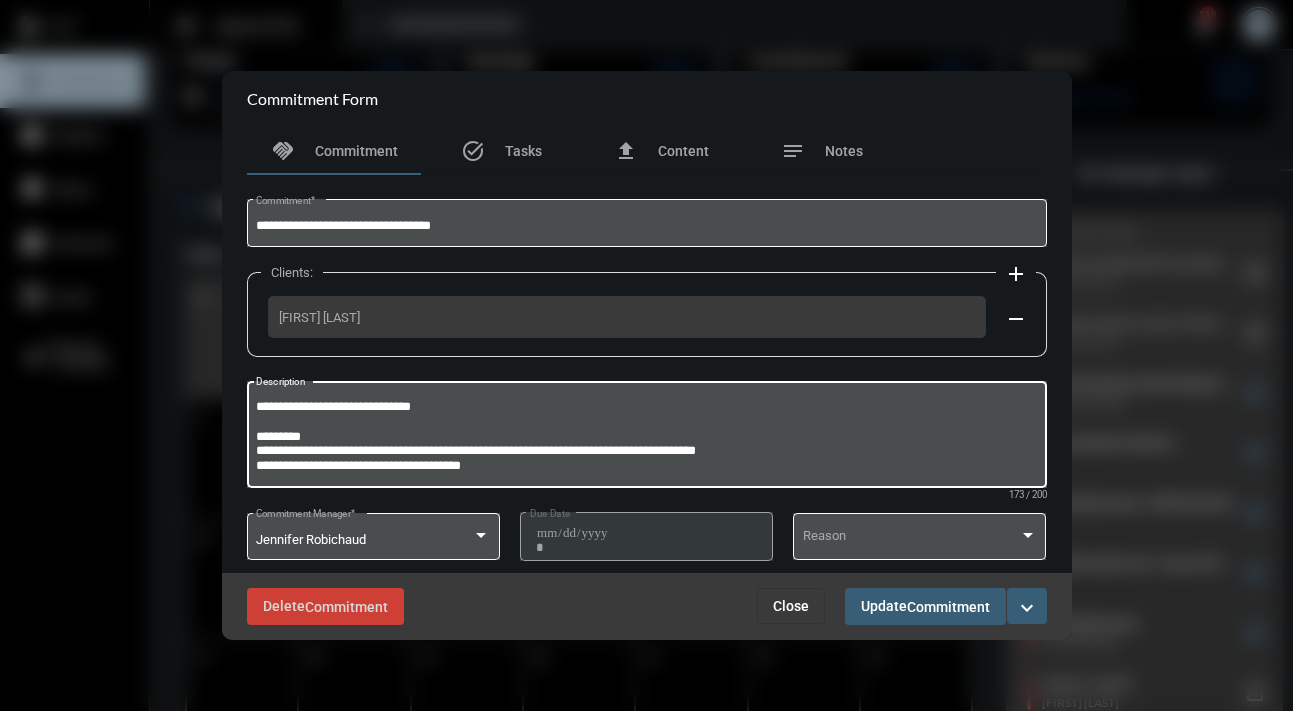 type on "**********" 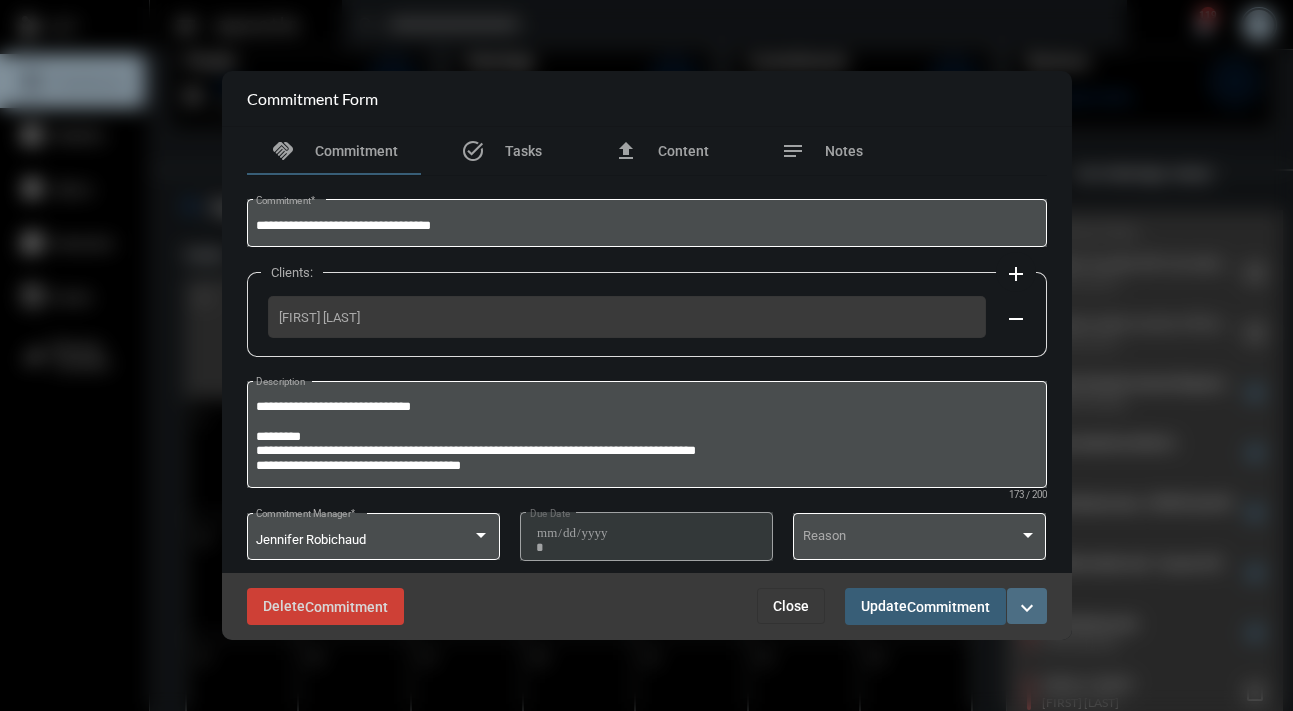 click on "expand_more" at bounding box center [1027, 606] 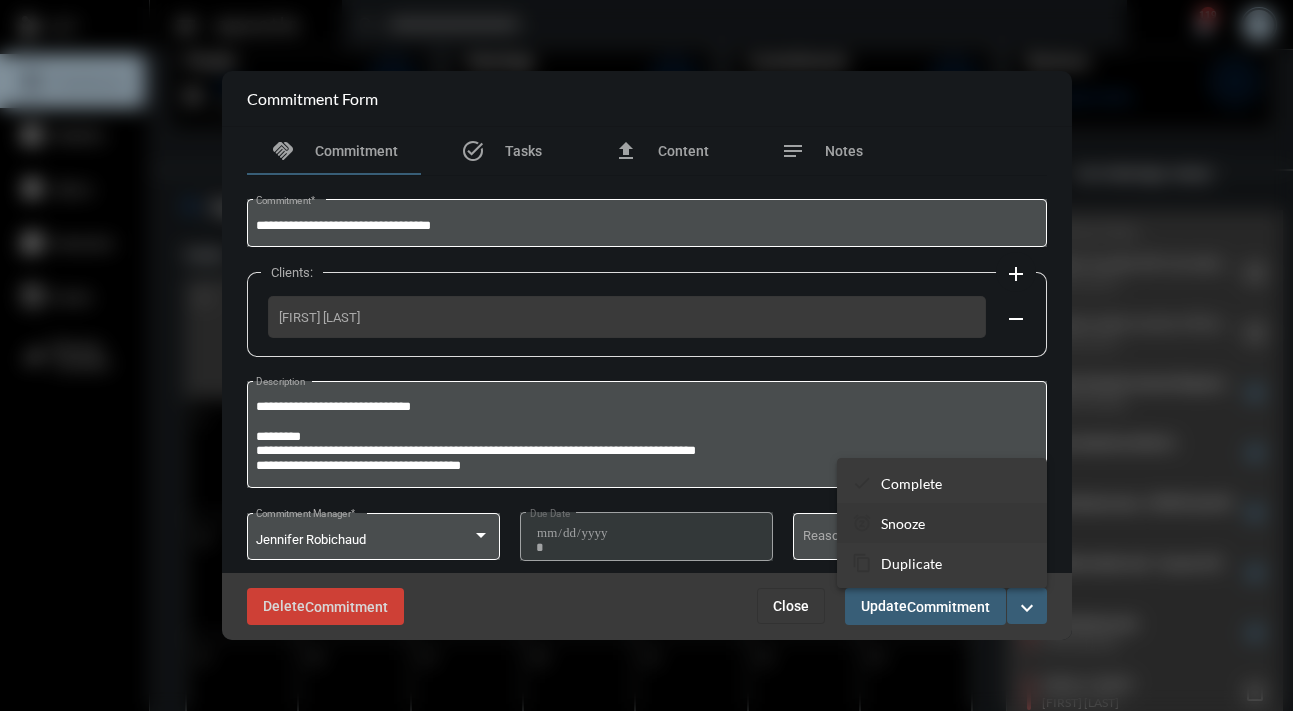 click on "Snooze" at bounding box center (903, 523) 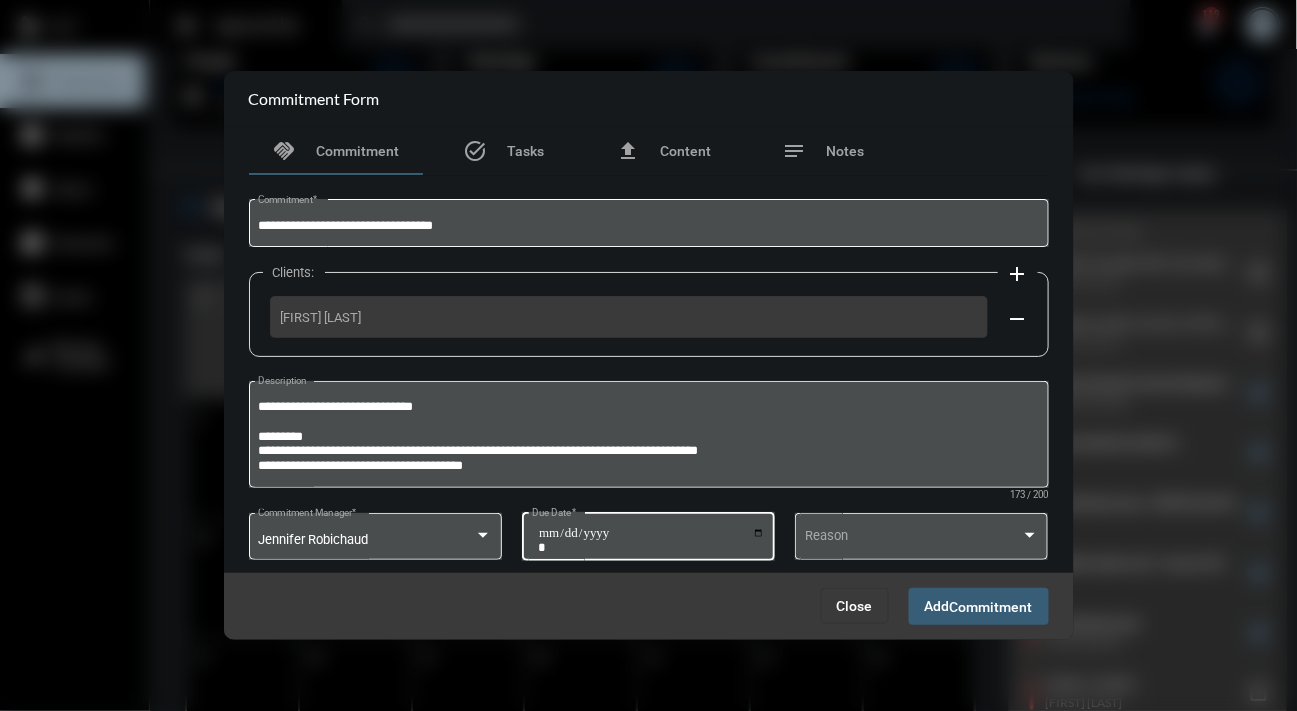 click on "**********" 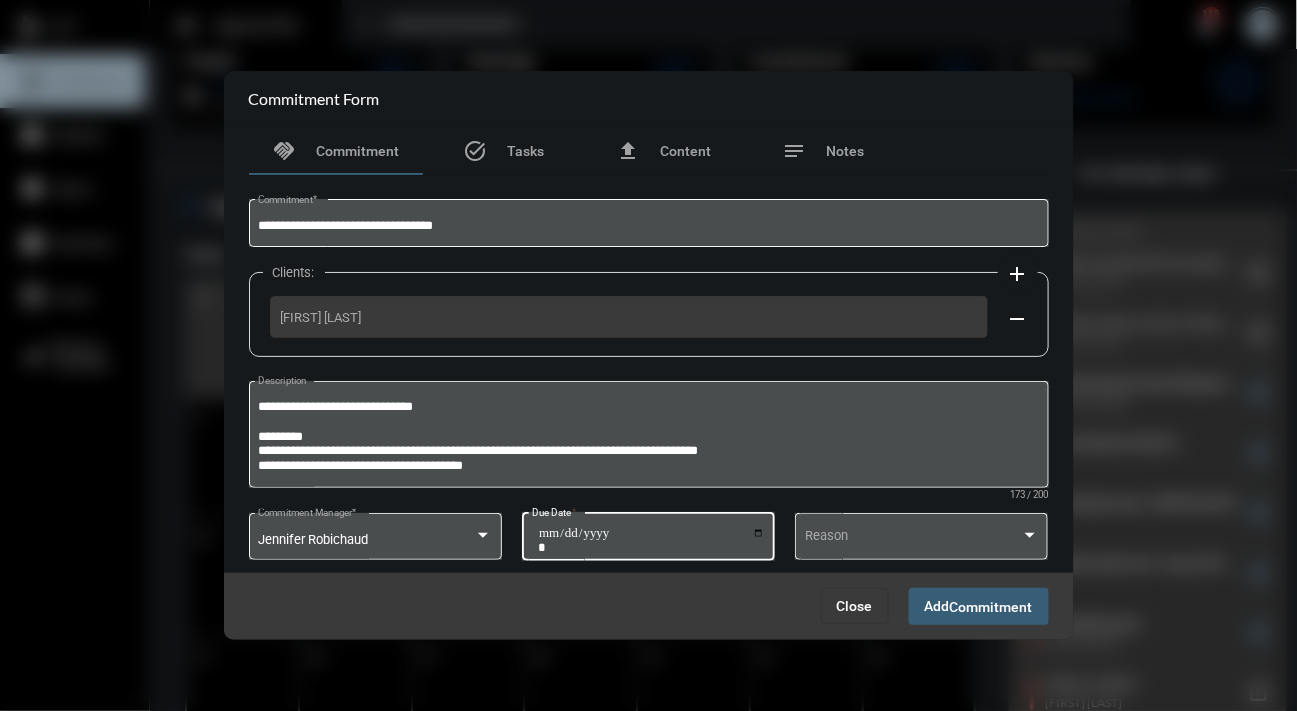 click on "**********" at bounding box center (651, 540) 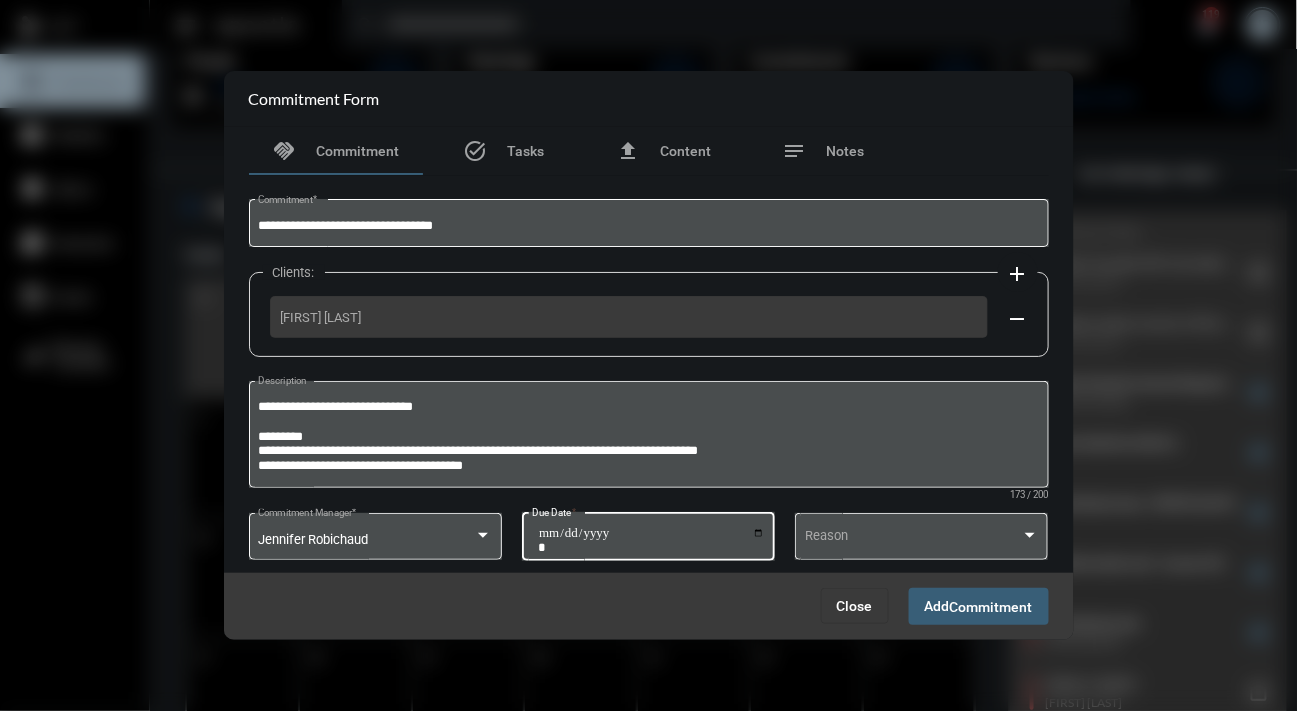 click on "Commitment" at bounding box center (991, 607) 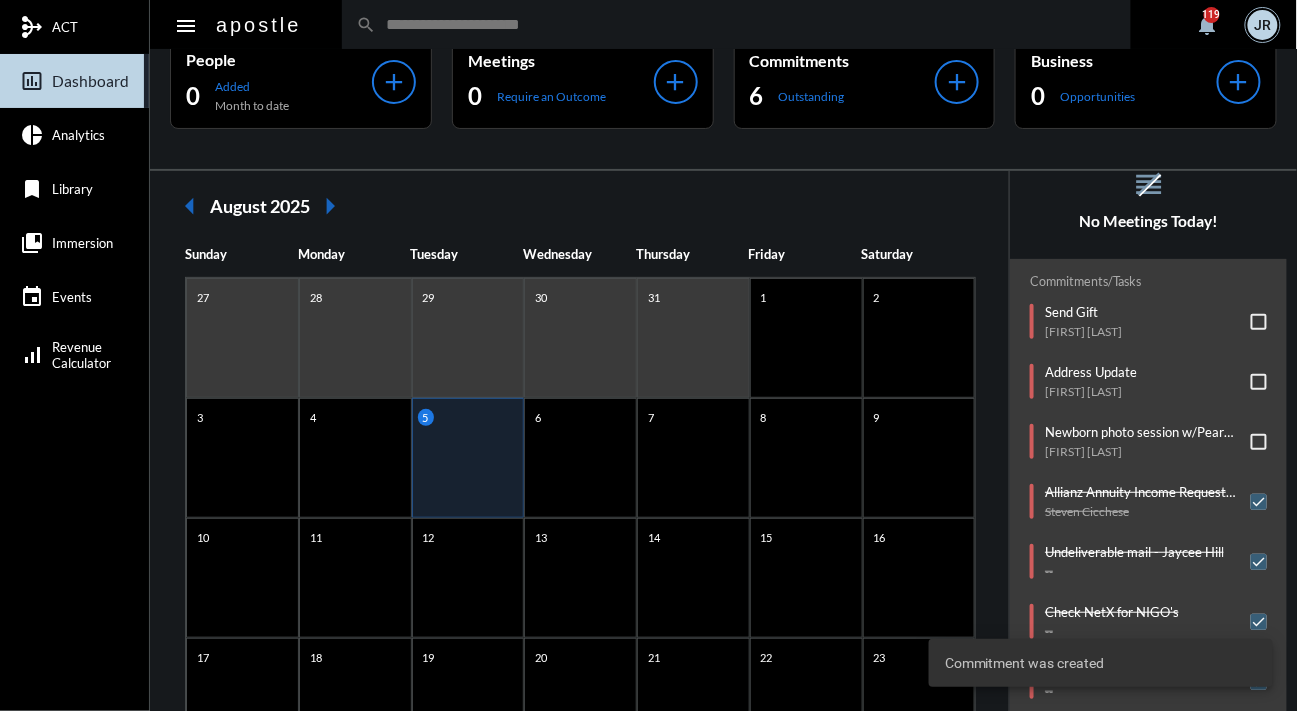 scroll, scrollTop: 102, scrollLeft: 0, axis: vertical 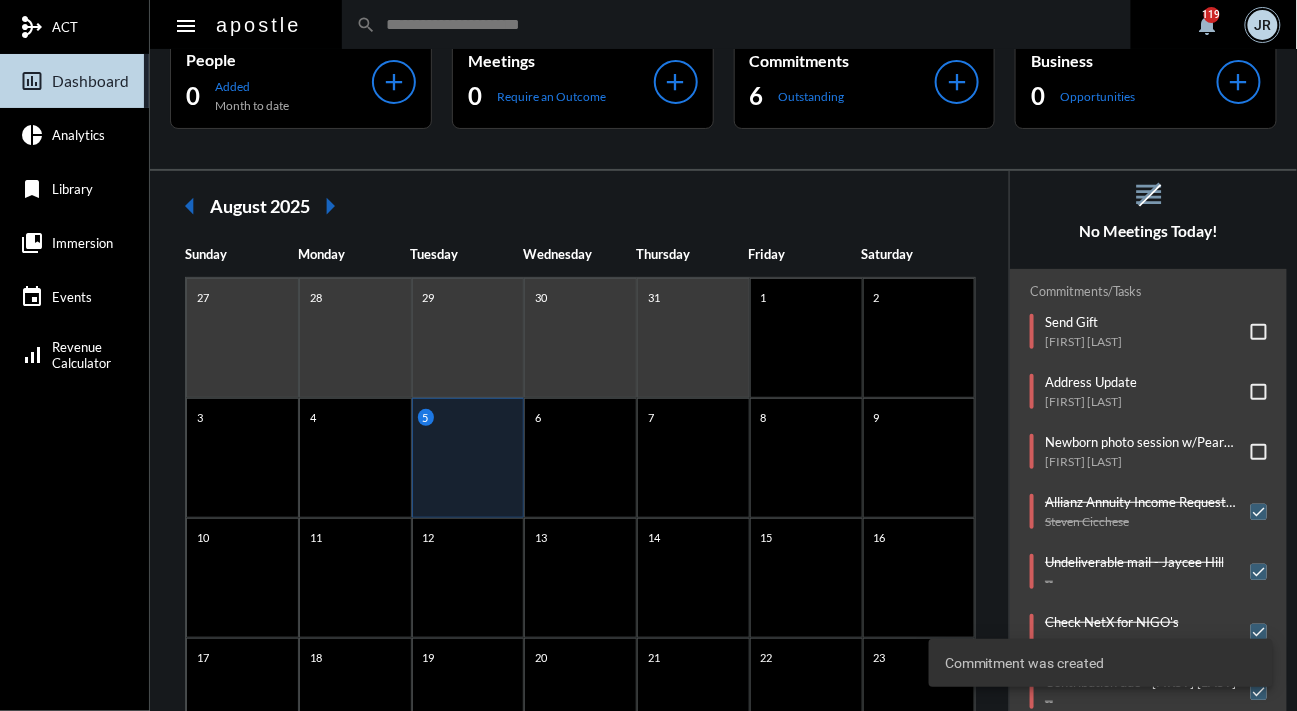 click on "AGENDA Tuesday, Aug 5 reorder No Meetings Today! Commitments/Tasks  Send Gift   Michael Cardinale     Address Update   Gurcharan Singh     Newborn photo session w/Pear Tree   Katharine Mathews     Allianz Annuity Income Request Form   Steven Cicchese     Undeliverable mail - Jaycee Hill   --     Check NetX for NIGO's   --     Contribution due - ABBEY J WINANT   --     Contribution due   Zakariya Elmeghni     Update Client Address   Anup Jnawali     DI app - Angela Ma   --     Initiate Investment Advisory Account   Matthew Channen - June Channen     Schedule Efficient Advisors email to Yan's clients for Wed @12noon   --" 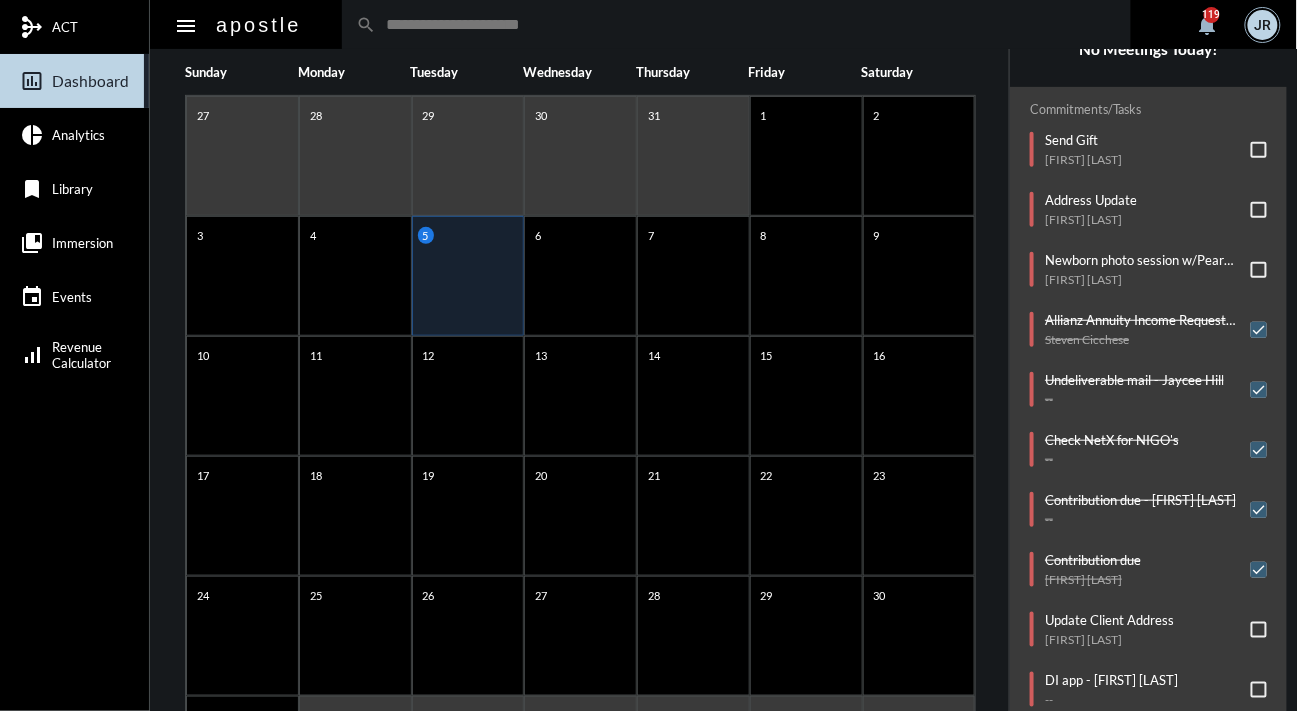 scroll, scrollTop: 254, scrollLeft: 0, axis: vertical 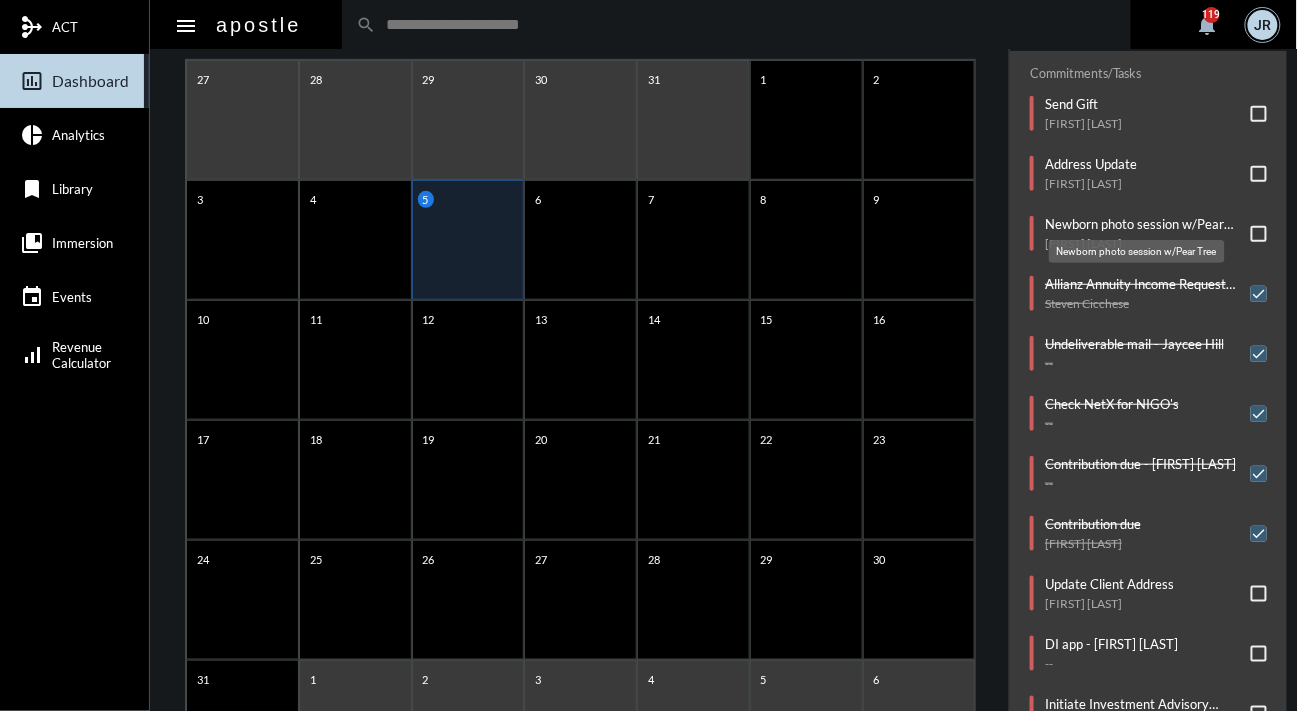 click on "Newborn photo session w/Pear Tree" 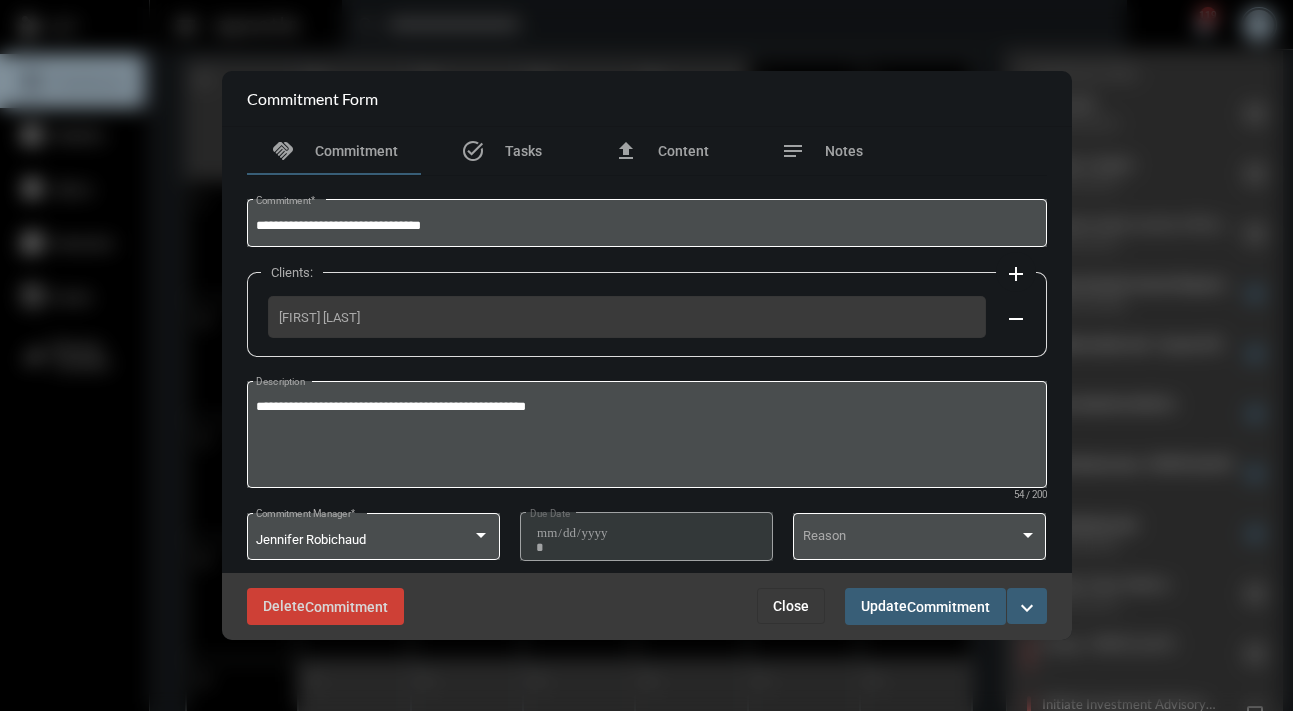 click on "expand_more" at bounding box center [1027, 608] 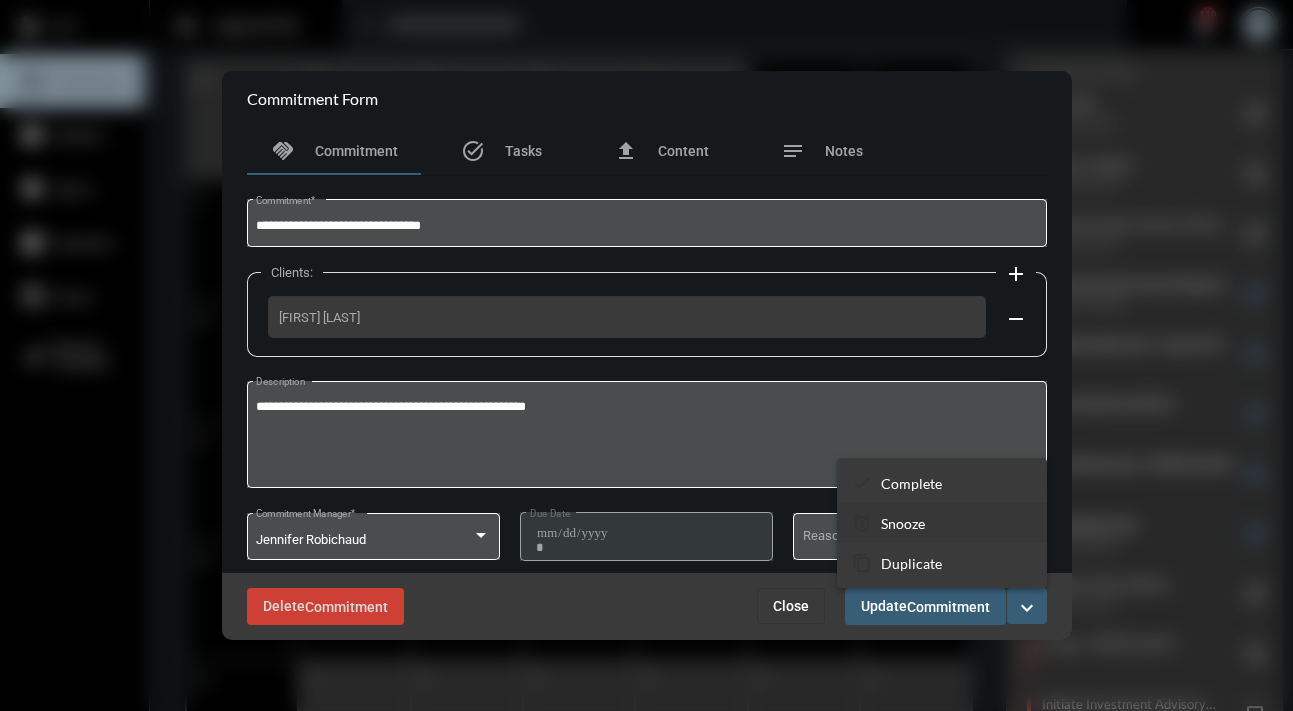 click on "Snooze" at bounding box center [903, 523] 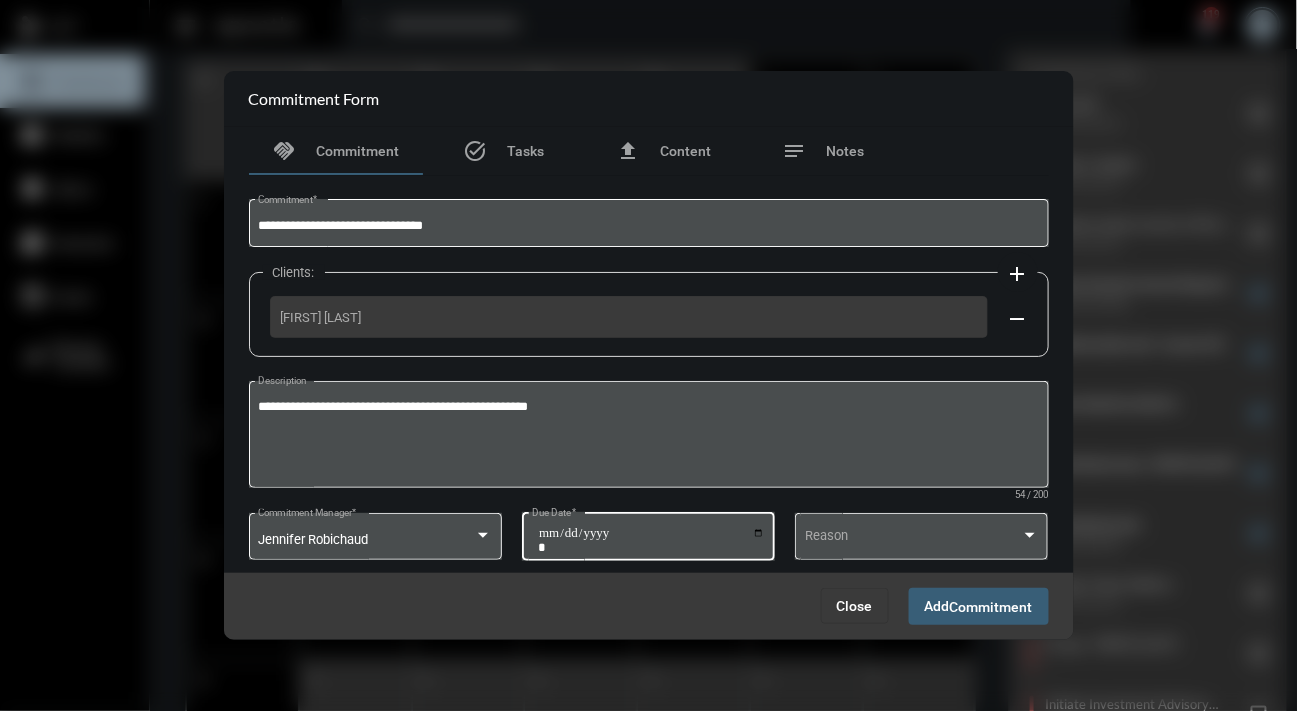 click on "**********" 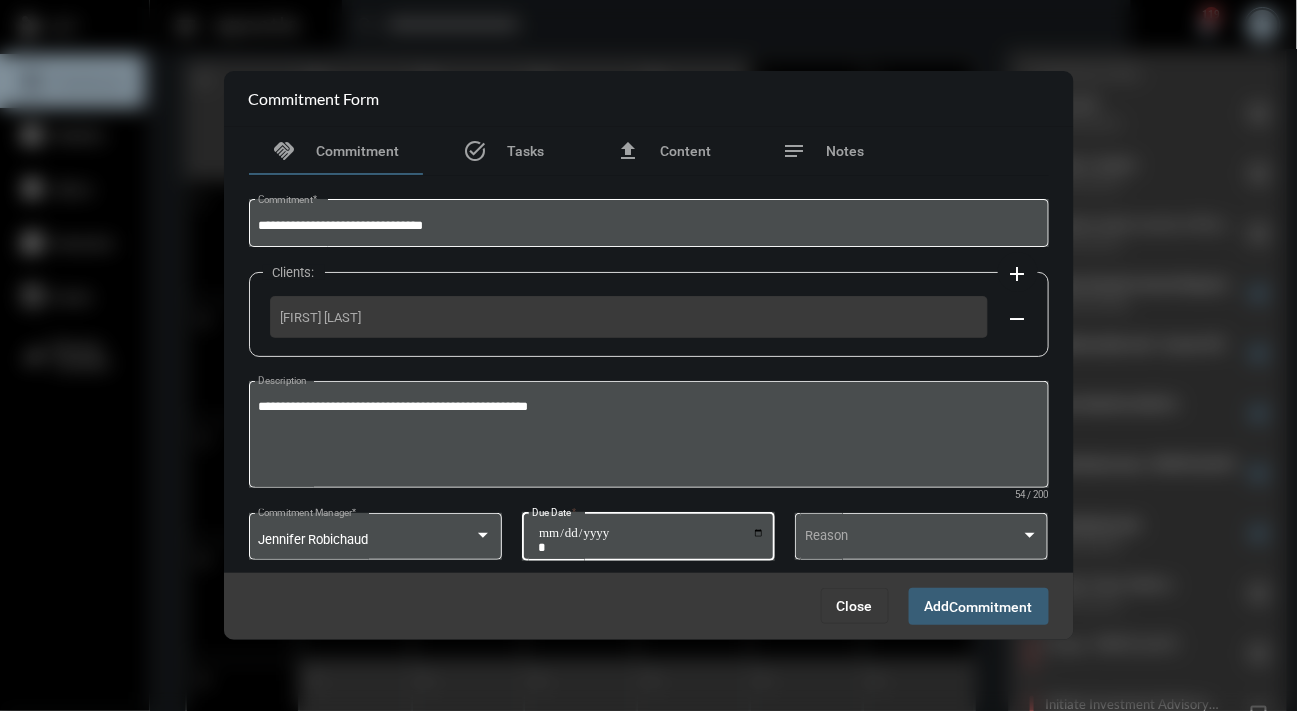 click on "**********" at bounding box center (651, 540) 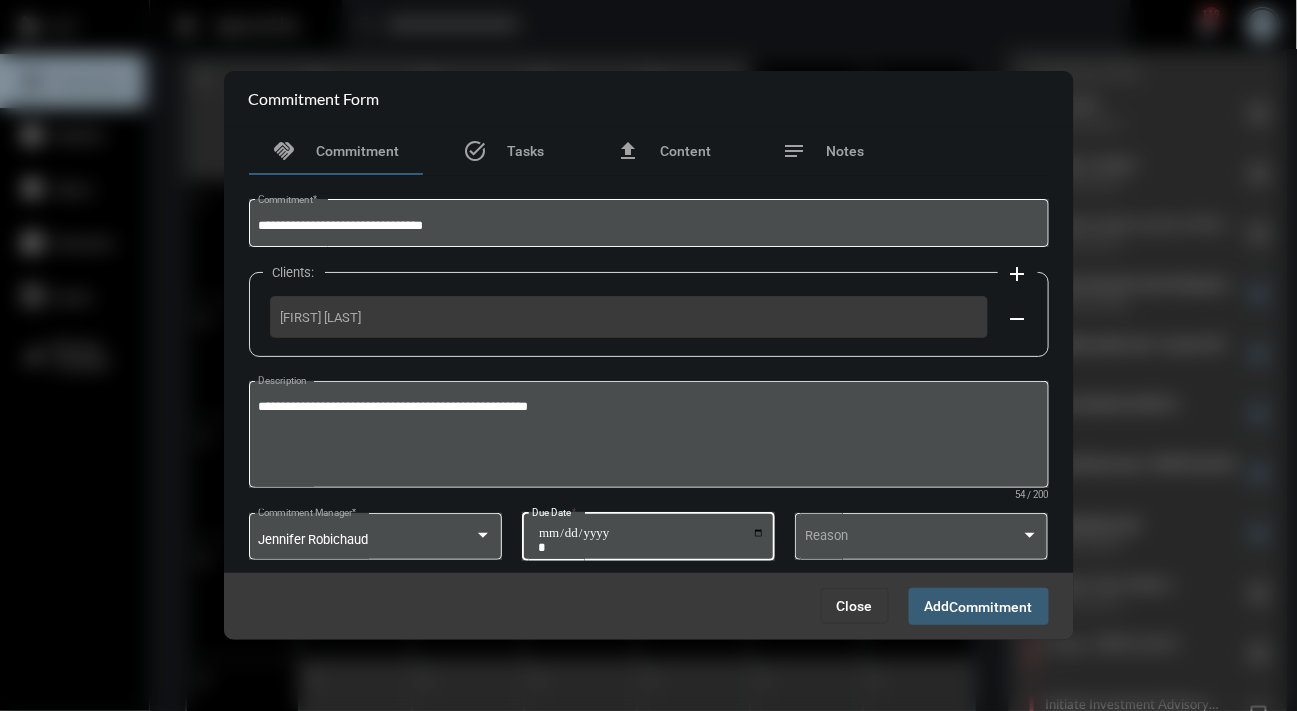 click on "Commitment" at bounding box center [991, 607] 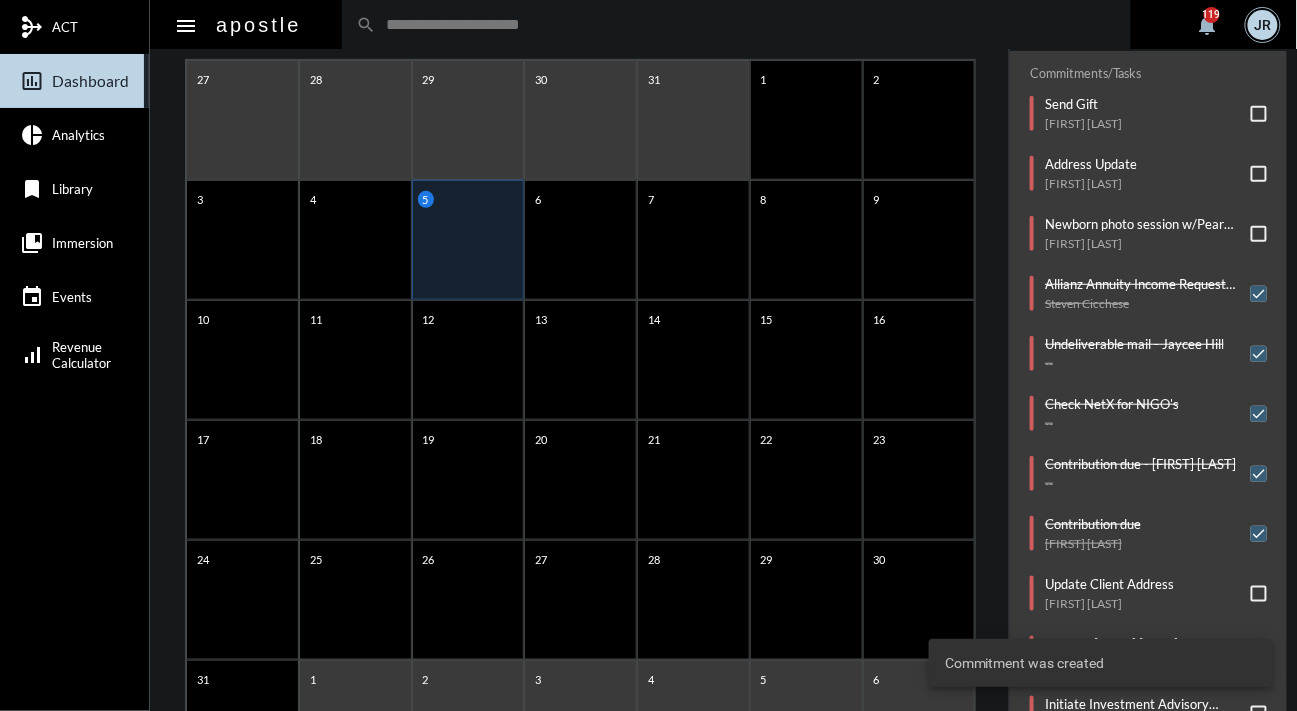 scroll, scrollTop: 43, scrollLeft: 0, axis: vertical 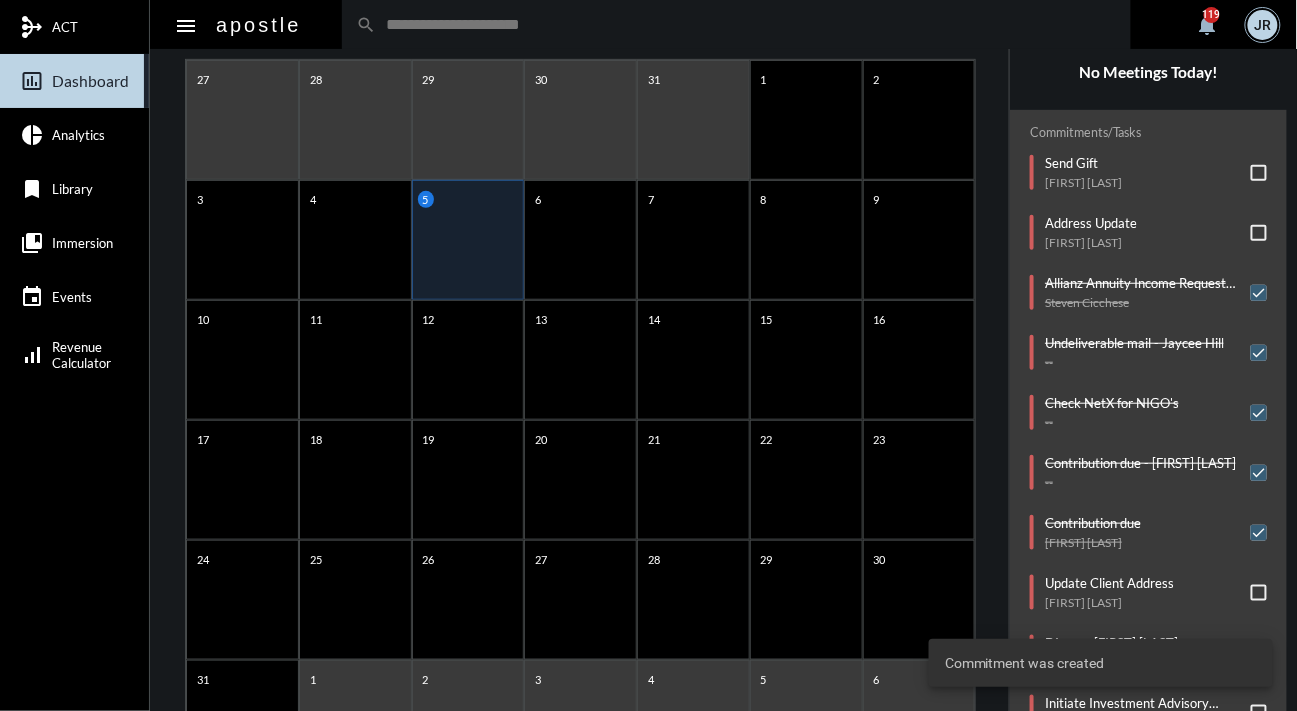 click on "arrow_left August 2025 arrow_right Sunday Monday Tuesday Wednesday Thursday Friday Saturday 27 28 29 30 31 1 2 3 4 5 6 7 8 9 10 11 12 13 14 15 16 17 18 19 20 21 22 23 24 25 26 27 28 29 30 31 1 2 3 4 5 6" 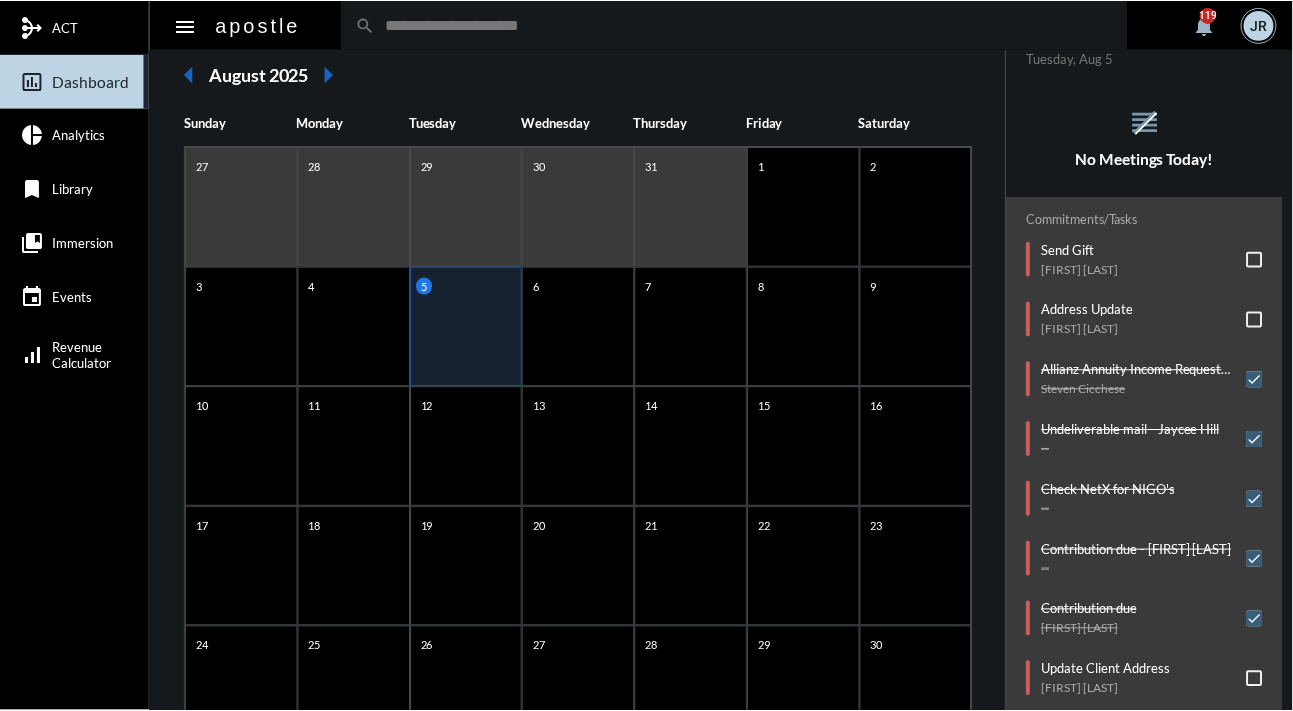 scroll, scrollTop: 152, scrollLeft: 0, axis: vertical 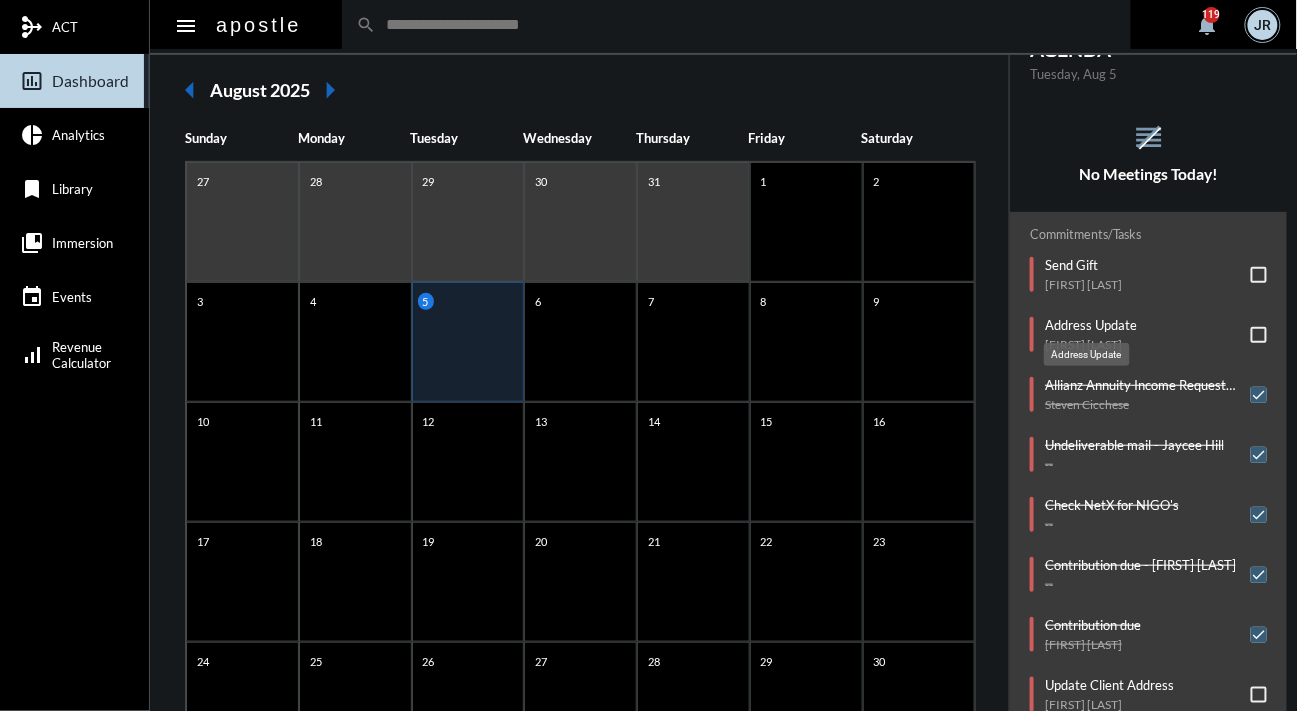 click on "Address Update" 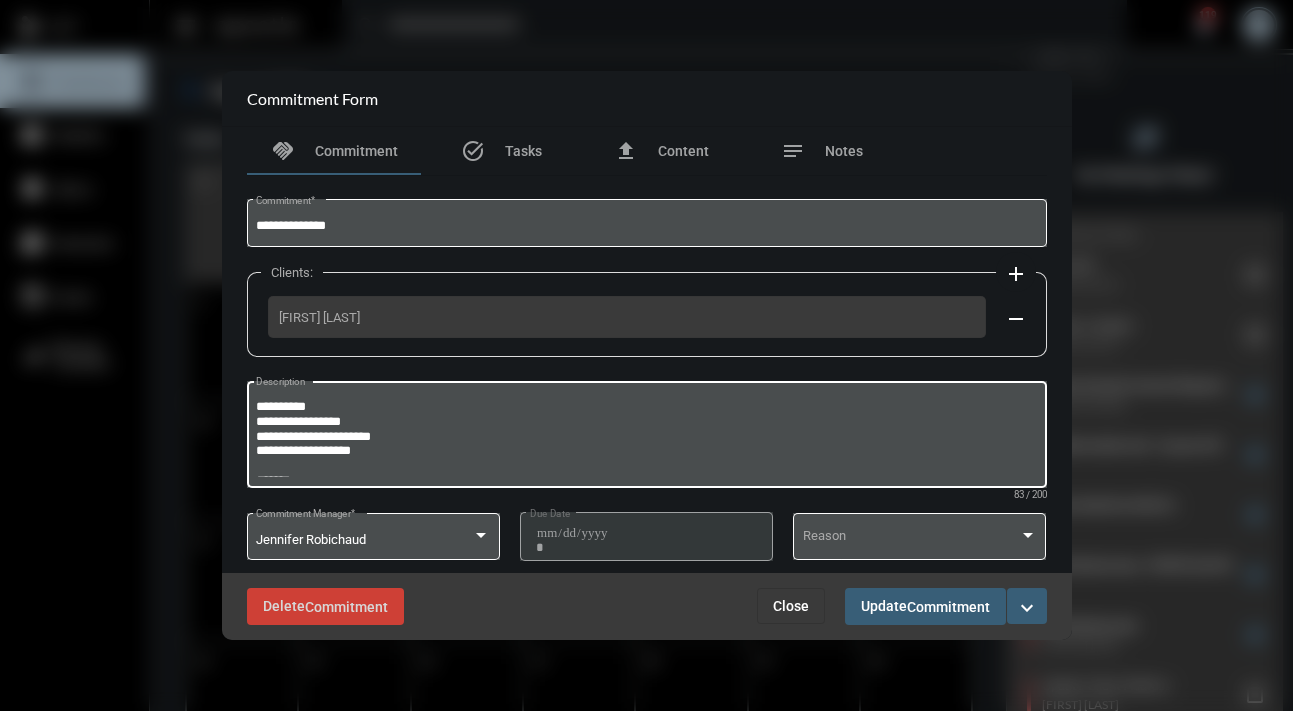 click on "**********" at bounding box center (646, 437) 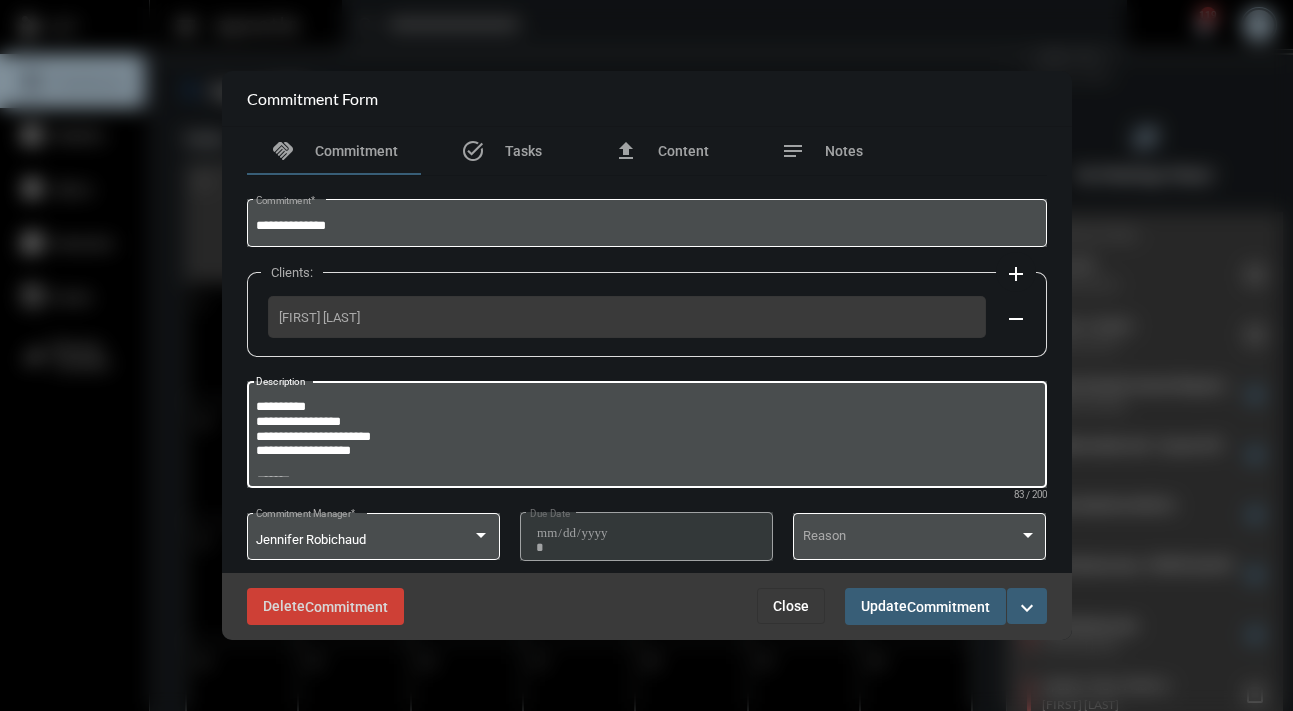 drag, startPoint x: 403, startPoint y: 438, endPoint x: 203, endPoint y: 434, distance: 200.04 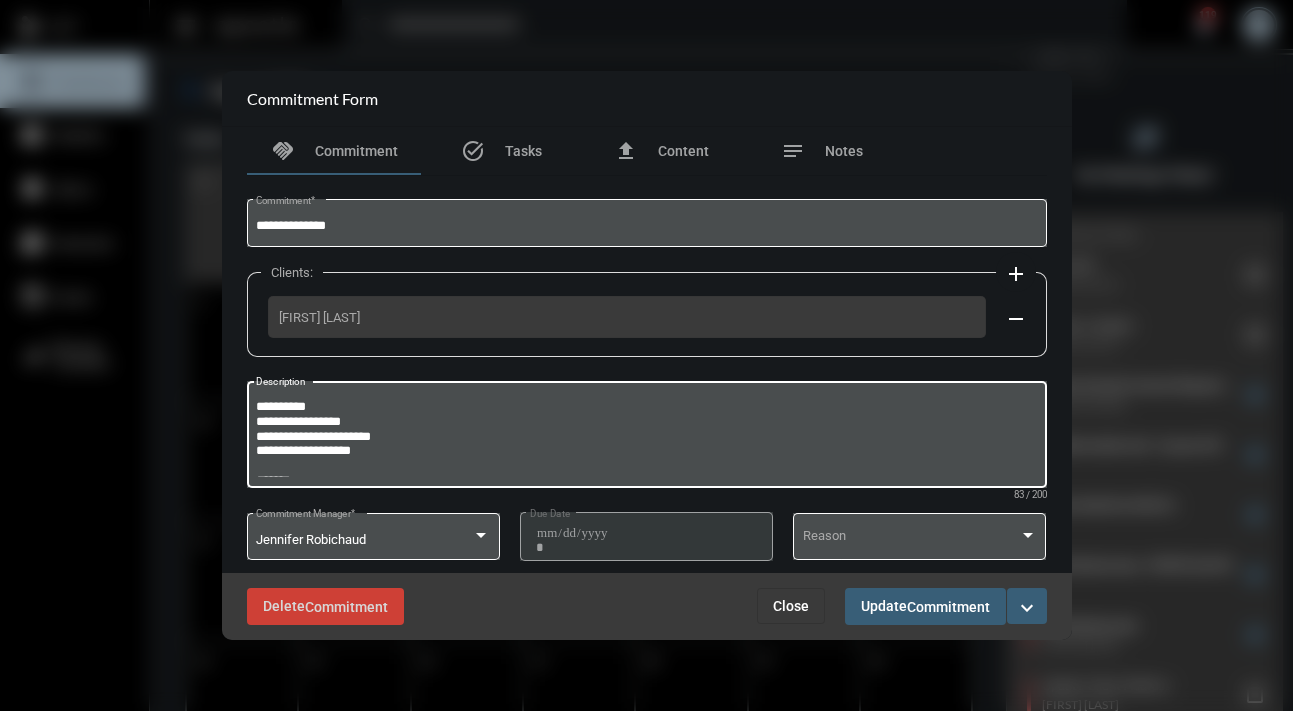 drag, startPoint x: 378, startPoint y: 455, endPoint x: 374, endPoint y: 431, distance: 24.33105 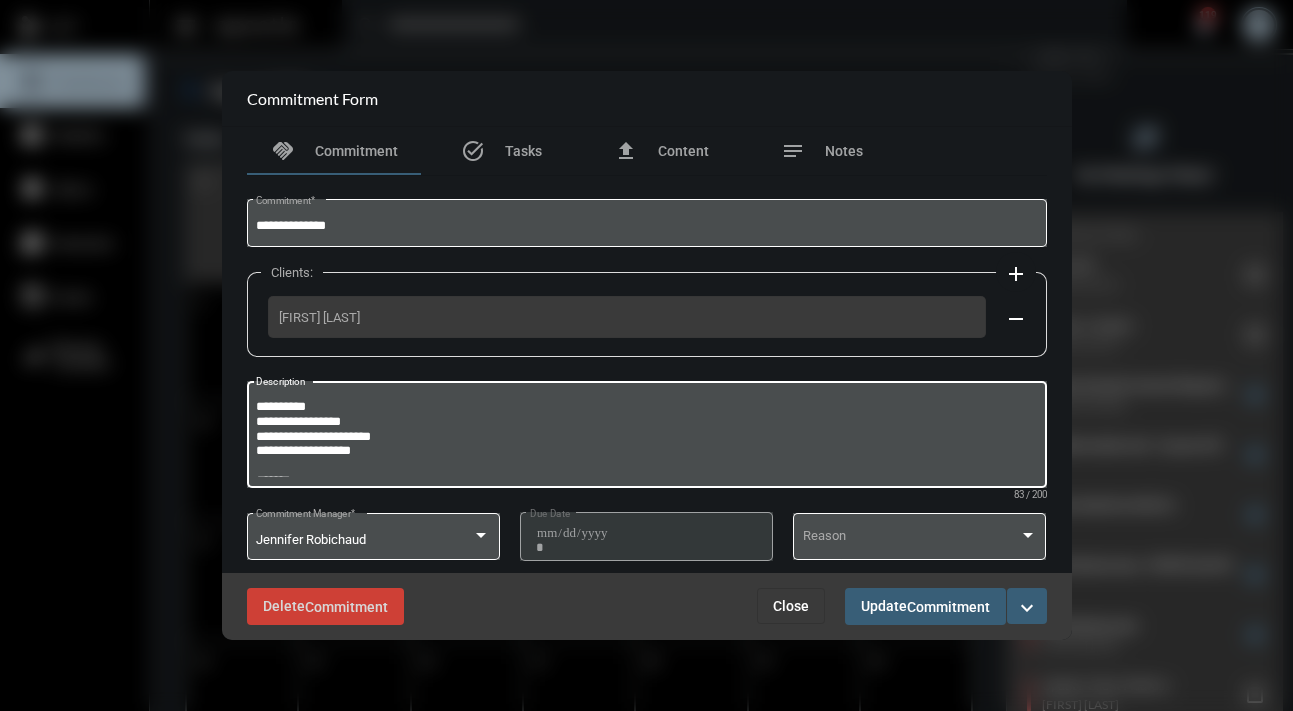 click on "**********" at bounding box center [646, 437] 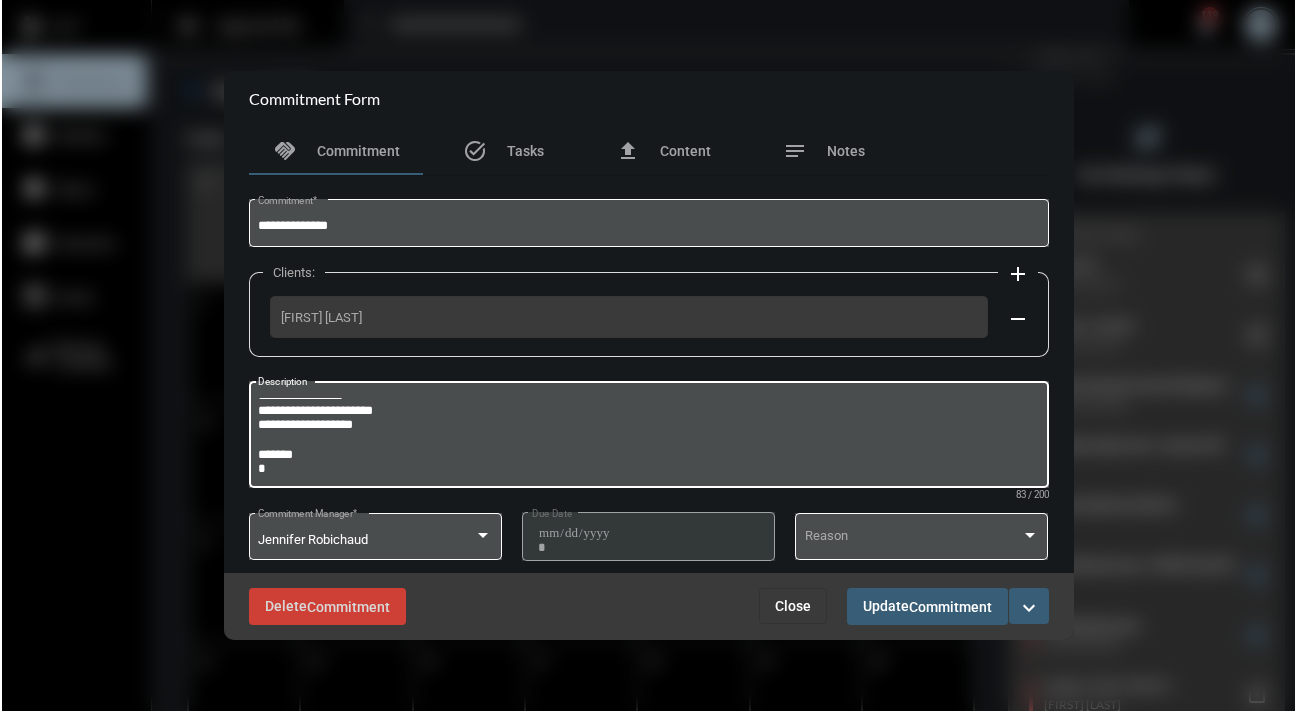 scroll, scrollTop: 0, scrollLeft: 0, axis: both 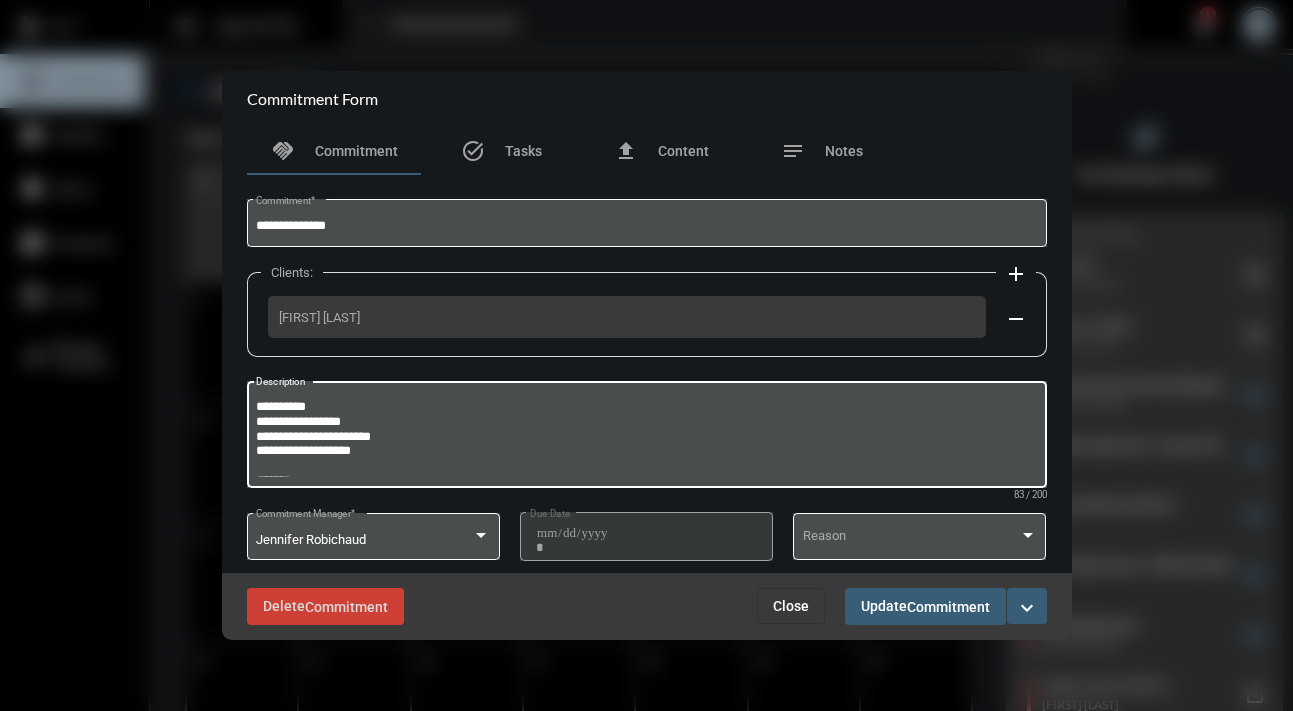 drag, startPoint x: 379, startPoint y: 419, endPoint x: 224, endPoint y: 430, distance: 155.38983 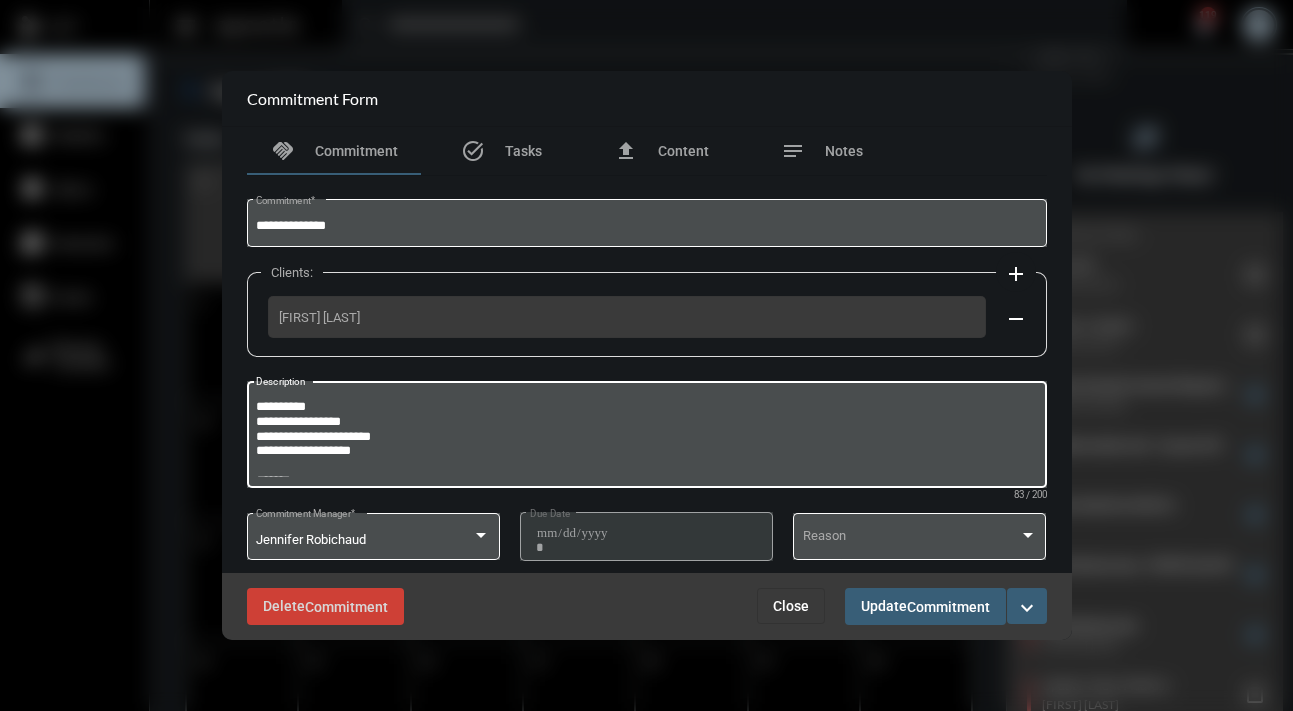 click on "**********" at bounding box center (647, 350) 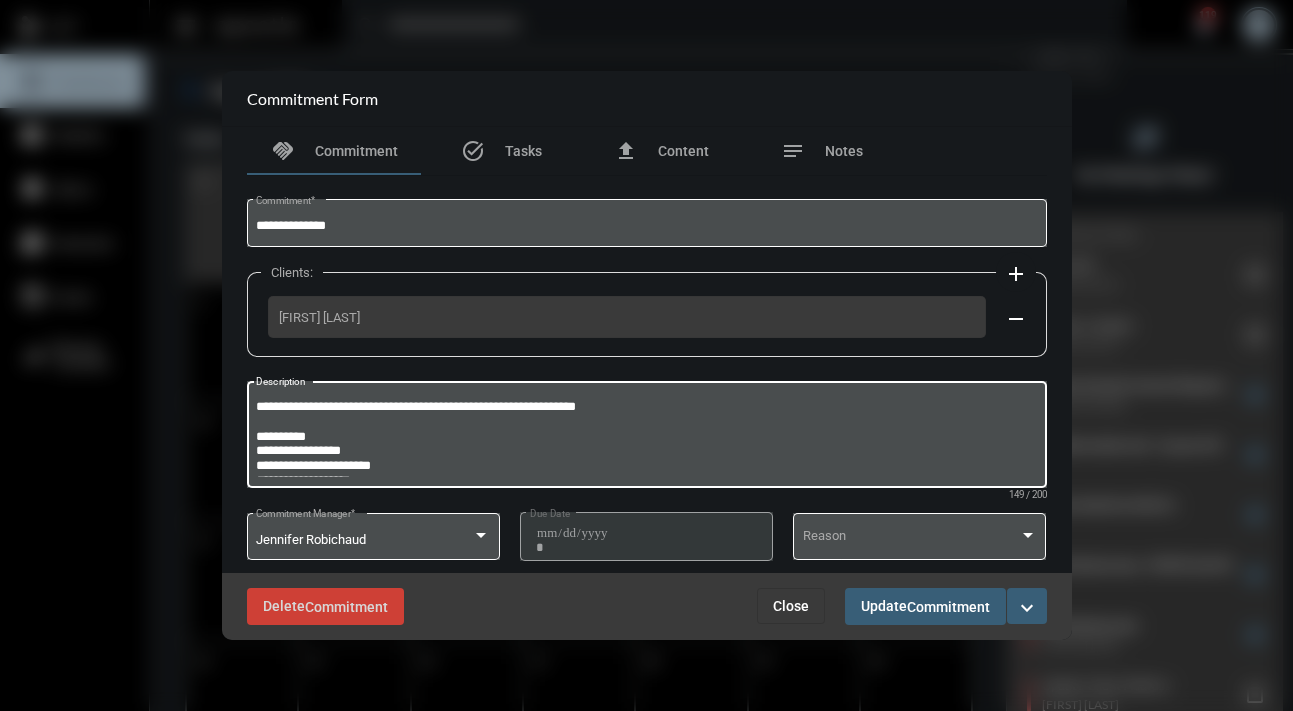 type on "**********" 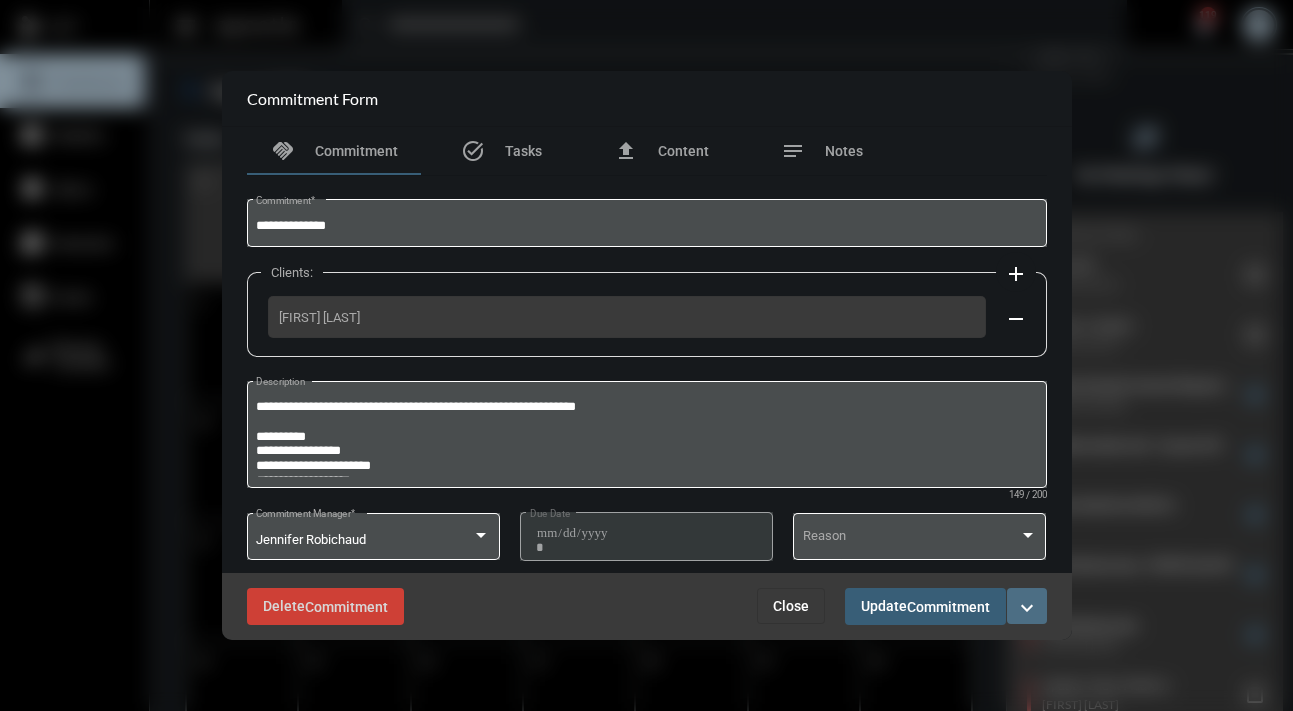 click on "expand_more" at bounding box center [1027, 608] 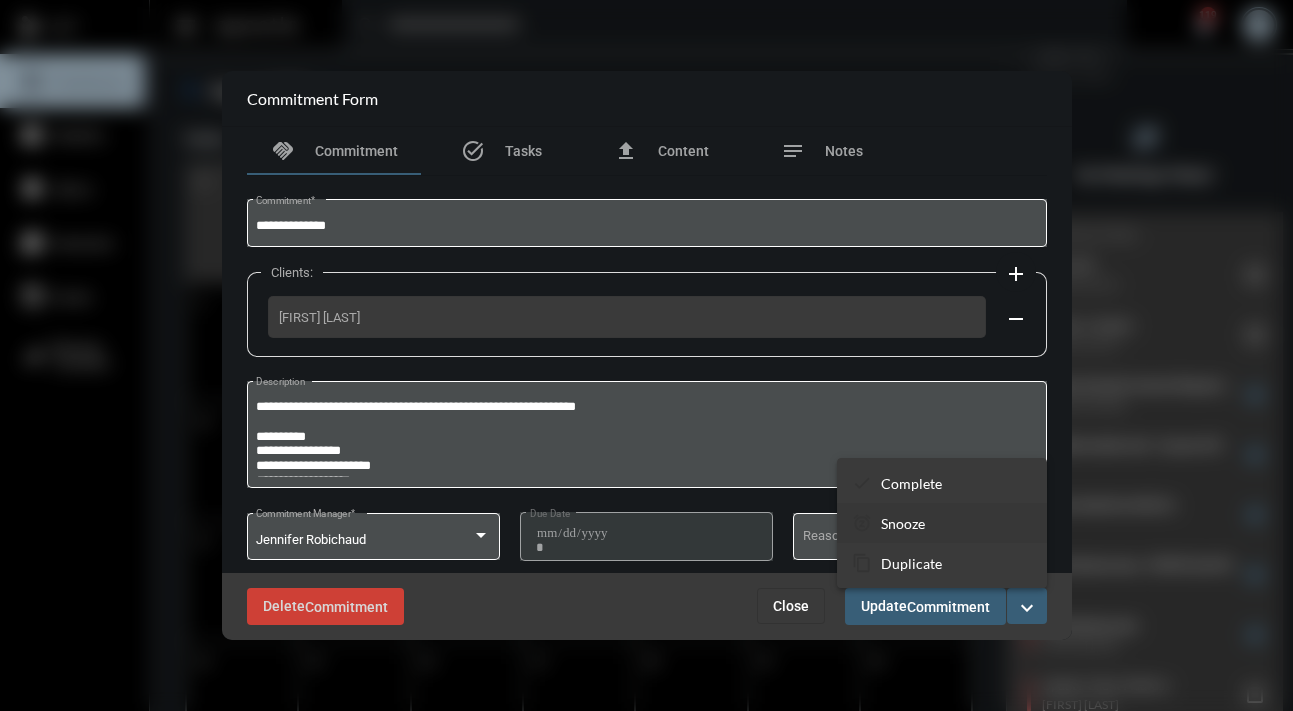 click on "Snooze" at bounding box center (903, 523) 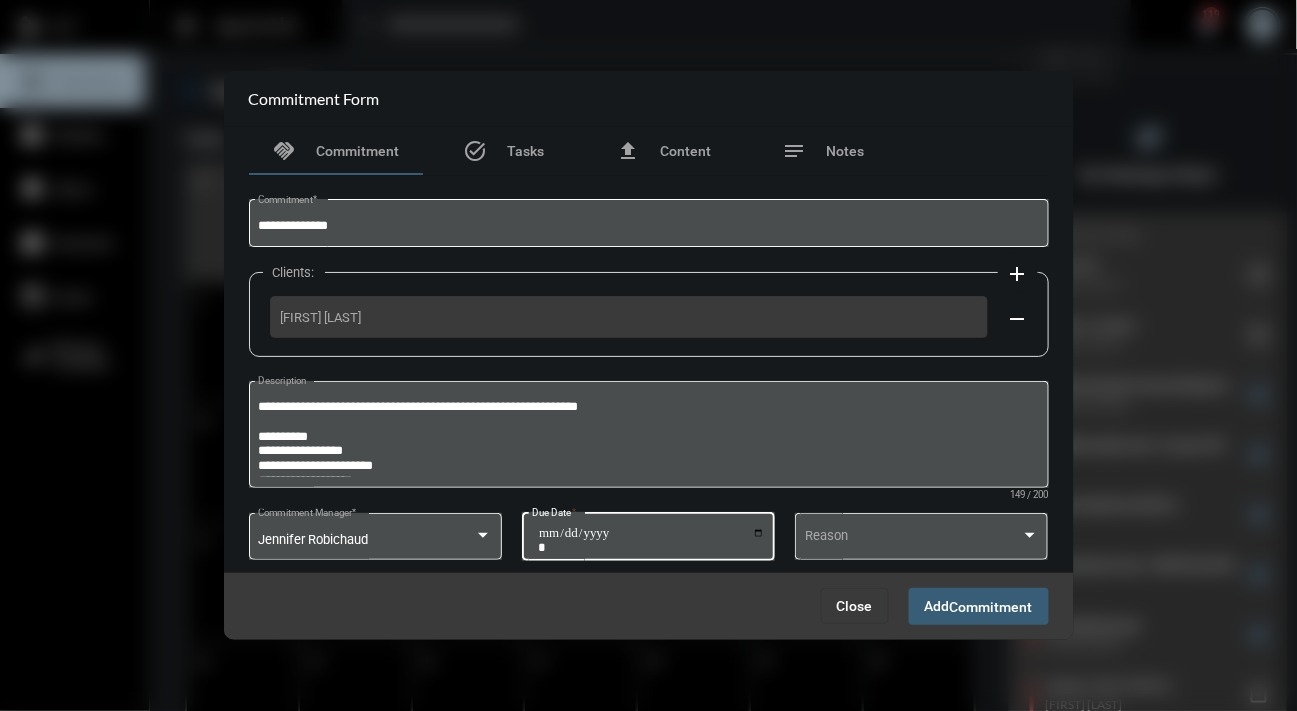click on "**********" at bounding box center [651, 540] 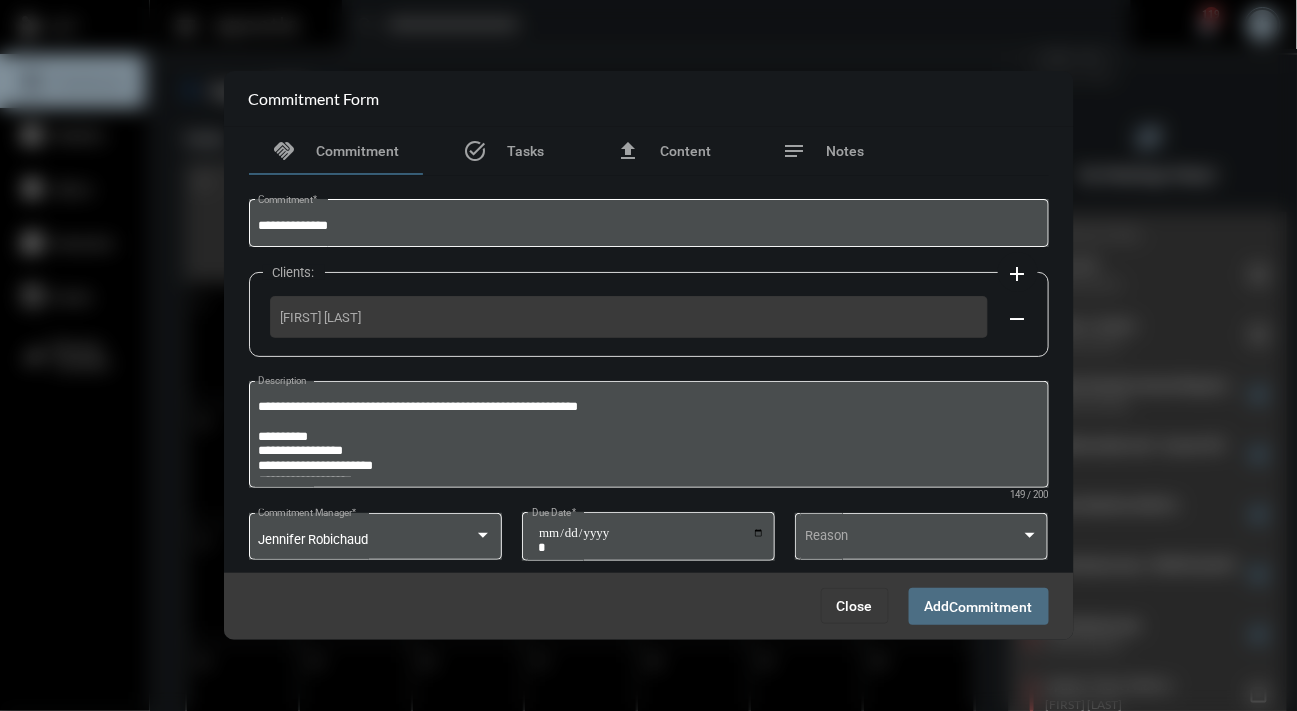 click on "Commitment" at bounding box center [991, 607] 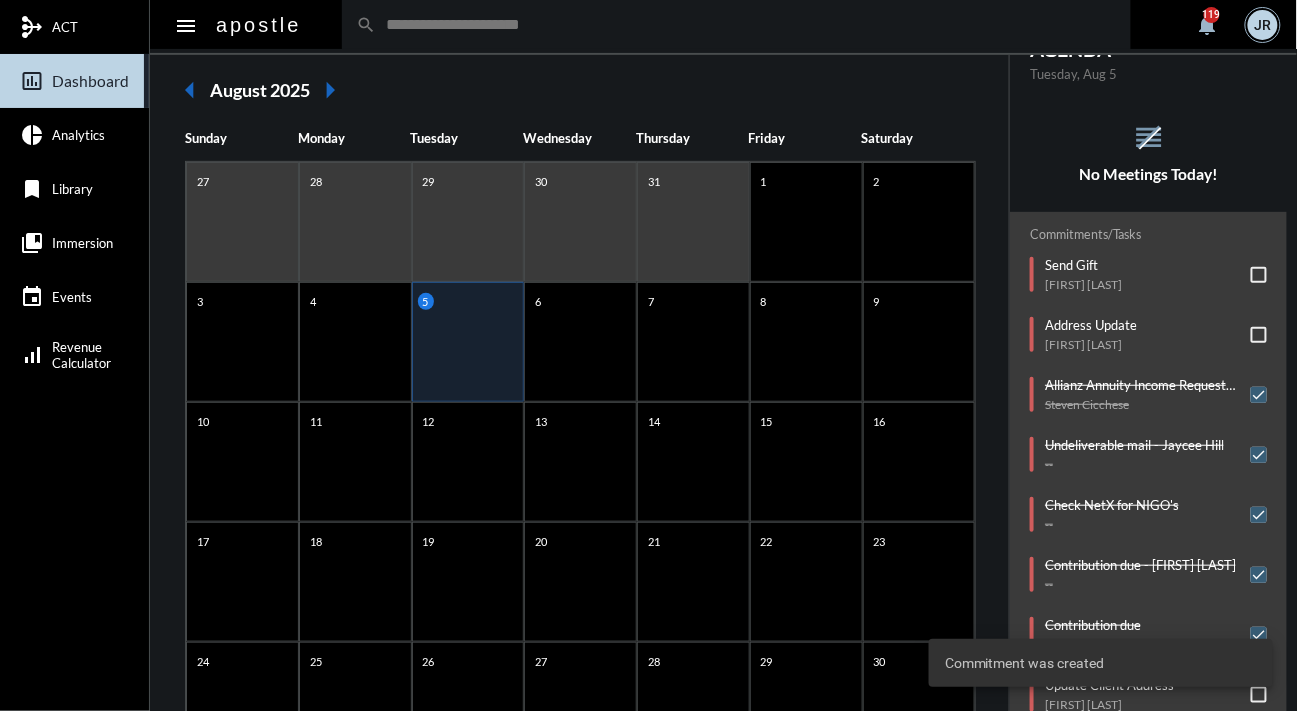 scroll, scrollTop: 0, scrollLeft: 0, axis: both 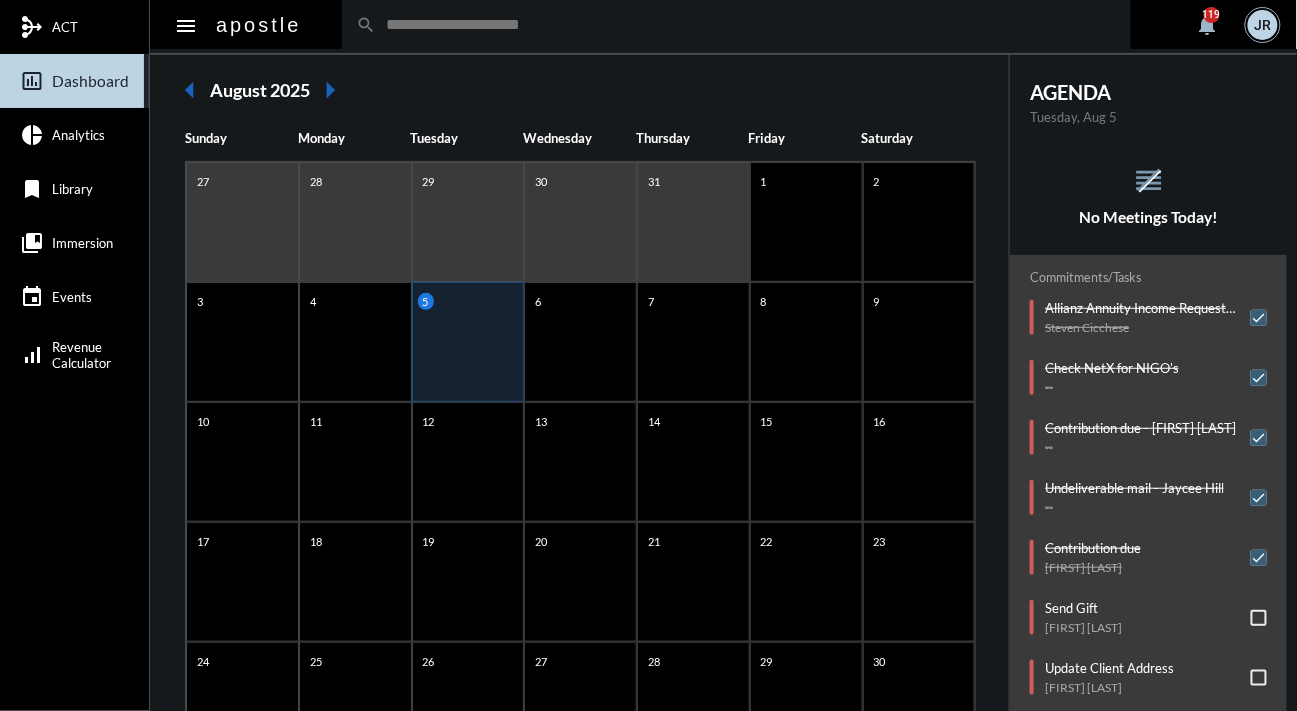 click on "reorder No Meetings Today!" 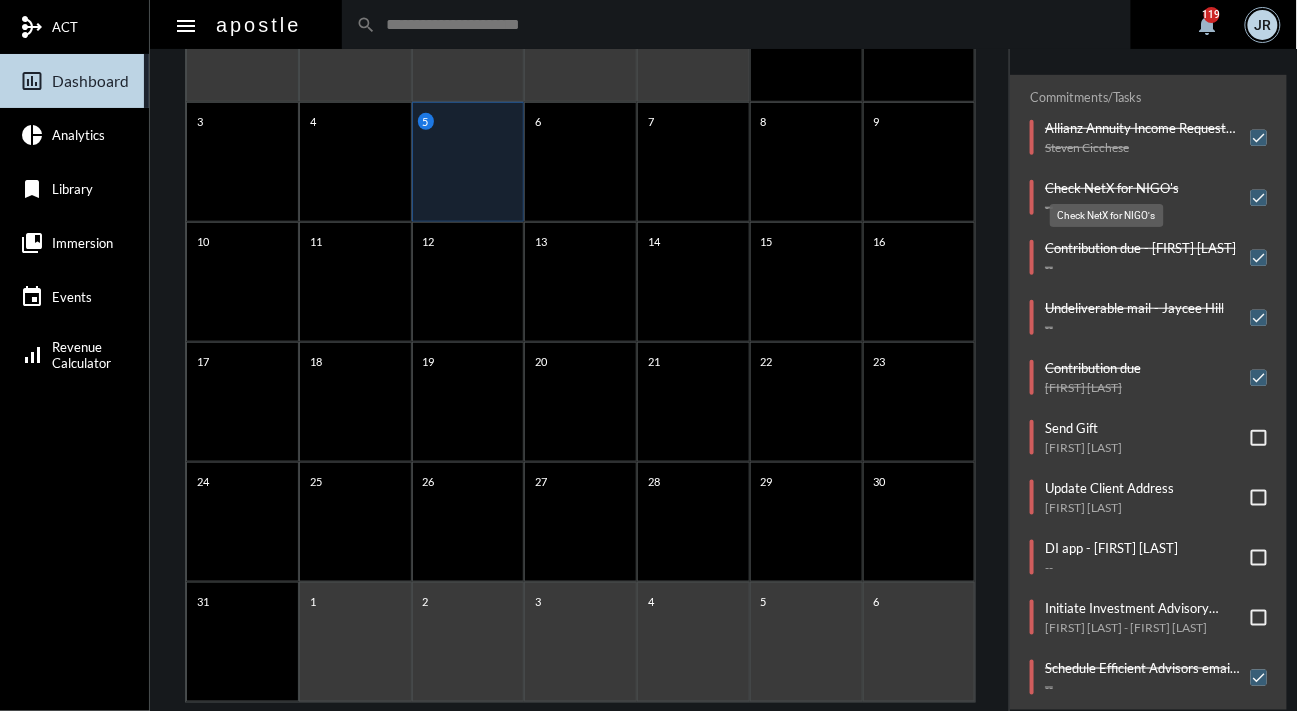scroll, scrollTop: 370, scrollLeft: 0, axis: vertical 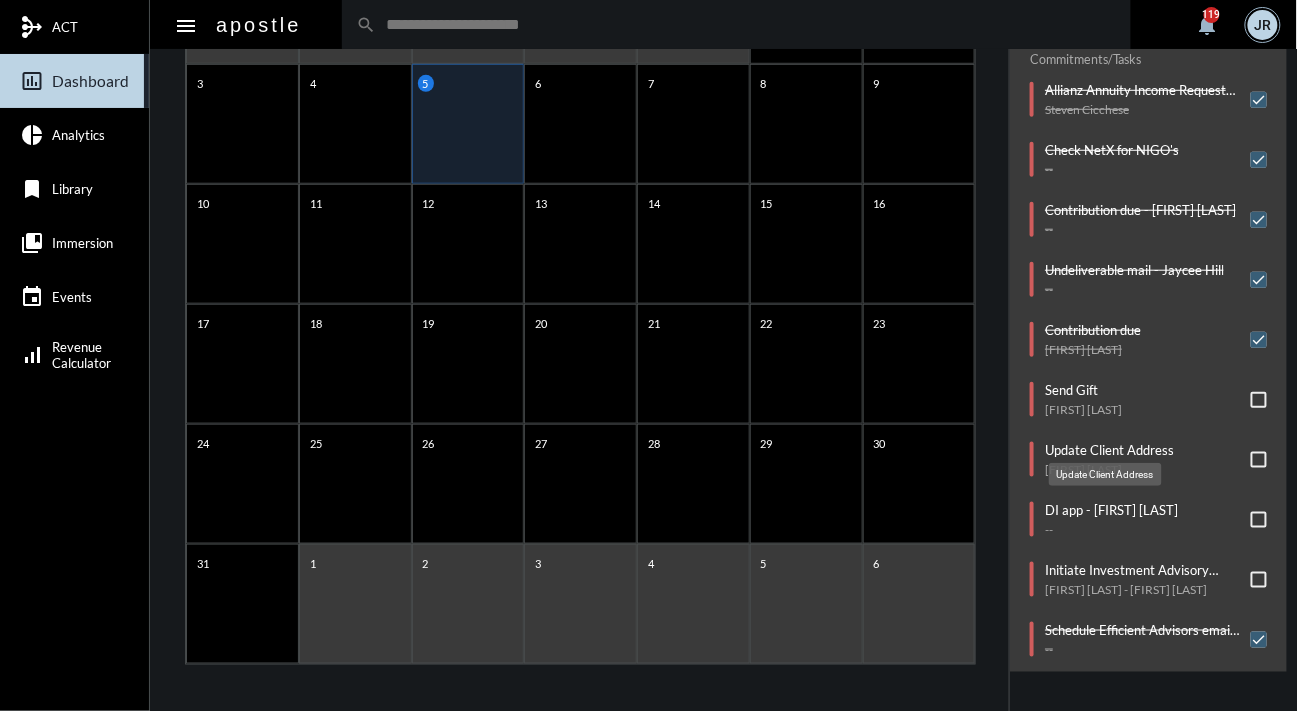 click on "Update Client Address" 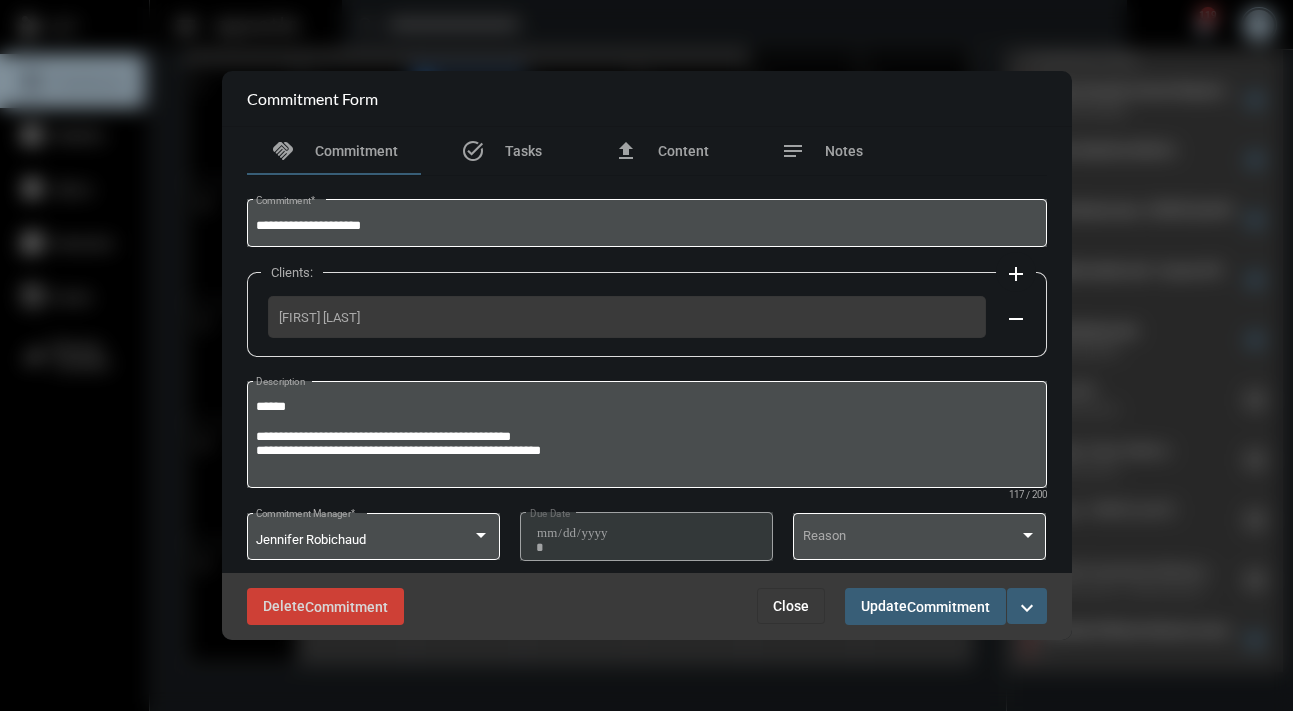 click on "Close" at bounding box center (791, 606) 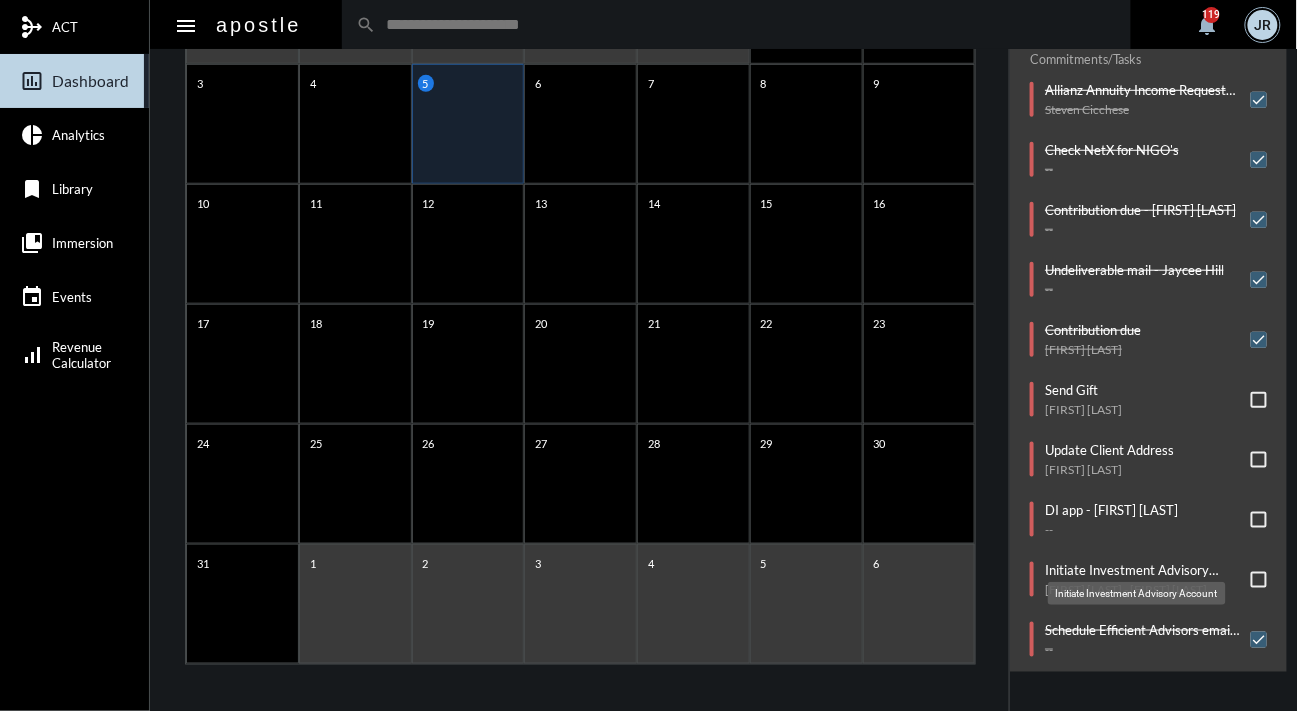 click on "Initiate Investment Advisory Account" 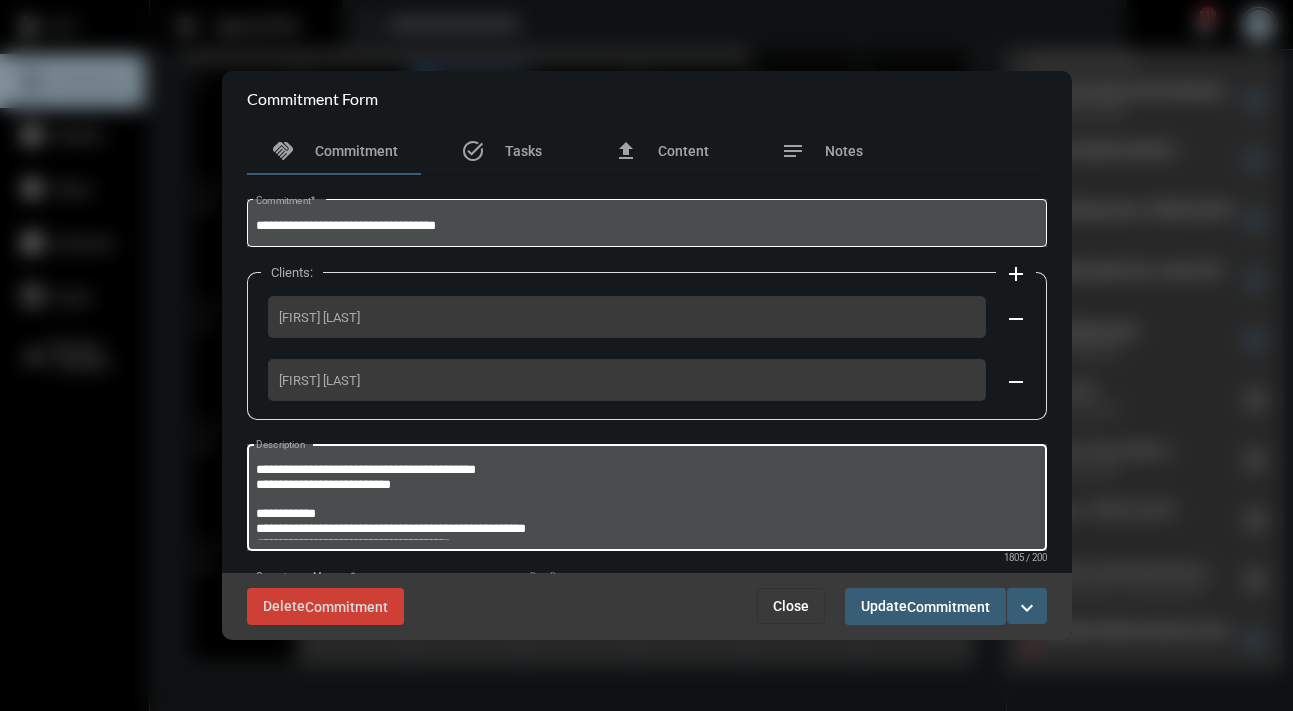 click on "Description" at bounding box center [646, 500] 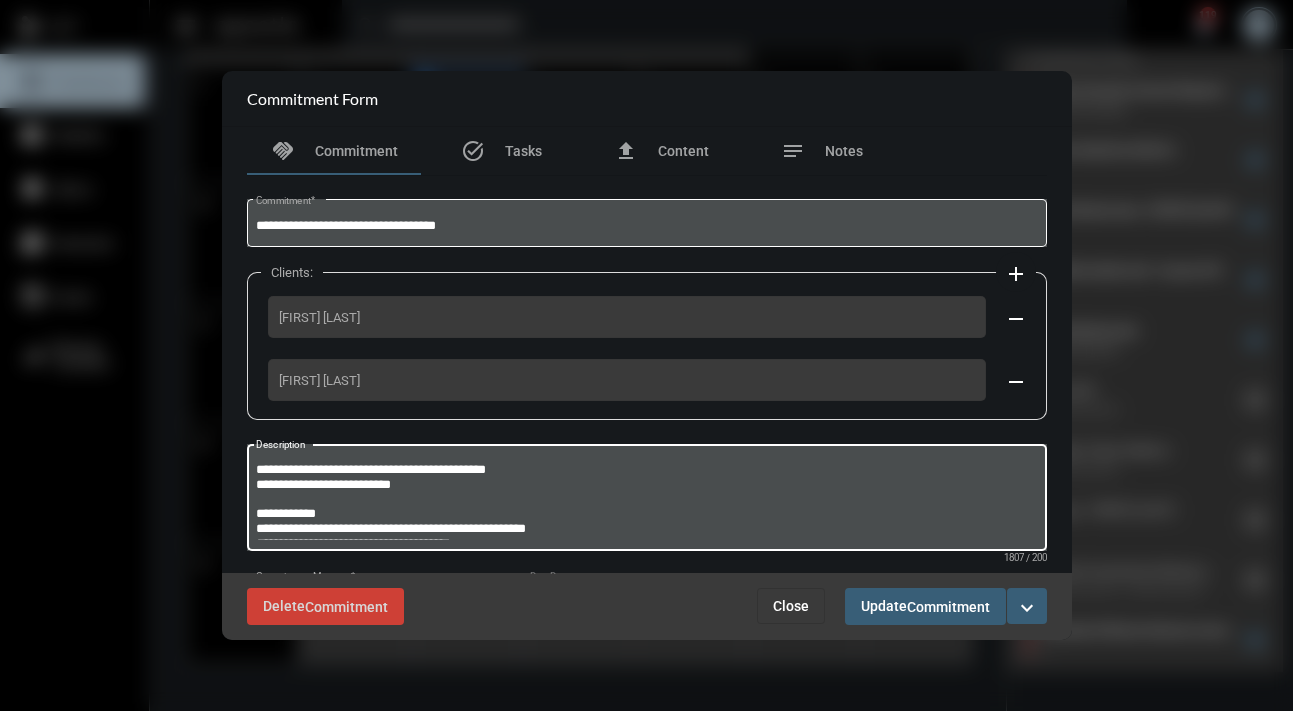 type on "**********" 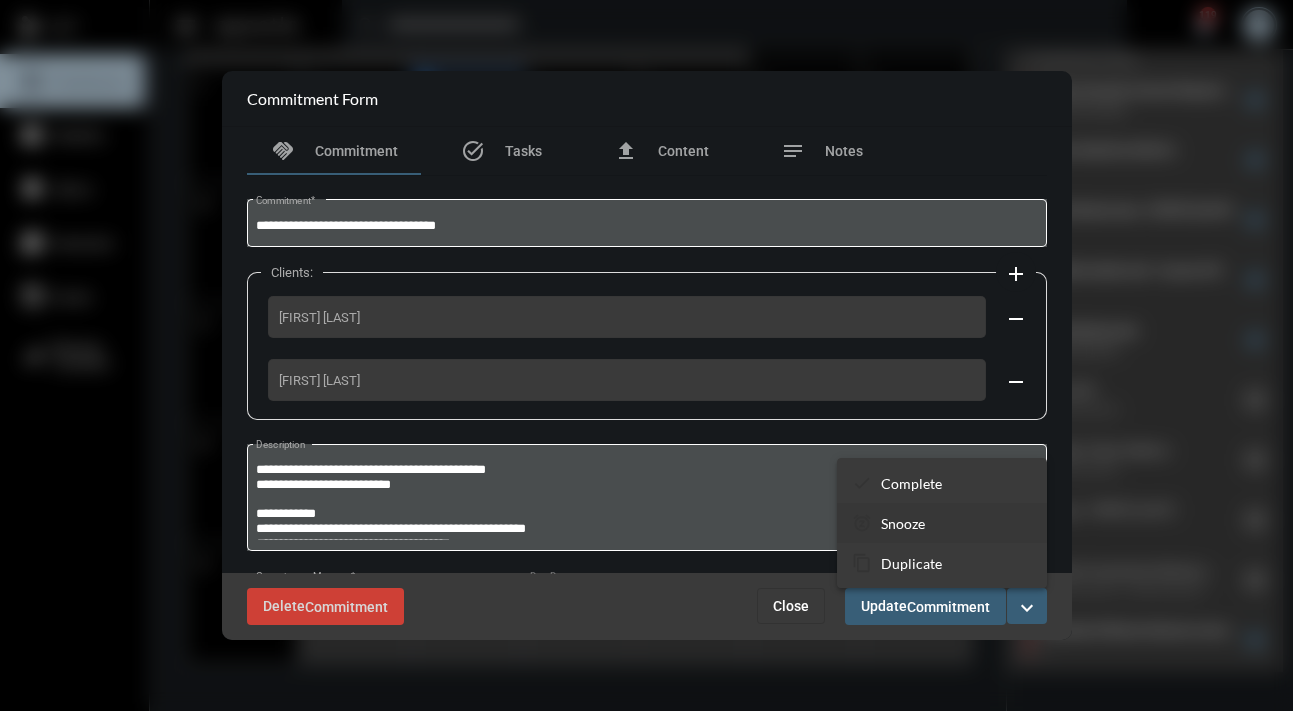 click on "Snooze" at bounding box center [903, 523] 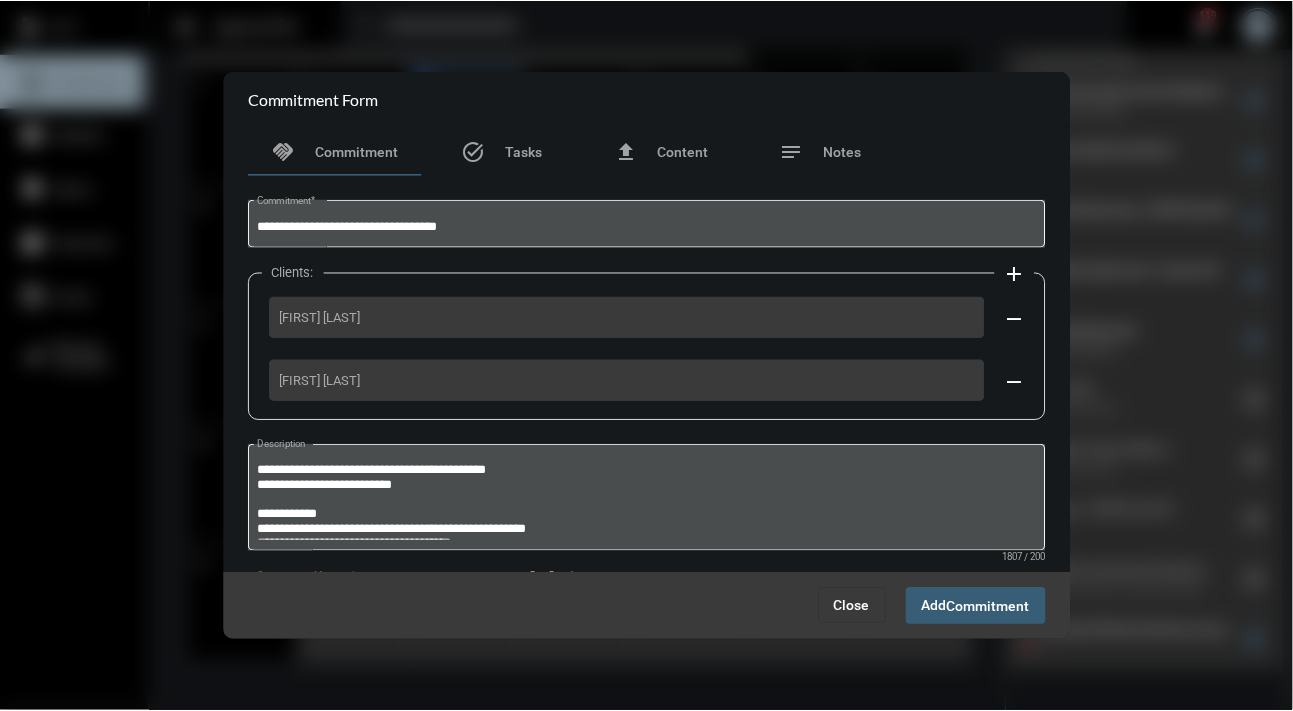 scroll, scrollTop: 101, scrollLeft: 0, axis: vertical 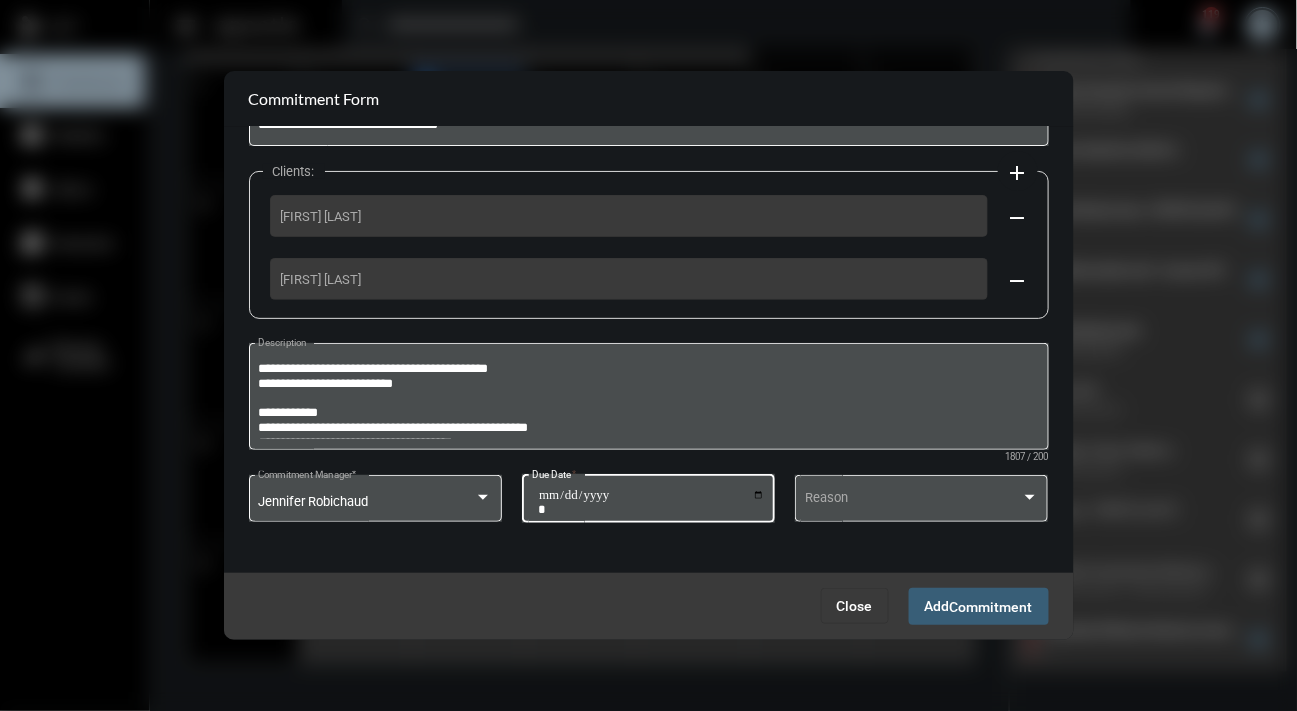 click on "**********" at bounding box center (651, 502) 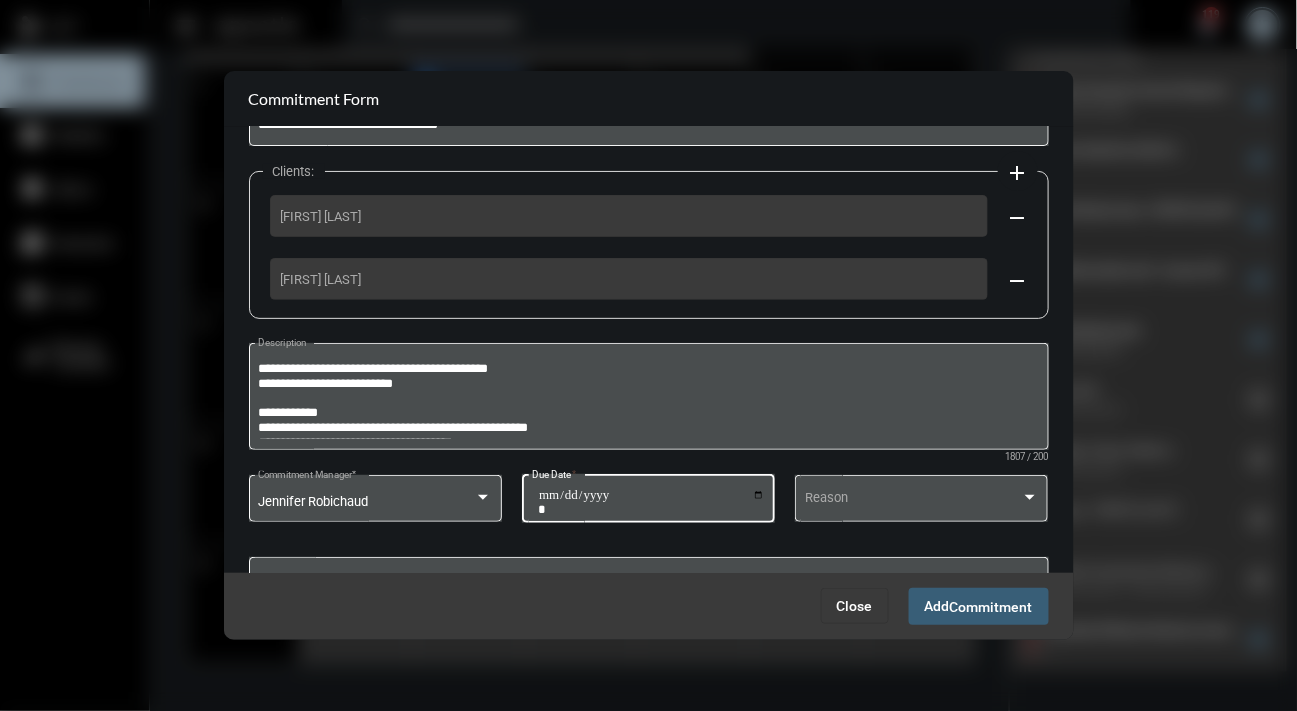 click on "Commitment" at bounding box center (991, 607) 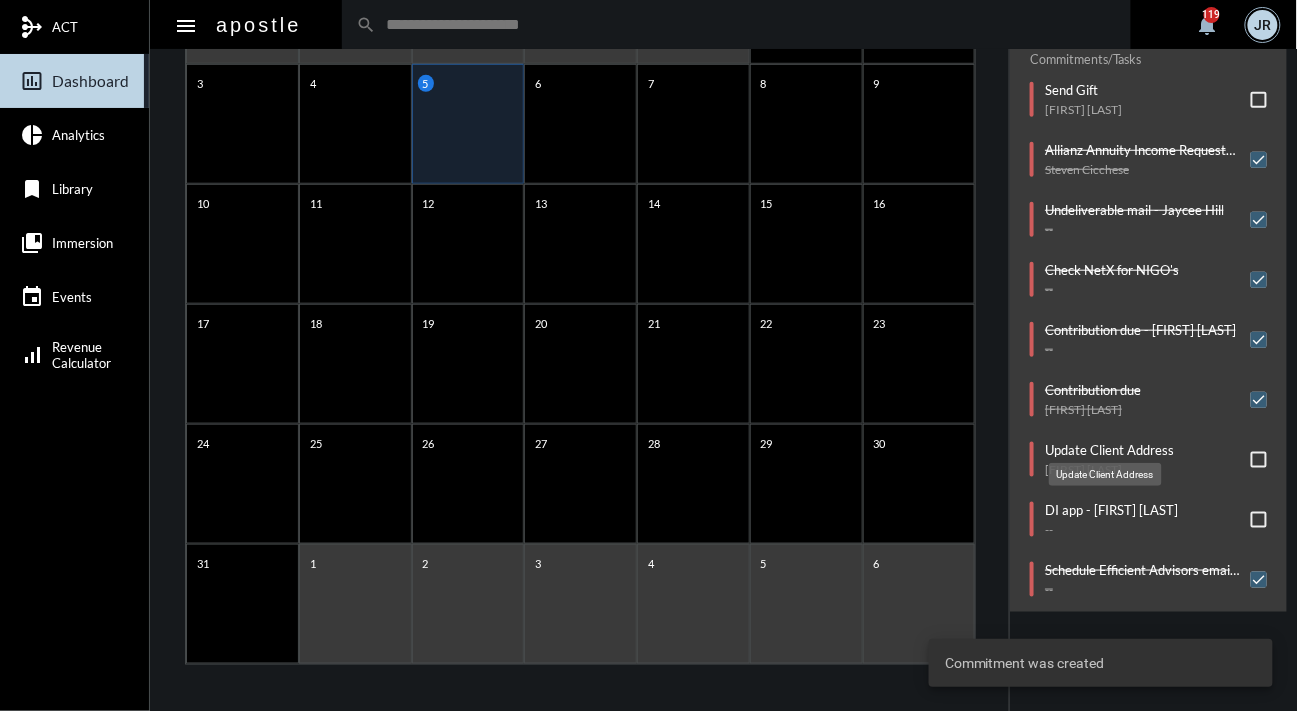 click on "Update Client Address" 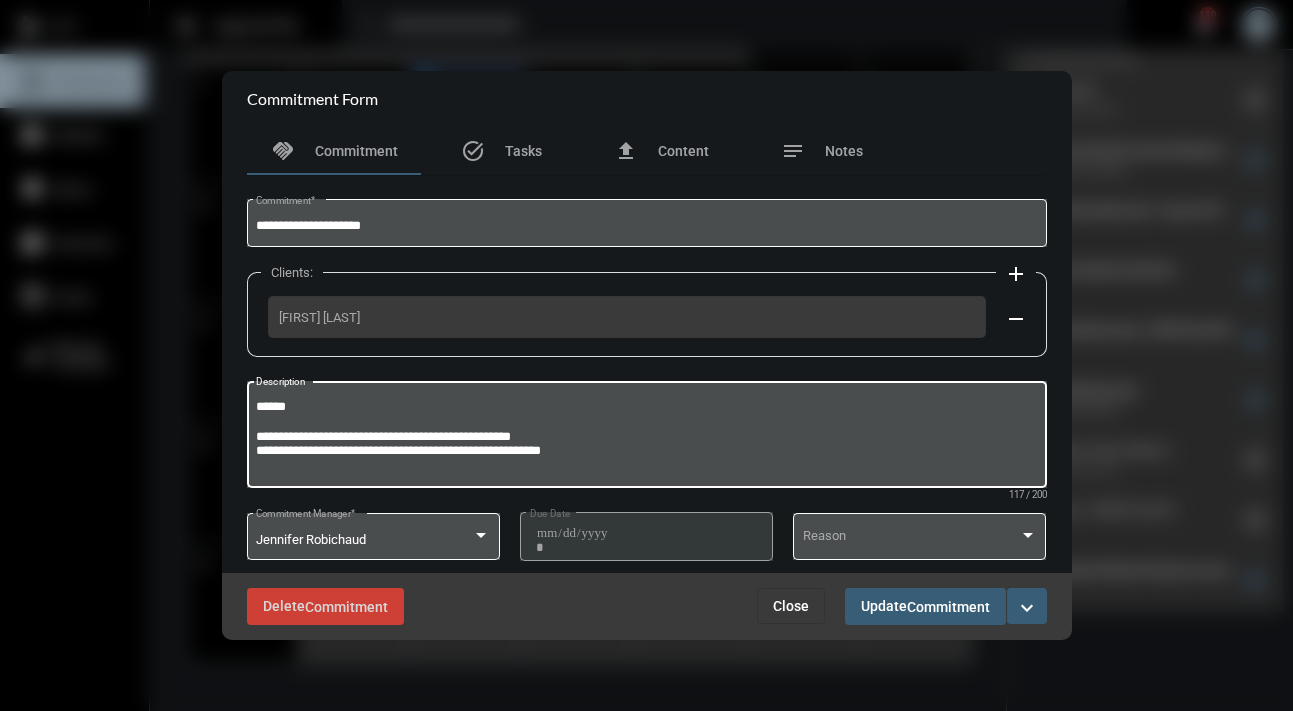 click on "**********" at bounding box center [646, 437] 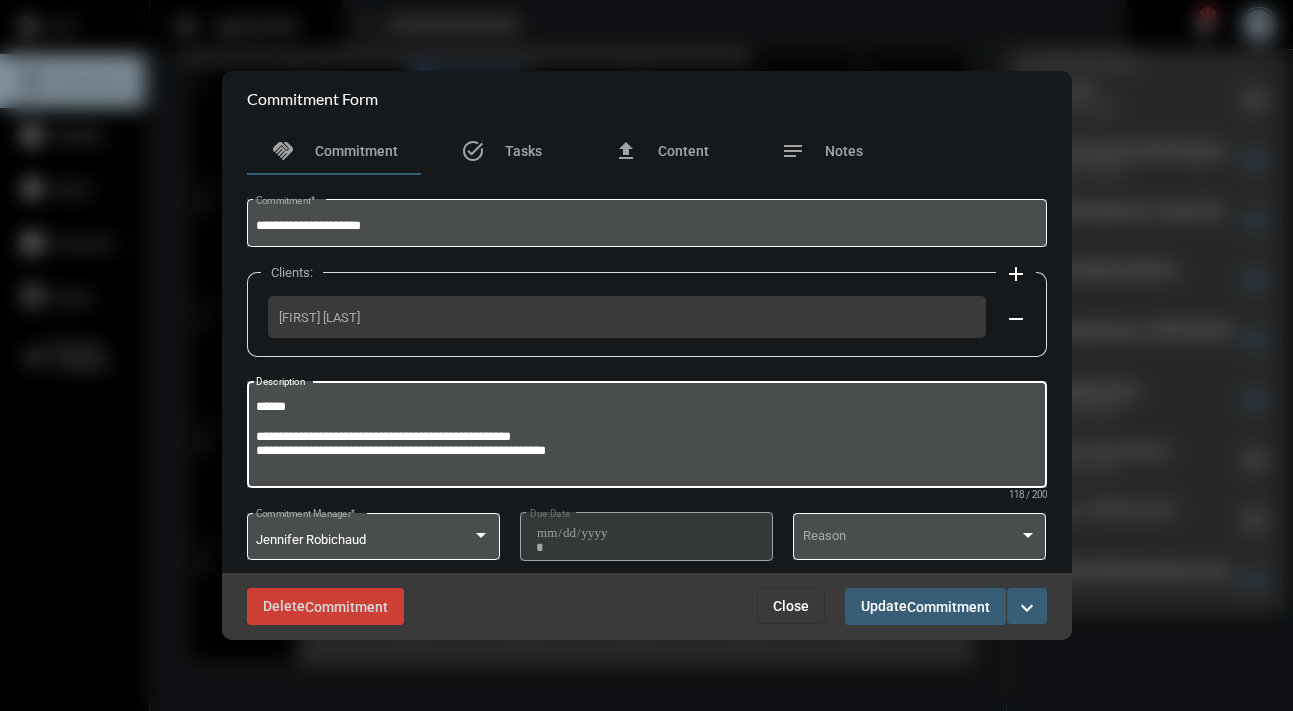 paste on "**********" 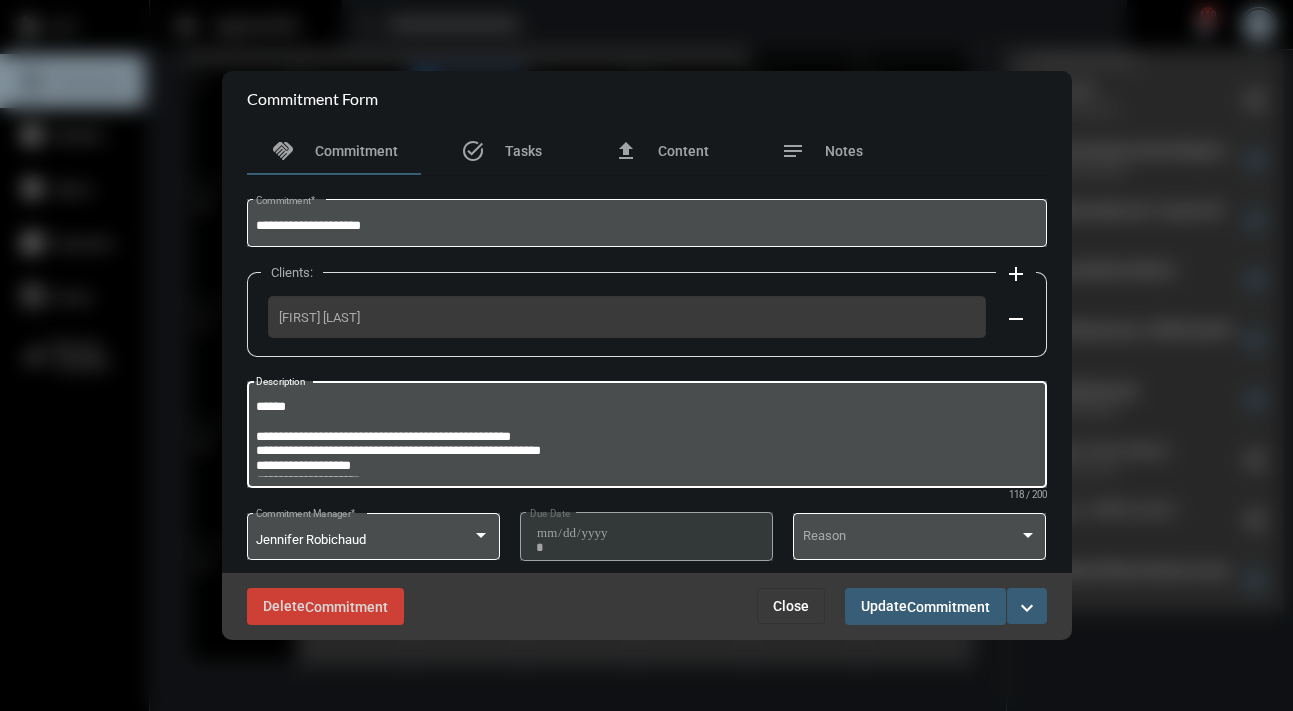 scroll, scrollTop: 11, scrollLeft: 0, axis: vertical 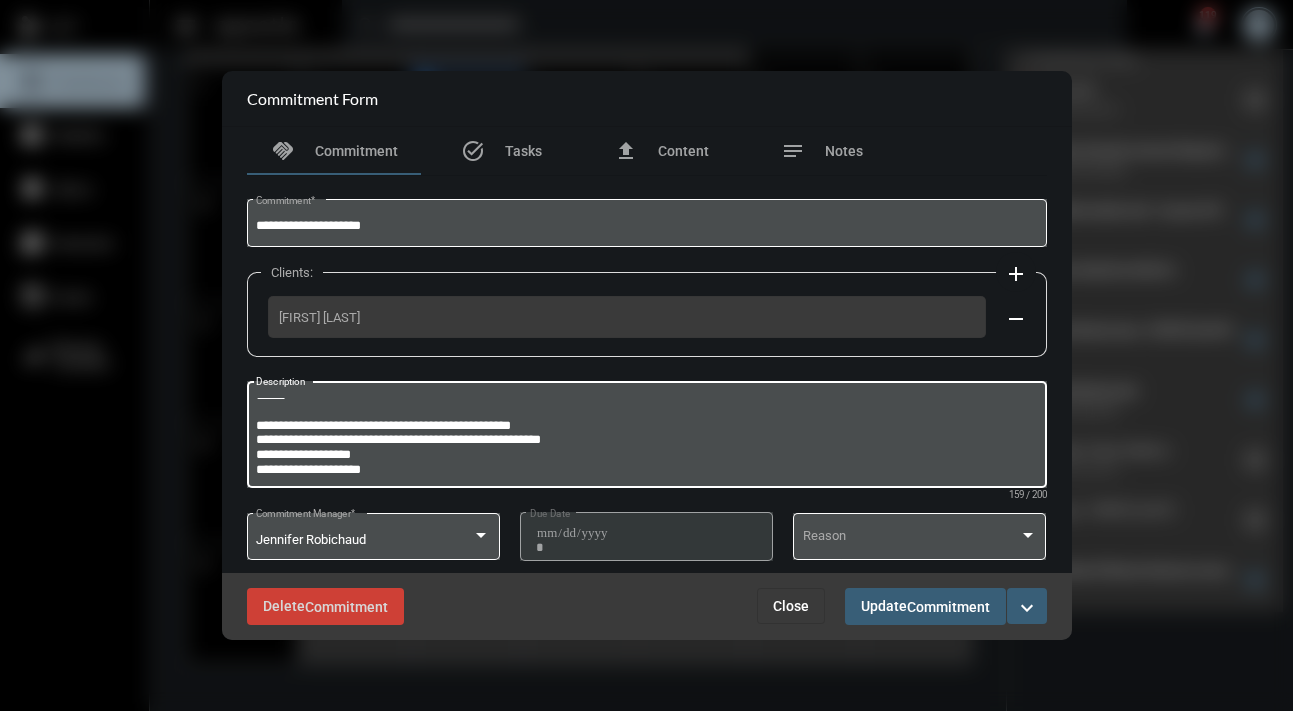 drag, startPoint x: 596, startPoint y: 430, endPoint x: 368, endPoint y: 429, distance: 228.0022 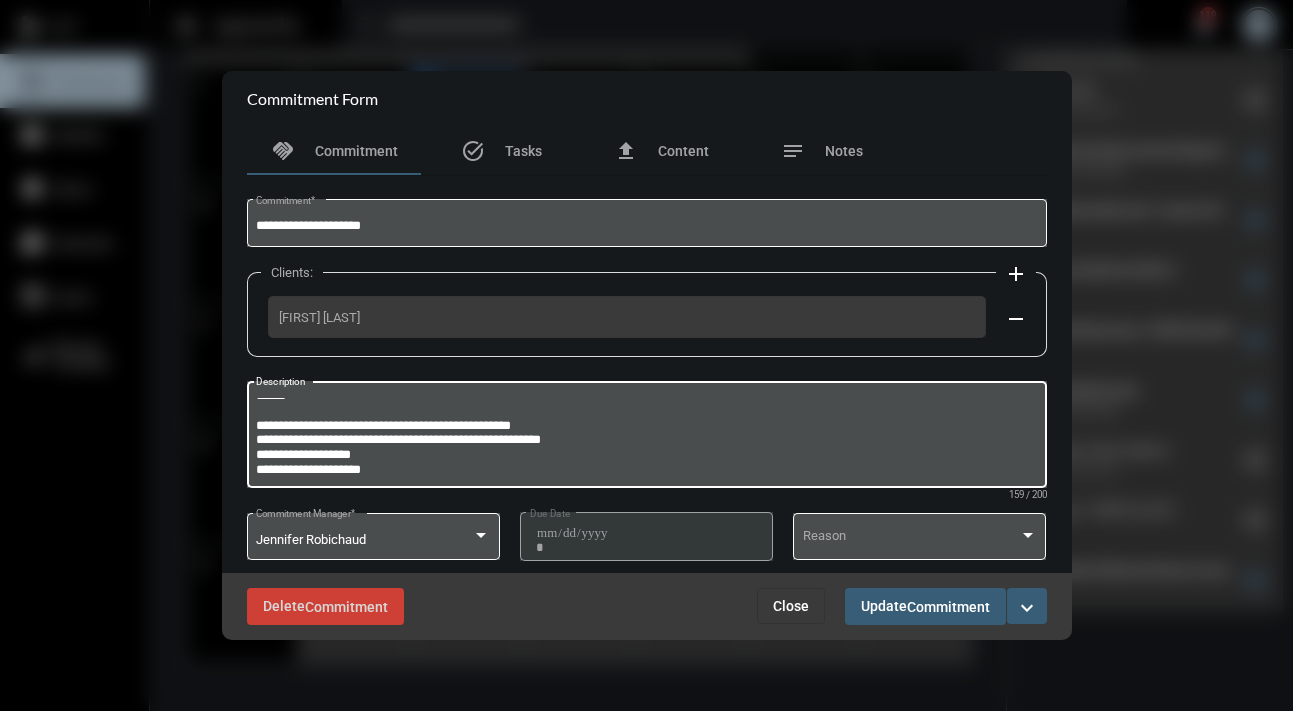 drag, startPoint x: 596, startPoint y: 441, endPoint x: 178, endPoint y: 439, distance: 418.0048 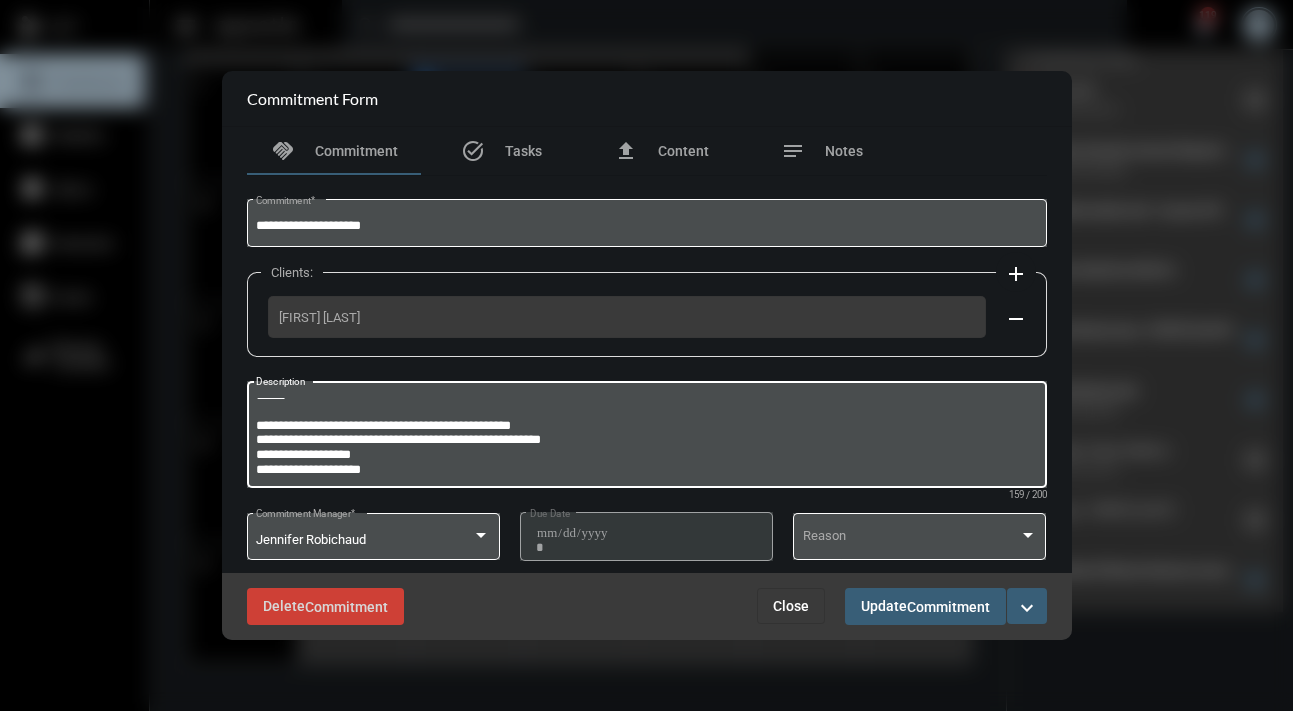 click on "**********" at bounding box center (646, 355) 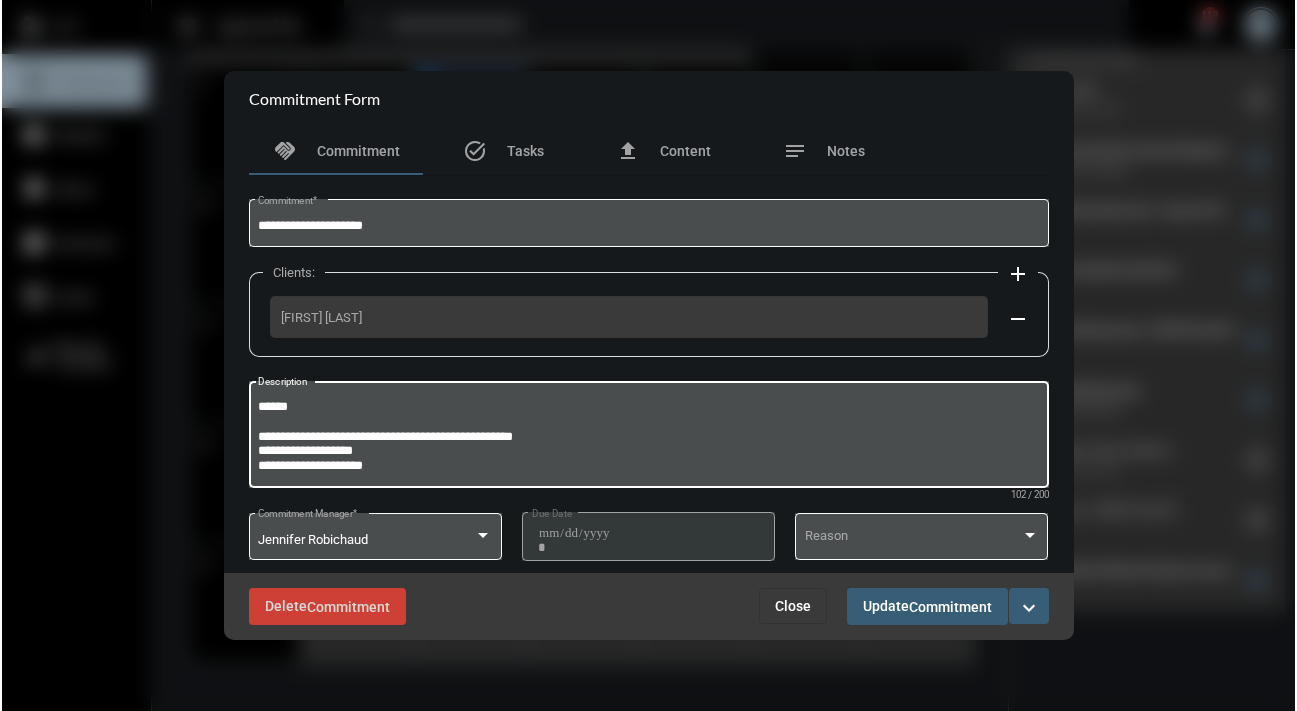 scroll, scrollTop: 0, scrollLeft: 0, axis: both 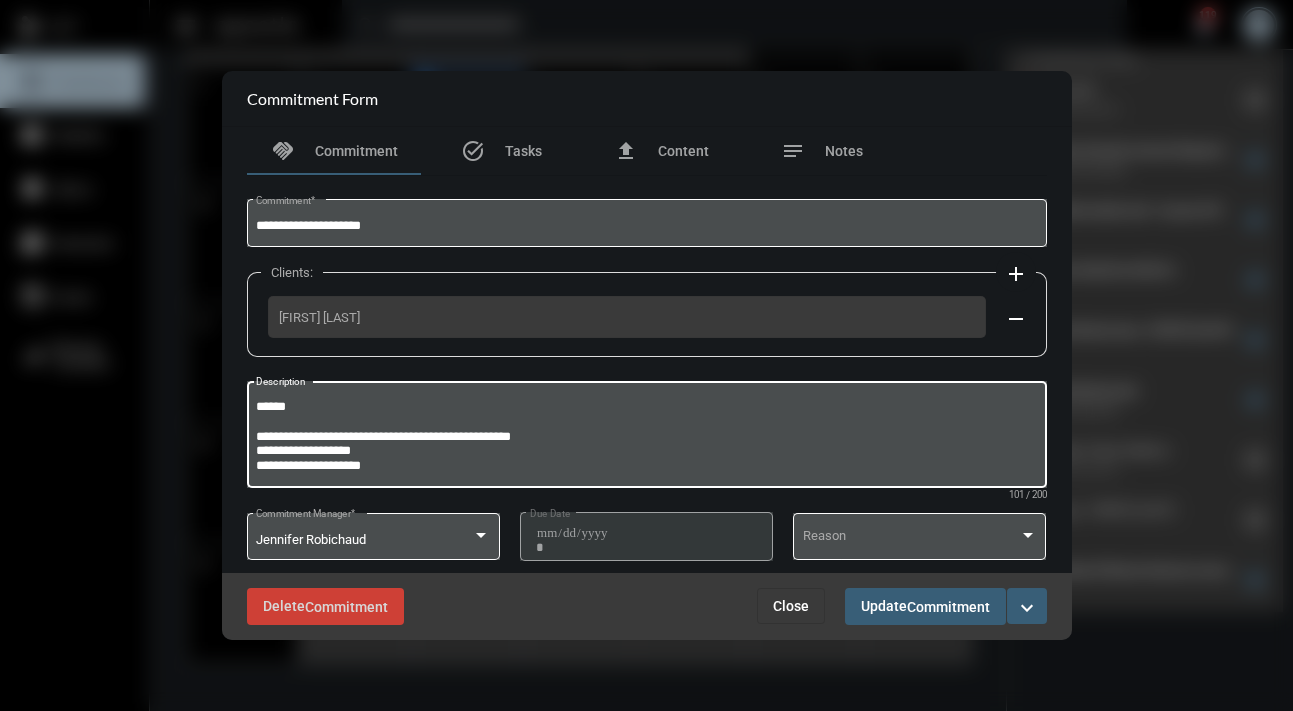 type on "**********" 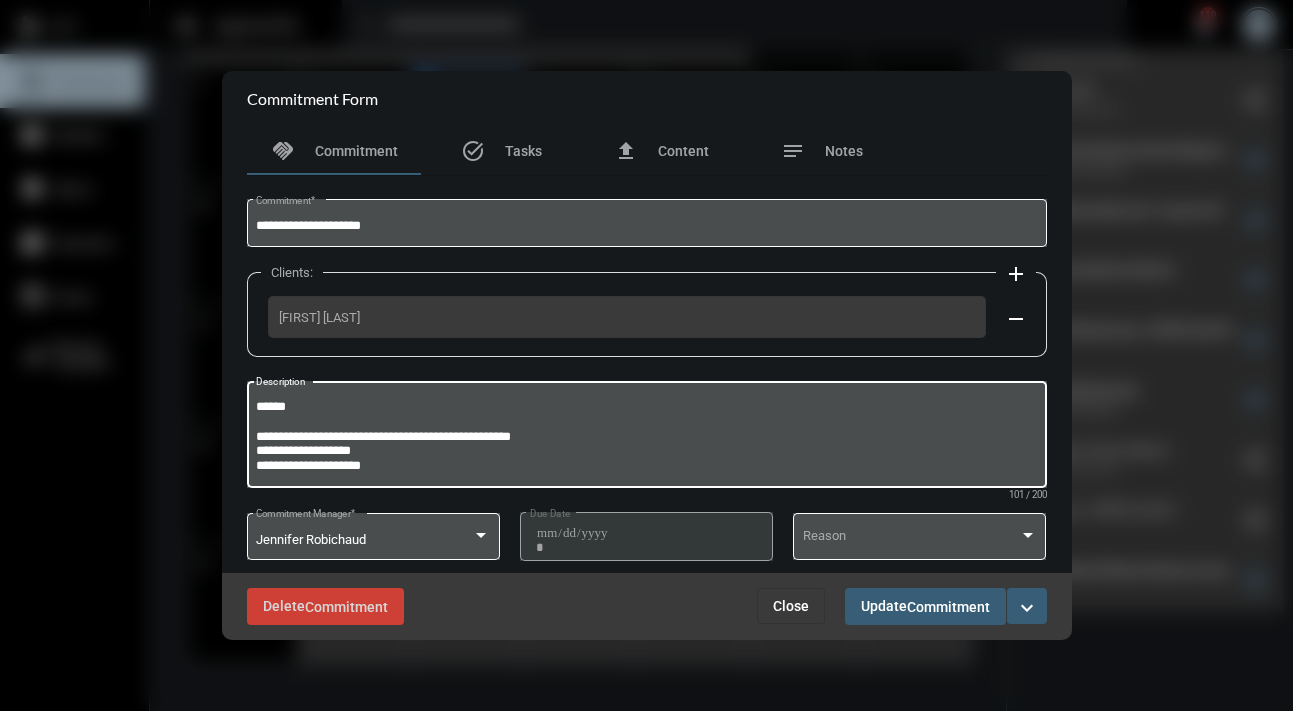 drag, startPoint x: 401, startPoint y: 467, endPoint x: 189, endPoint y: 444, distance: 213.24399 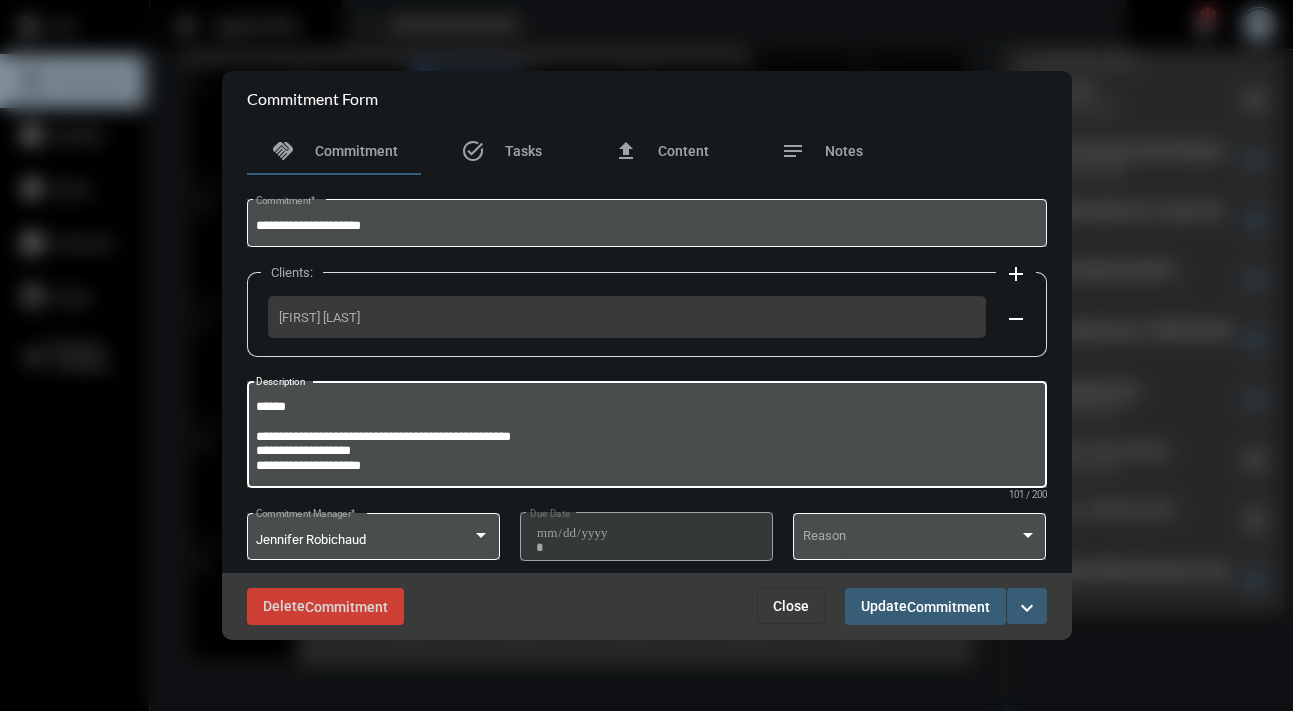drag, startPoint x: 421, startPoint y: 462, endPoint x: 225, endPoint y: 449, distance: 196.43065 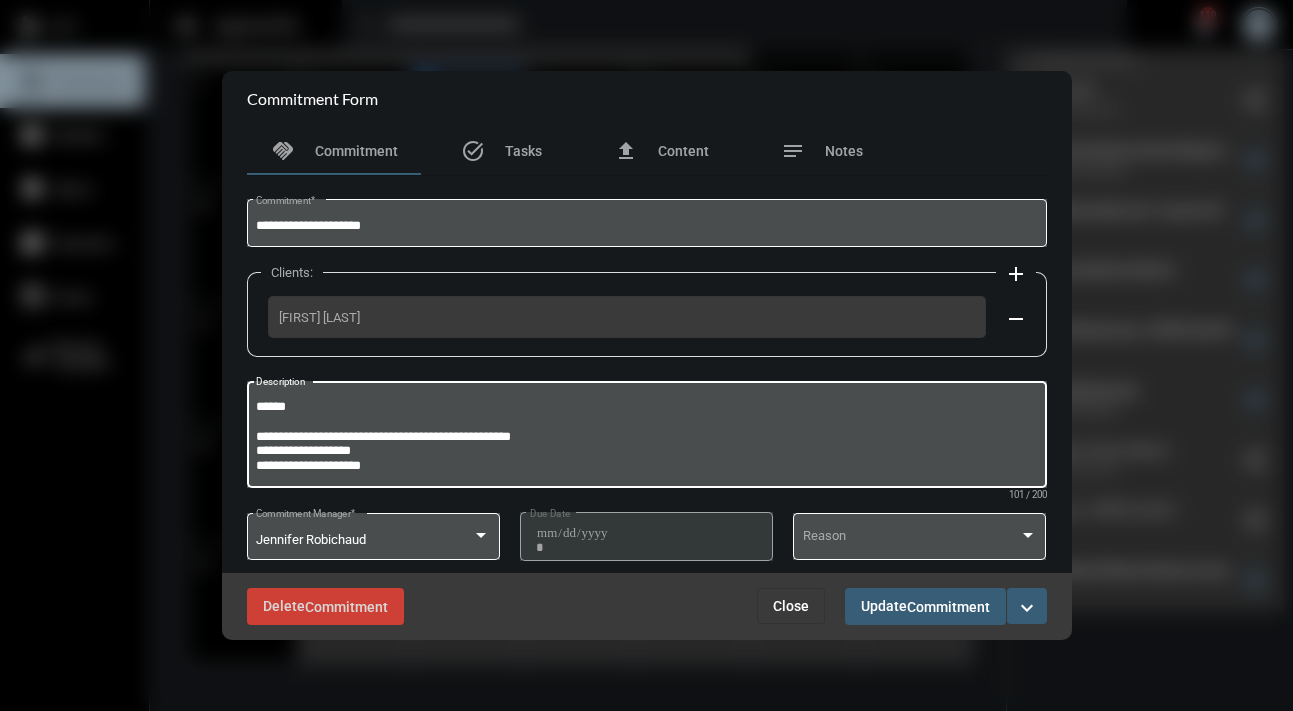 click on "**********" at bounding box center [647, 350] 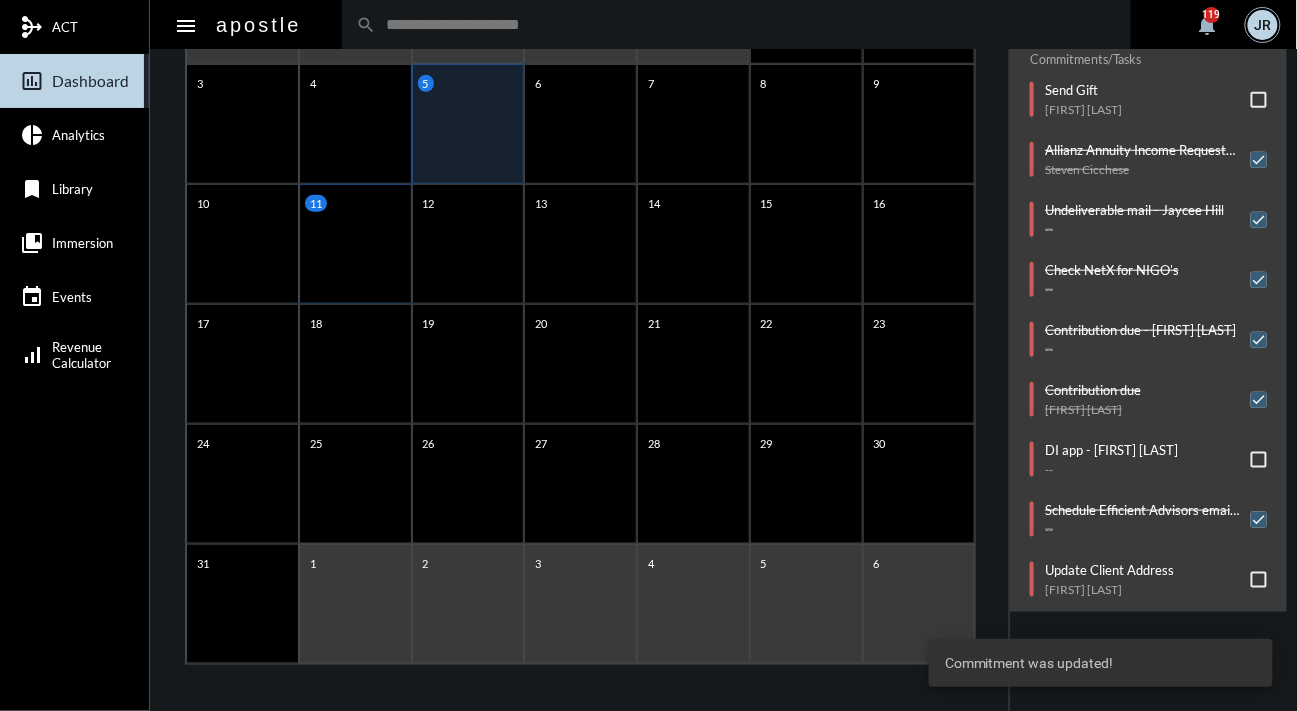 click on "11" 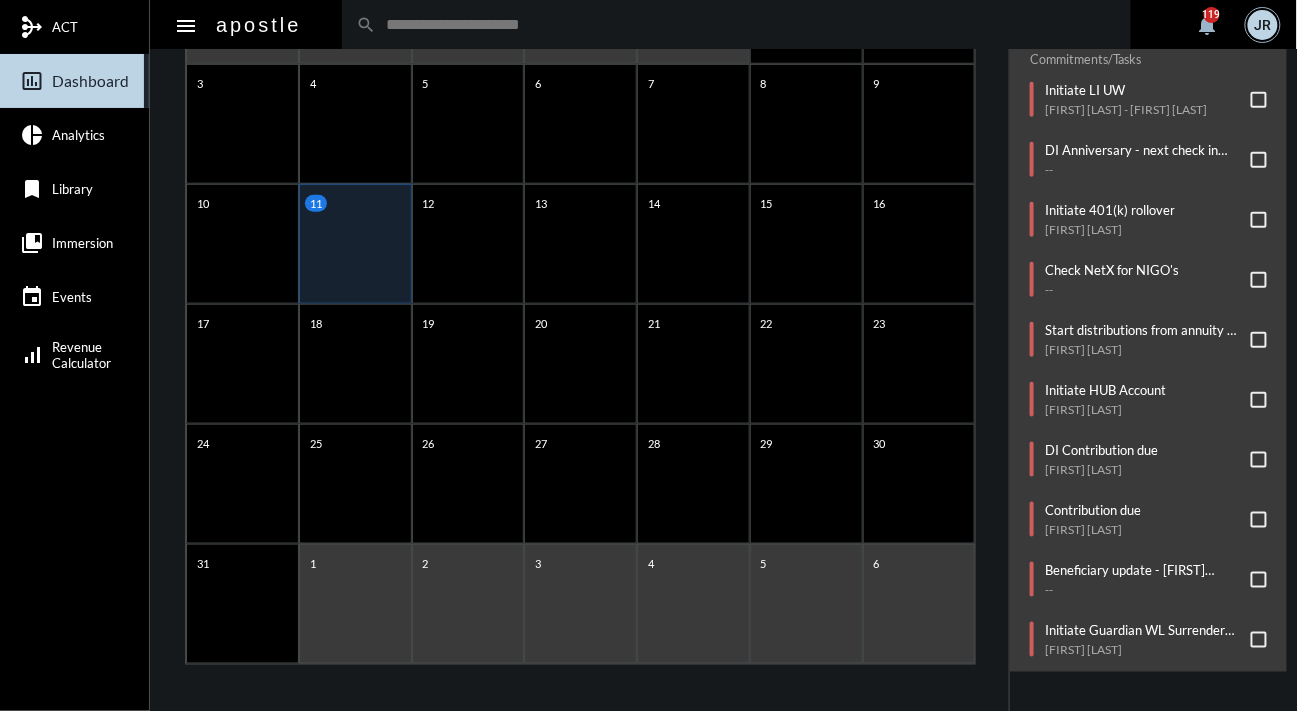 click on "arrow_left August 2025 arrow_right Sunday Monday Tuesday Wednesday Thursday Friday Saturday 27 28 29 30 31 1 2 3 4 5 6 7 8 9 10 11 12 13 14 15 16 17 18 19 20 21 22 23 24 25 26 27 28 29 30 31 1 2 3 4 5 6" 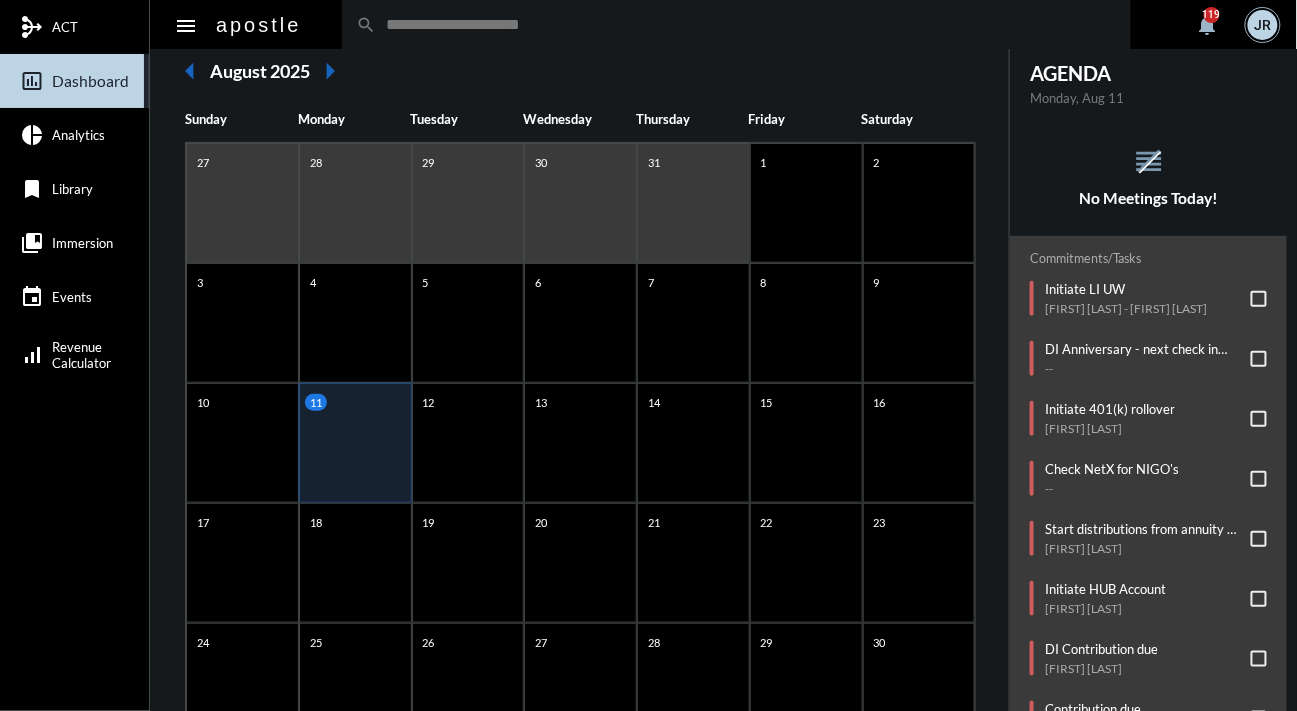 scroll, scrollTop: 79, scrollLeft: 0, axis: vertical 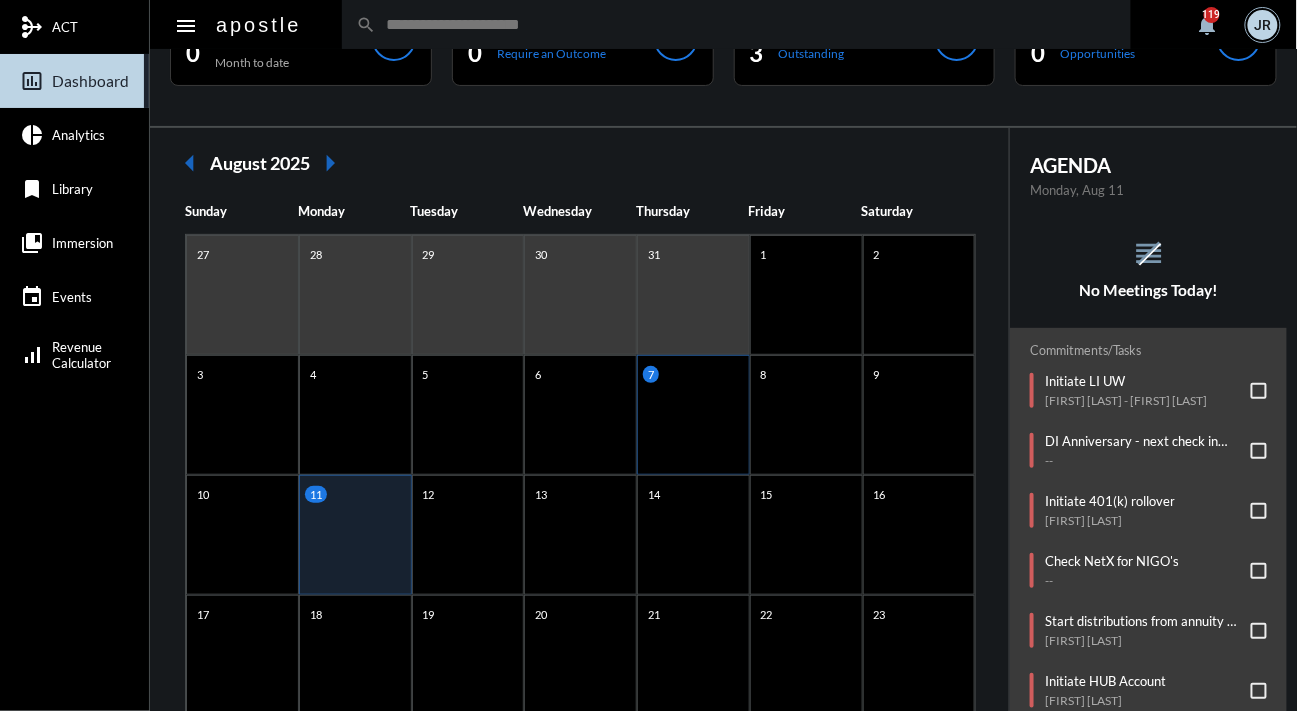 click on "7" 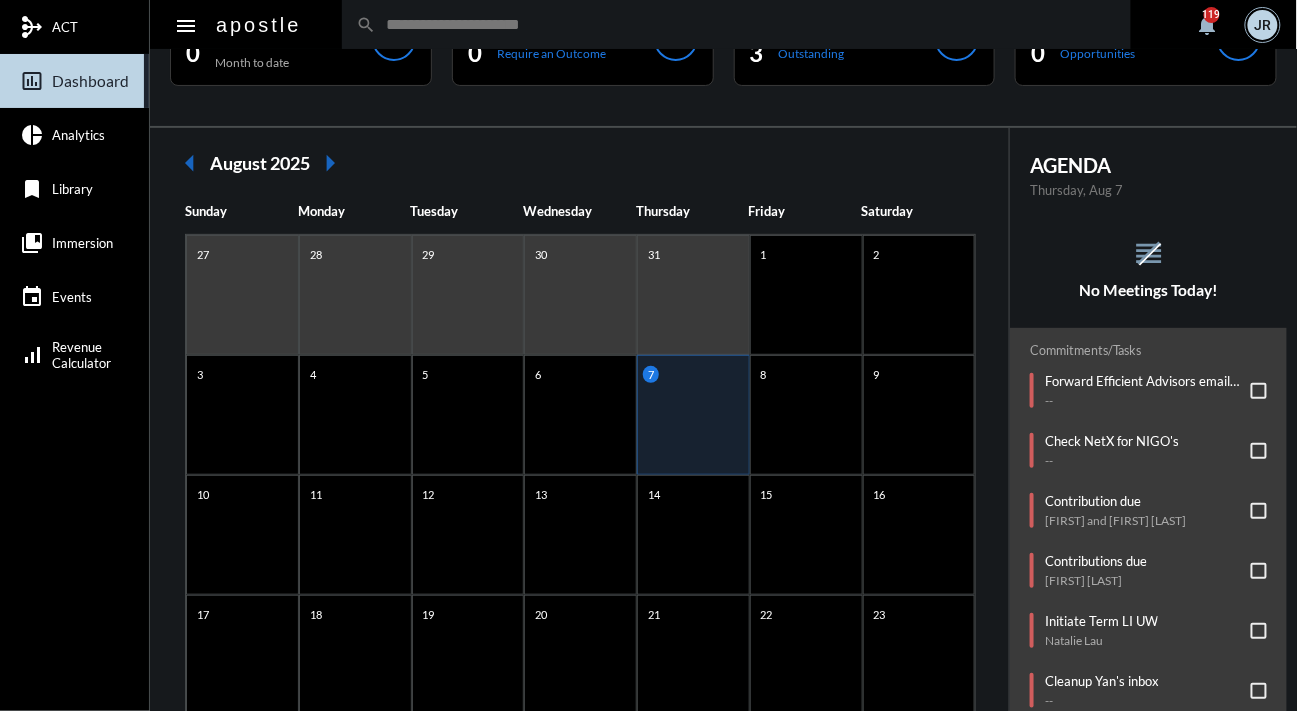 click on "Commitments/Tasks" 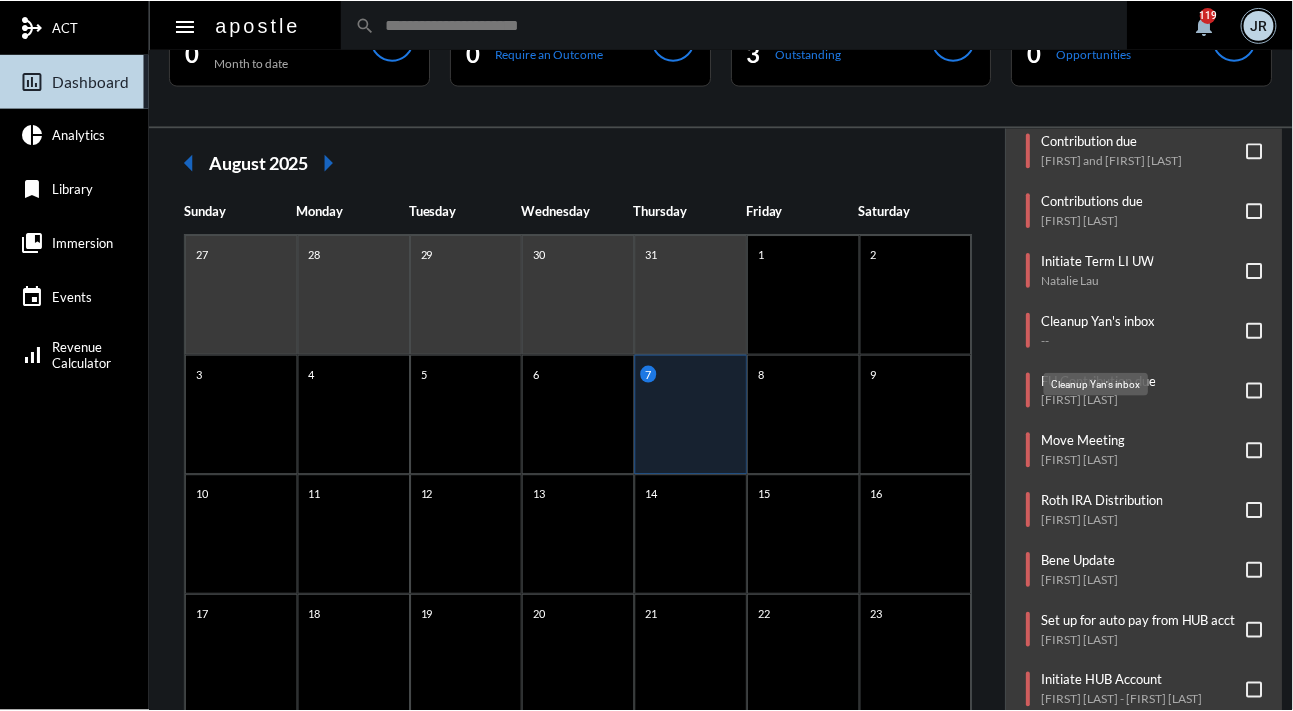 scroll, scrollTop: 363, scrollLeft: 0, axis: vertical 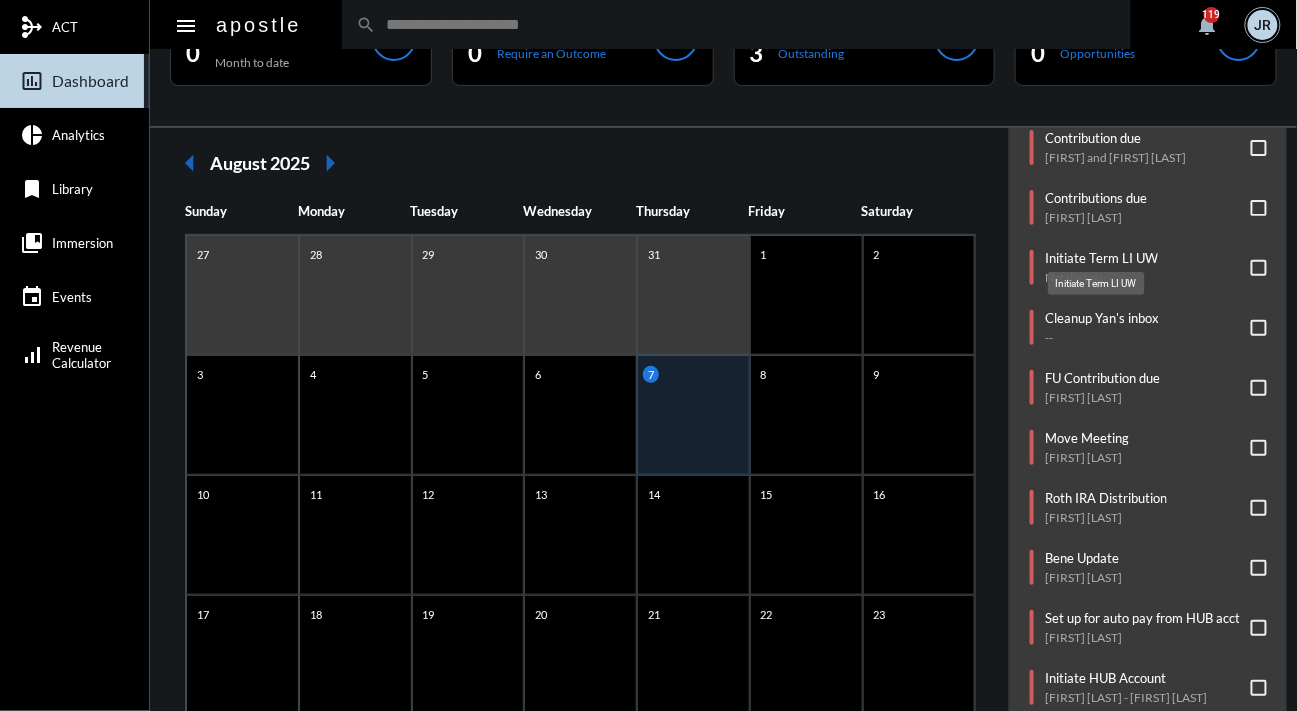 click on "Initiate Term LI UW" 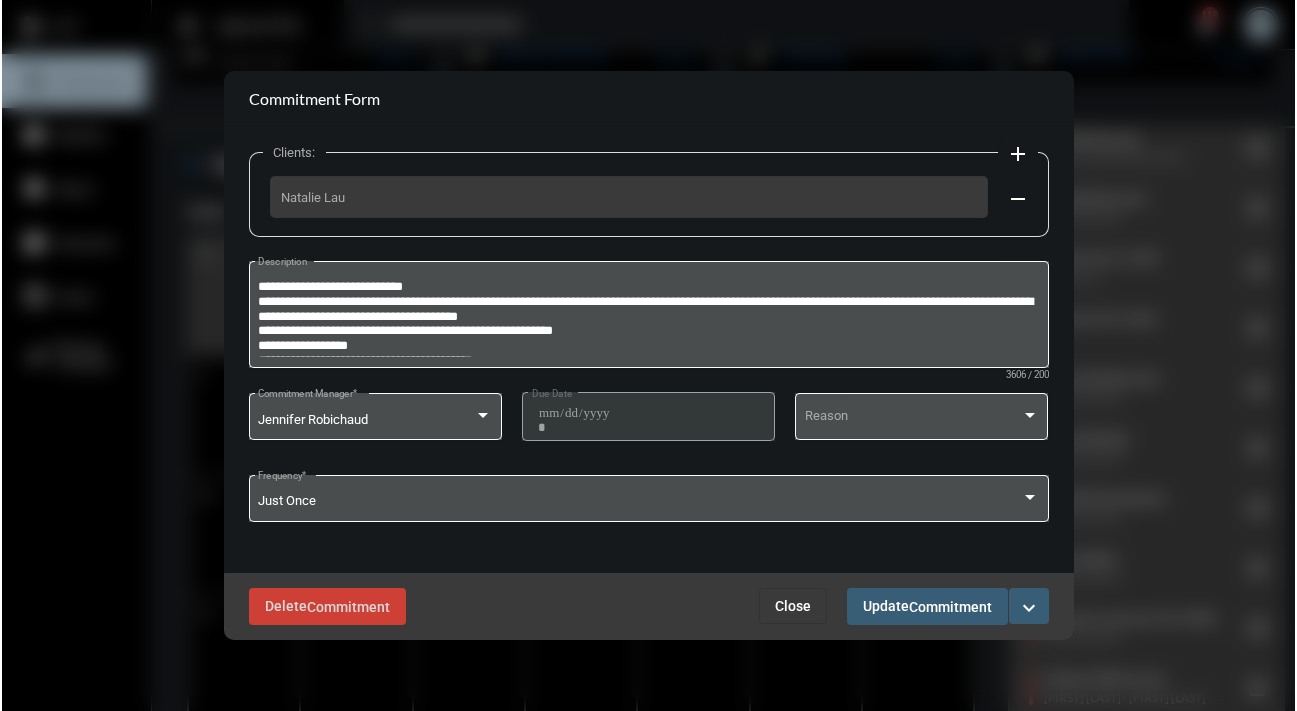 scroll, scrollTop: 0, scrollLeft: 0, axis: both 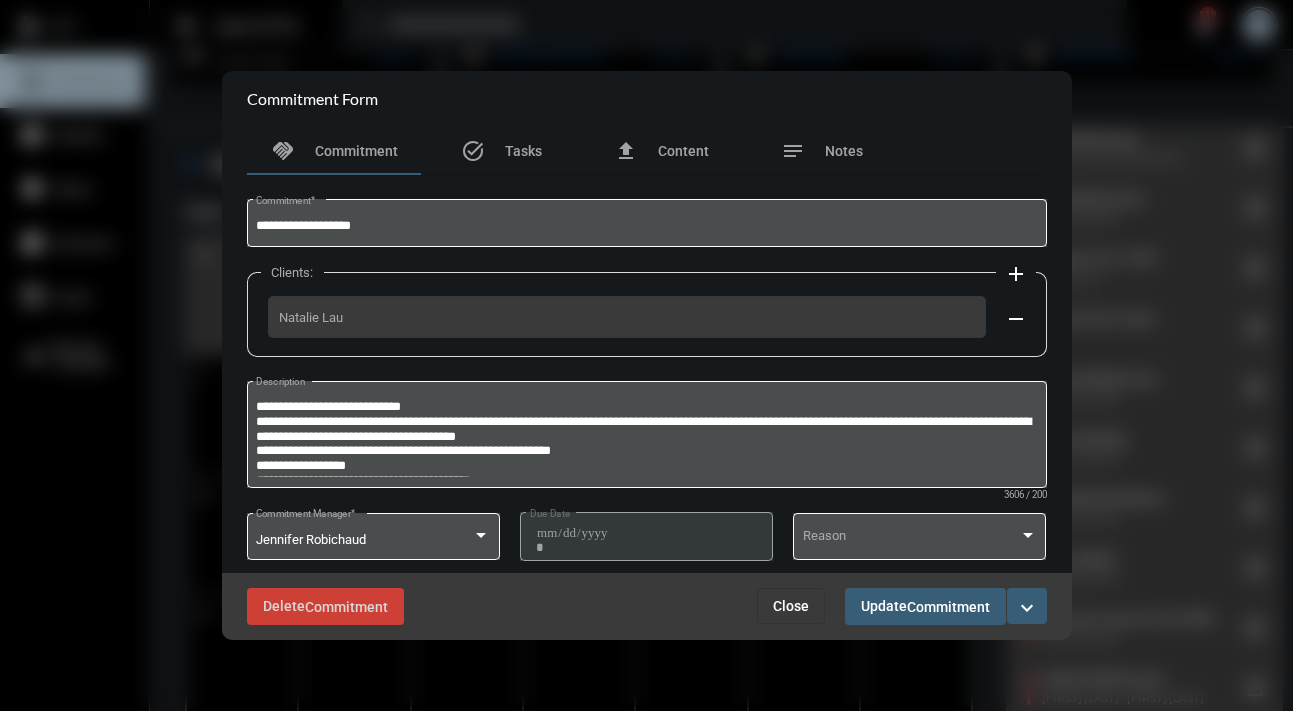 click on "expand_more" at bounding box center (1027, 608) 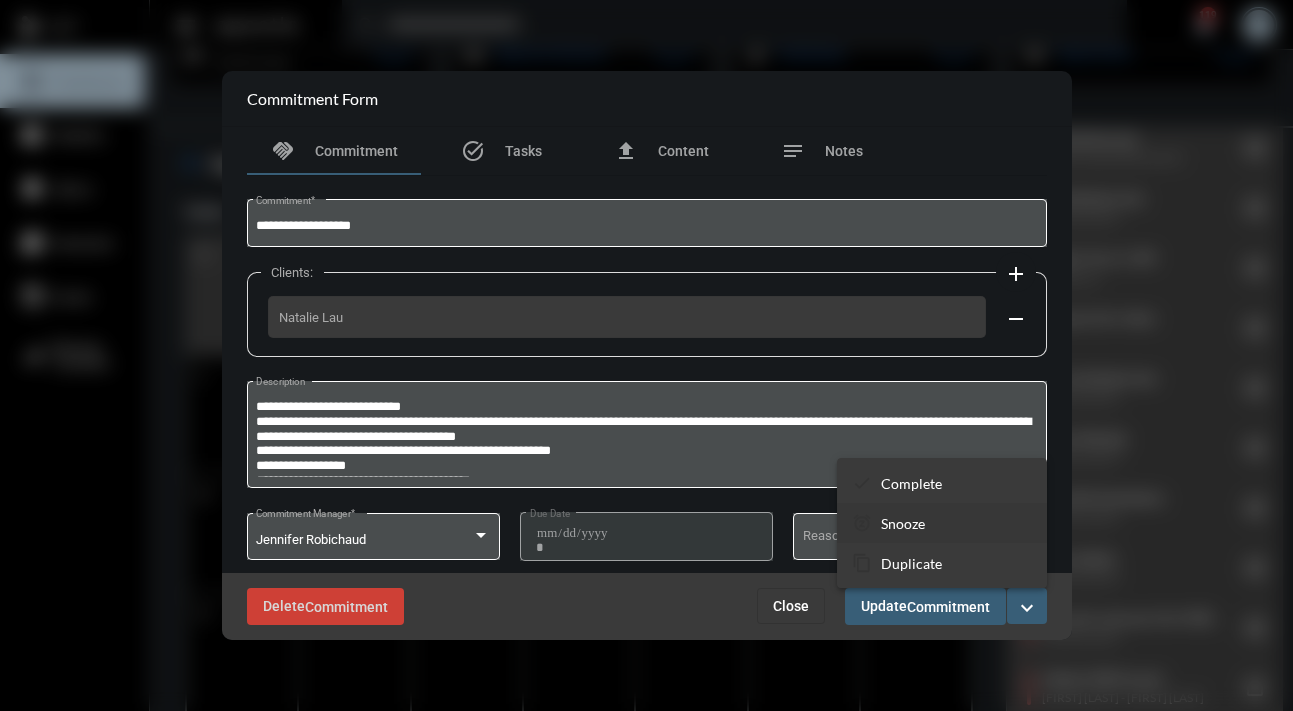 click on "Snooze" at bounding box center [903, 523] 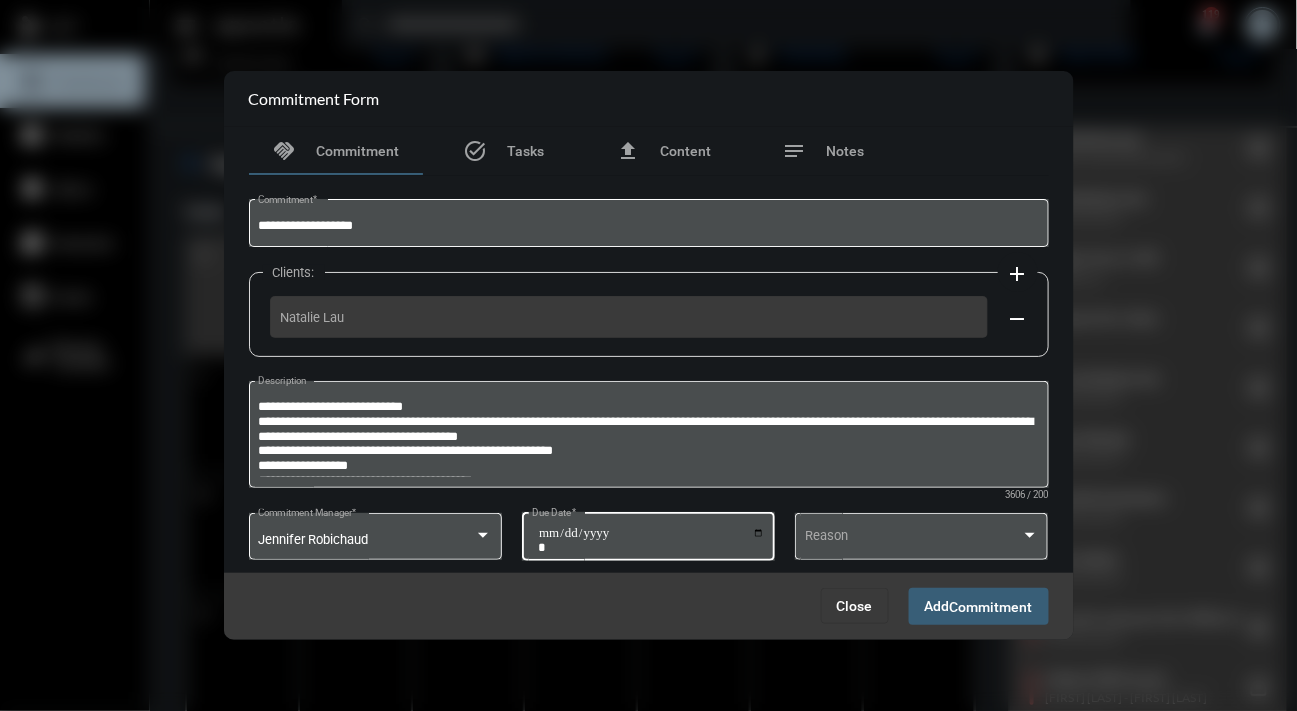 click on "**********" at bounding box center (651, 540) 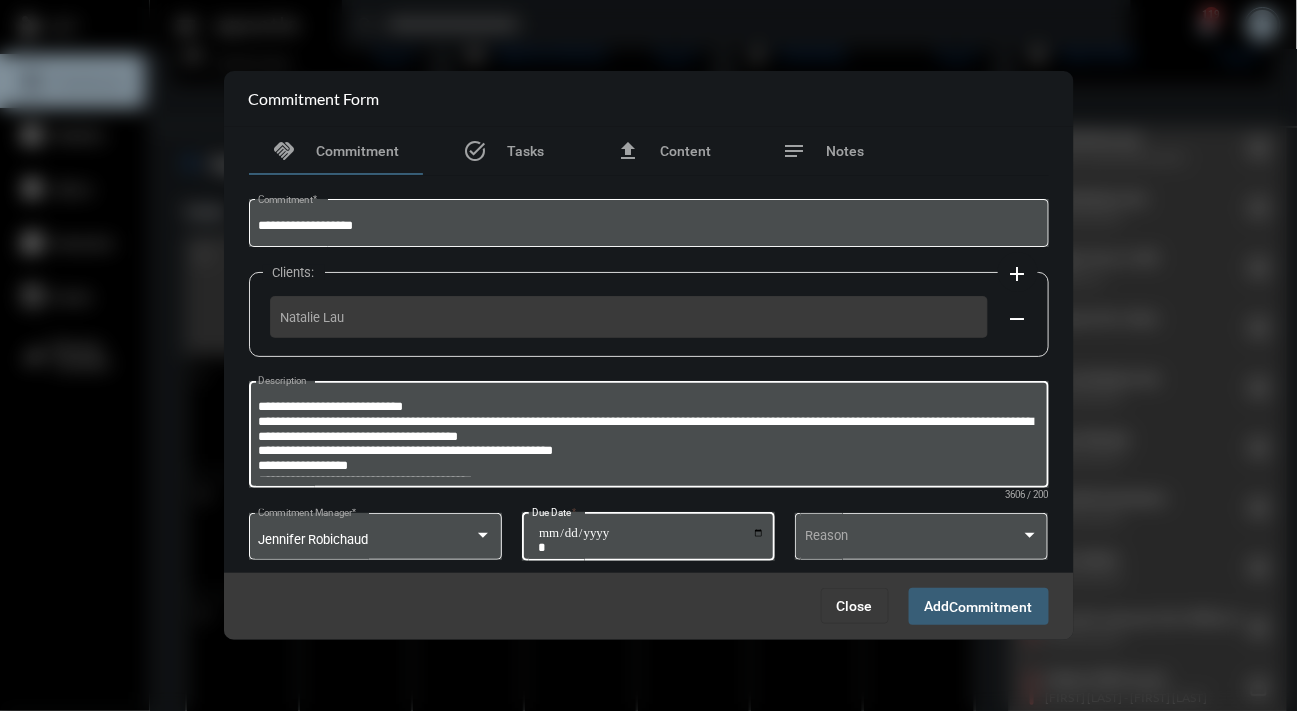 type on "**********" 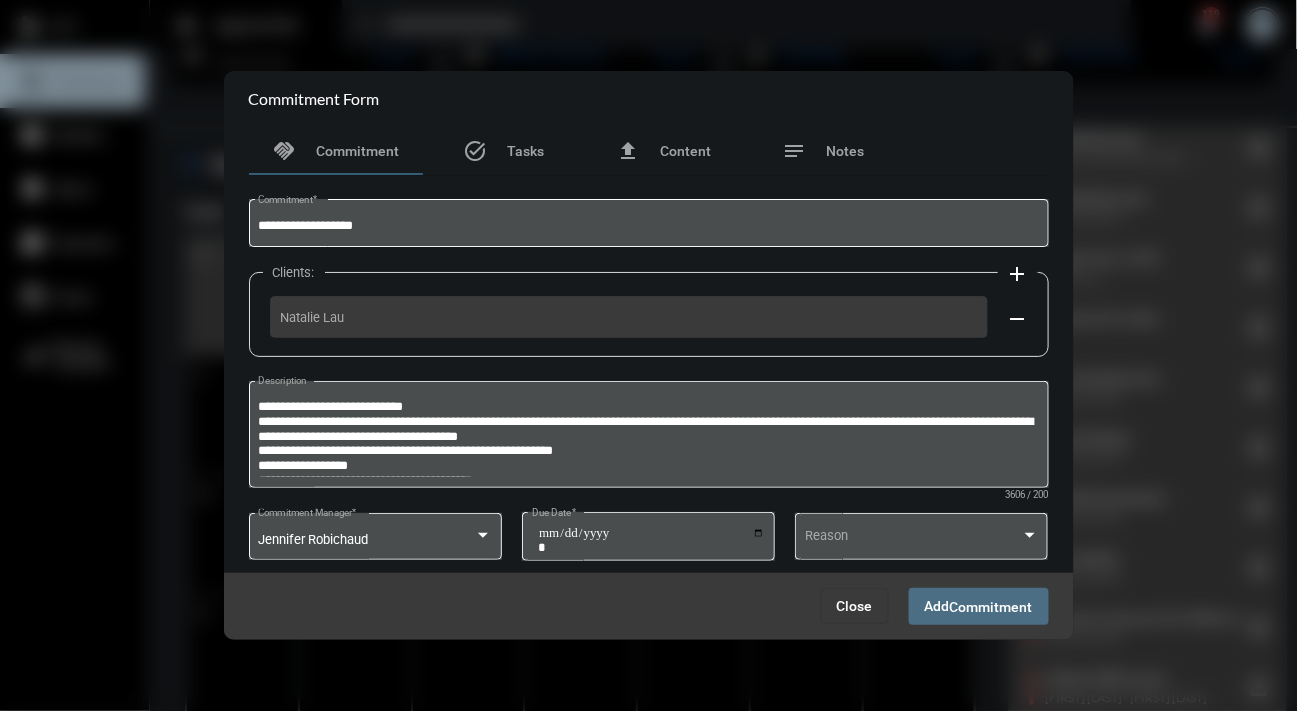 click on "Commitment" at bounding box center (991, 607) 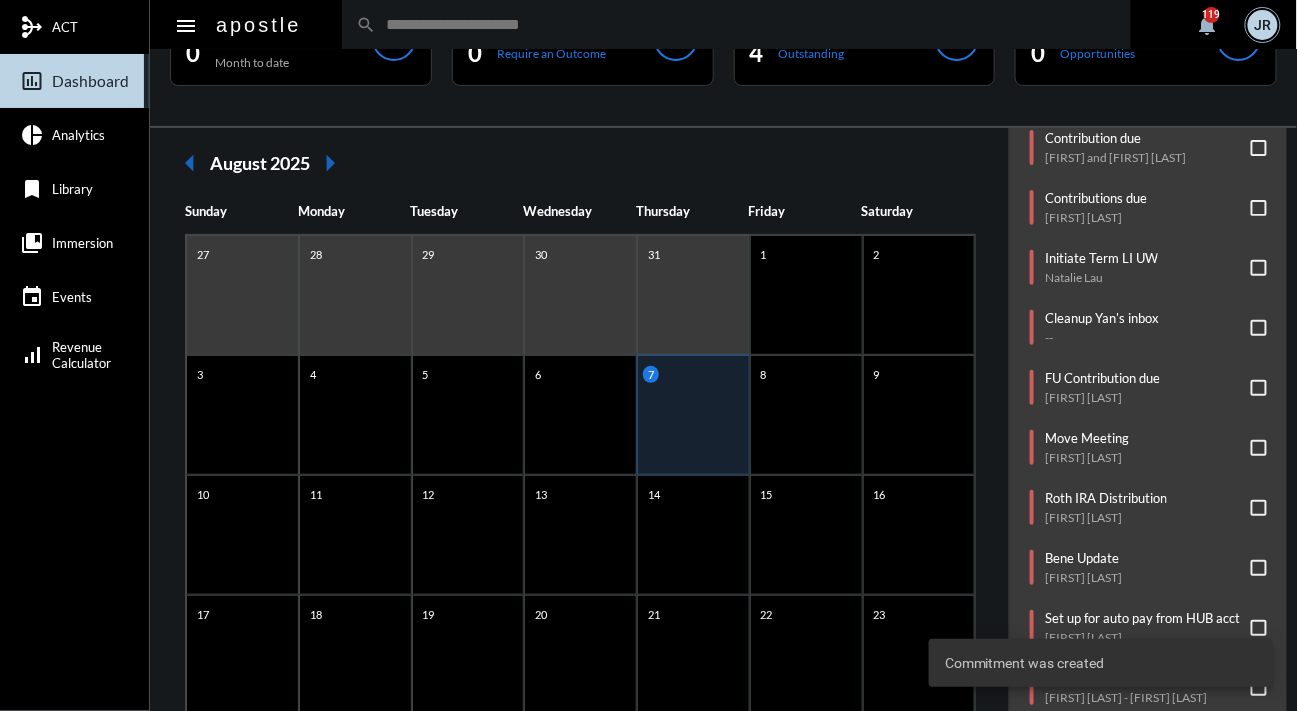 scroll, scrollTop: 338, scrollLeft: 0, axis: vertical 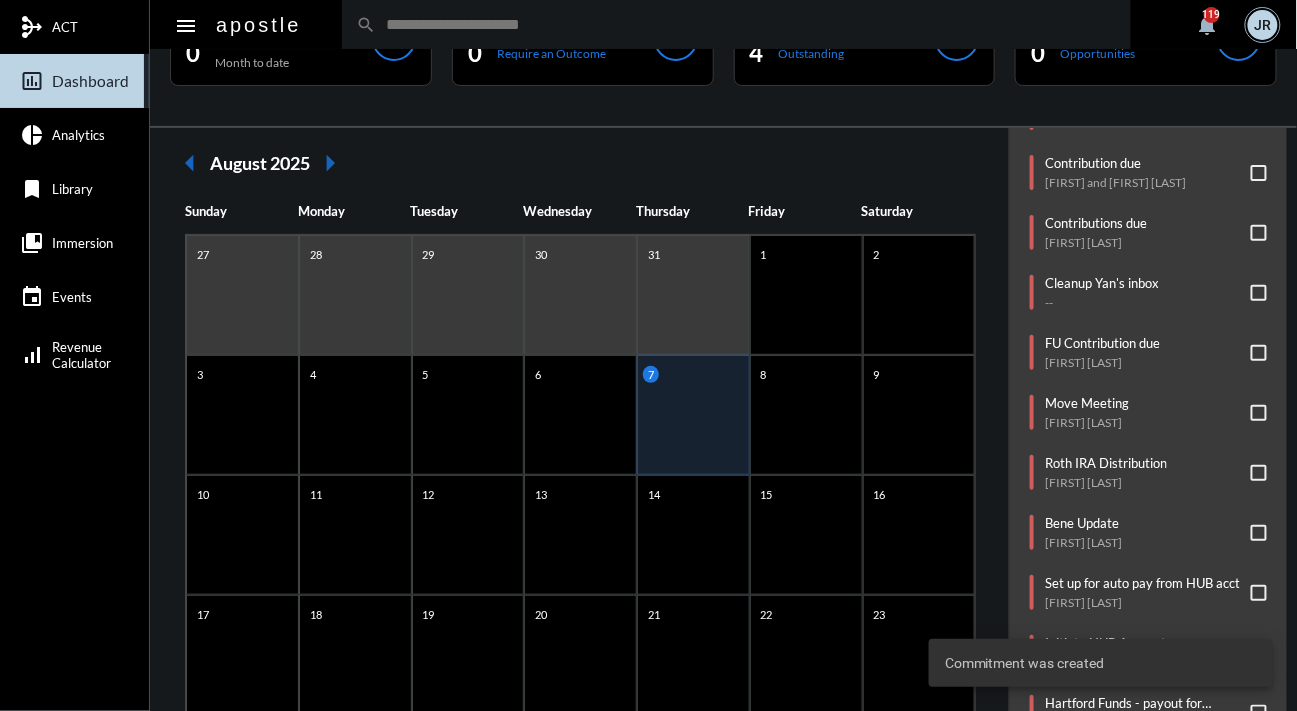 click on "Commitments/Tasks  Forward Efficient Advisors email to Caroline   --     Check NetX for NIGO's   --     Contribution due   Joe and Gail Naimoli     Contributions due   Lauren Cooper     Cleanup Yan's inbox   --     FU Contribution due   Jeff Delpapa     Move Meeting   Erik Holzwanger     Roth IRA Distribution   Shimon Danino     Bene Update   Emily Ehlers     Set up for auto pay from HUB acct   Samantha Pisani     Initiate HUB Account   Matthew Channen - June Channen     Hartford Funds - payout for Kathryn Riley   --     BIDMC 2025-2026 emails   --     Initiate Investment Advisory Account   Matthew Channen - June Channen     Address Update   Gurcharan Singh     Newborn photo session w/Pear Tree   Katharine Mathews" 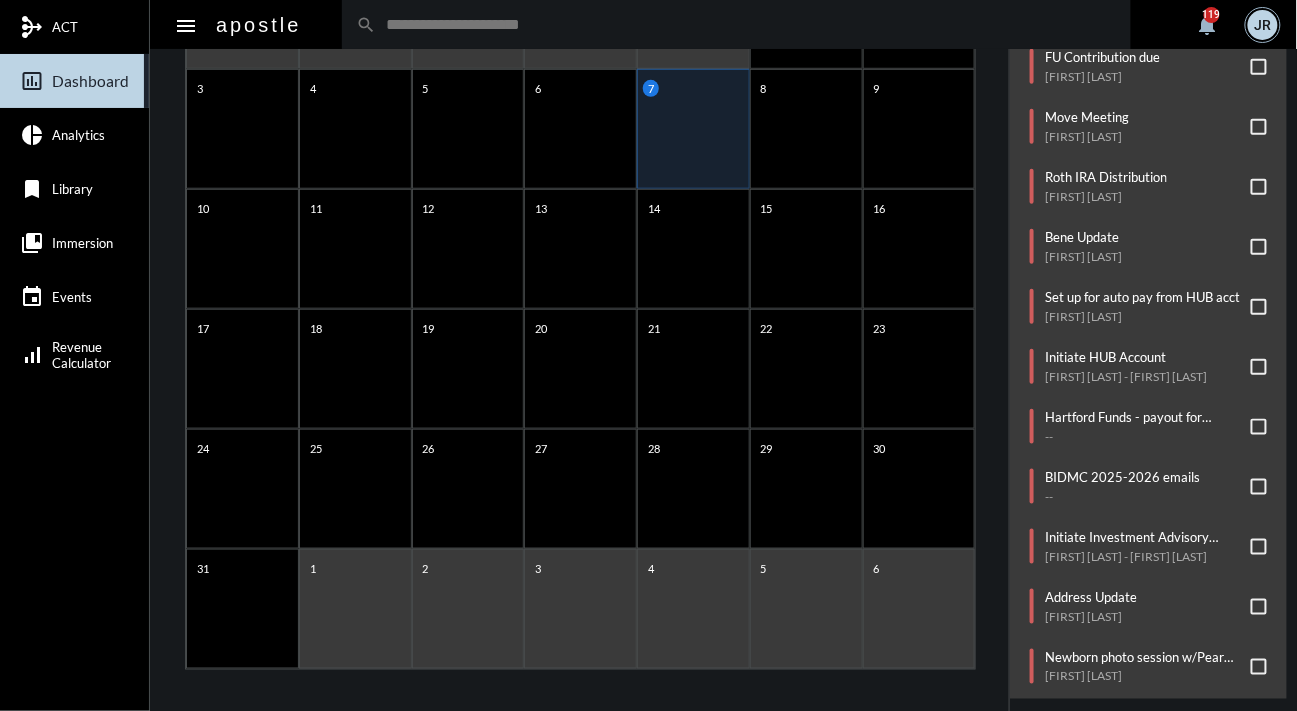 scroll, scrollTop: 370, scrollLeft: 0, axis: vertical 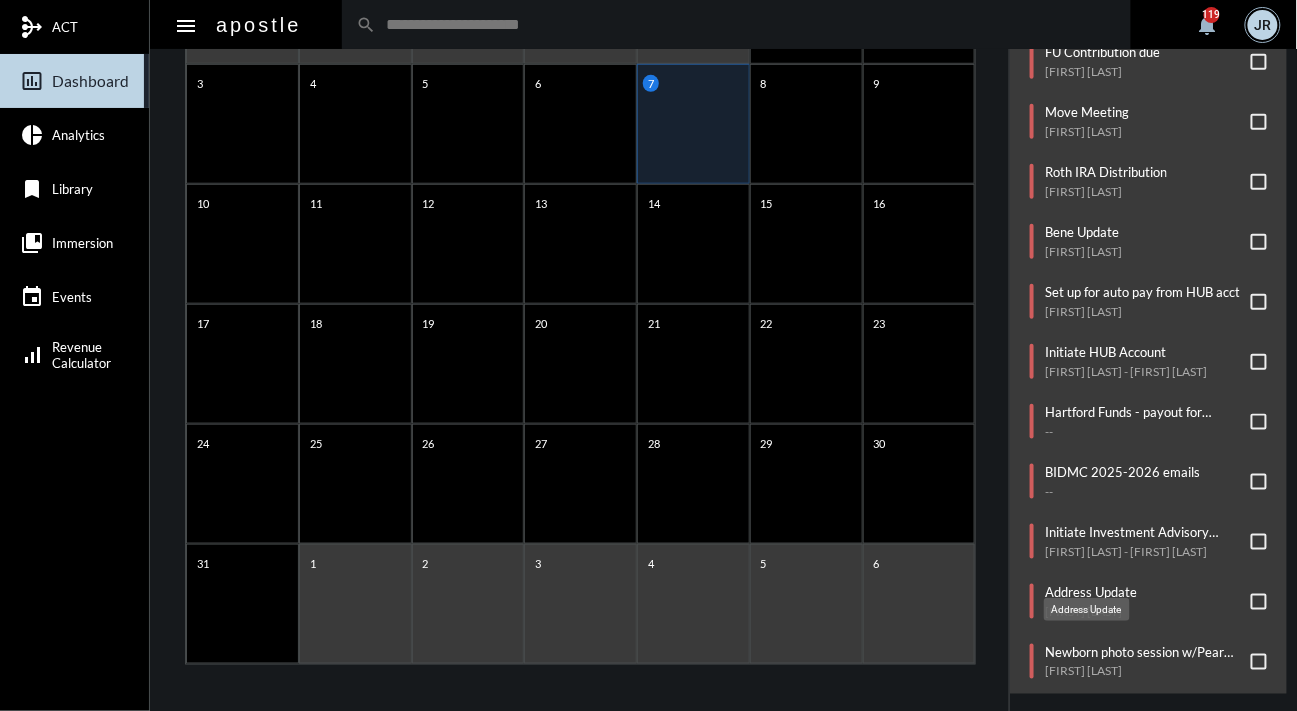 click on "Address Update" 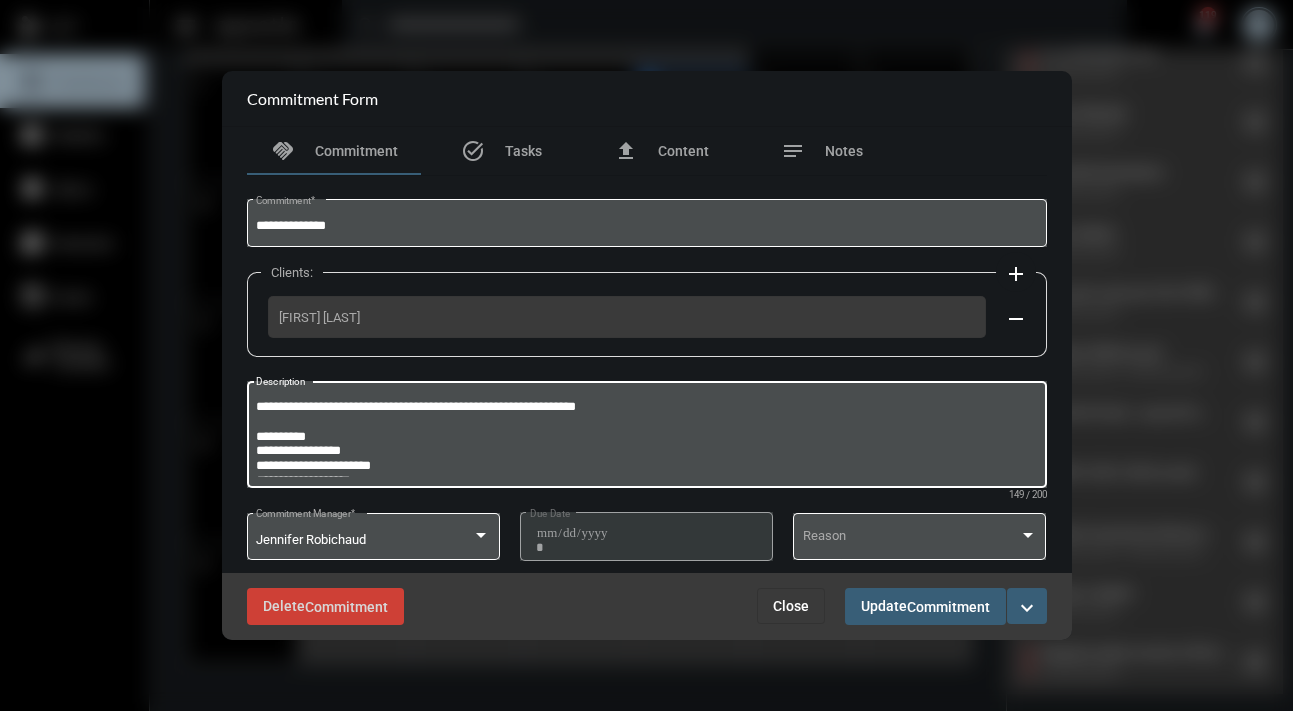 drag, startPoint x: 389, startPoint y: 406, endPoint x: 181, endPoint y: 406, distance: 208 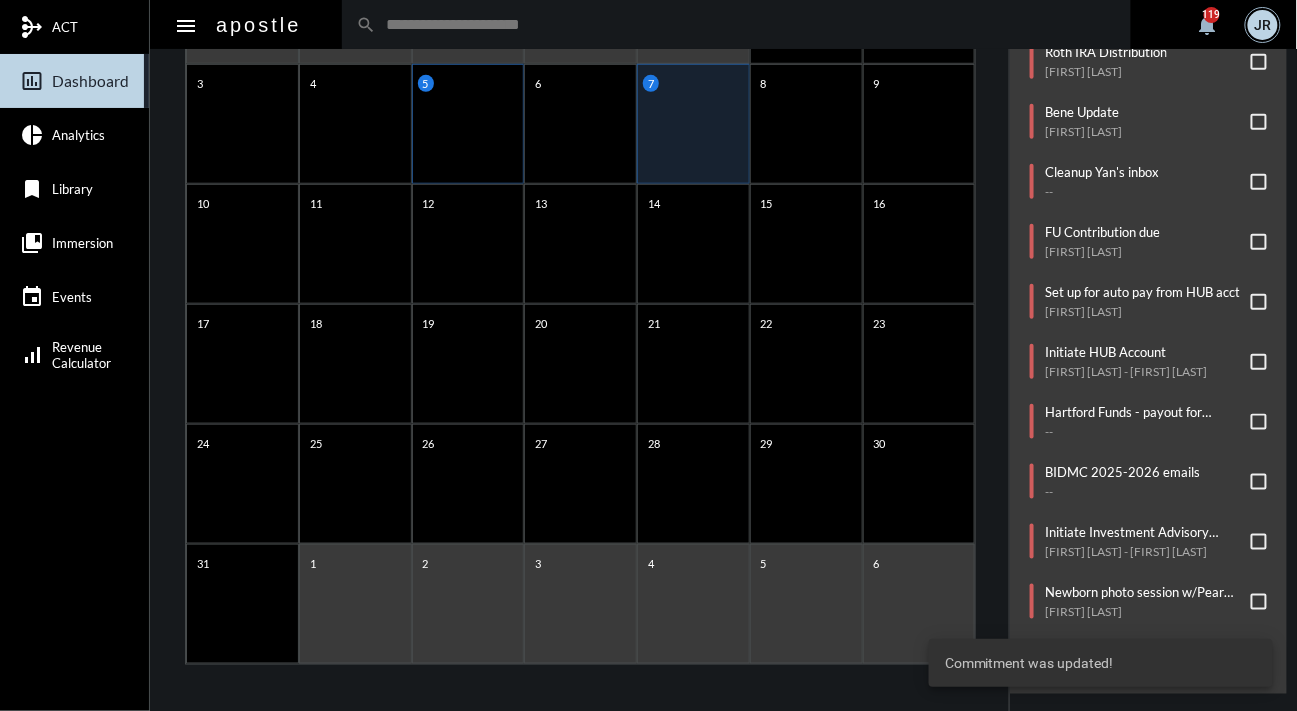 click on "5" 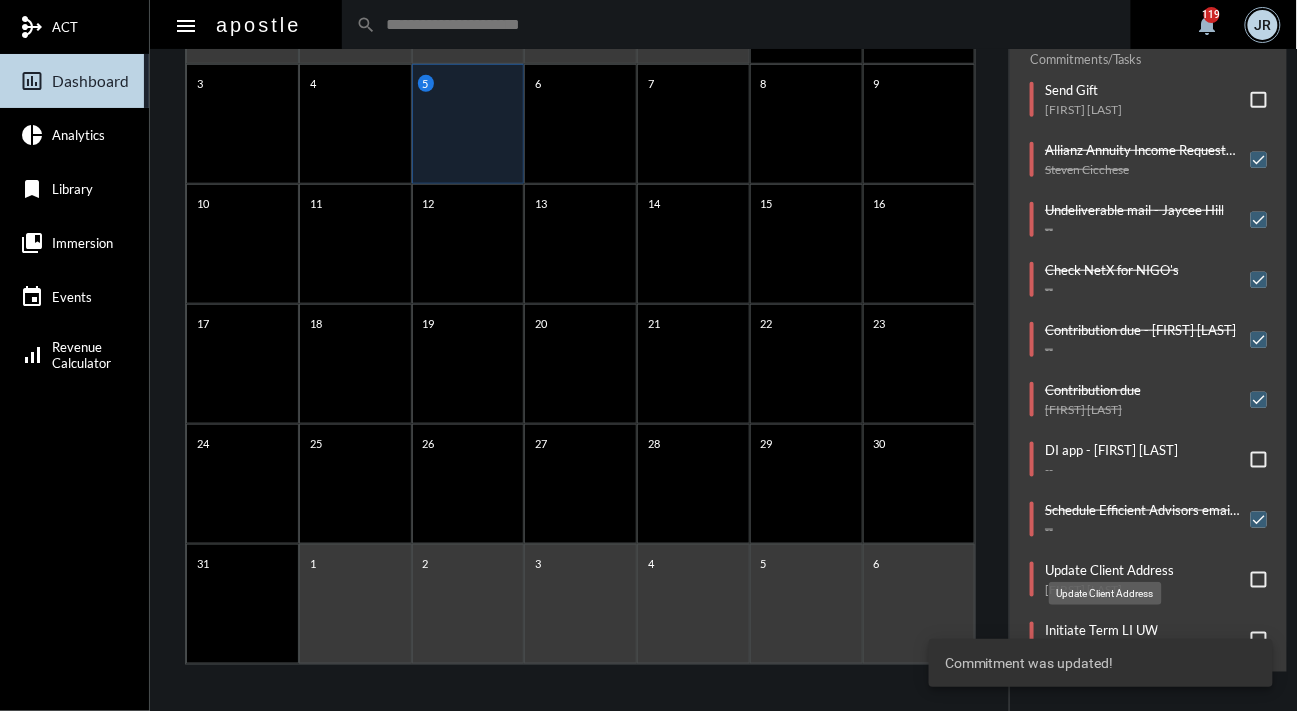 click on "Update Client Address" 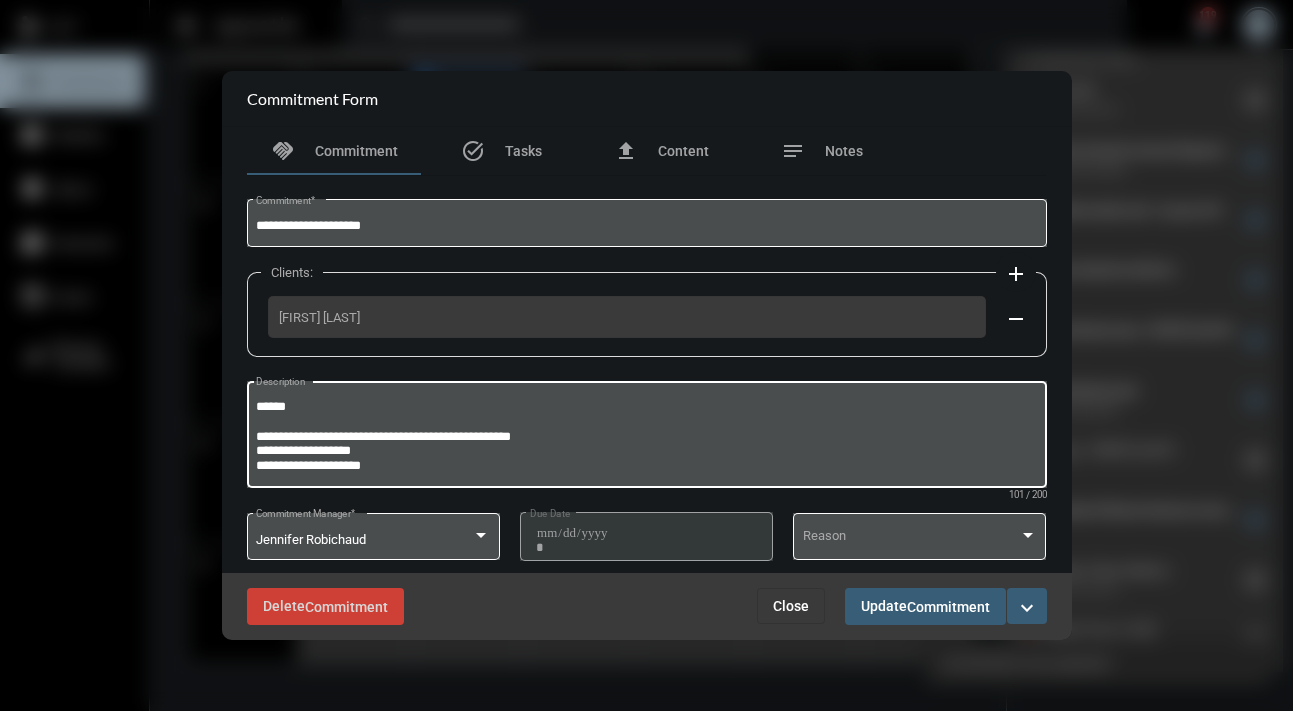 click on "**********" at bounding box center [646, 437] 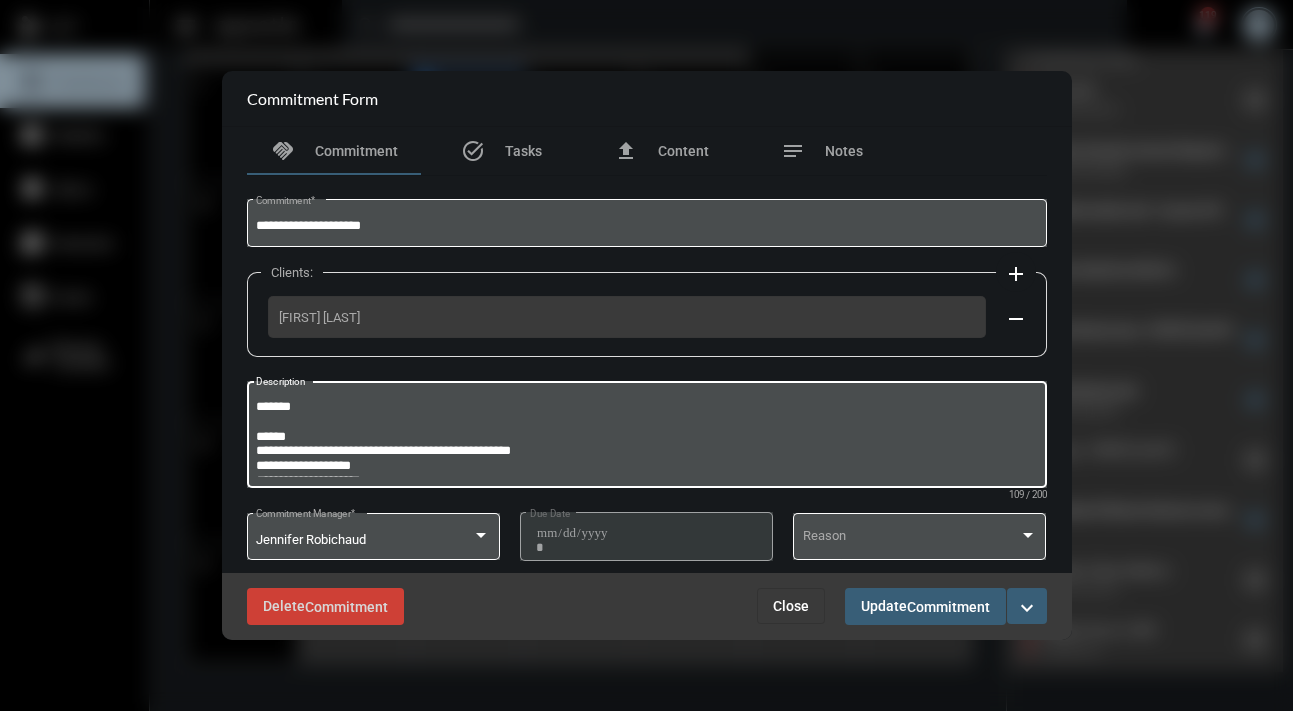 paste on "**********" 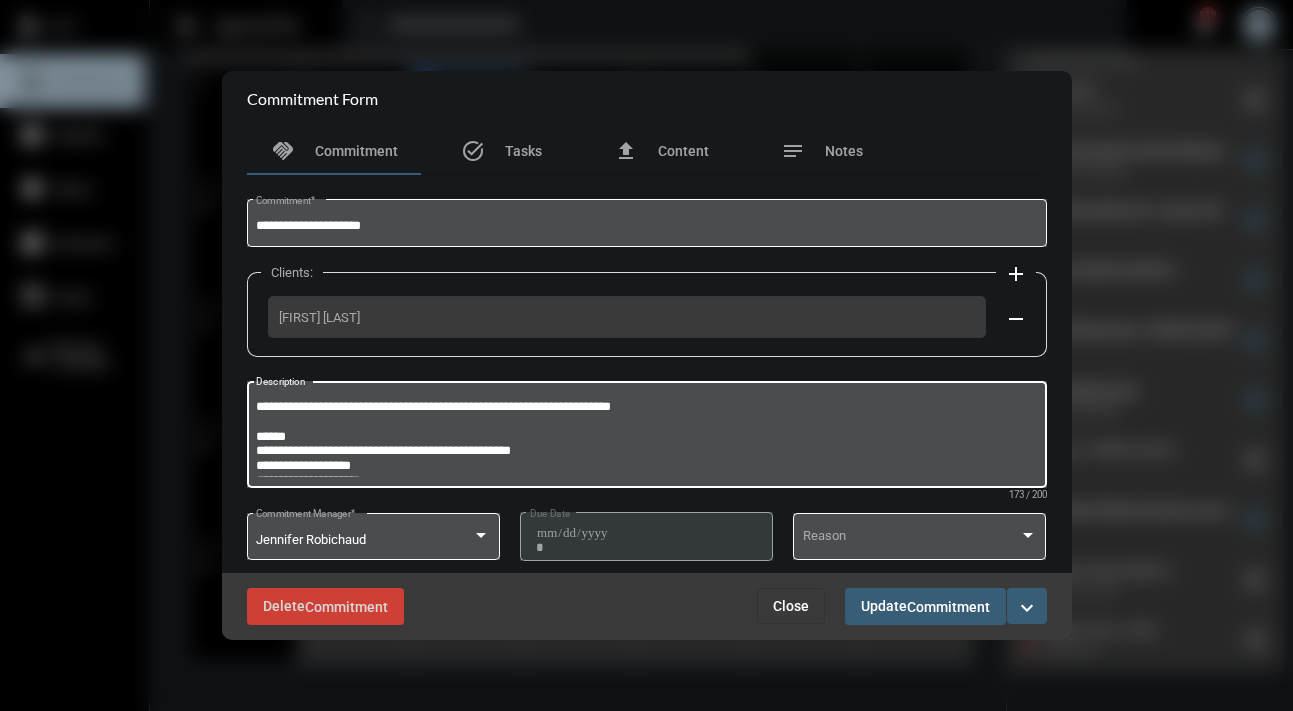 click on "**********" at bounding box center (646, 437) 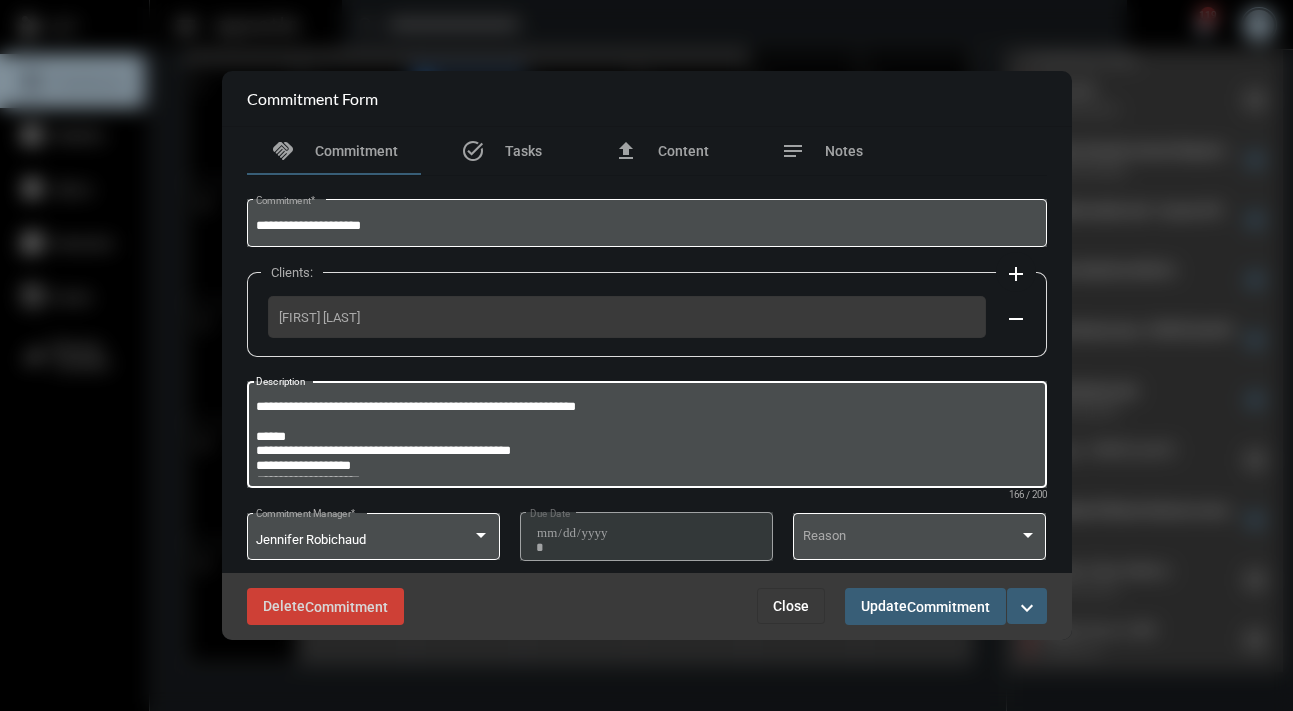 type on "**********" 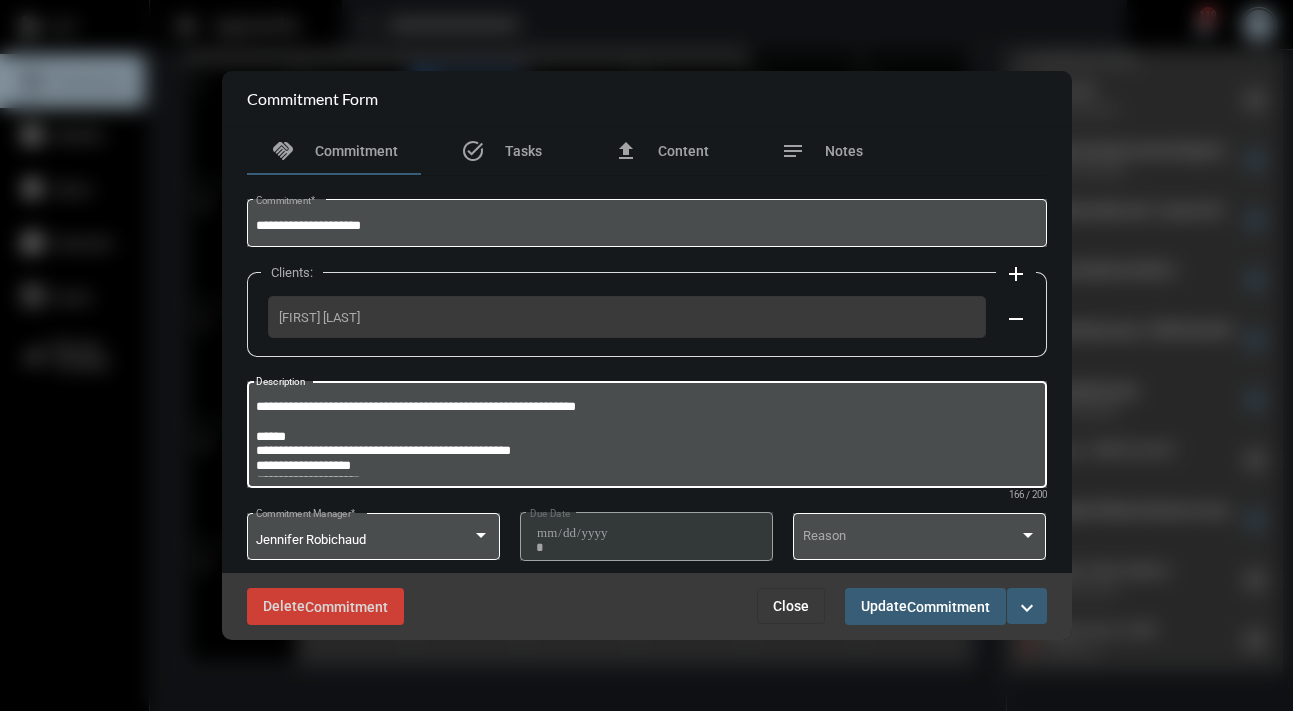 click on "expand_more" at bounding box center [1027, 608] 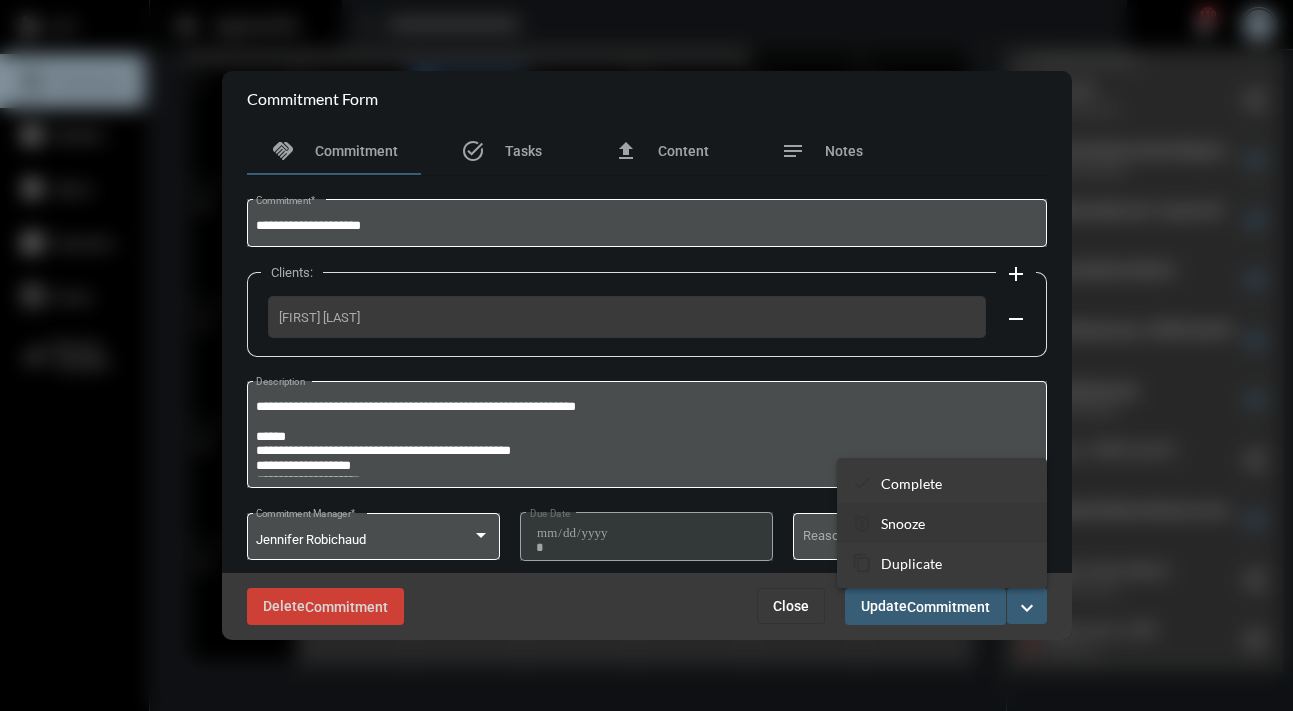 click on "Snooze" at bounding box center [903, 523] 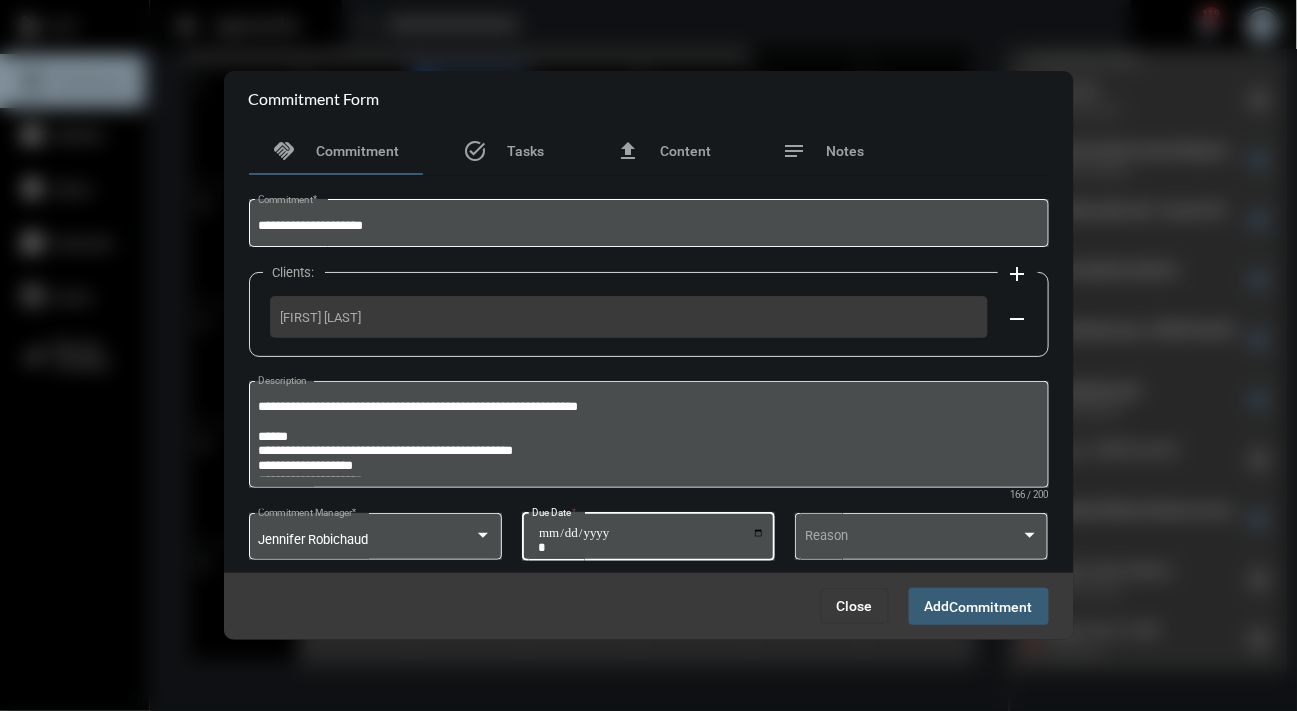 click on "**********" at bounding box center [651, 540] 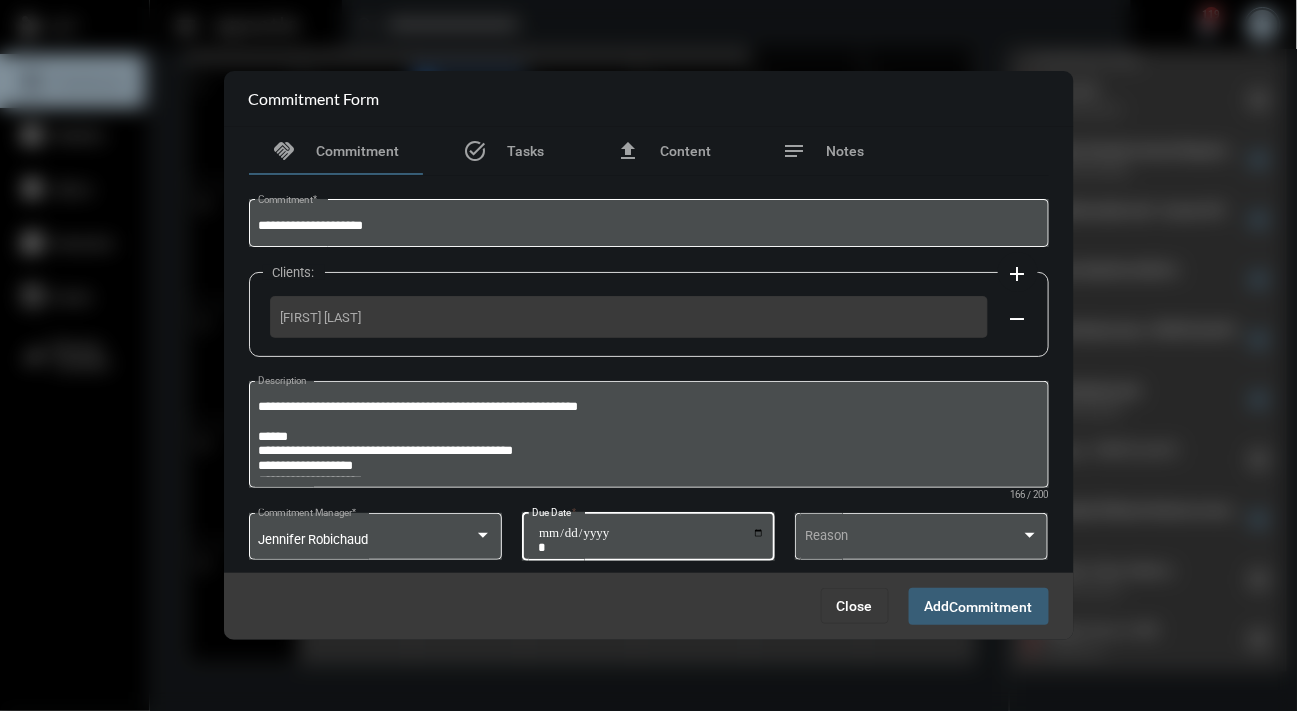 click on "Add   Commitment" at bounding box center [979, 606] 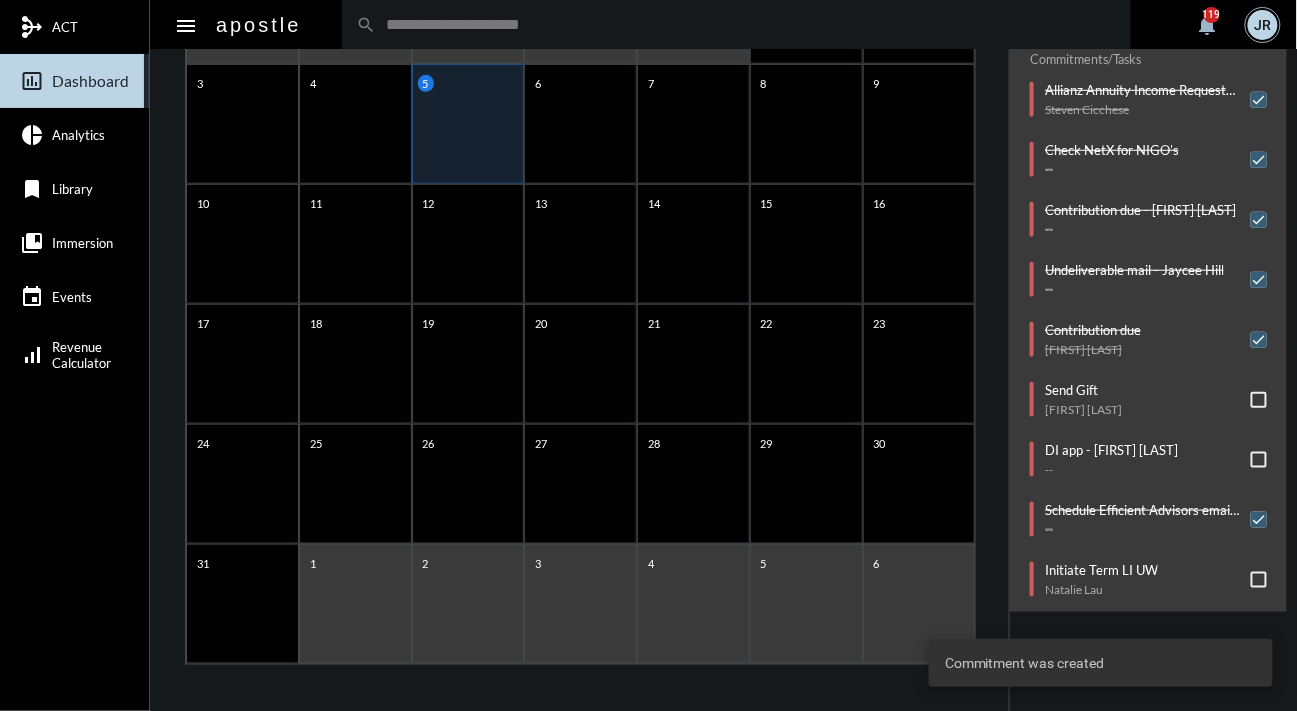 click on "arrow_left August 2025 arrow_right Sunday Monday Tuesday Wednesday Thursday Friday Saturday 27 28 29 30 31 1 2 3 4 5 6 7 8 9 10 11 12 13 14 15 16 17 18 19 20 21 22 23 24 25 26 27 28 29 30 31 1 2 3 4 5 6" 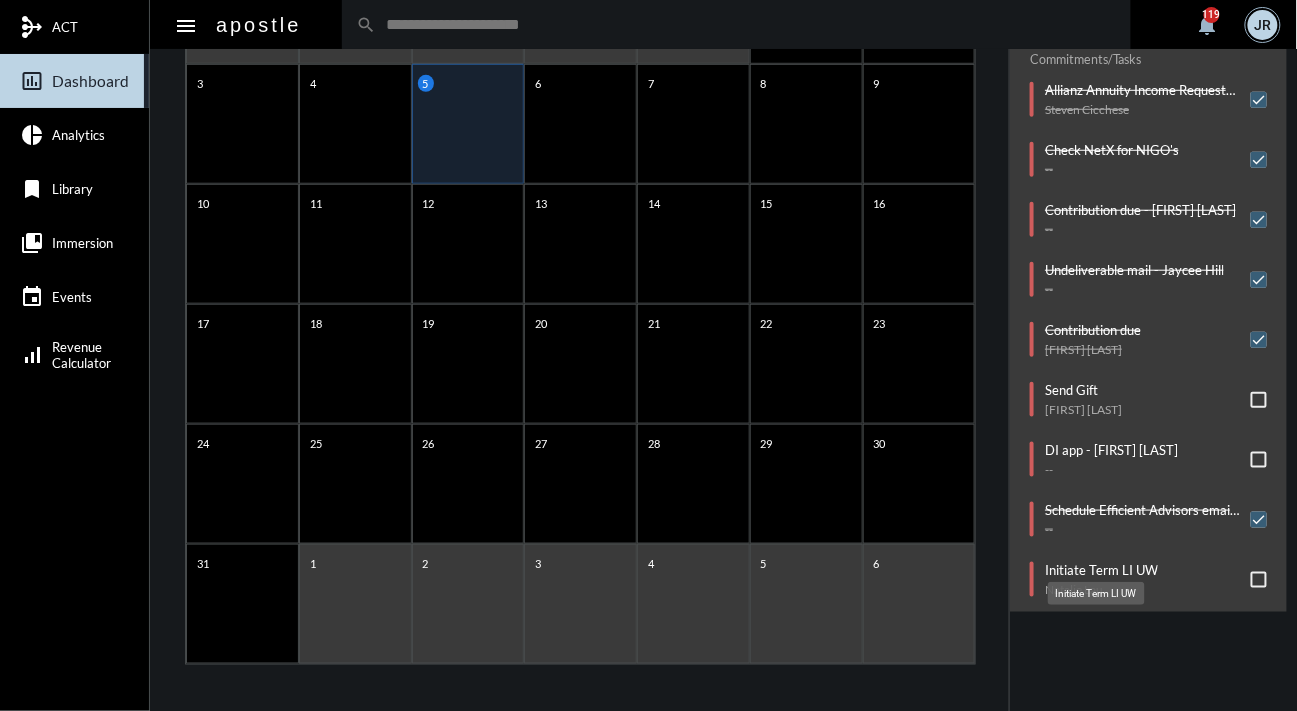 click on "Initiate Term LI UW" 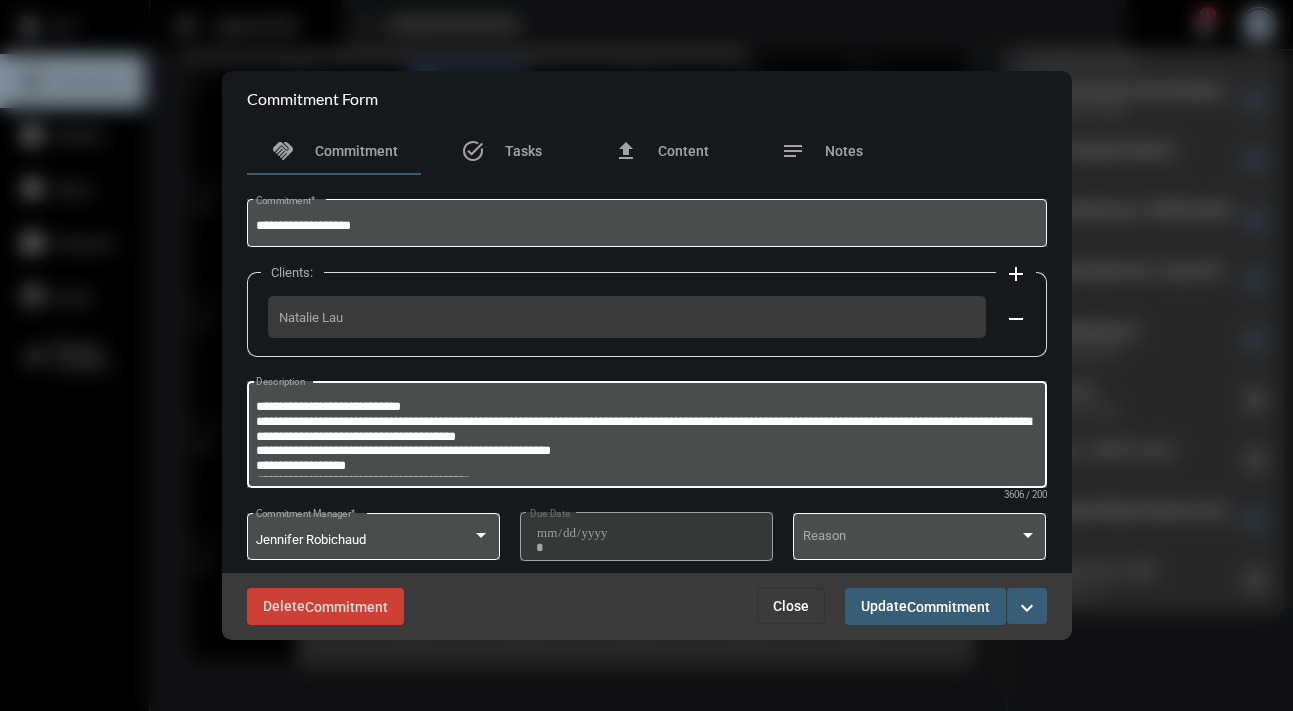 click on "Description" at bounding box center (646, 437) 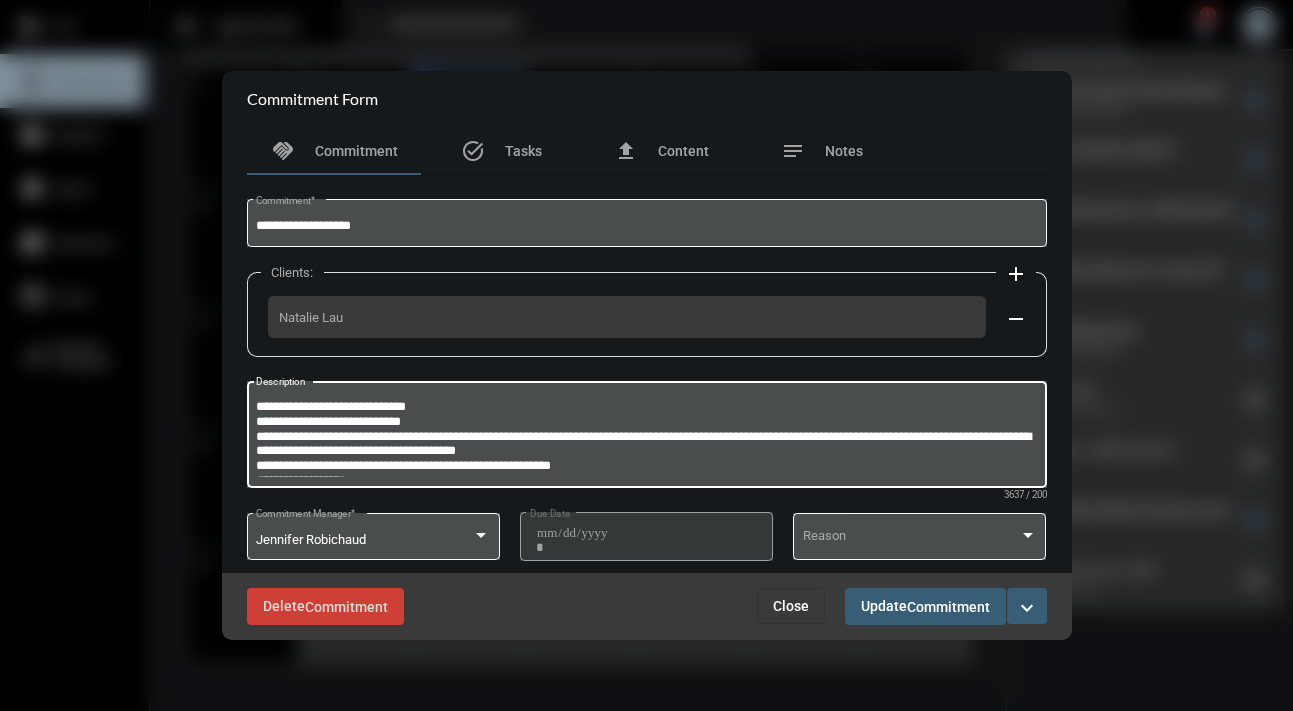 click on "Description" at bounding box center (646, 437) 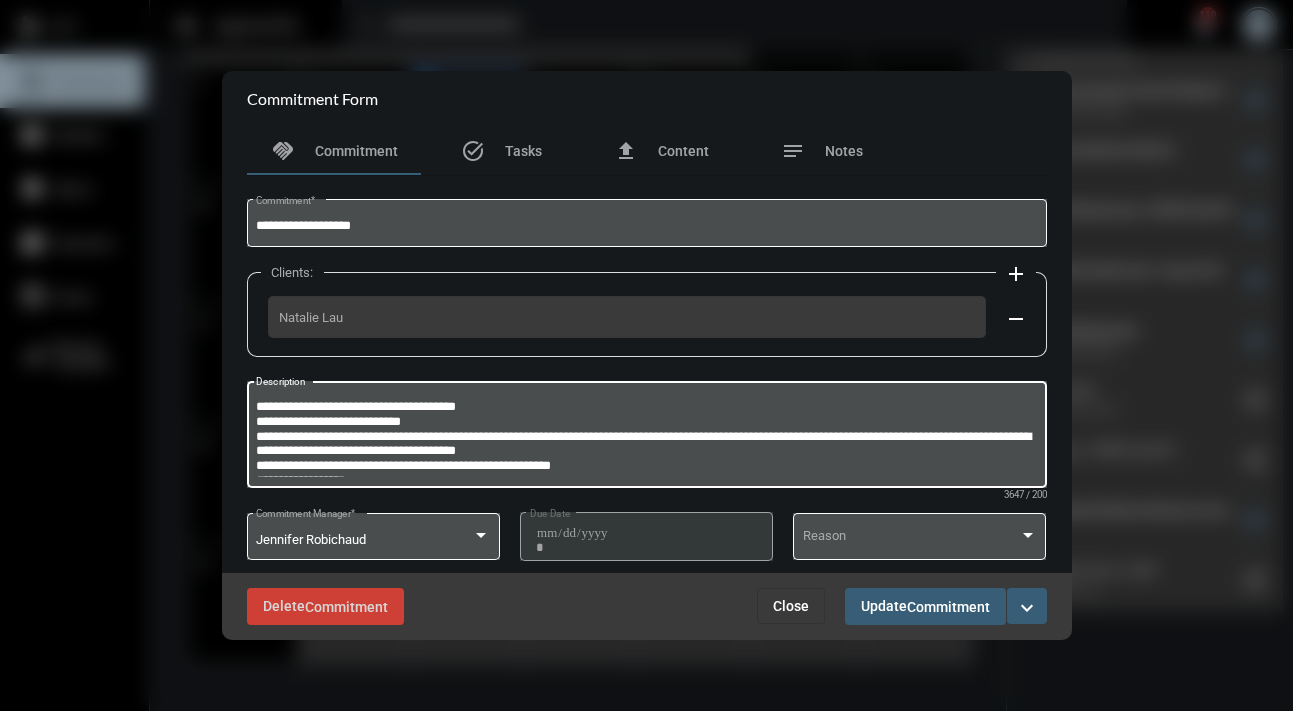type on "**********" 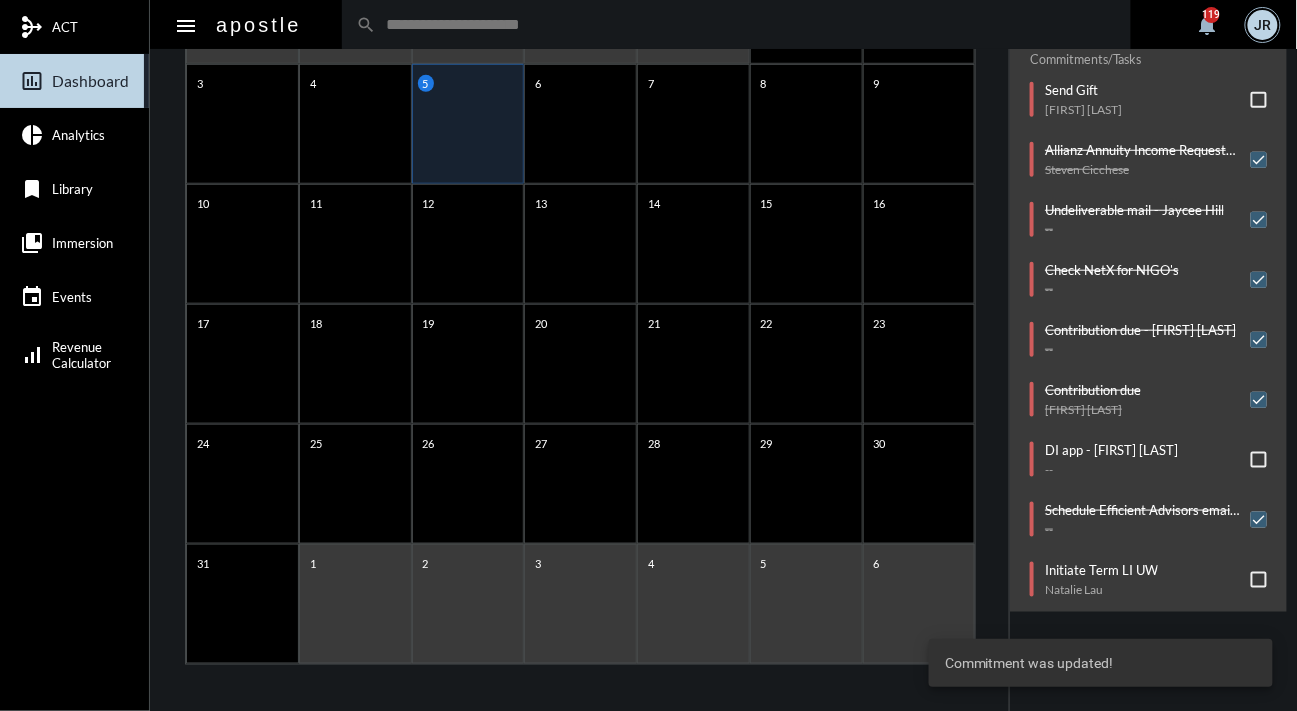 click at bounding box center [1259, 580] 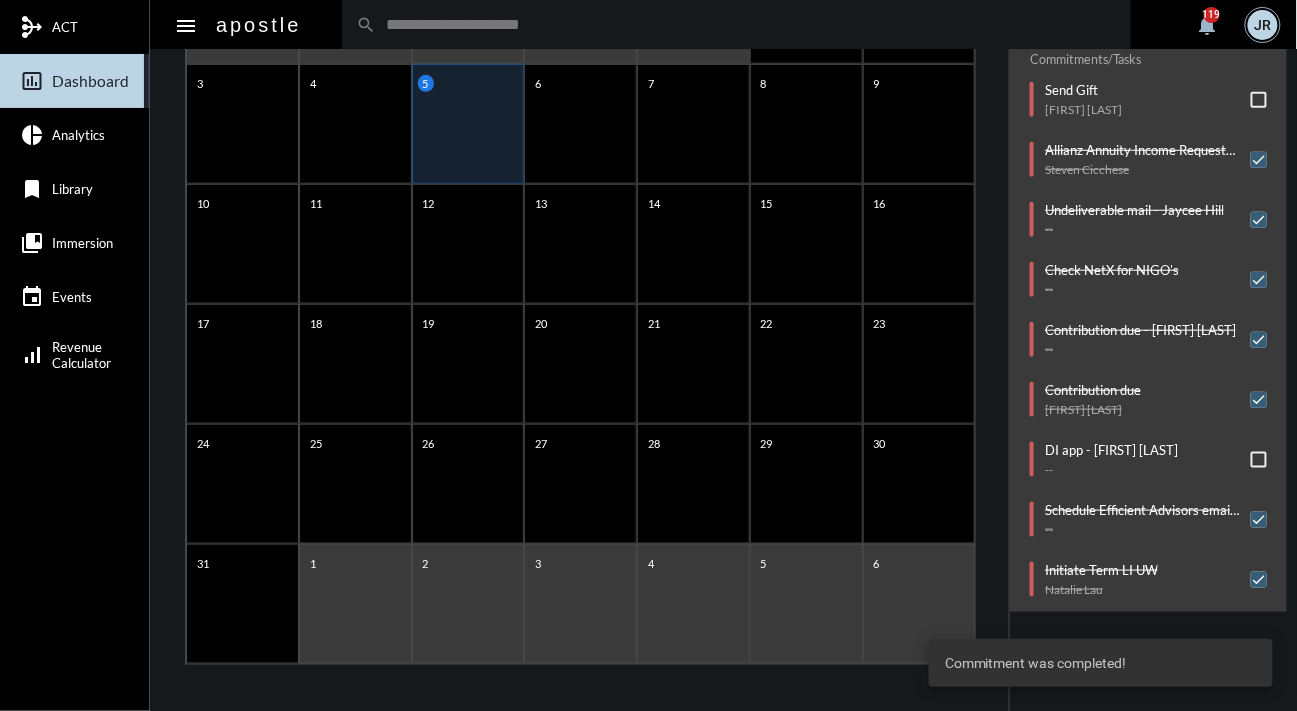 click on "arrow_left August 2025 arrow_right Sunday Monday Tuesday Wednesday Thursday Friday Saturday 27 28 29 30 31 1 2 3 4 5 6 7 8 9 10 11 12 13 14 15 16 17 18 19 20 21 22 23 24 25 26 27 28 29 30 31 1 2 3 4 5 6" 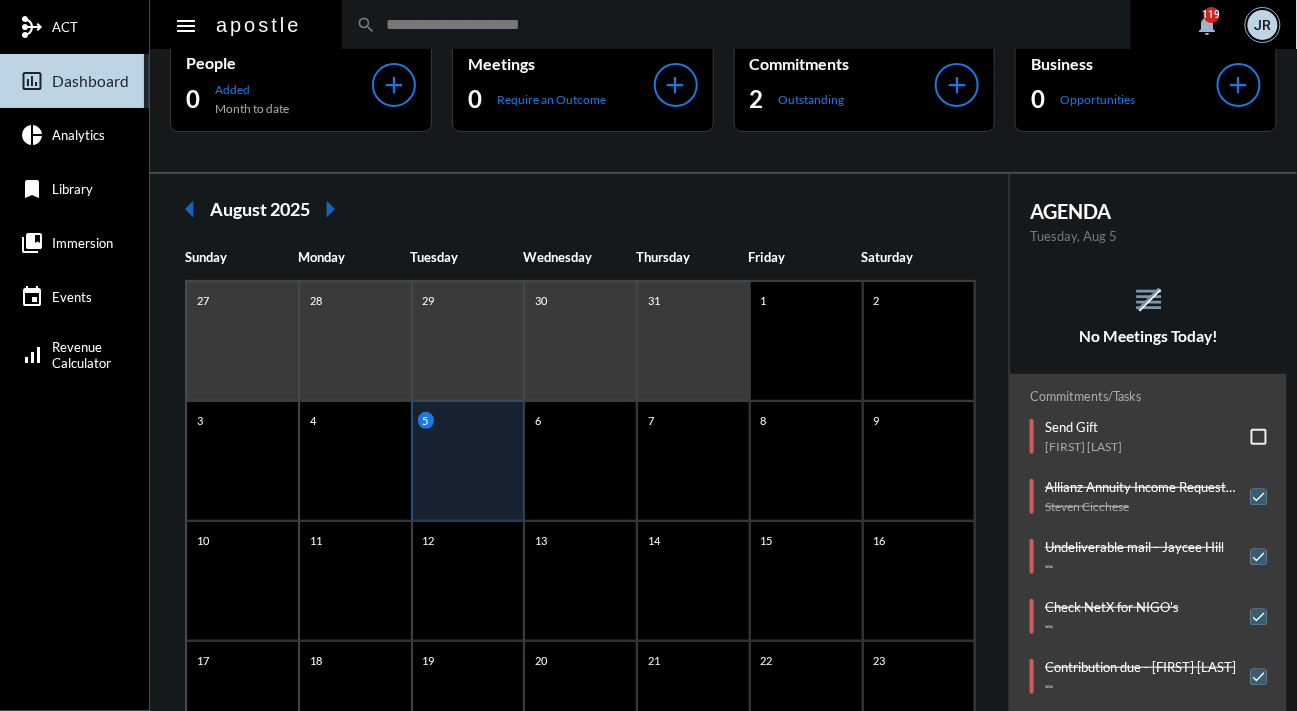 scroll, scrollTop: 36, scrollLeft: 0, axis: vertical 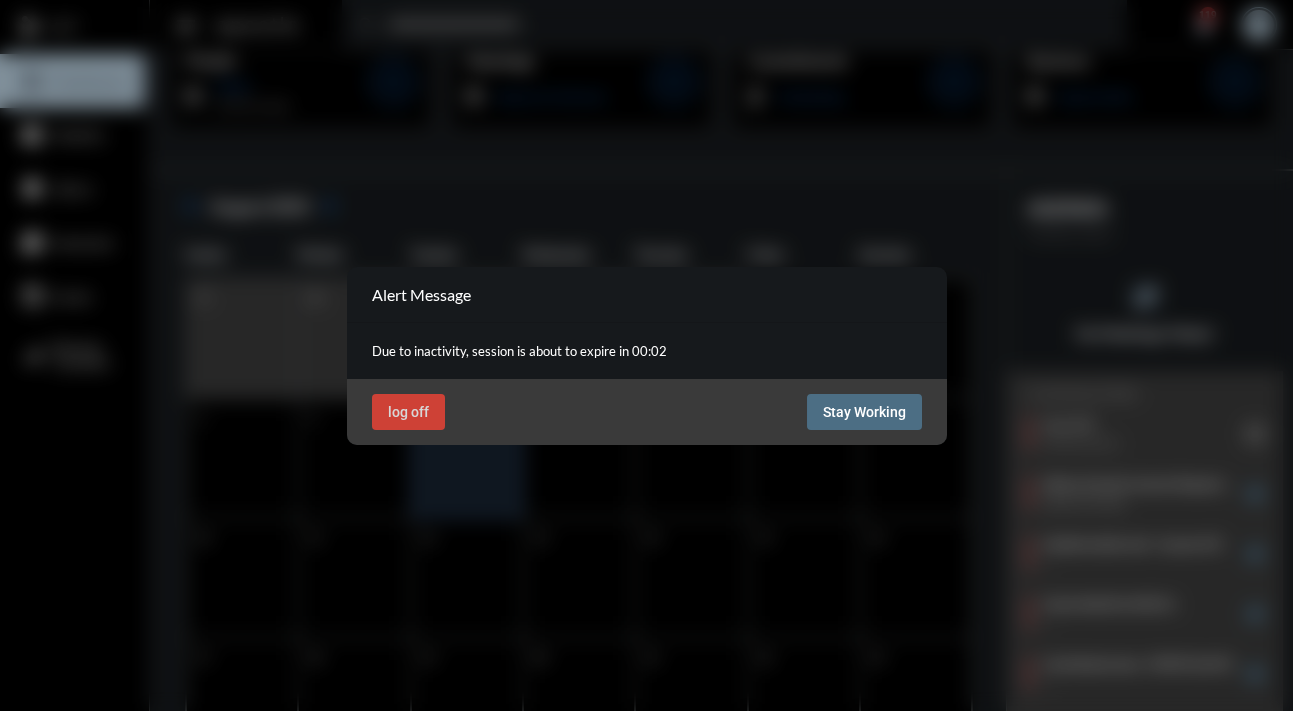click on "Stay Working" at bounding box center [864, 412] 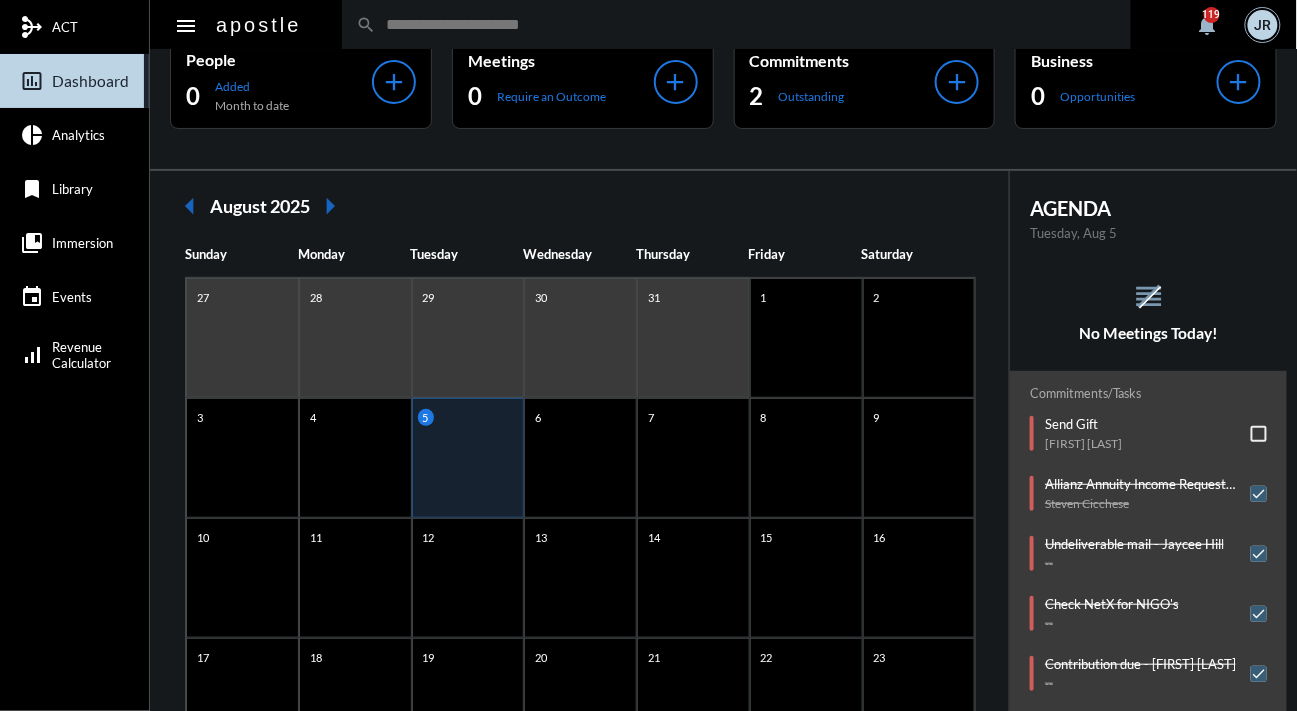 click on "Commitments/Tasks  Send Gift   Michael Cardinale     Allianz Annuity Income Request Form   Steven Cicchese     Undeliverable mail - Jaycee Hill   --     Check NetX for NIGO's   --     Contribution due - ABBEY J WINANT   --     Contribution due   Zakariya Elmeghni     DI app - Angela Ma   --     Schedule Efficient Advisors email to Yan's clients for Wed @12noon   --     Initiate Term LI UW   Natalie Lau" 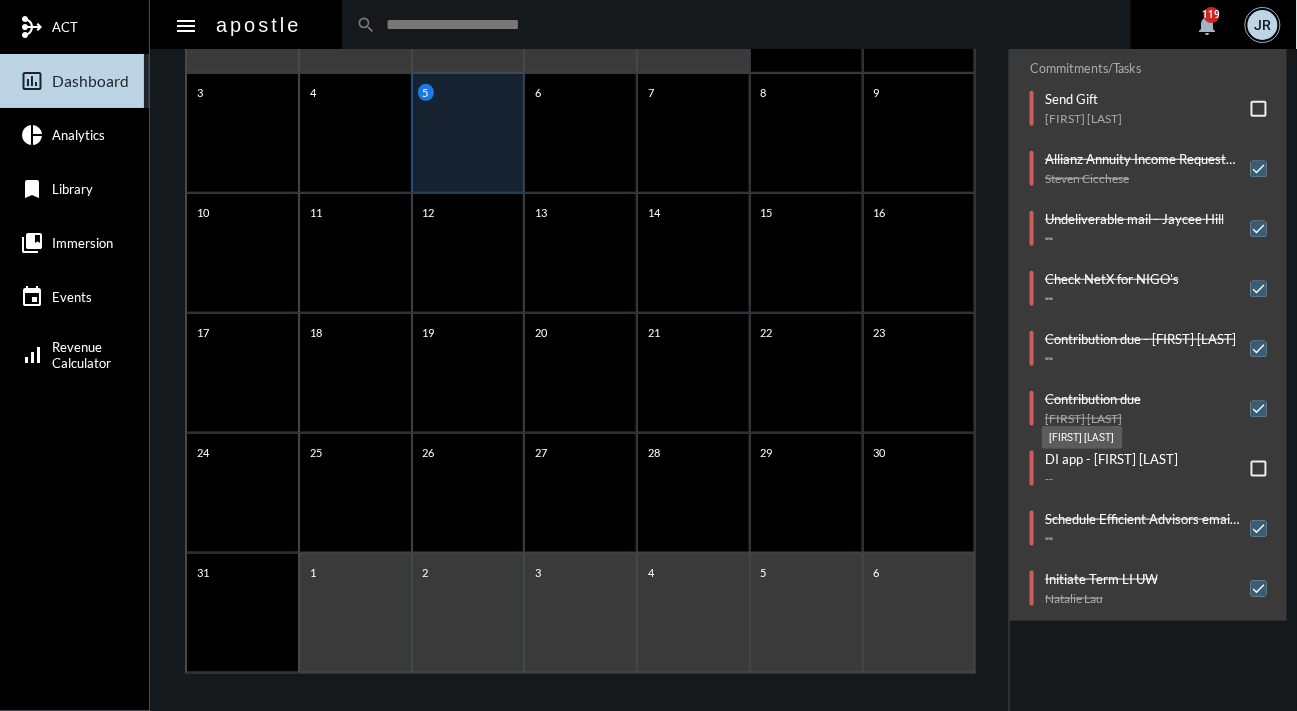 scroll, scrollTop: 370, scrollLeft: 0, axis: vertical 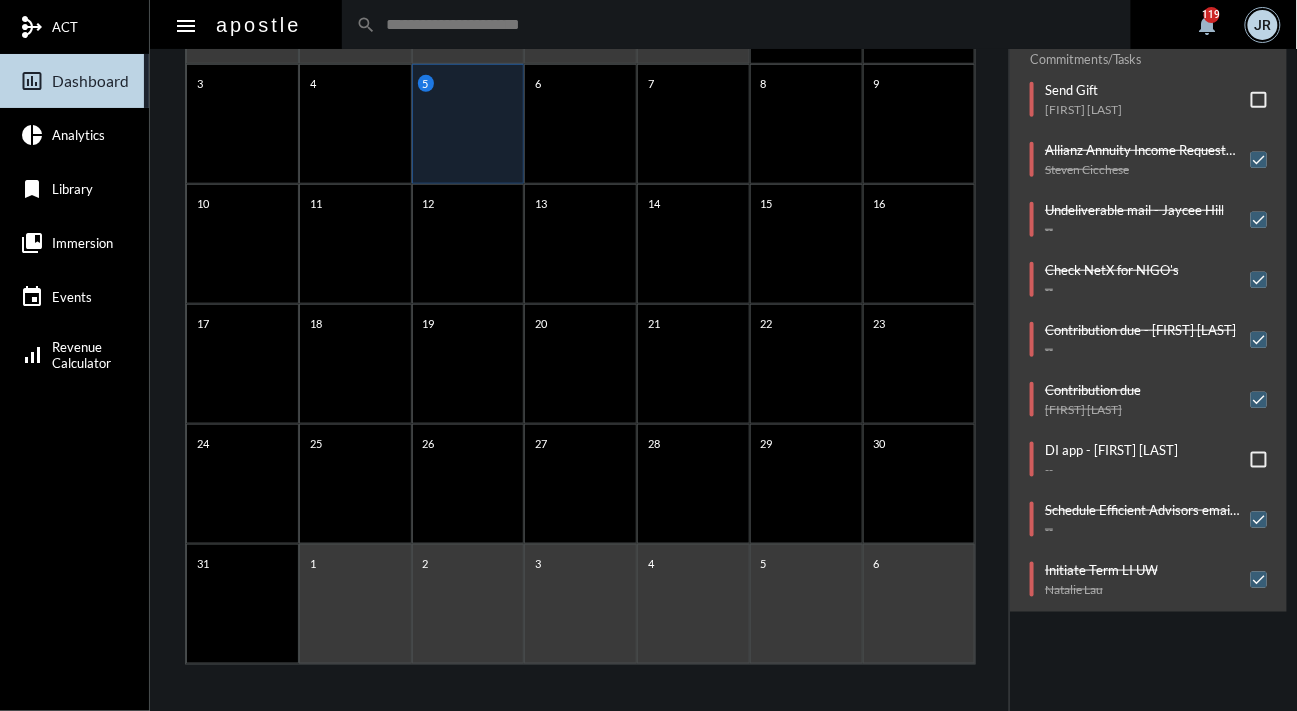 click at bounding box center [1259, 460] 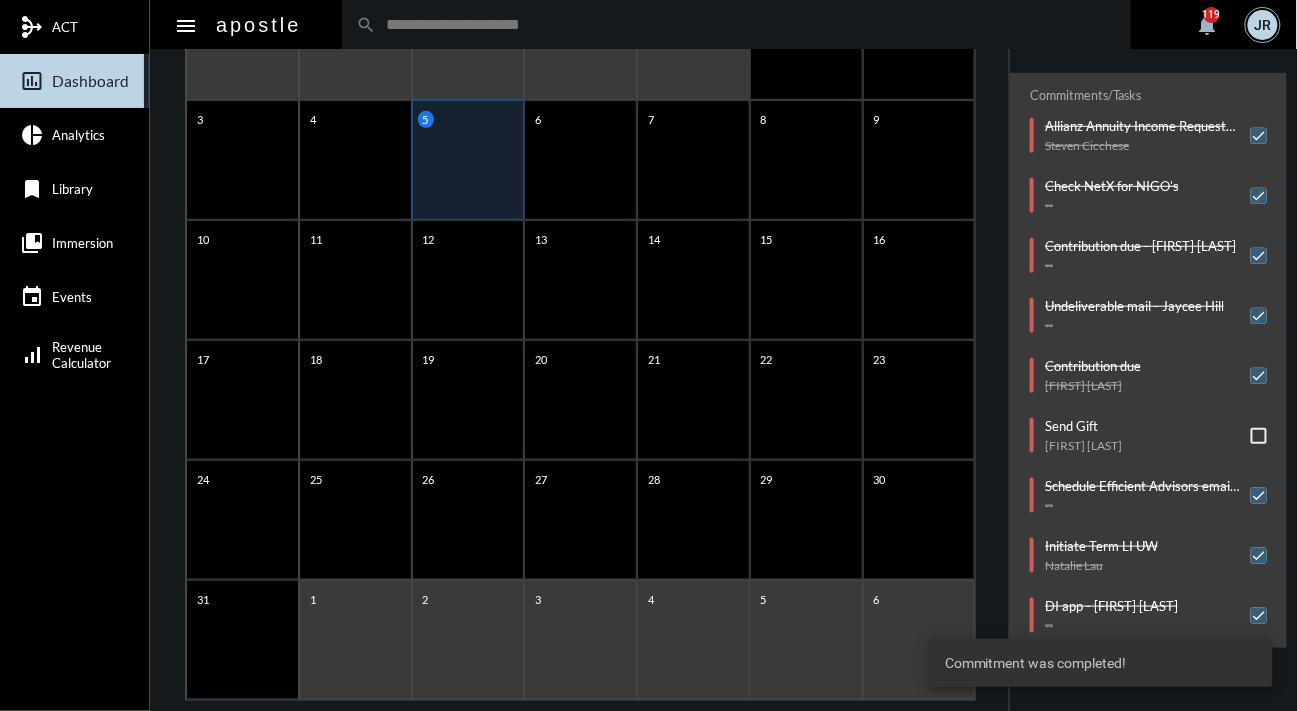 scroll, scrollTop: 188, scrollLeft: 0, axis: vertical 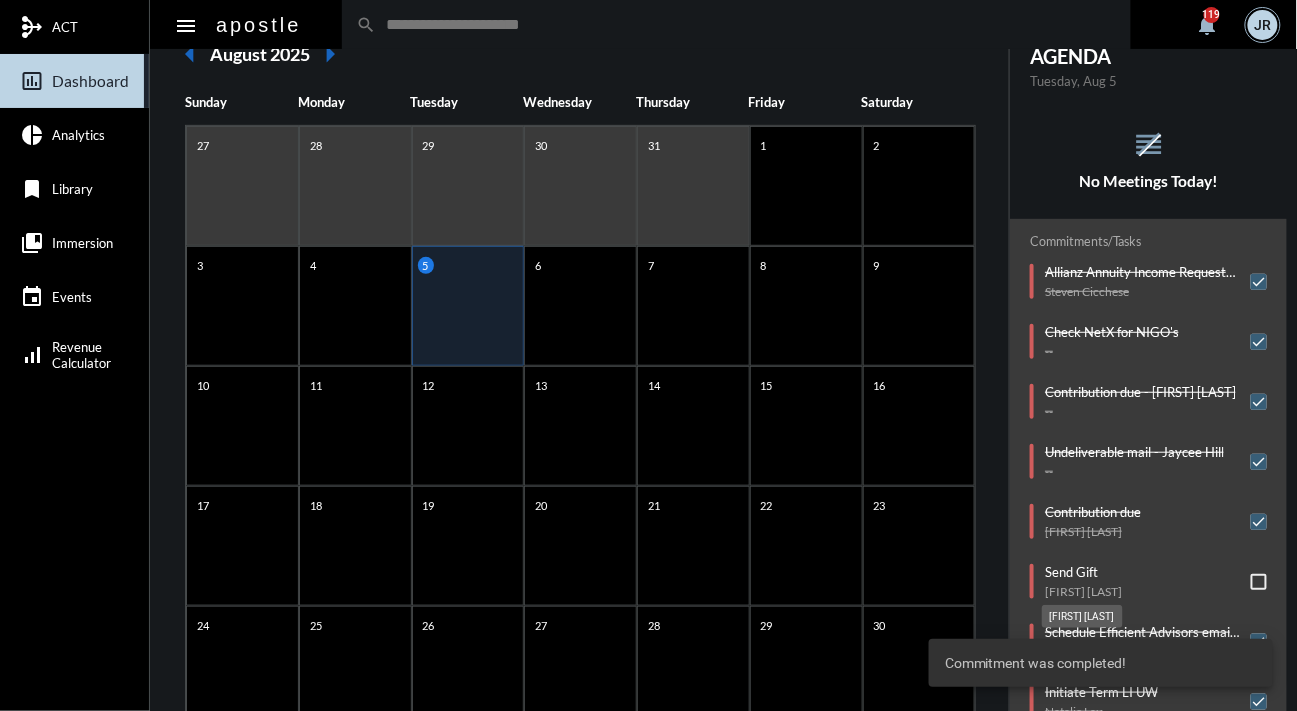 click on "Michael Cardinale" 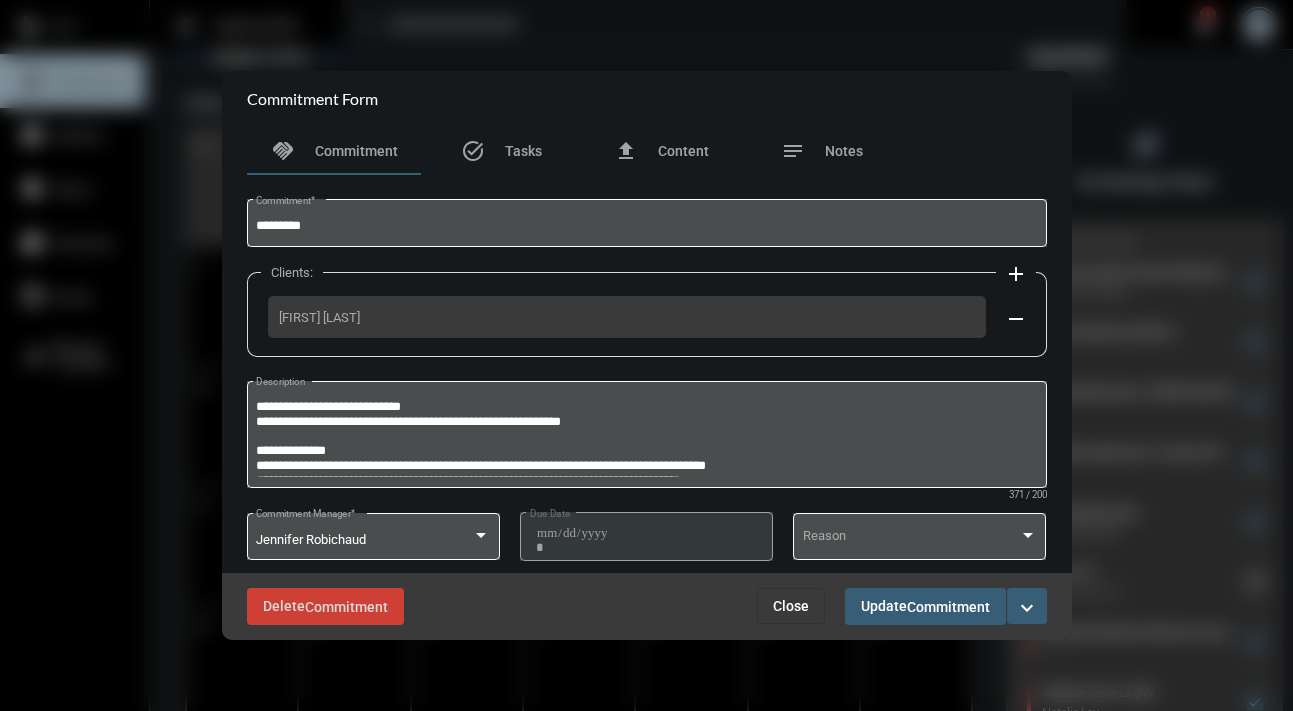 click on "expand_more" at bounding box center (1027, 608) 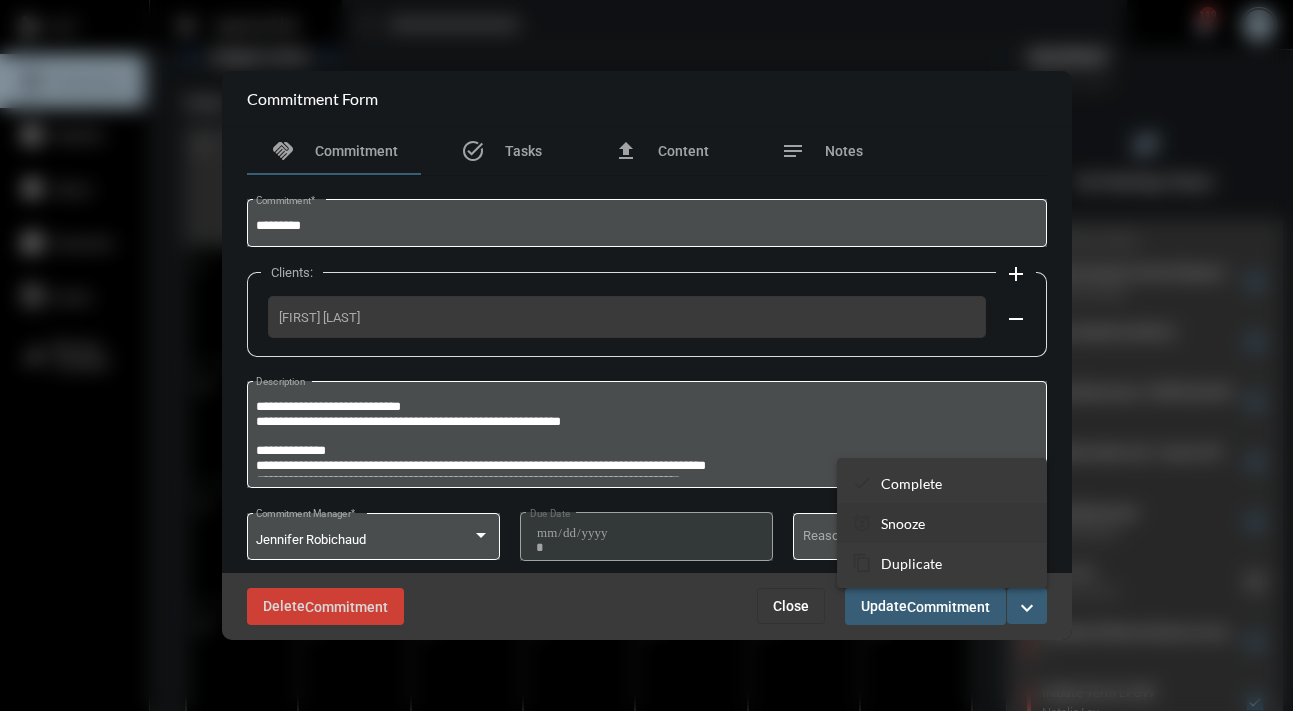 click on "snooze Snooze" at bounding box center (942, 523) 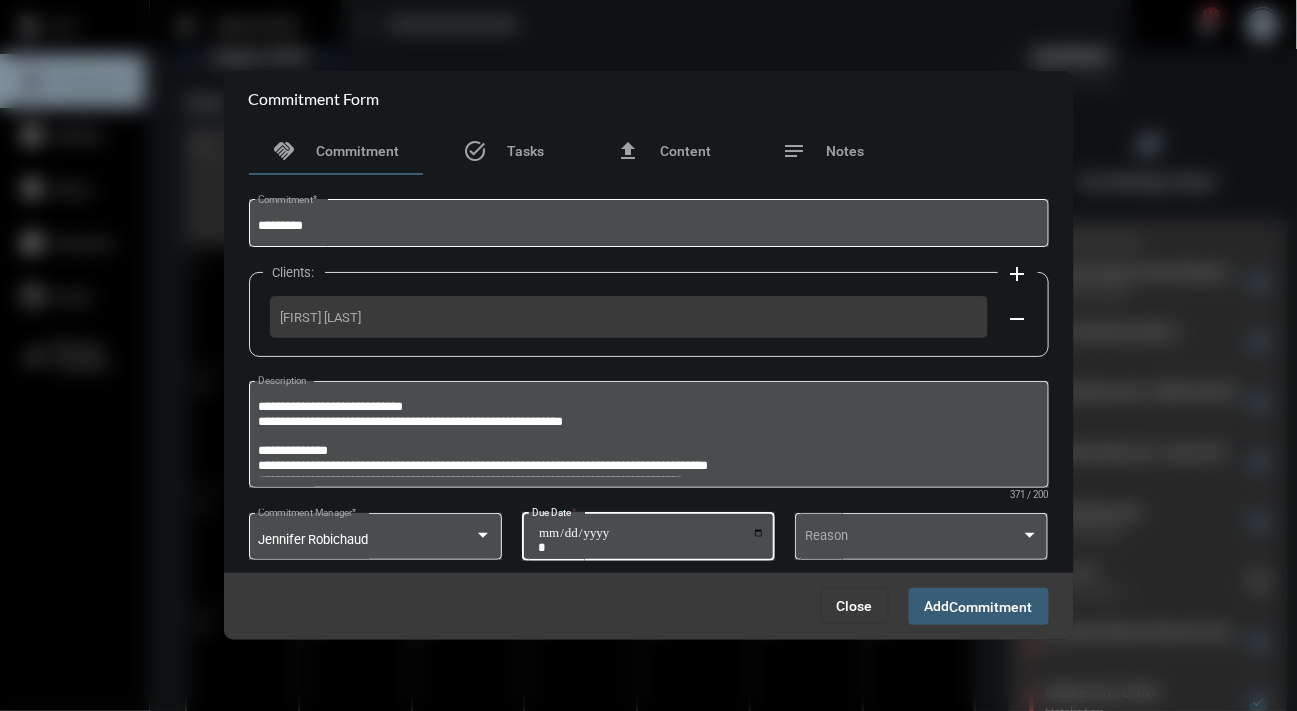 click on "**********" at bounding box center [651, 540] 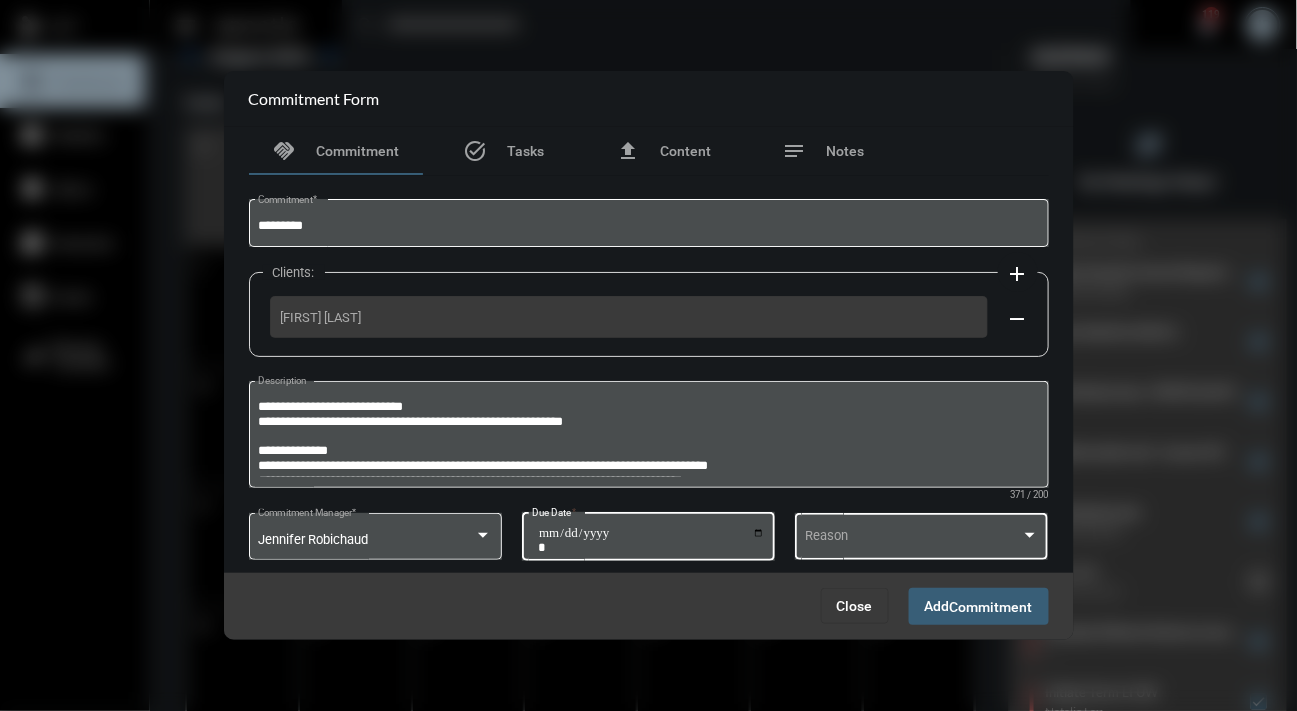 type on "**********" 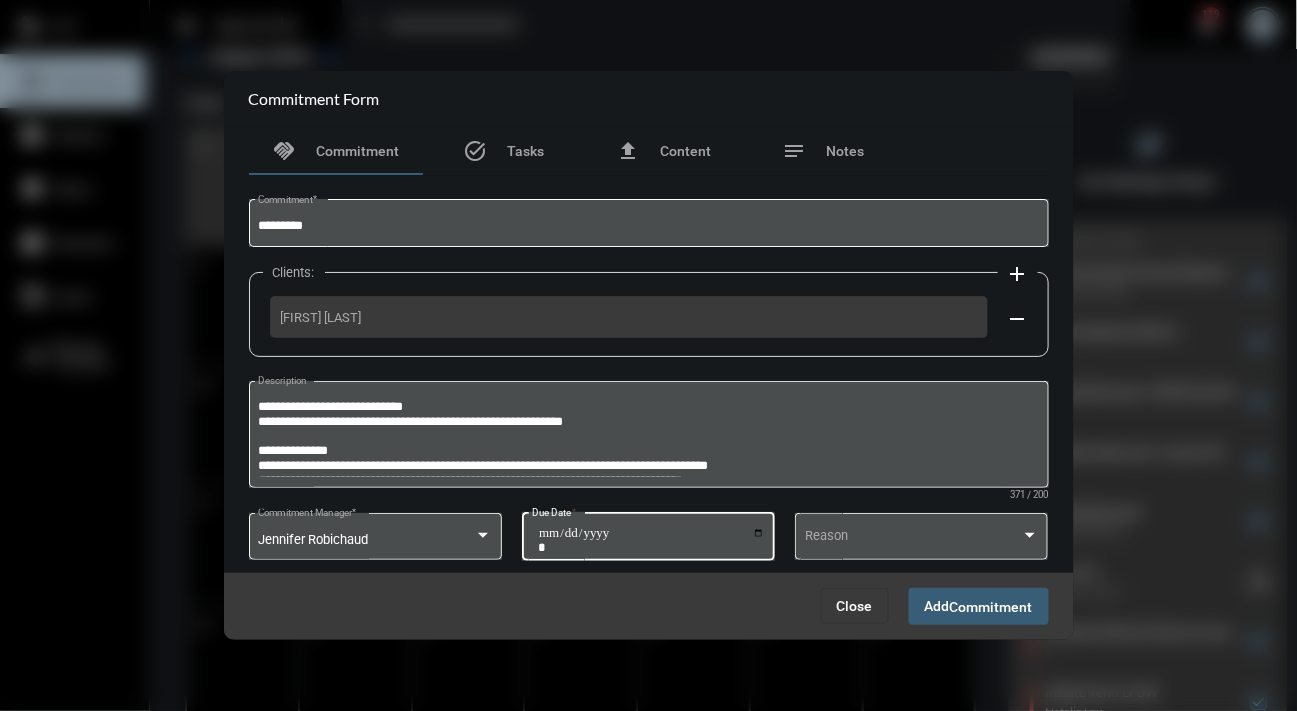 click on "Commitment" at bounding box center [991, 607] 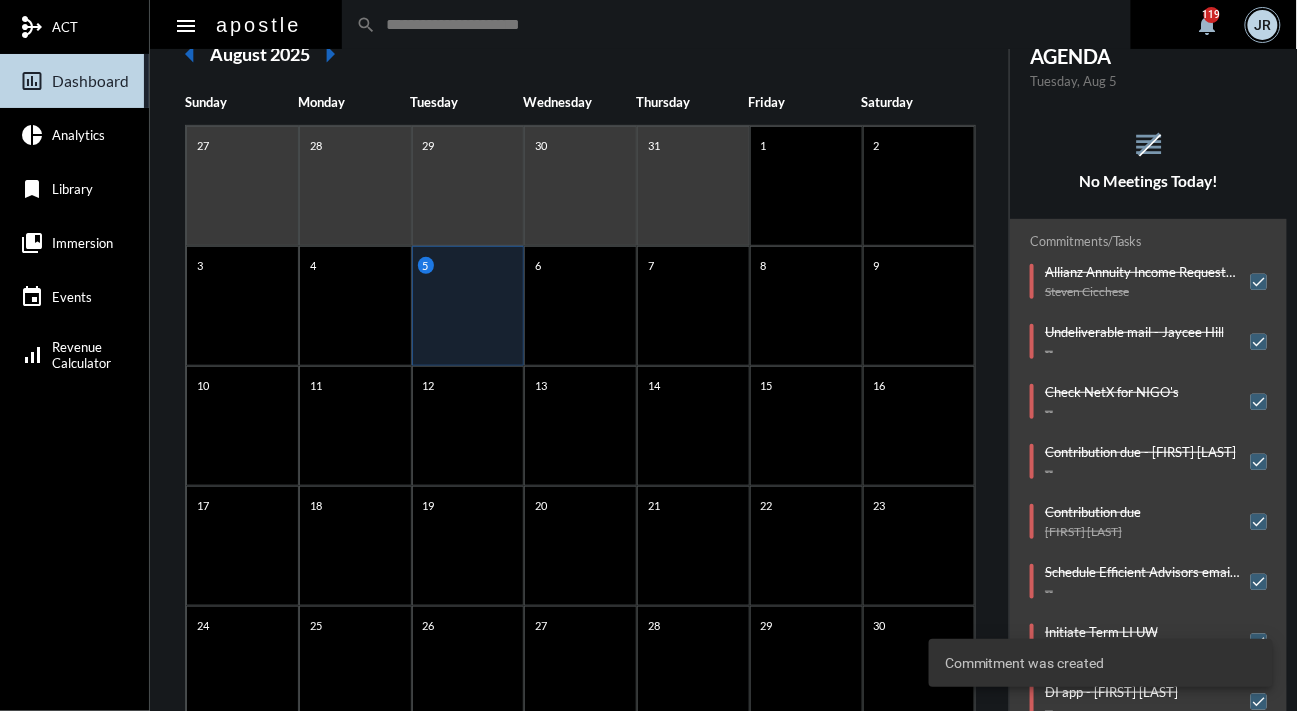 click on "reorder No Meetings Today!" 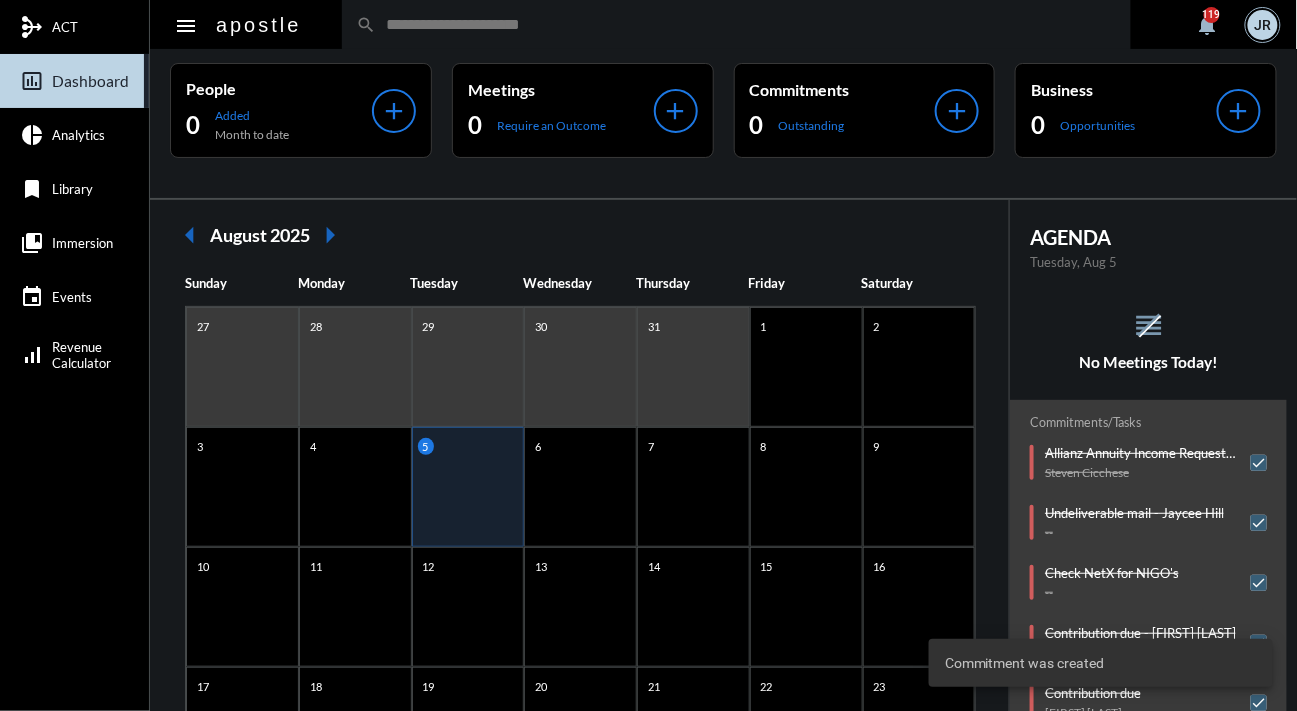 scroll, scrollTop: 0, scrollLeft: 0, axis: both 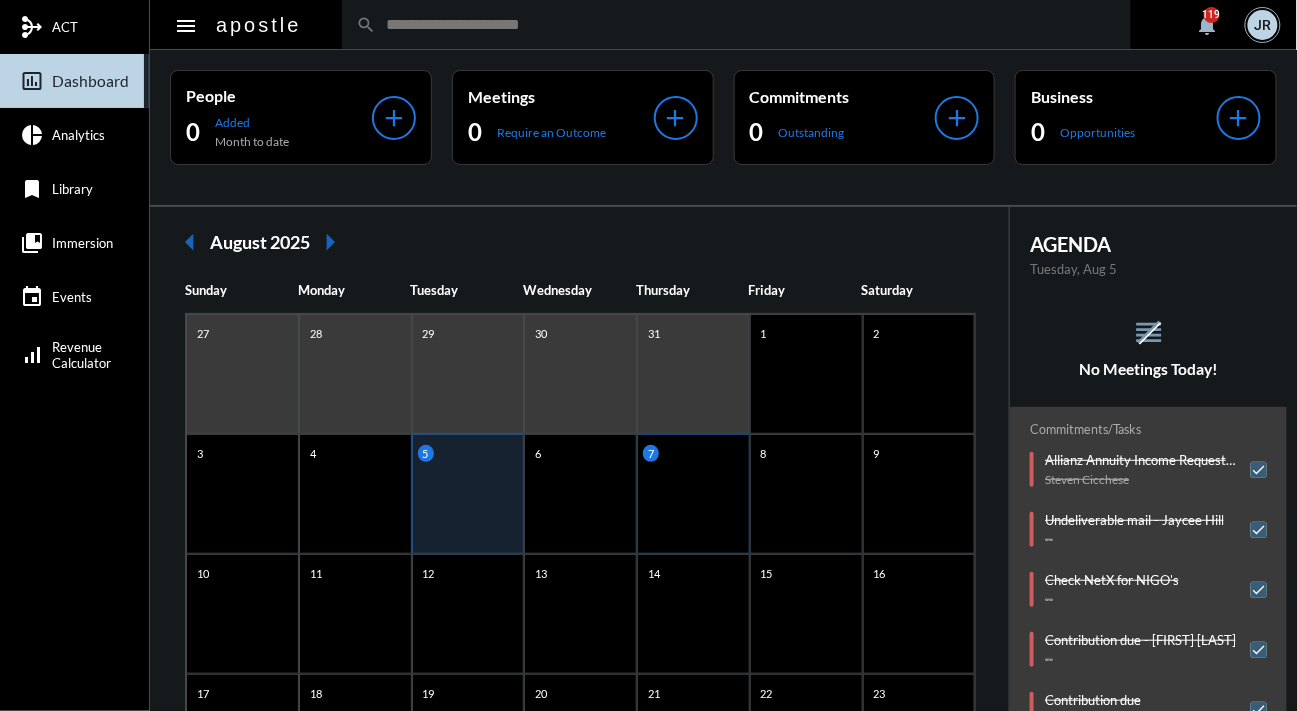 click on "7" 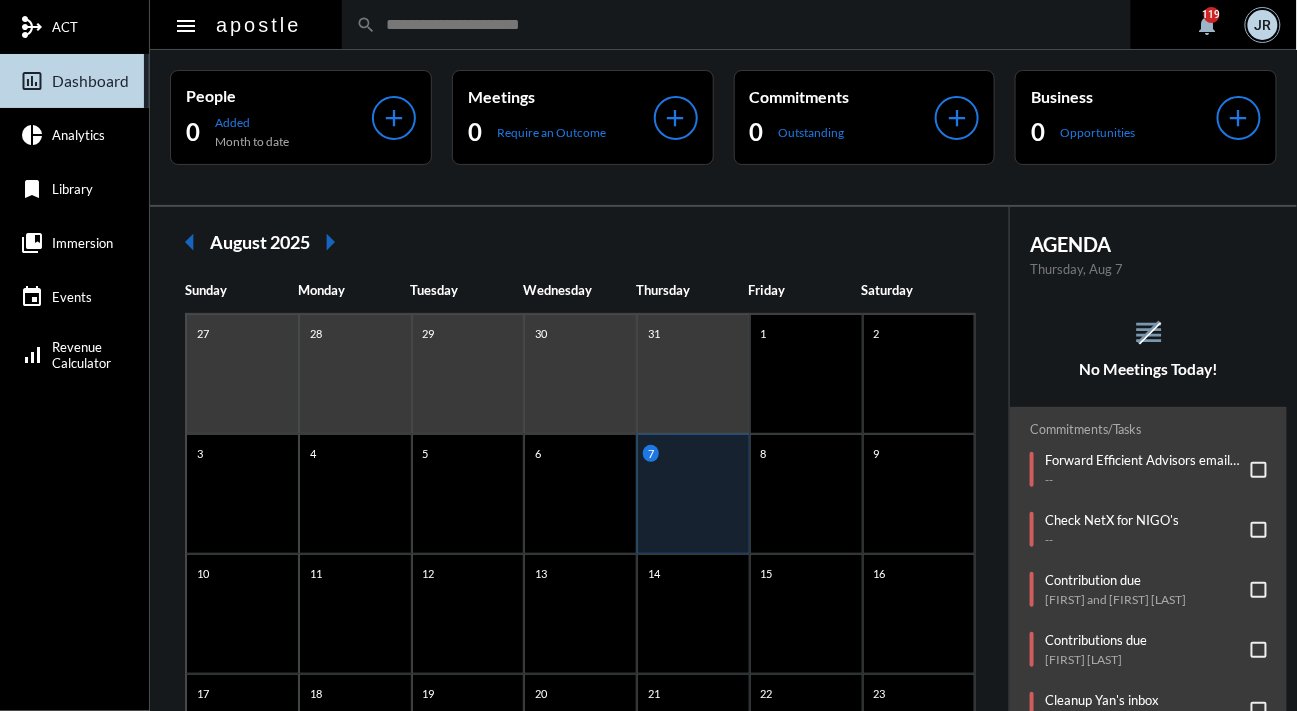 click on "reorder No Meetings Today!" 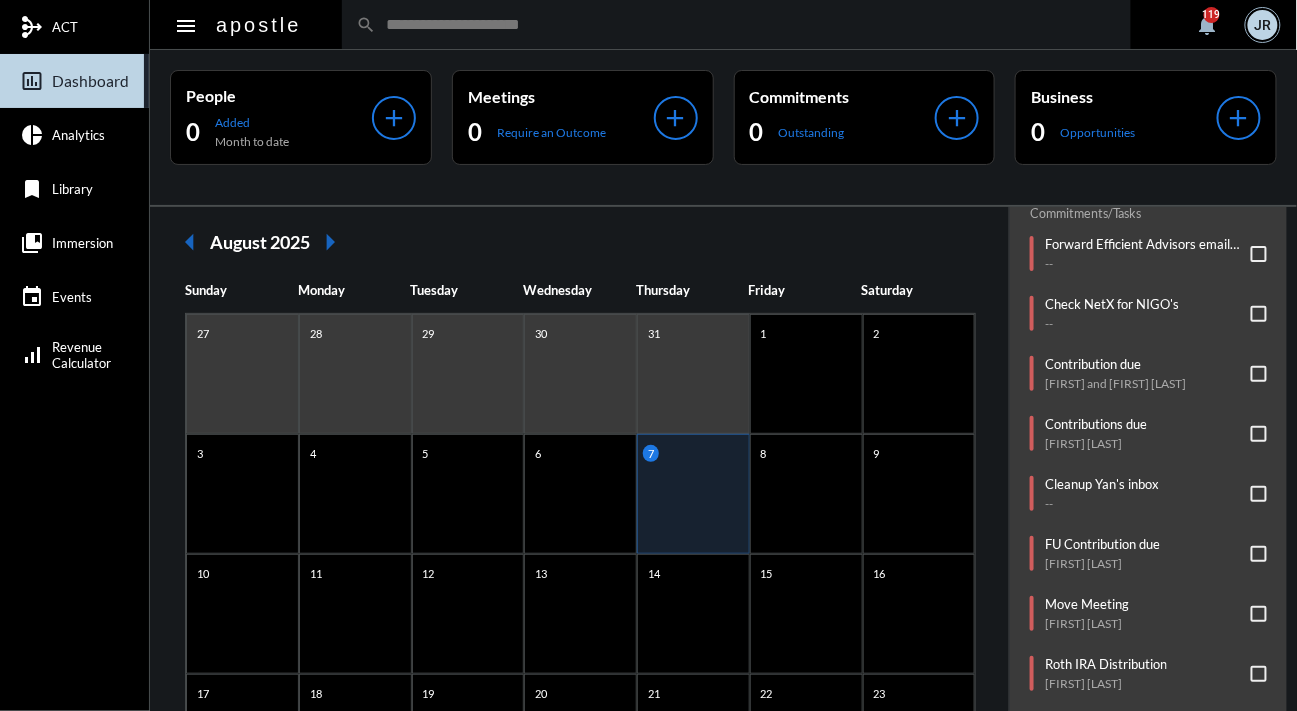 scroll, scrollTop: 290, scrollLeft: 0, axis: vertical 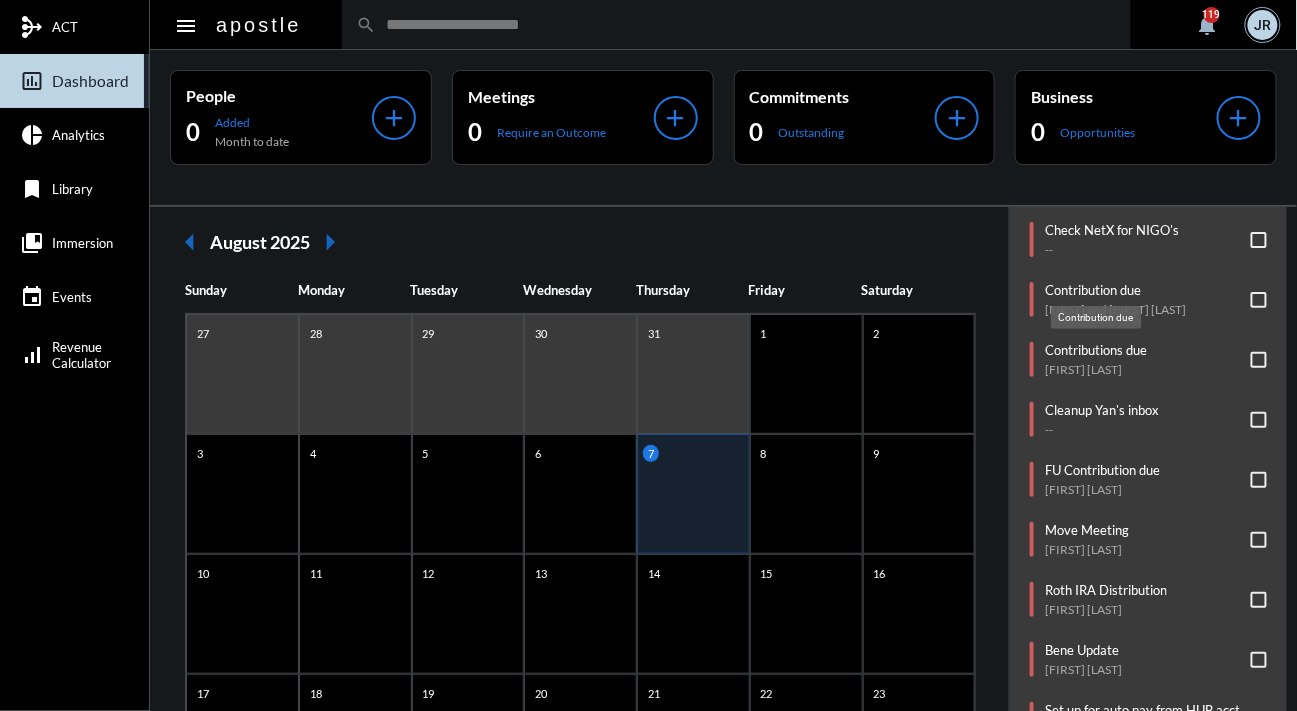 click on "Contribution due" 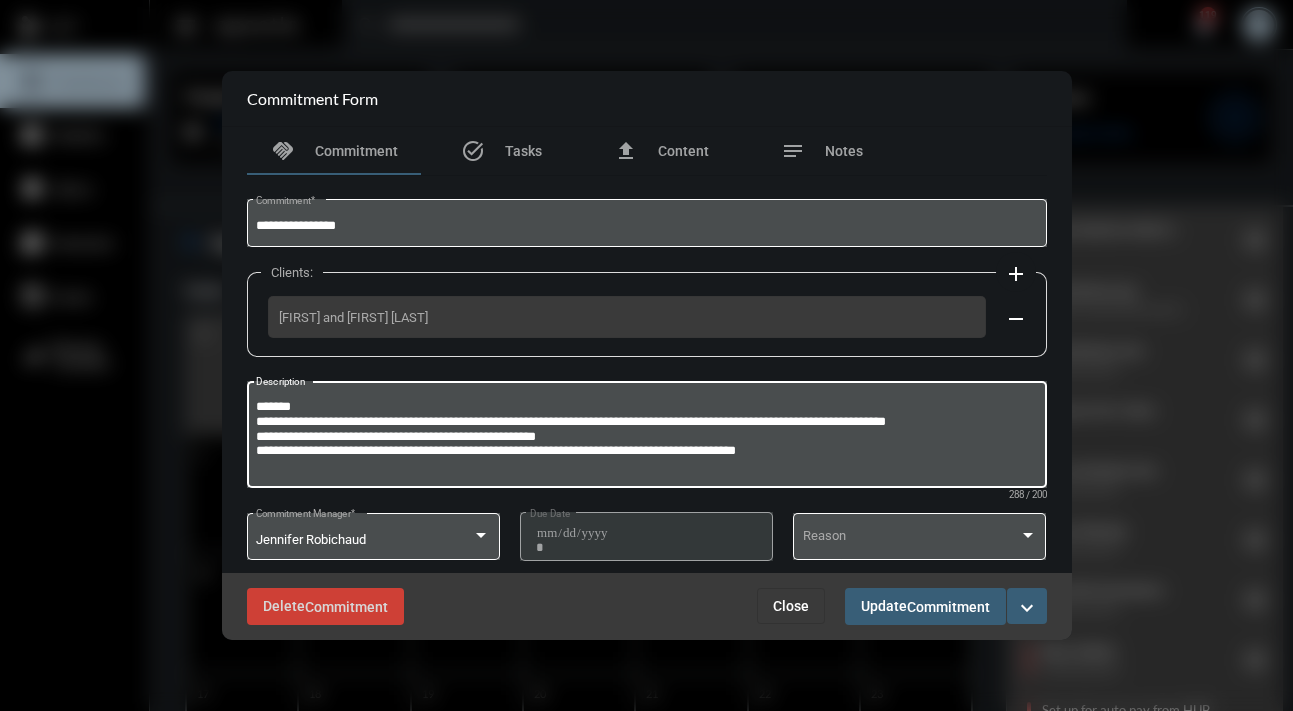 drag, startPoint x: 312, startPoint y: 405, endPoint x: 162, endPoint y: 388, distance: 150.96027 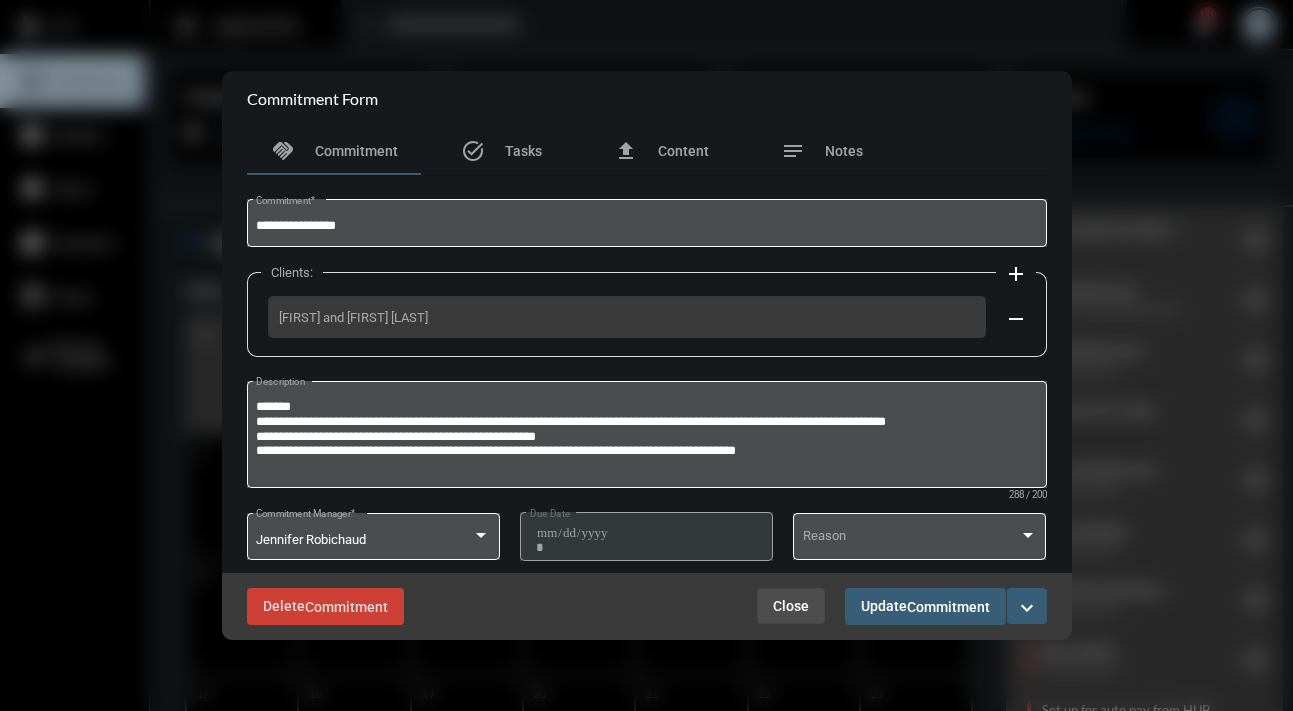 click on "Close" at bounding box center [791, 606] 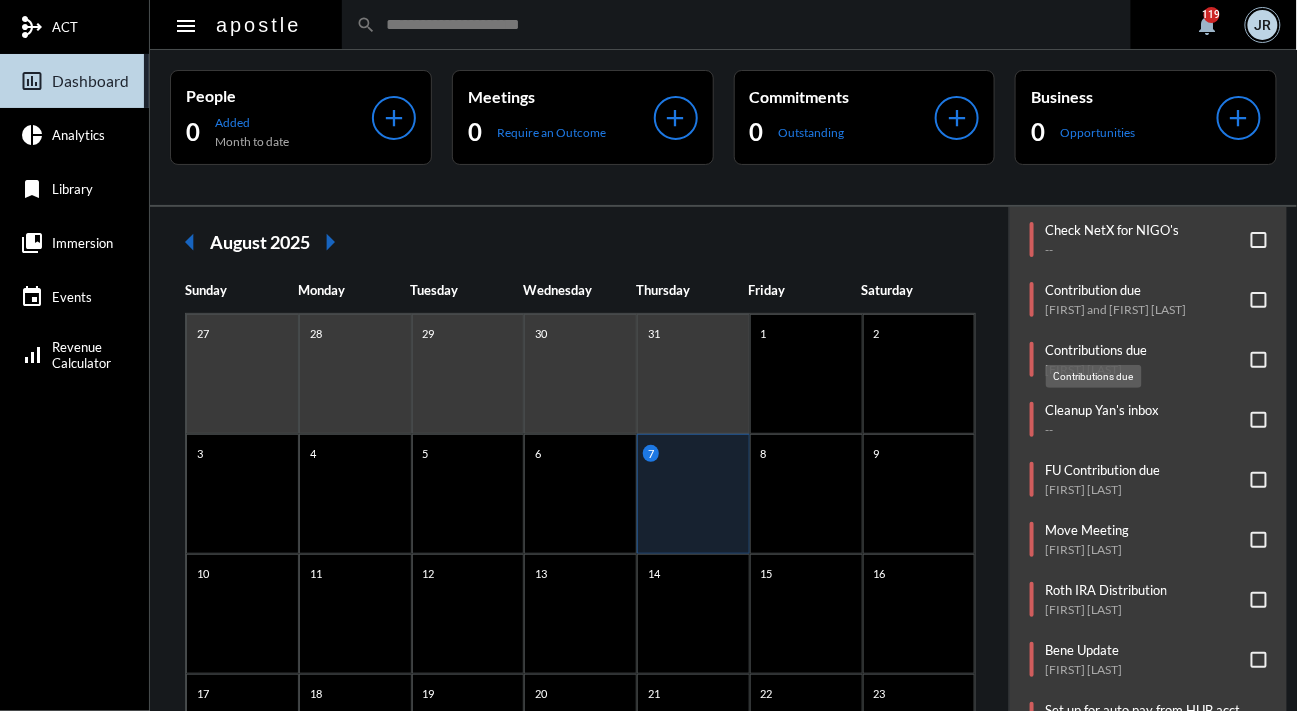 click on "Contributions due" 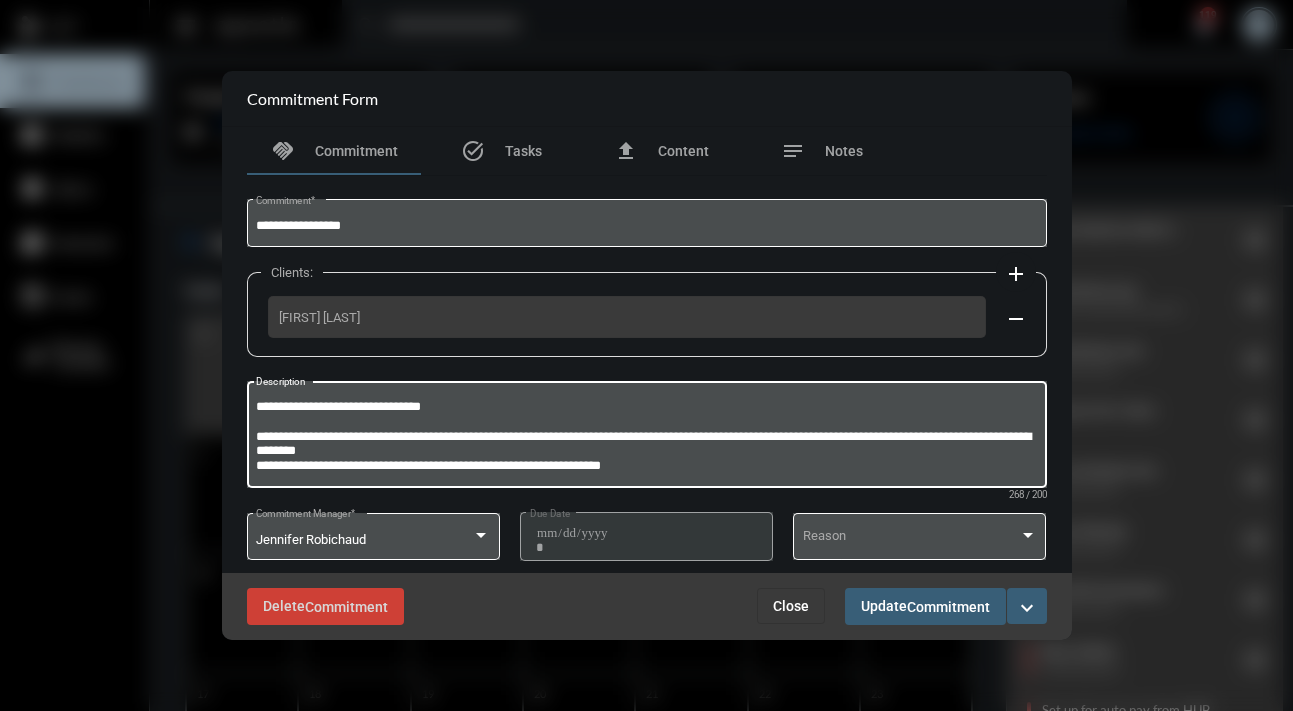 drag, startPoint x: 312, startPoint y: 407, endPoint x: 263, endPoint y: 407, distance: 49 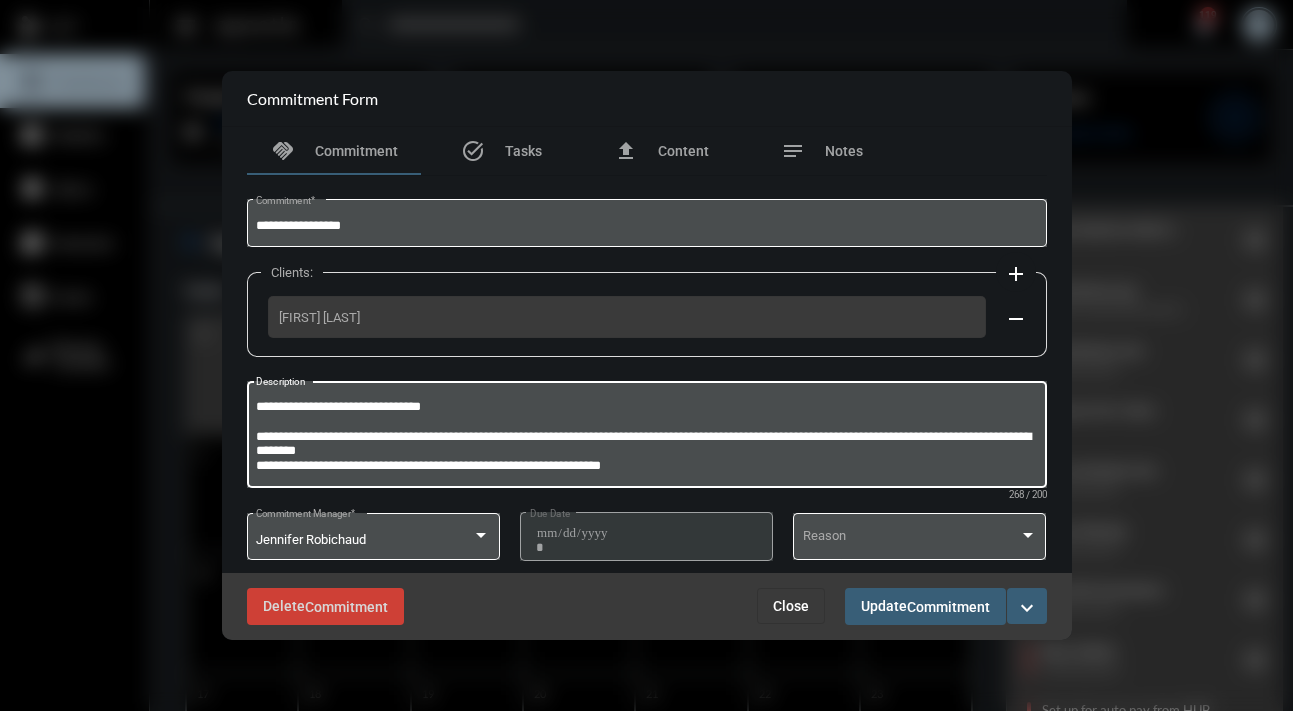 click on "**********" at bounding box center [646, 437] 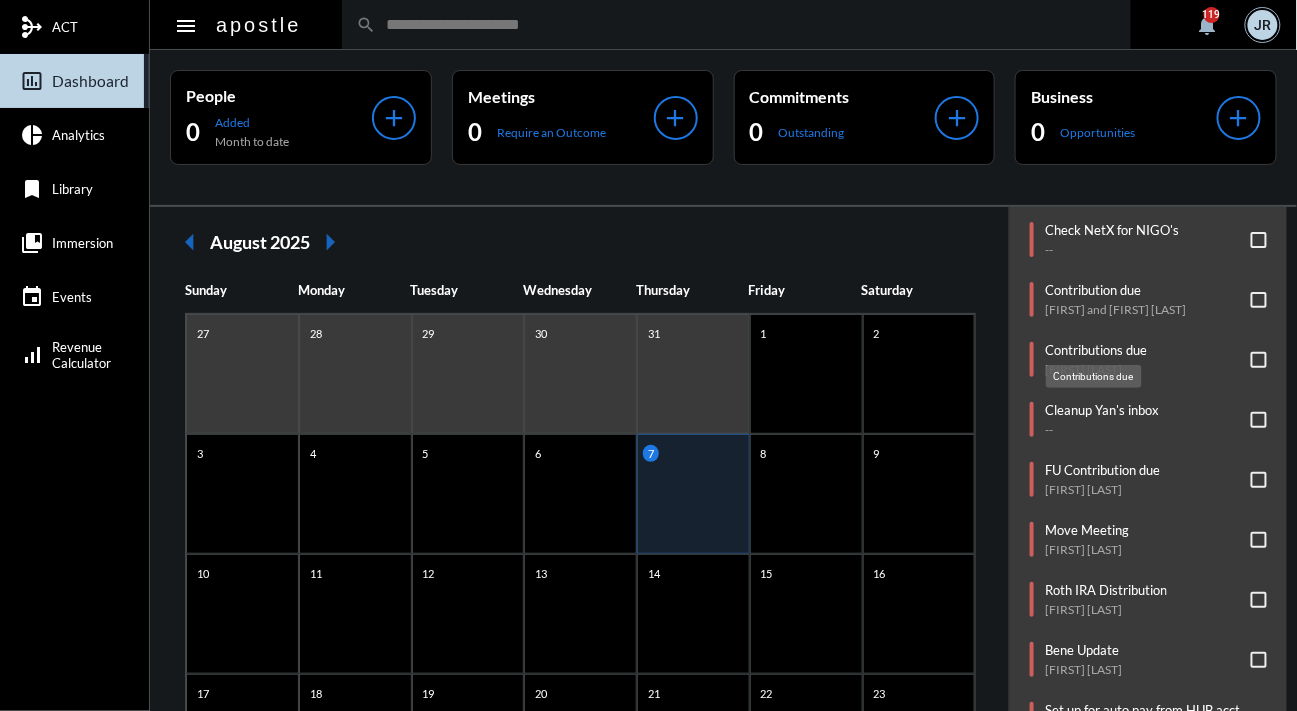 click on "Contributions due" 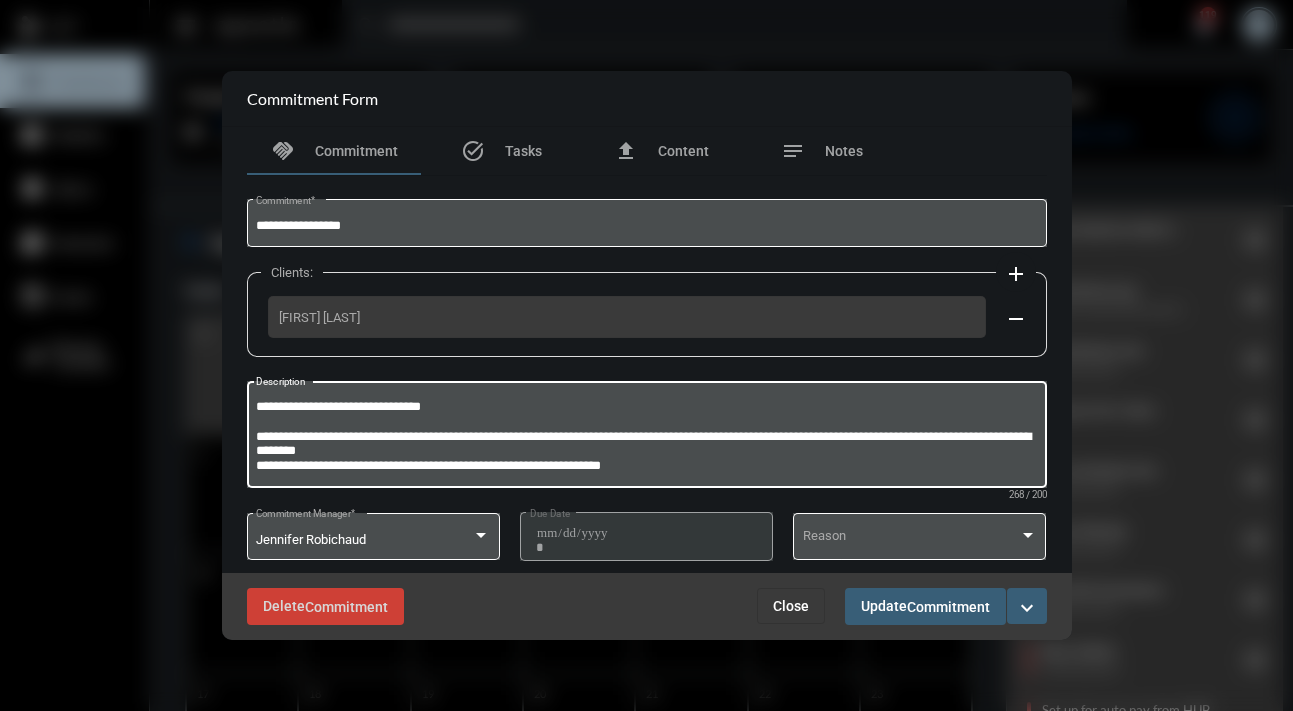 drag, startPoint x: 313, startPoint y: 410, endPoint x: 265, endPoint y: 401, distance: 48.83646 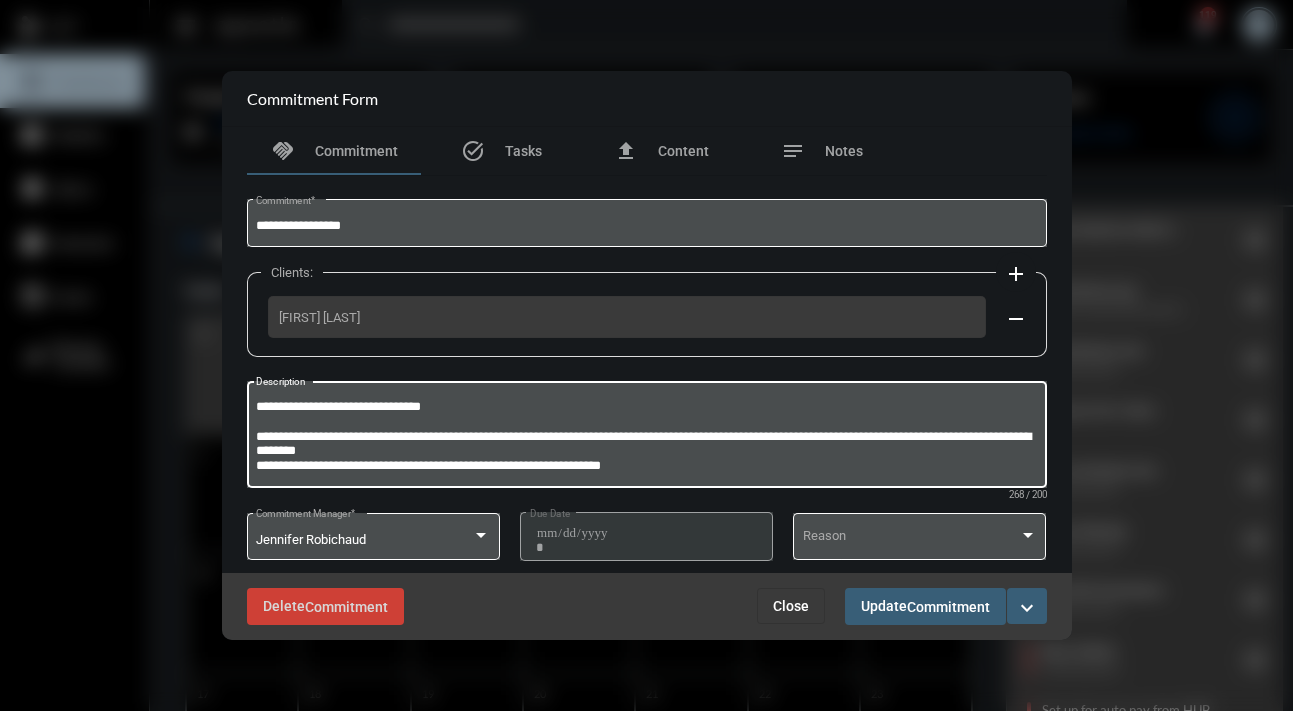 drag, startPoint x: 381, startPoint y: 404, endPoint x: 327, endPoint y: 397, distance: 54.451813 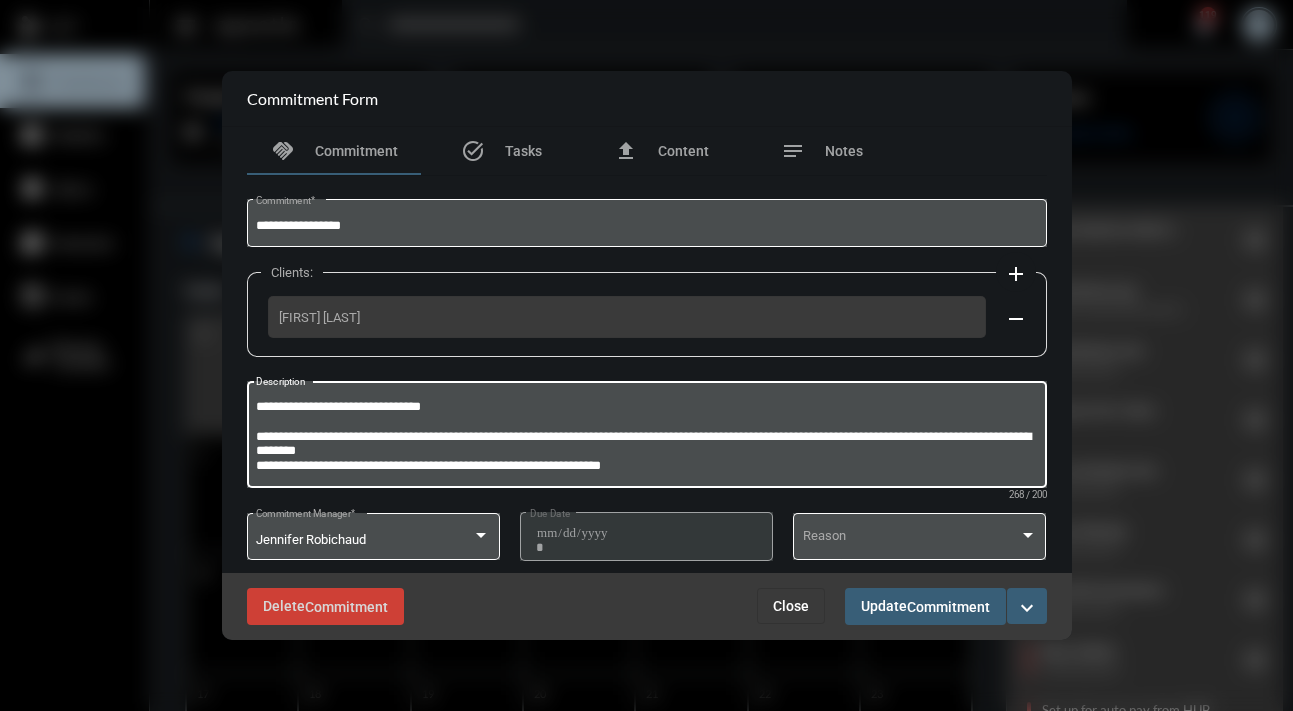 click on "**********" at bounding box center [646, 437] 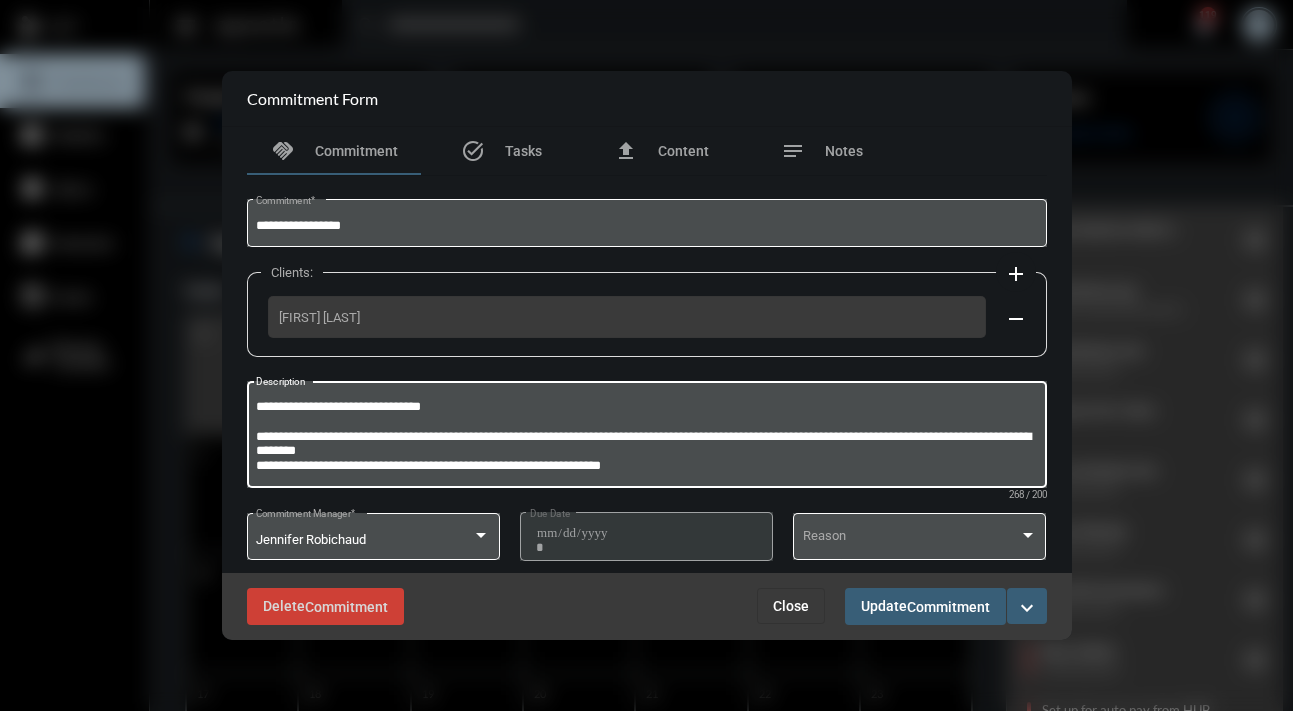 drag, startPoint x: 476, startPoint y: 406, endPoint x: 419, endPoint y: 400, distance: 57.31492 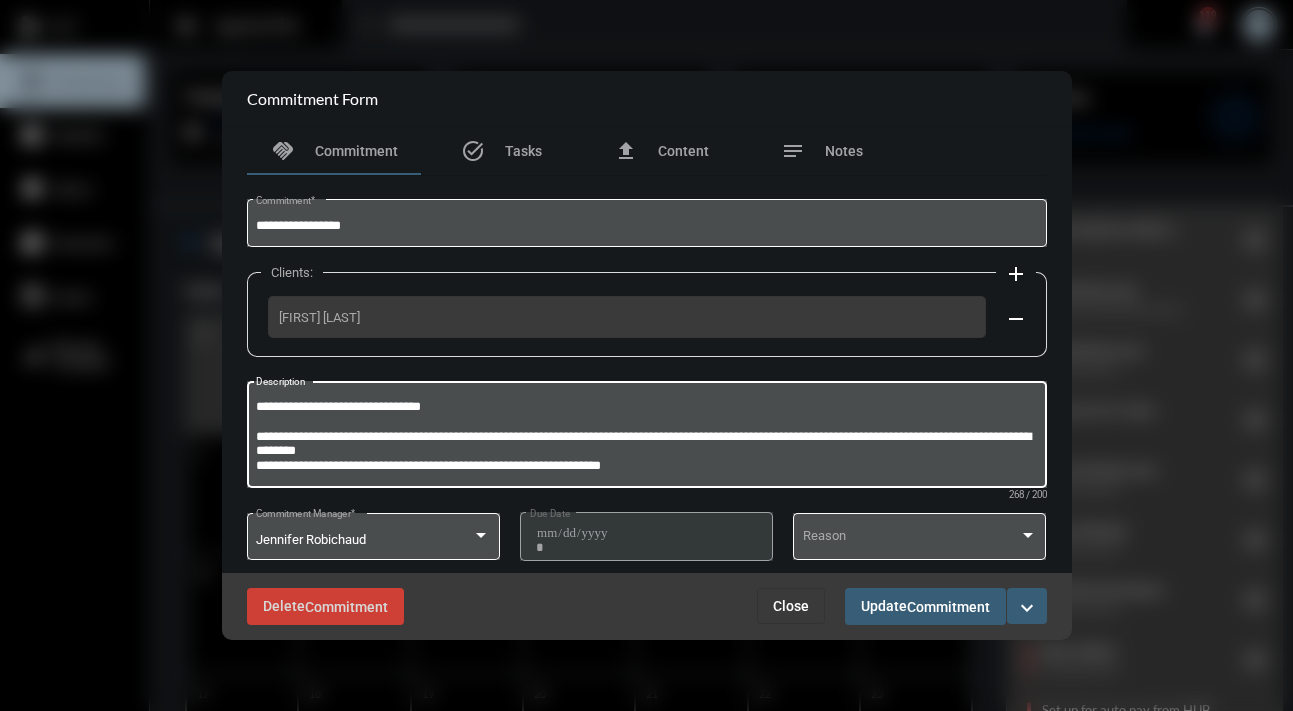 click on "**********" at bounding box center (646, 437) 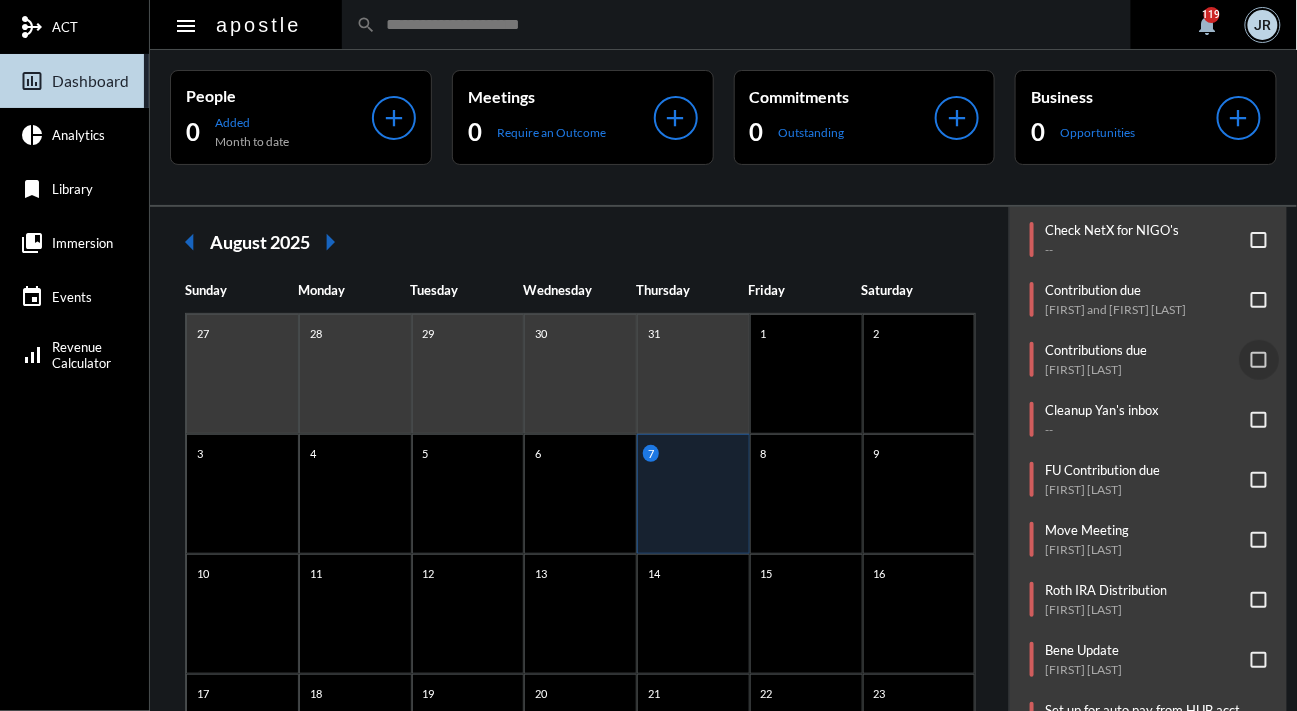 click at bounding box center [1259, 360] 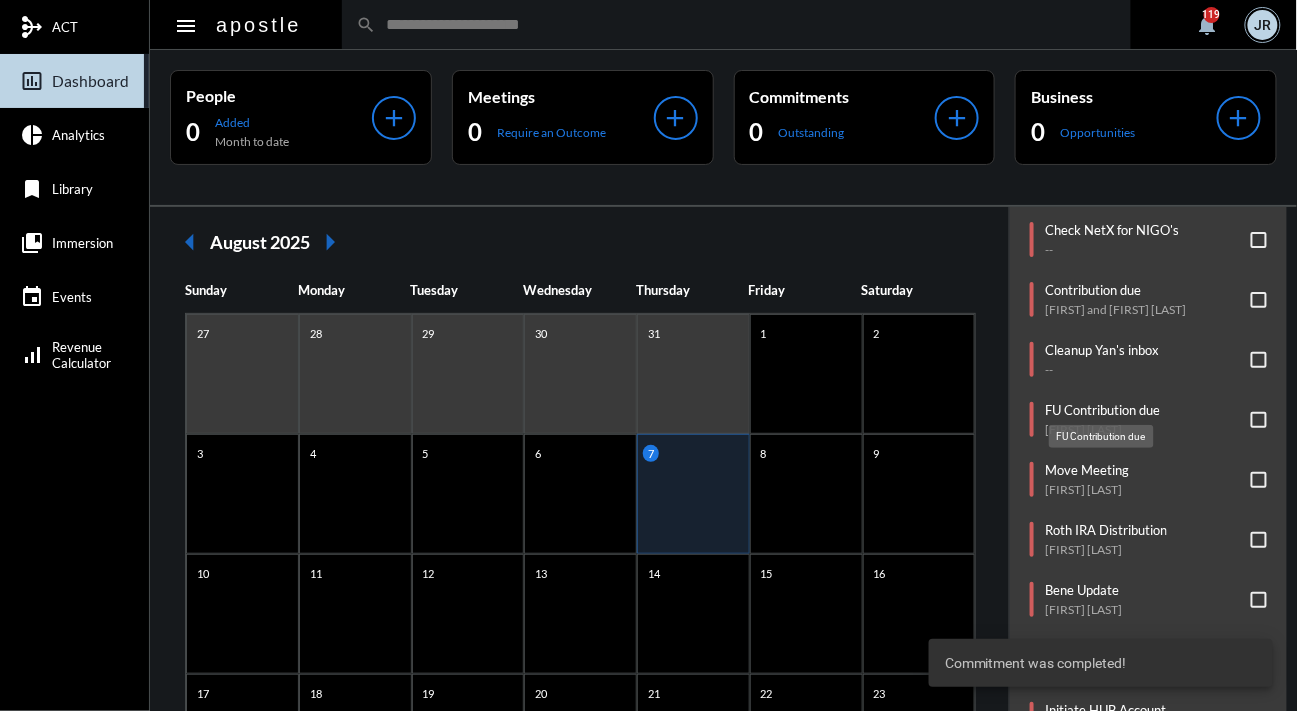 click on "FU Contribution due" 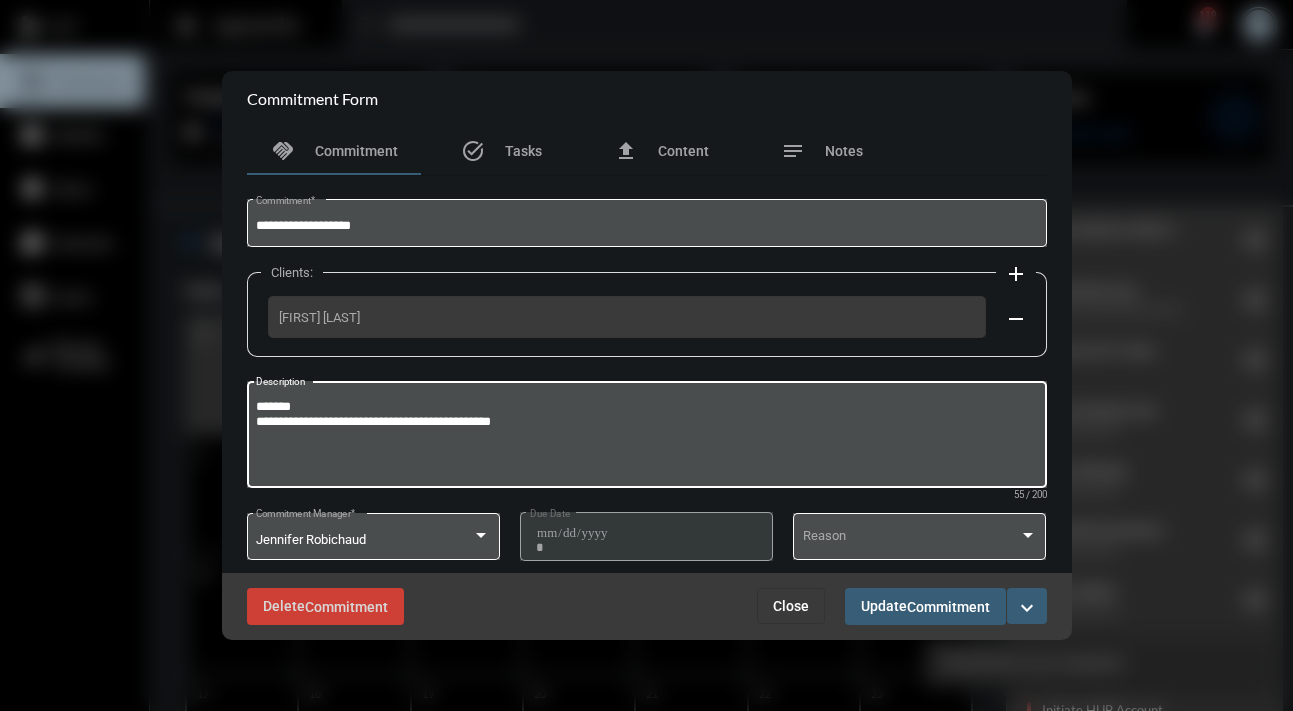 drag, startPoint x: 331, startPoint y: 407, endPoint x: 227, endPoint y: 394, distance: 104.80935 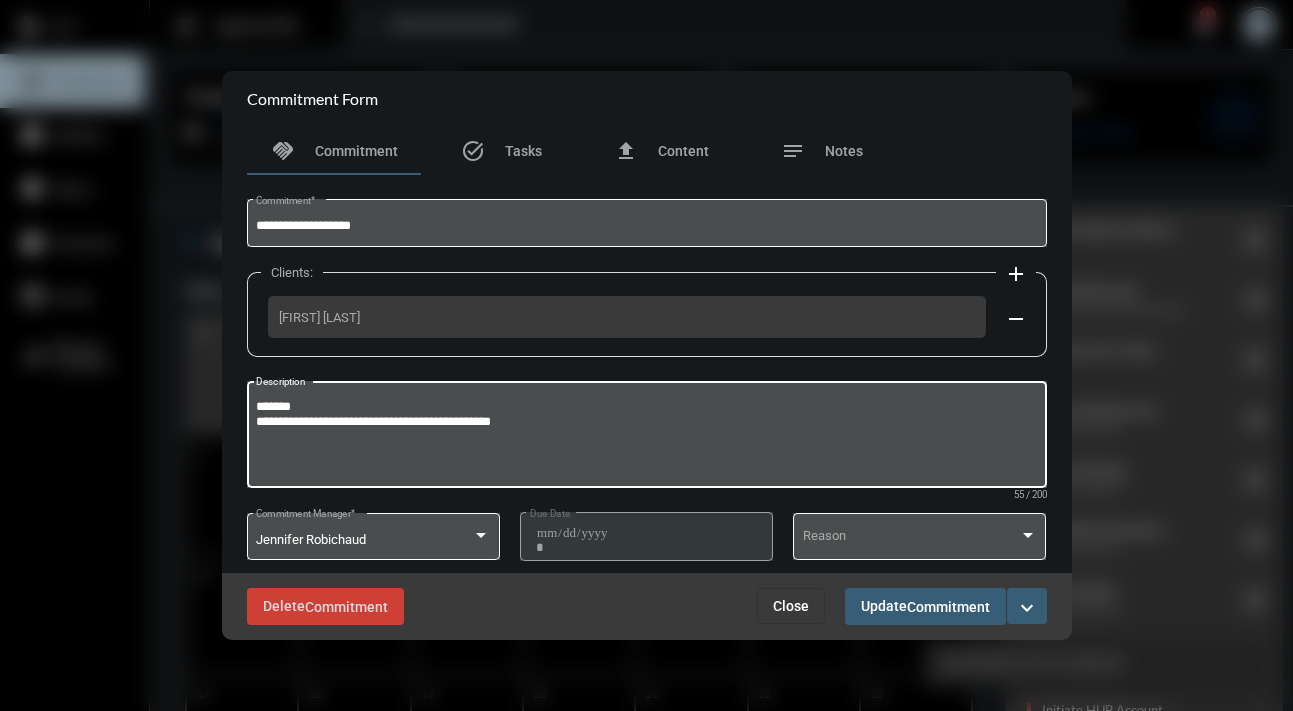 click on "**********" at bounding box center (647, 350) 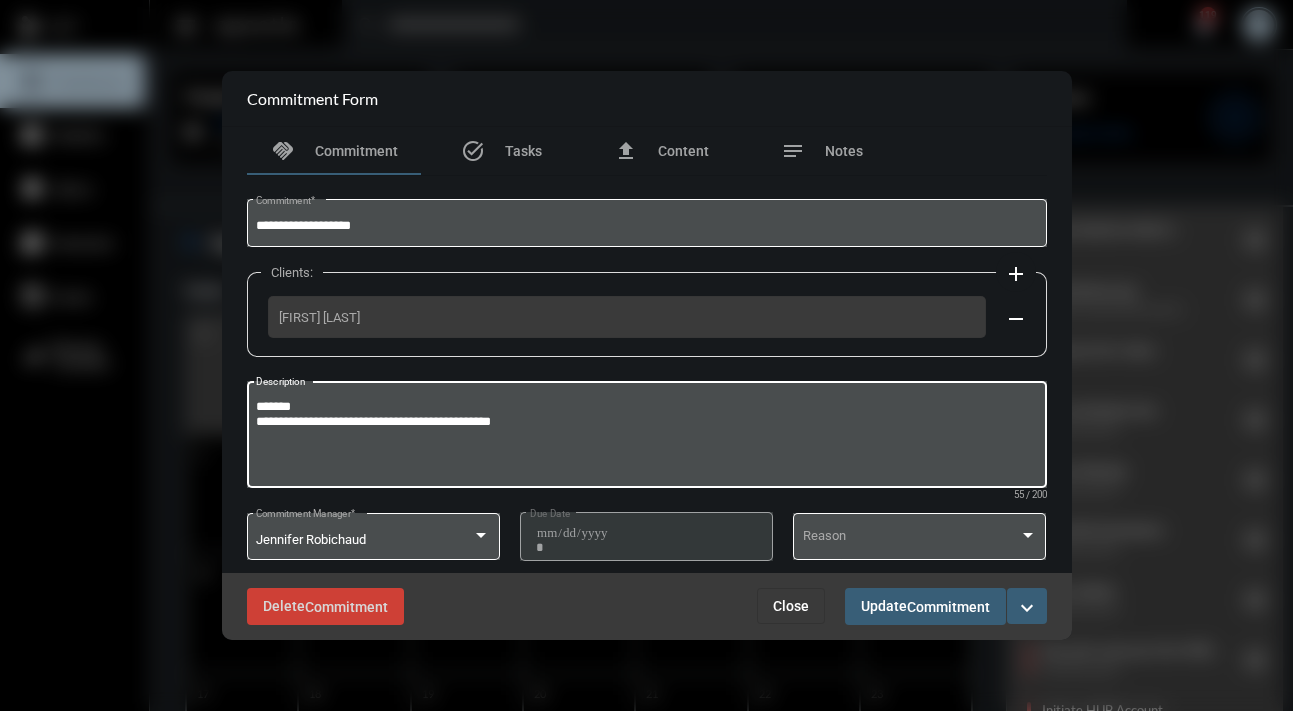 click on "Close" at bounding box center [791, 606] 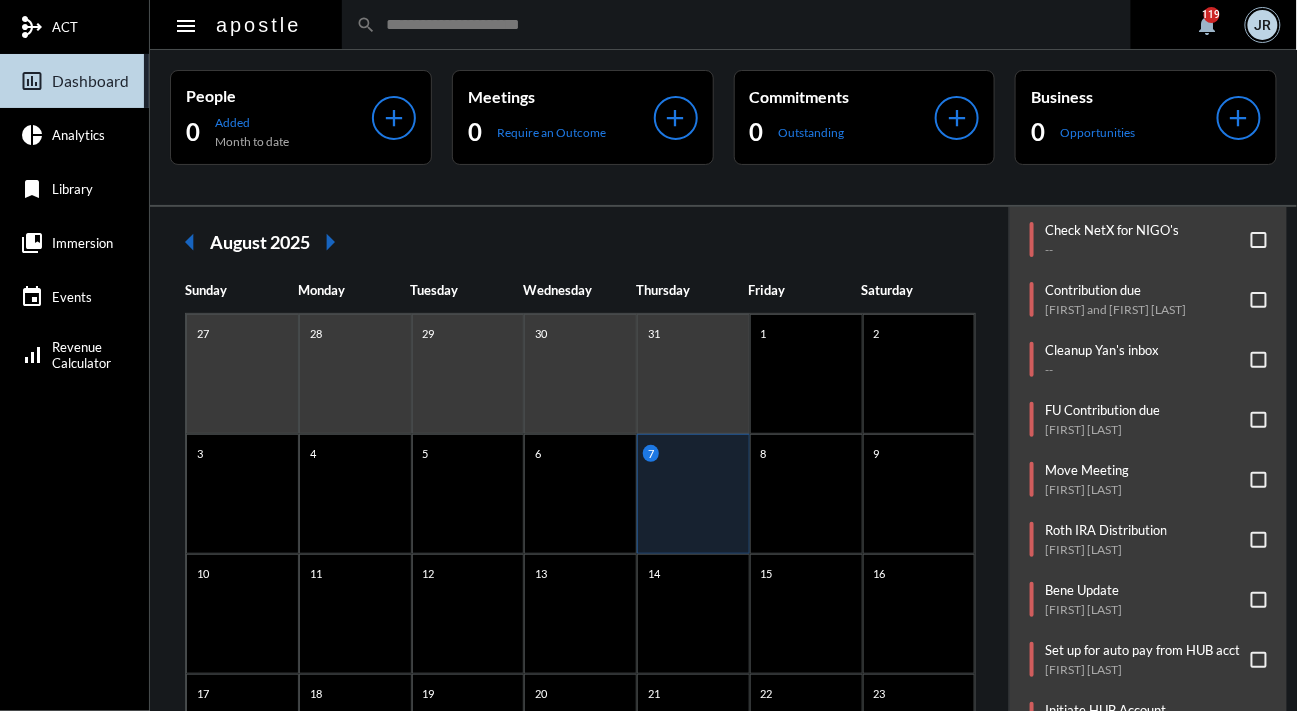 click on "arrow_left August 2025 arrow_right Sunday Monday Tuesday Wednesday Thursday Friday Saturday 27 28 29 30 31 1 2 3 4 5 6 7 8 9 10 11 12 13 14 15 16 17 18 19 20 21 22 23 24 25 26 27 28 29 30 31 1 2 3 4 5 6" 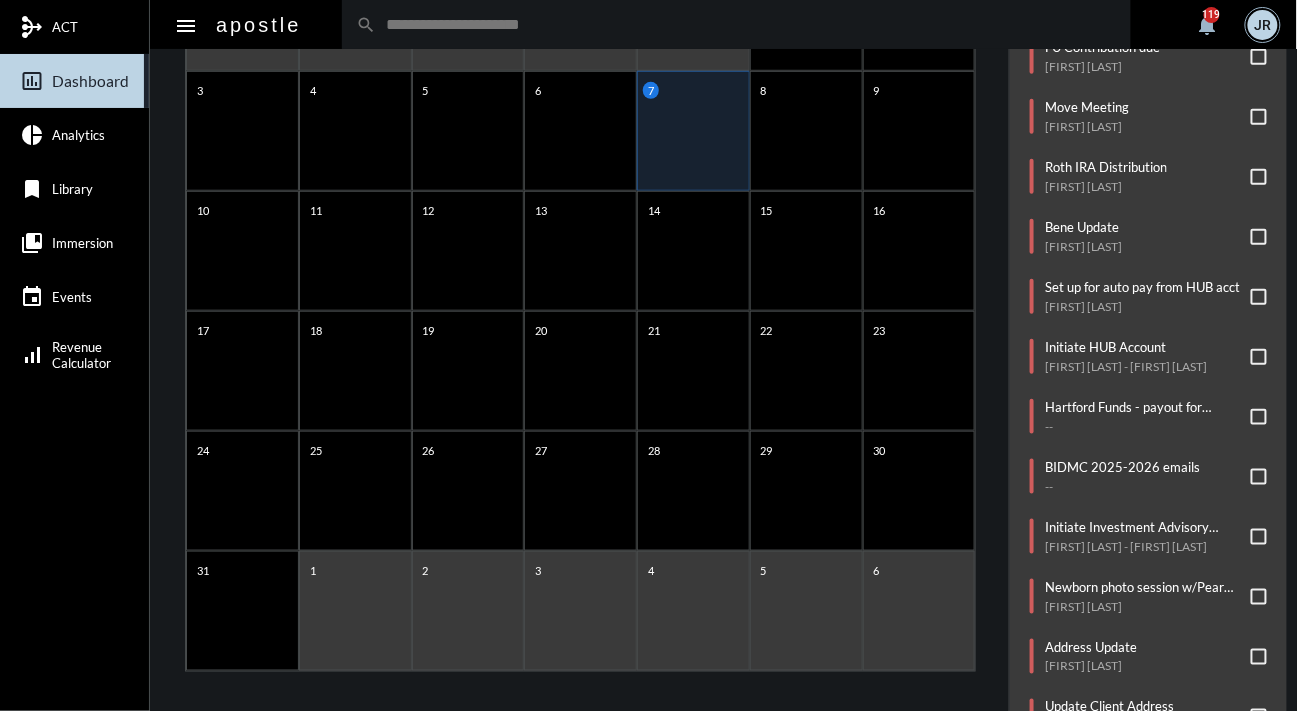 scroll, scrollTop: 370, scrollLeft: 0, axis: vertical 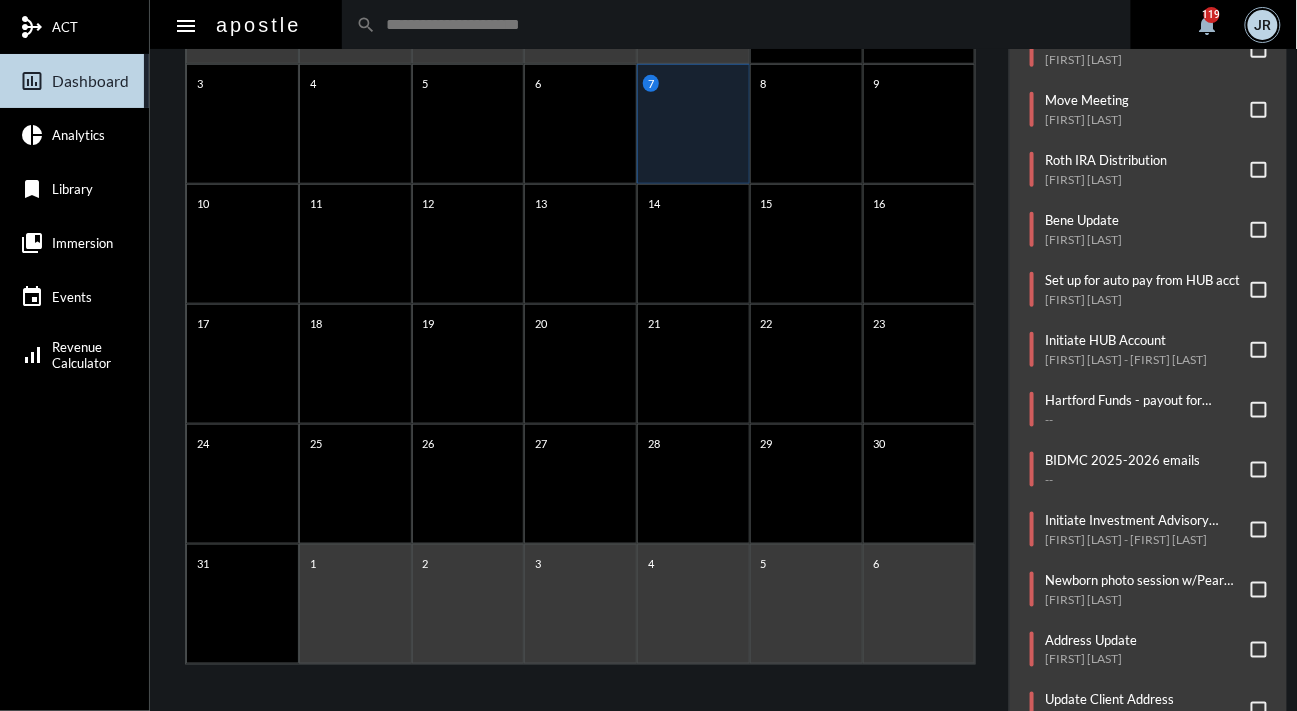 click on "Commitments/Tasks  Forward Efficient Advisors email to Caroline   --     Check NetX for NIGO's   --     Contribution due   Joe and Gail Naimoli     Cleanup Yan's inbox   --     FU Contribution due   Jeff Delpapa     Move Meeting   Erik Holzwanger     Roth IRA Distribution   Shimon Danino     Bene Update   Emily Ehlers     Set up for auto pay from HUB acct   Samantha Pisani     Initiate HUB Account   Matthew Channen - June Channen     Hartford Funds - payout for Kathryn Riley   --     BIDMC 2025-2026 emails   --     Initiate Investment Advisory Account   Matthew Channen - June Channen     Newborn photo session w/Pear Tree   Katharine Mathews     Address Update   Gurcharan Singh     Update Client Address   Anup Jnawali     Send Gift   Michael Cardinale     Contributions due   Lauren Cooper" 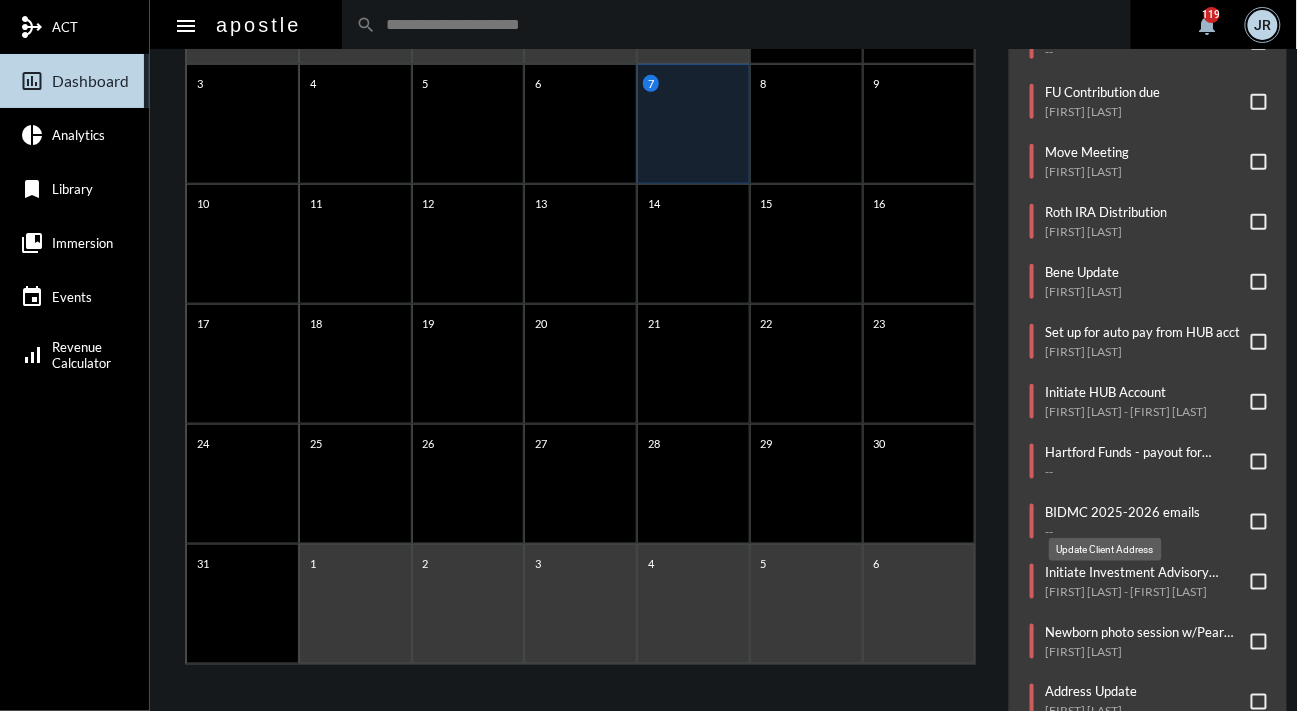 scroll, scrollTop: 6, scrollLeft: 0, axis: vertical 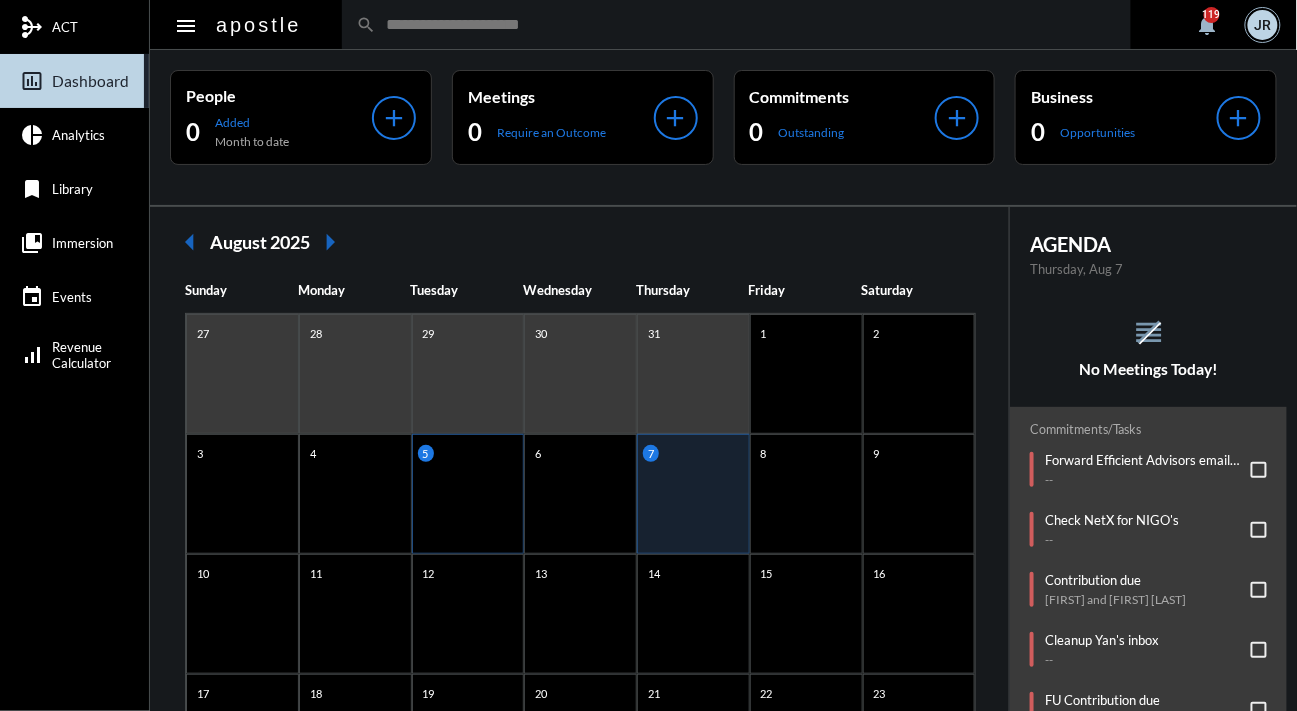 click on "5" 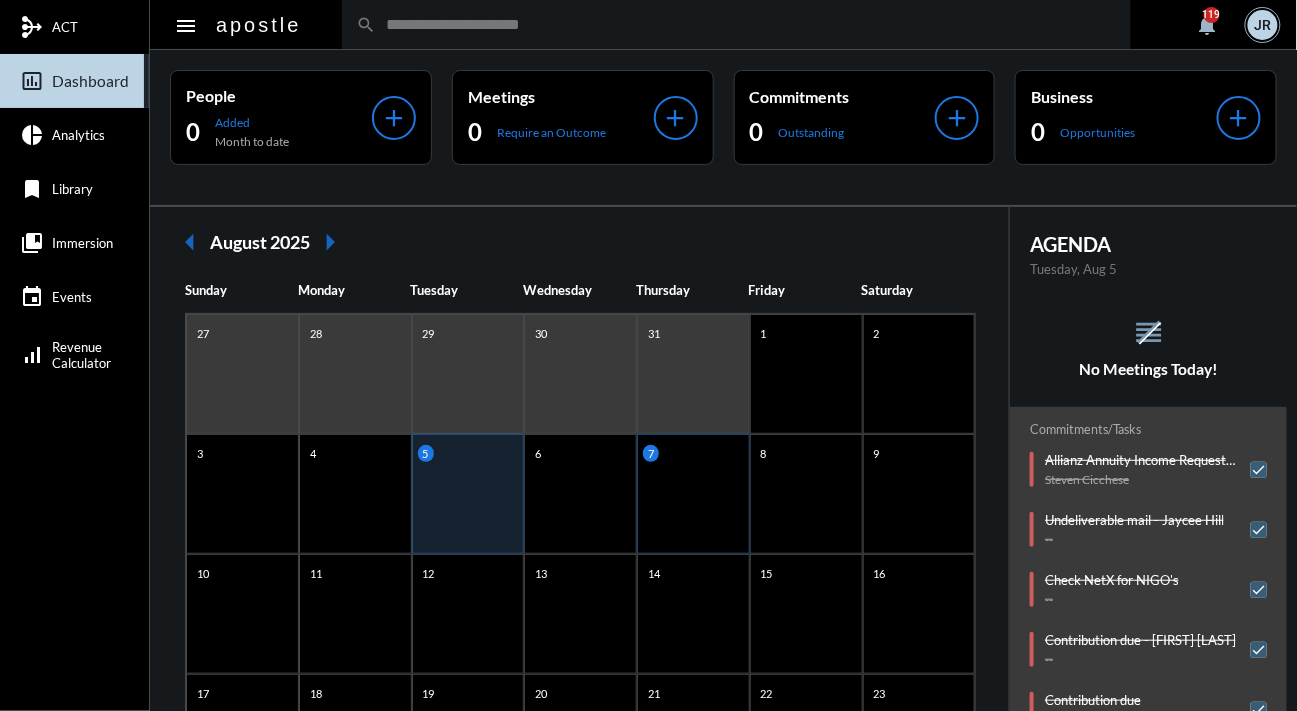 click on "7" 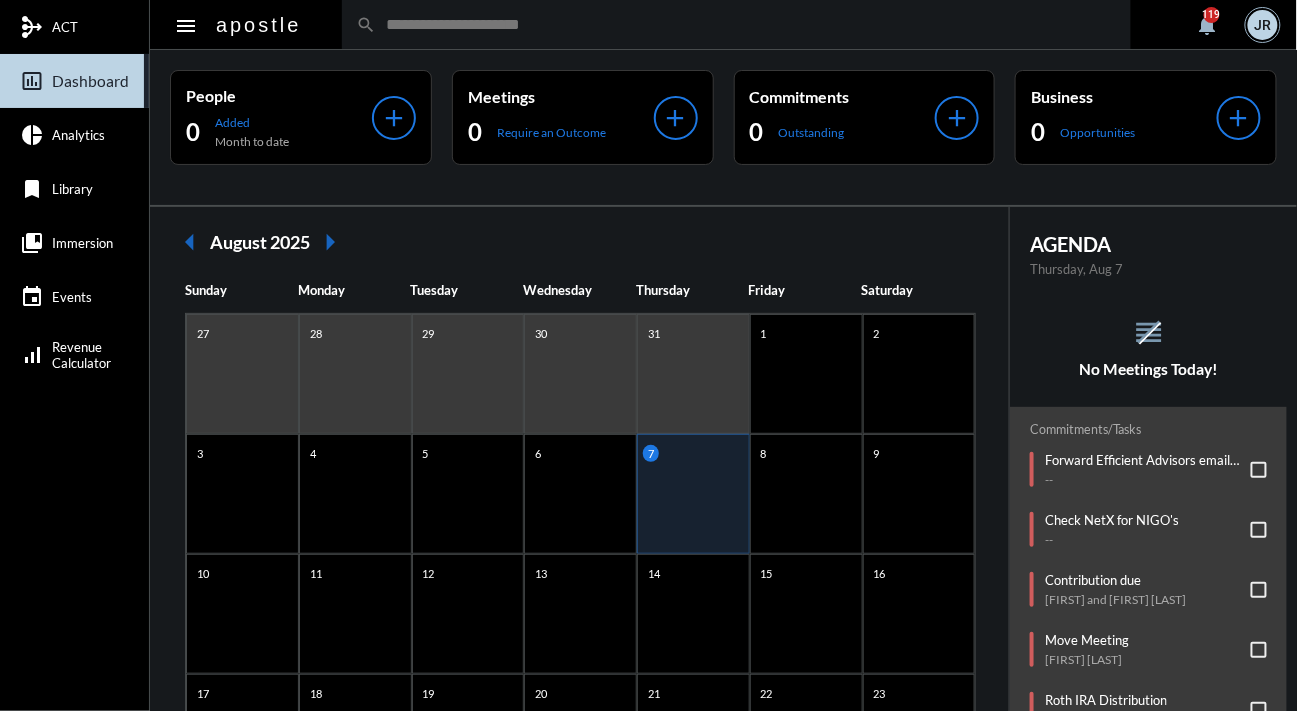 click on "reorder No Meetings Today!" 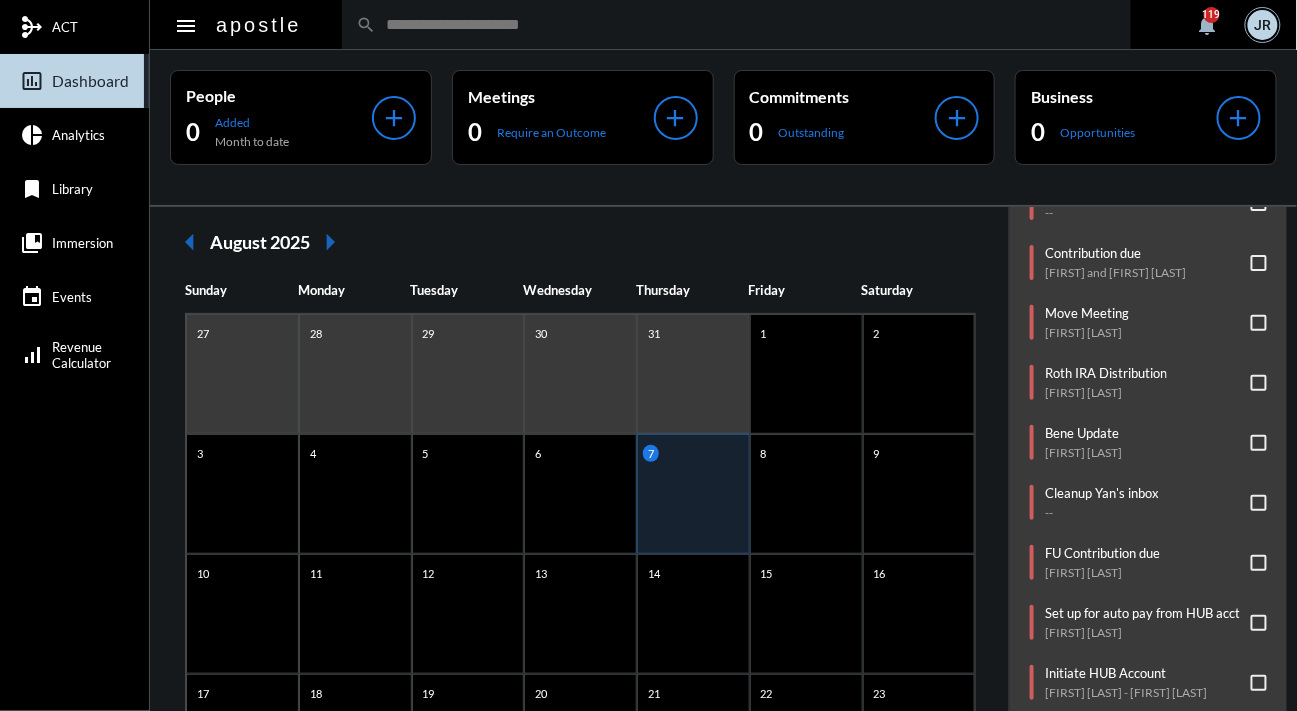 scroll, scrollTop: 456, scrollLeft: 0, axis: vertical 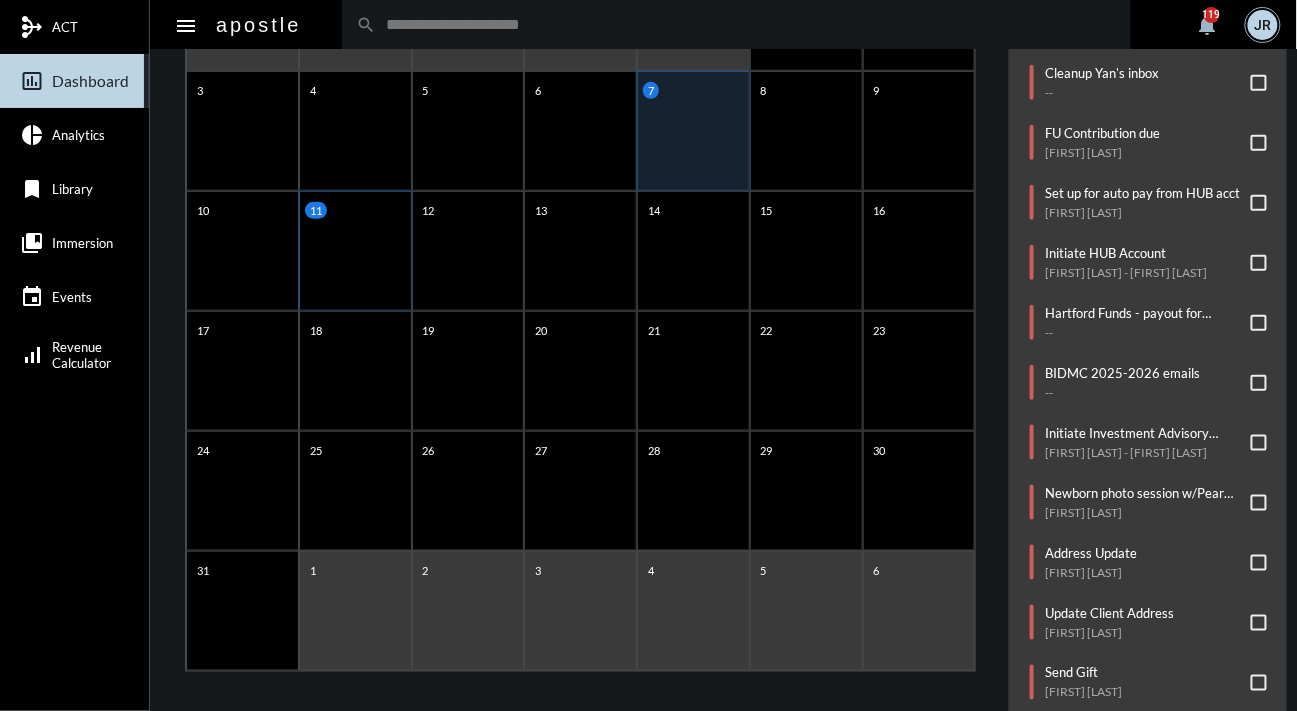 click on "11" 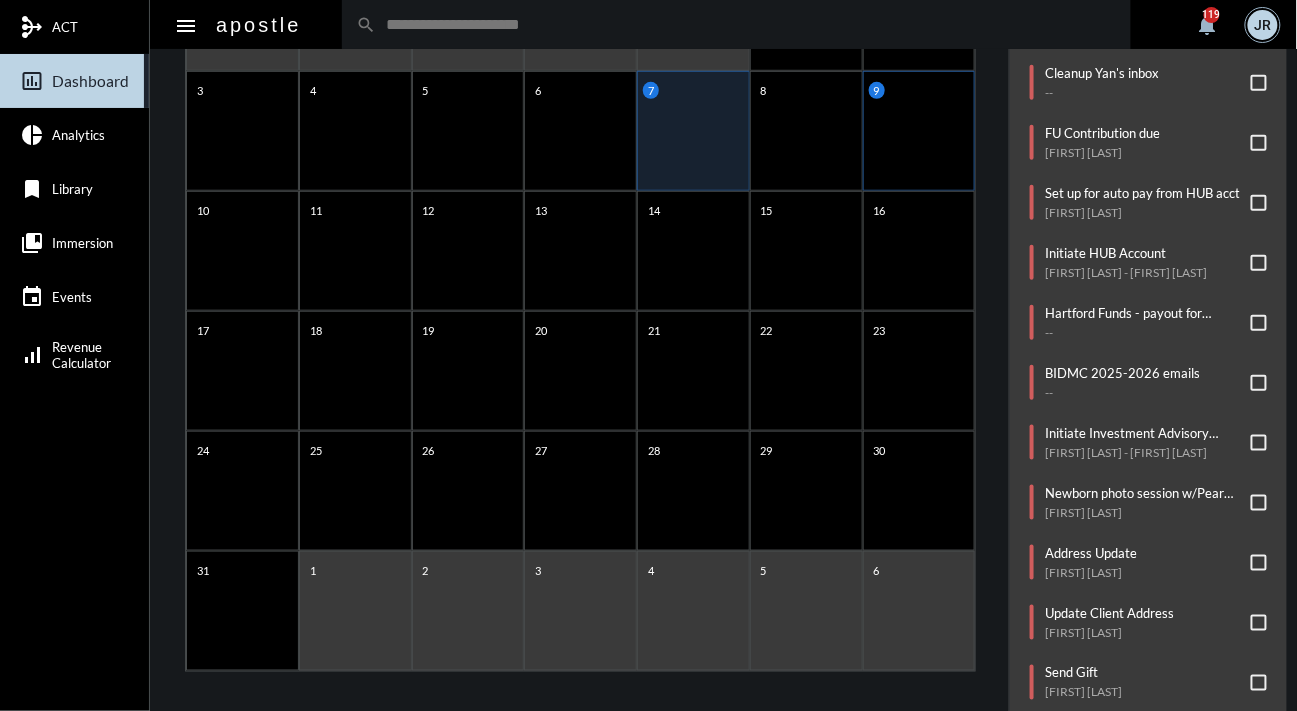 scroll, scrollTop: 0, scrollLeft: 0, axis: both 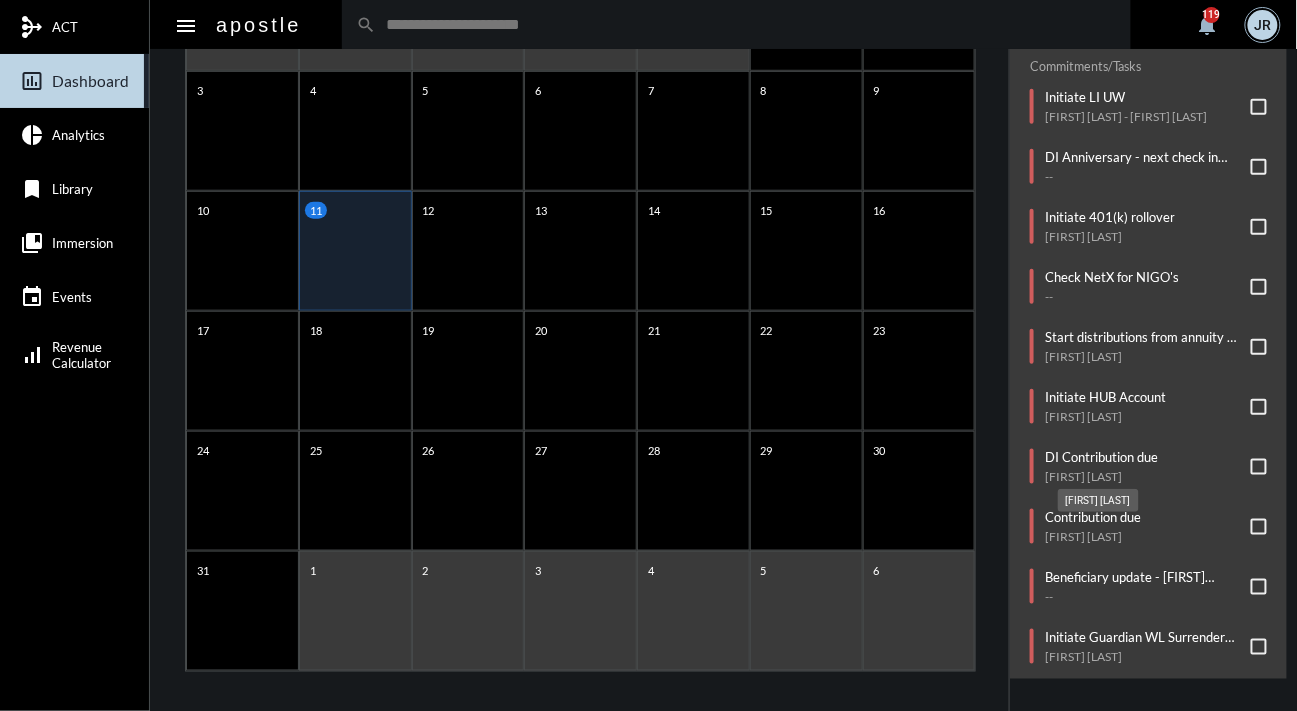 click on "Soren Maloney" at bounding box center [1098, 500] 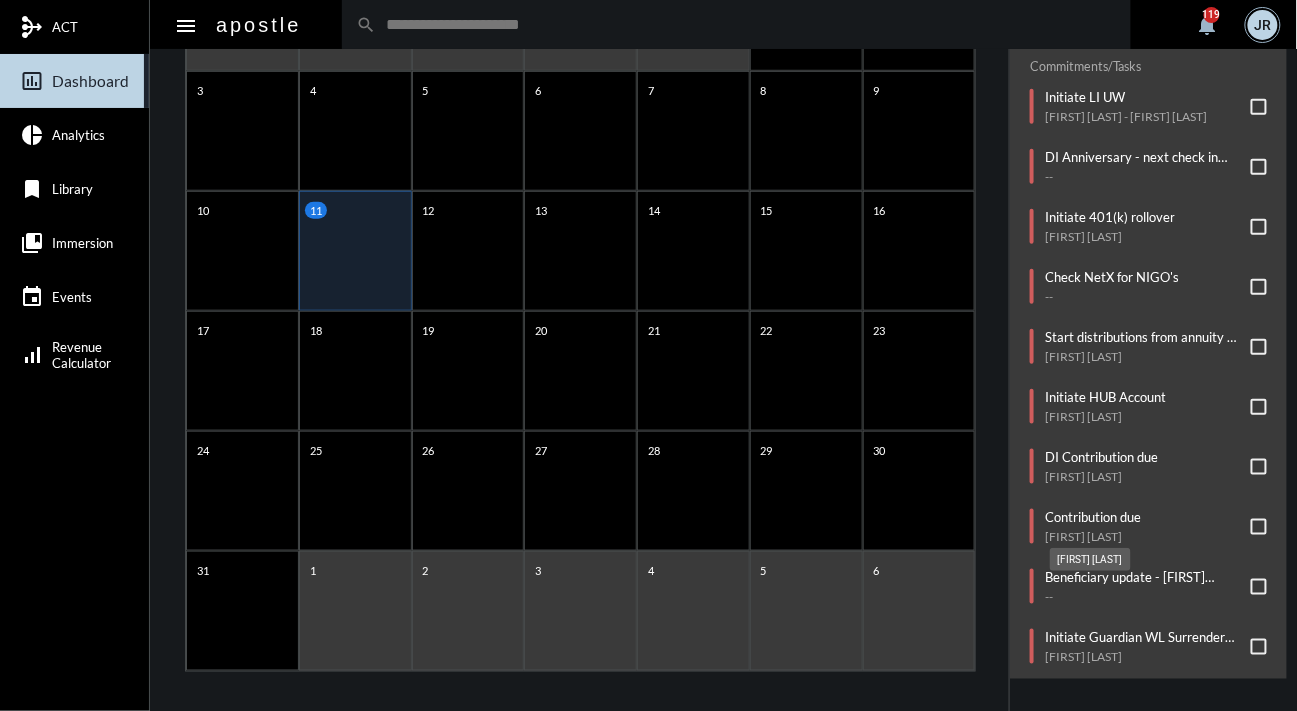 click on "Rachel Slattery" 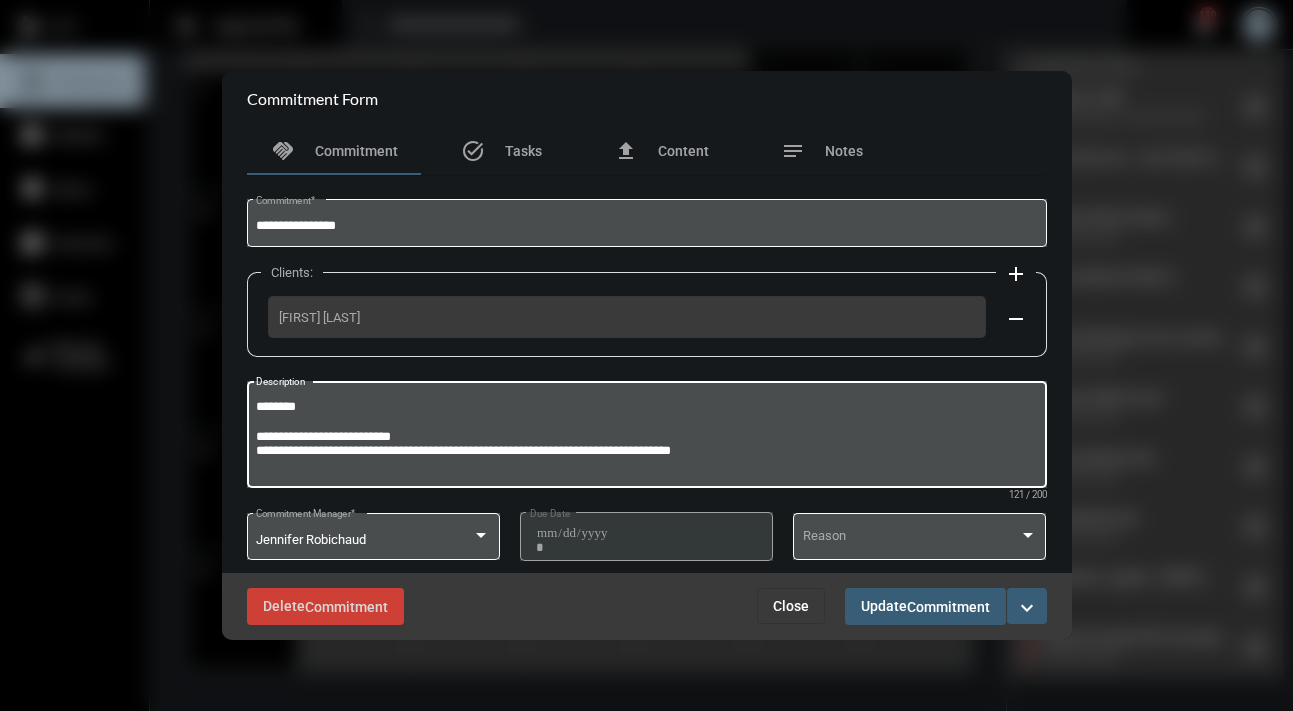 drag, startPoint x: 322, startPoint y: 405, endPoint x: 235, endPoint y: 403, distance: 87.02299 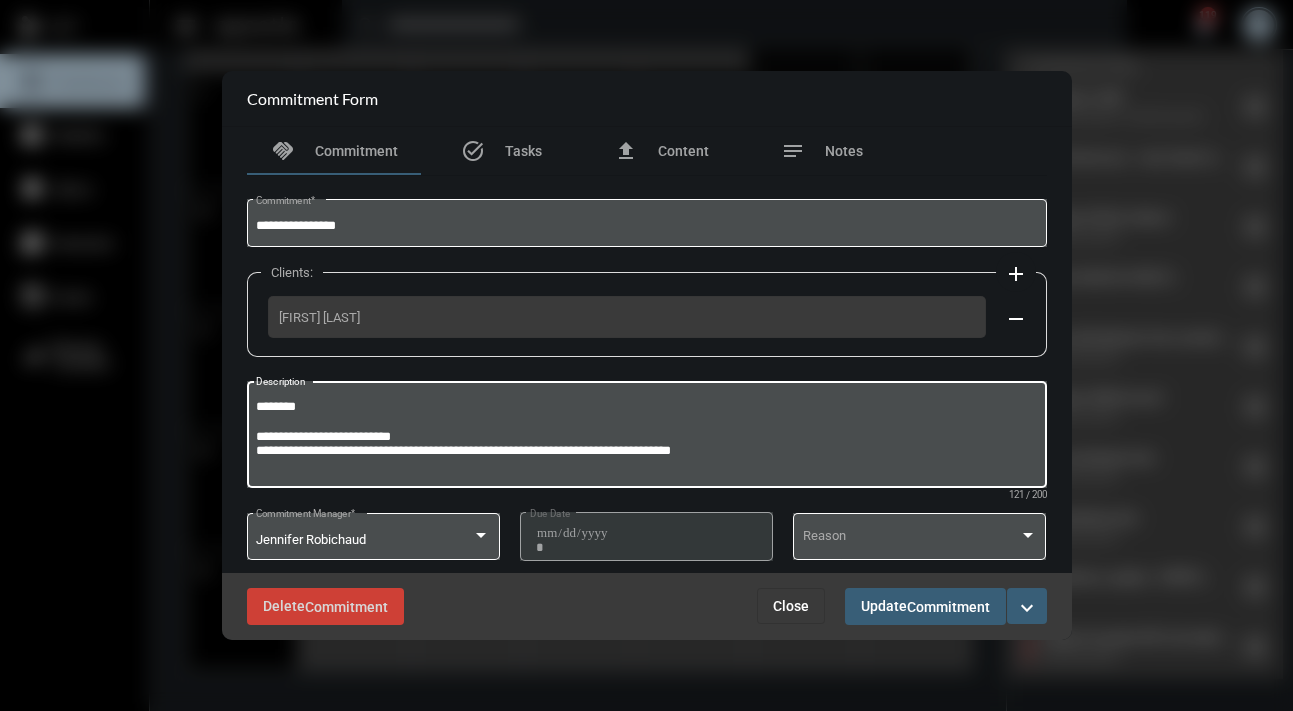 drag, startPoint x: 419, startPoint y: 431, endPoint x: 277, endPoint y: 432, distance: 142.00352 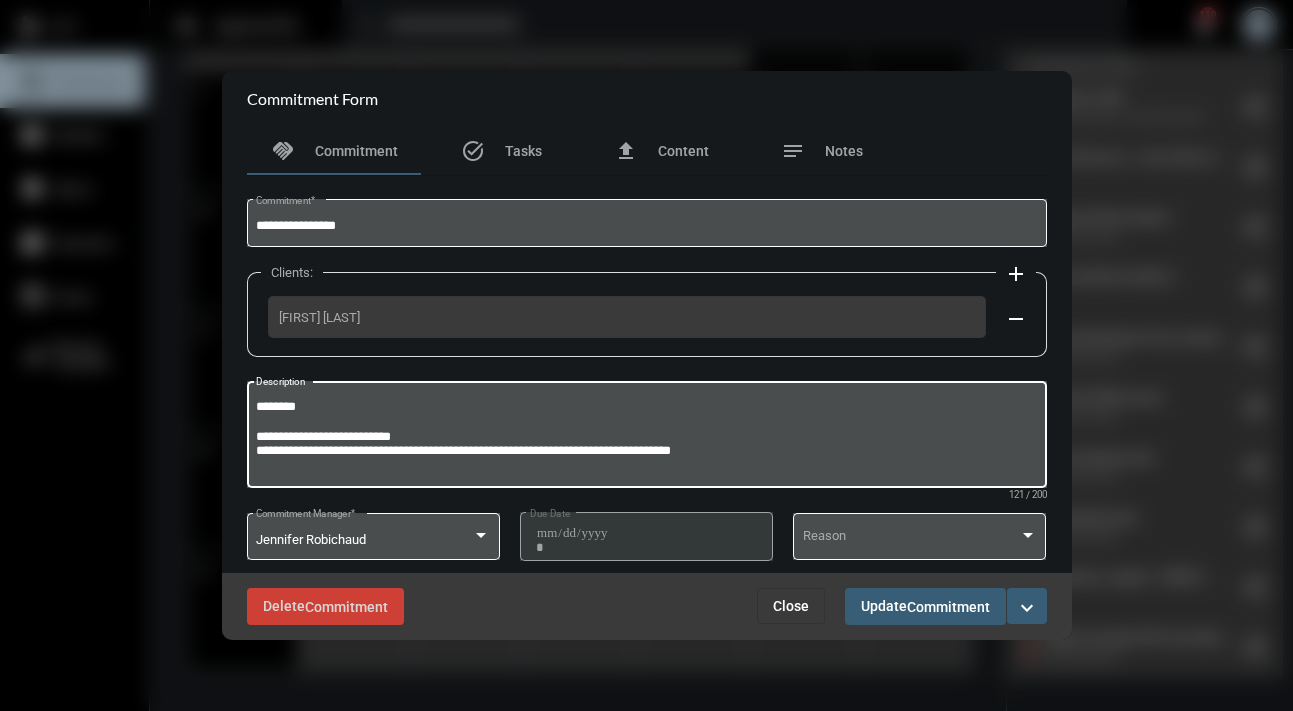 click on "**********" at bounding box center (646, 437) 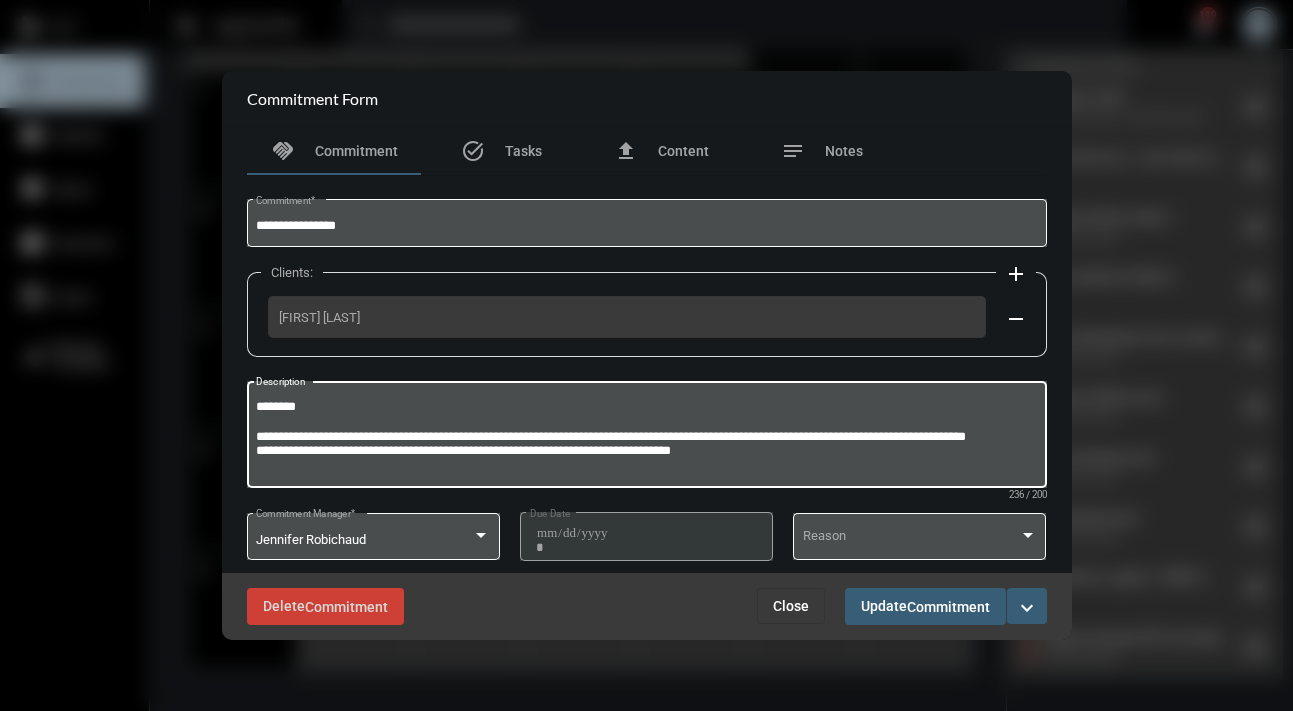 type on "**********" 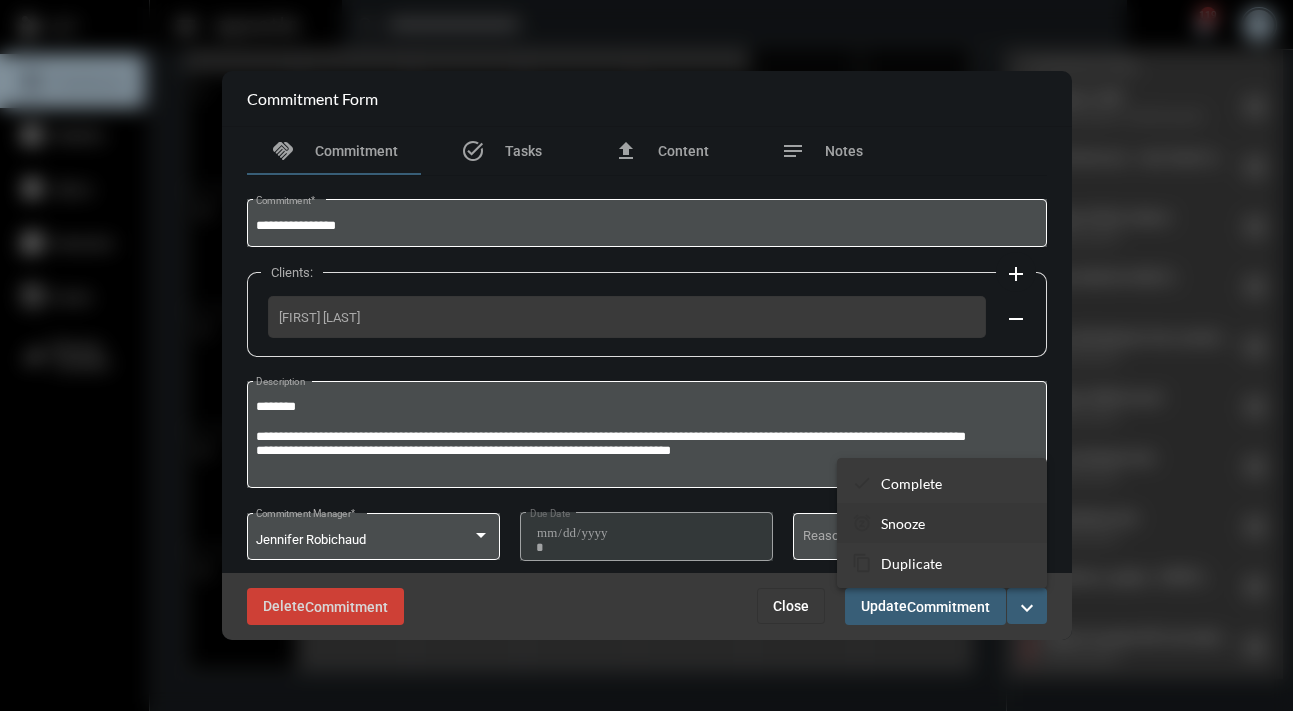 click on "Snooze" at bounding box center [903, 523] 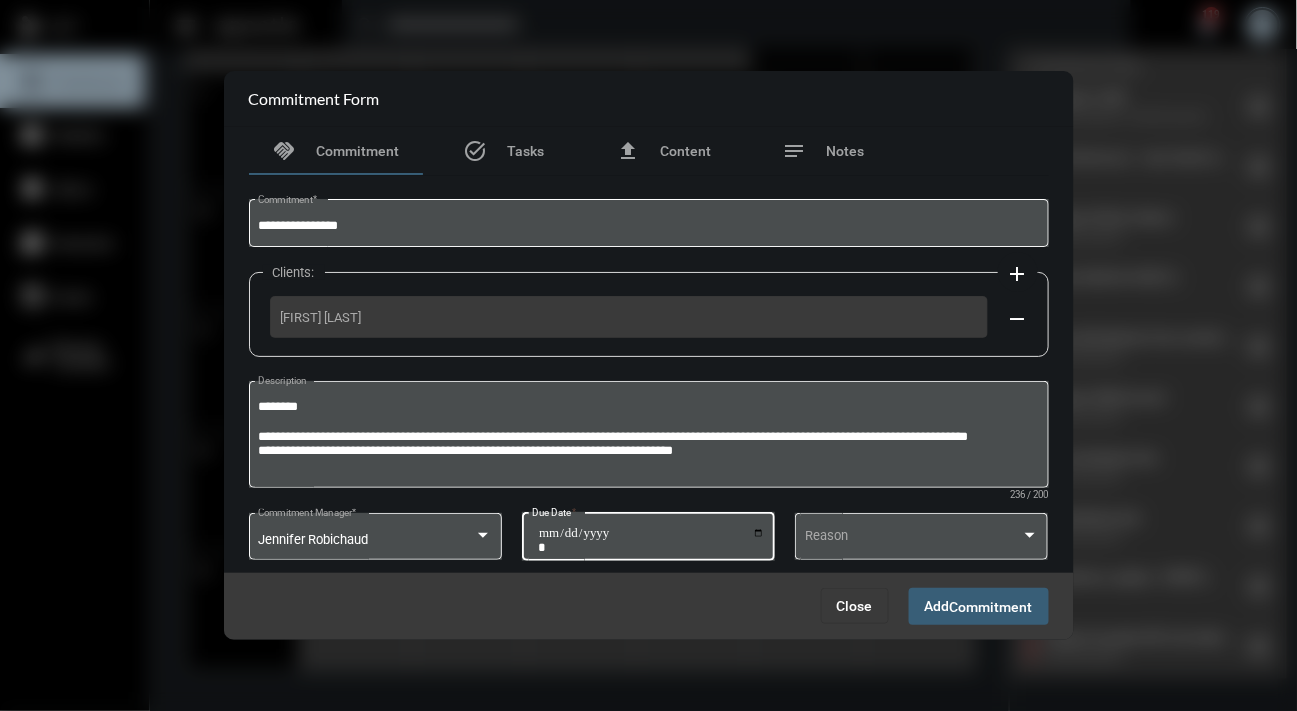 click on "**********" at bounding box center (651, 540) 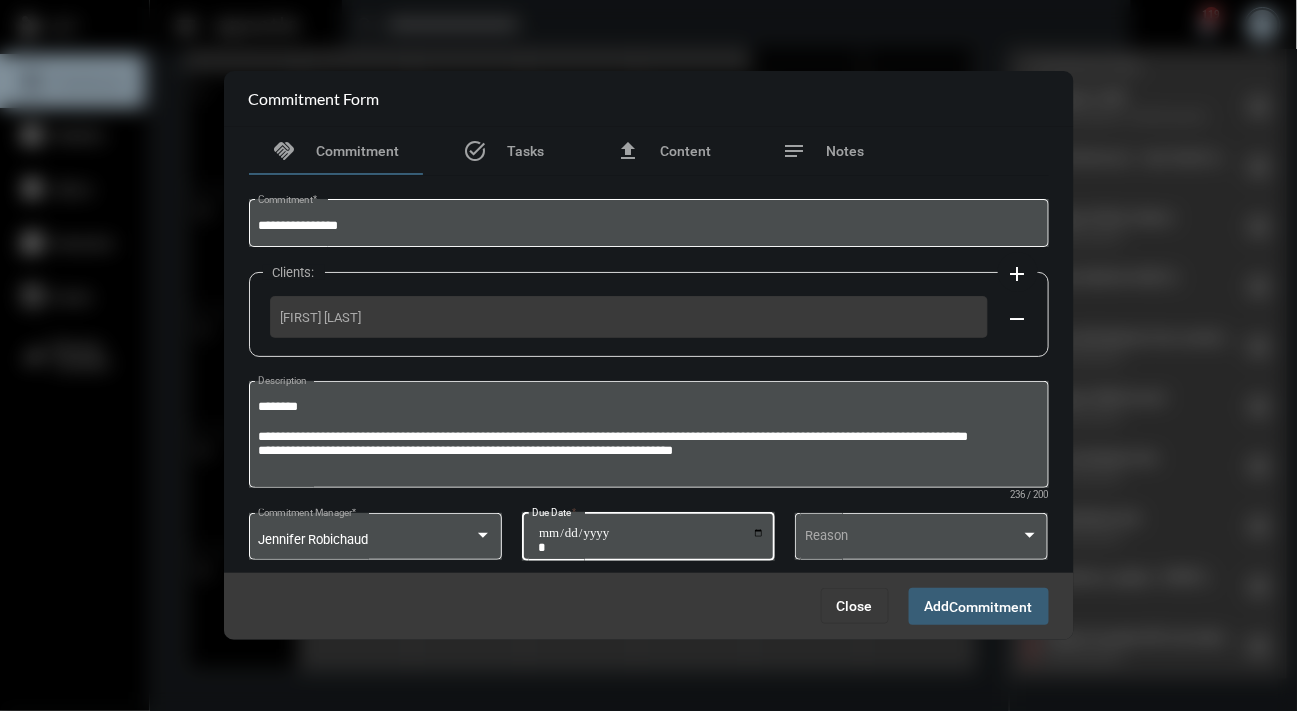 click on "Commitment" at bounding box center [991, 607] 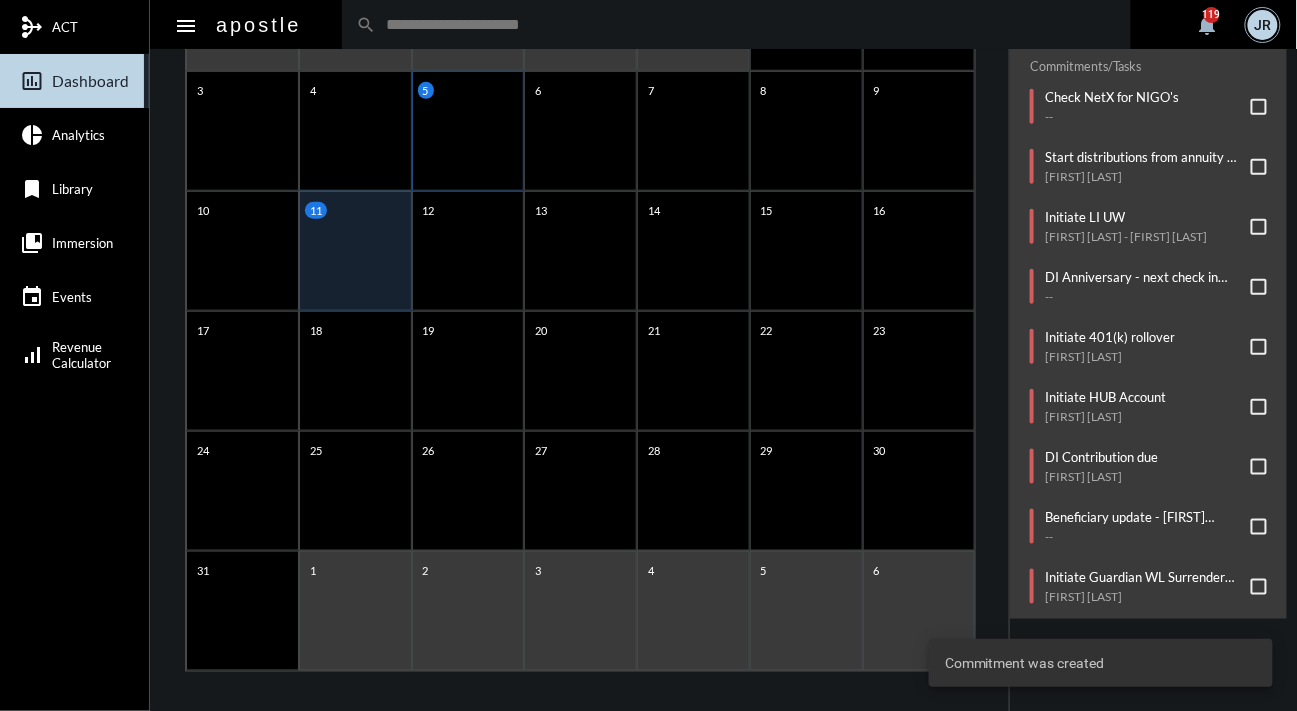 click on "5" 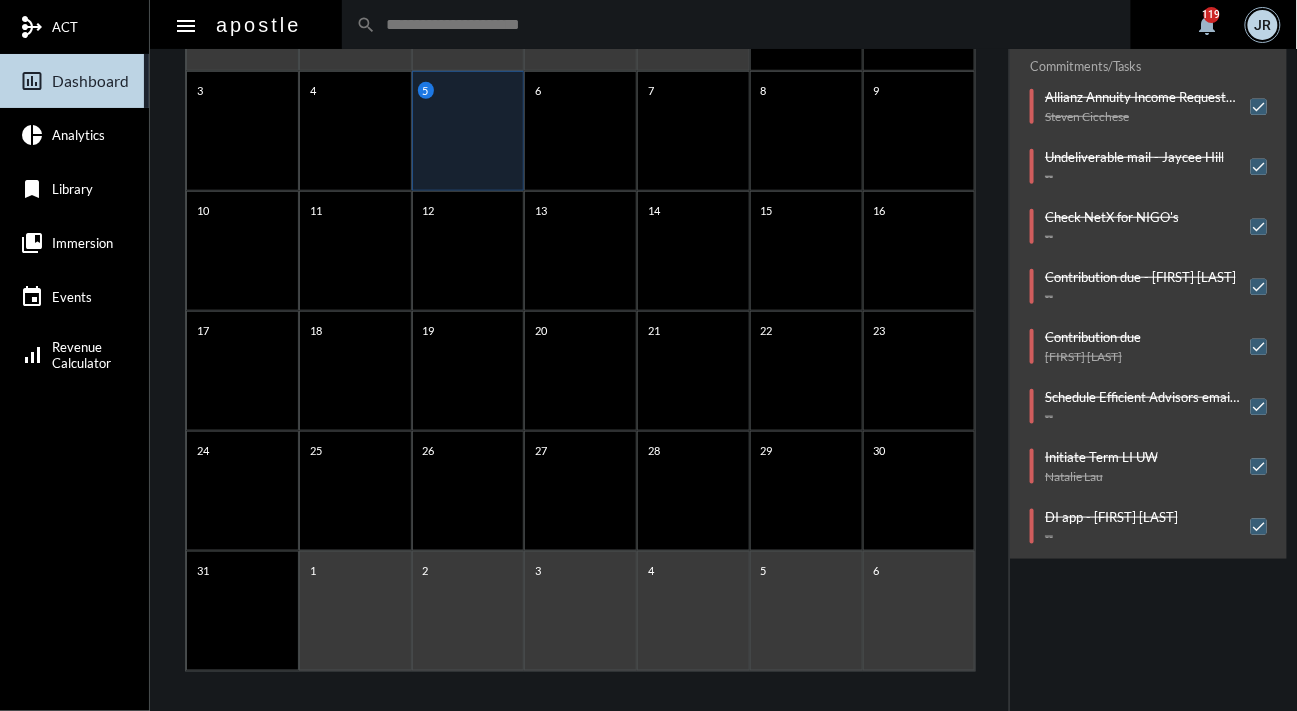 click on "AGENDA Tuesday, Aug 5 reorder No Meetings Today! Commitments/Tasks  Allianz Annuity Income Request Form   Steven Cicchese     Undeliverable mail - Jaycee Hill   --     Check NetX for NIGO's   --     Contribution due - ABBEY J WINANT   --     Contribution due   Zakariya Elmeghni     Schedule Efficient Advisors email to Yan's clients for Wed @12noon   --     Initiate Term LI UW   Natalie Lau     DI app - Angela Ma   --" 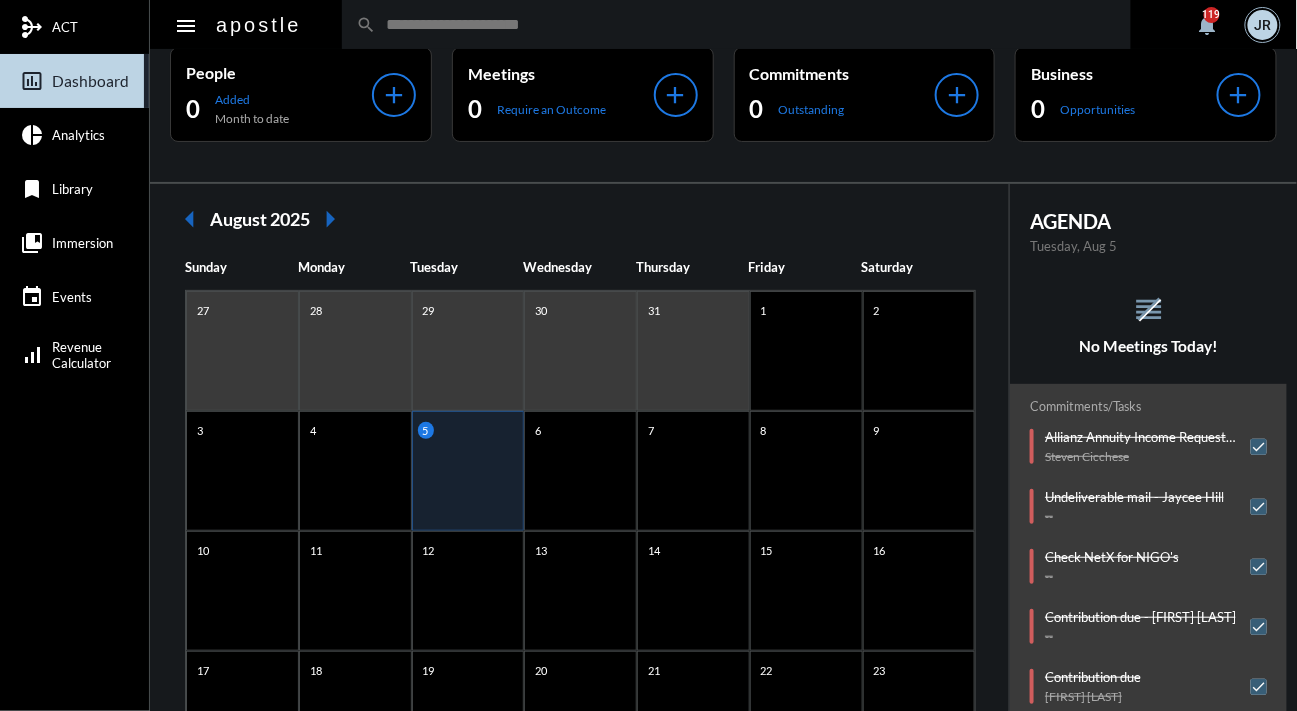 scroll, scrollTop: 0, scrollLeft: 0, axis: both 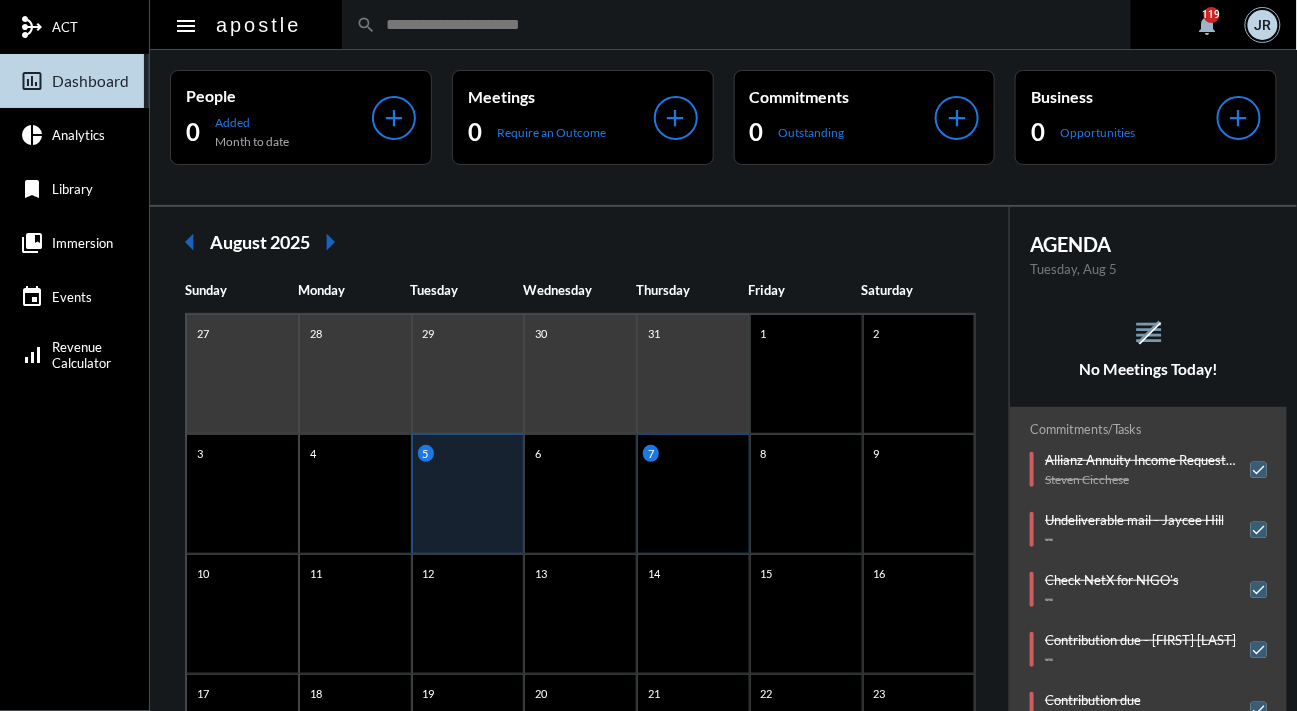 click on "7" 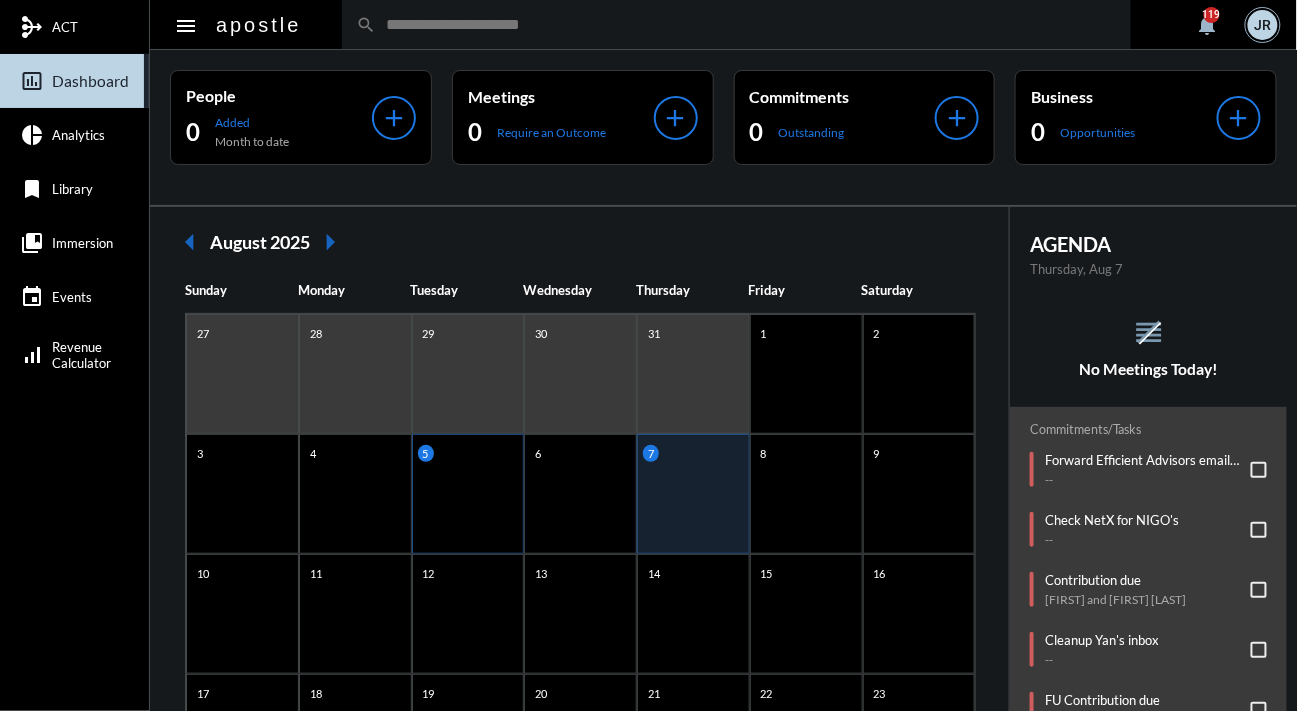 click on "5" 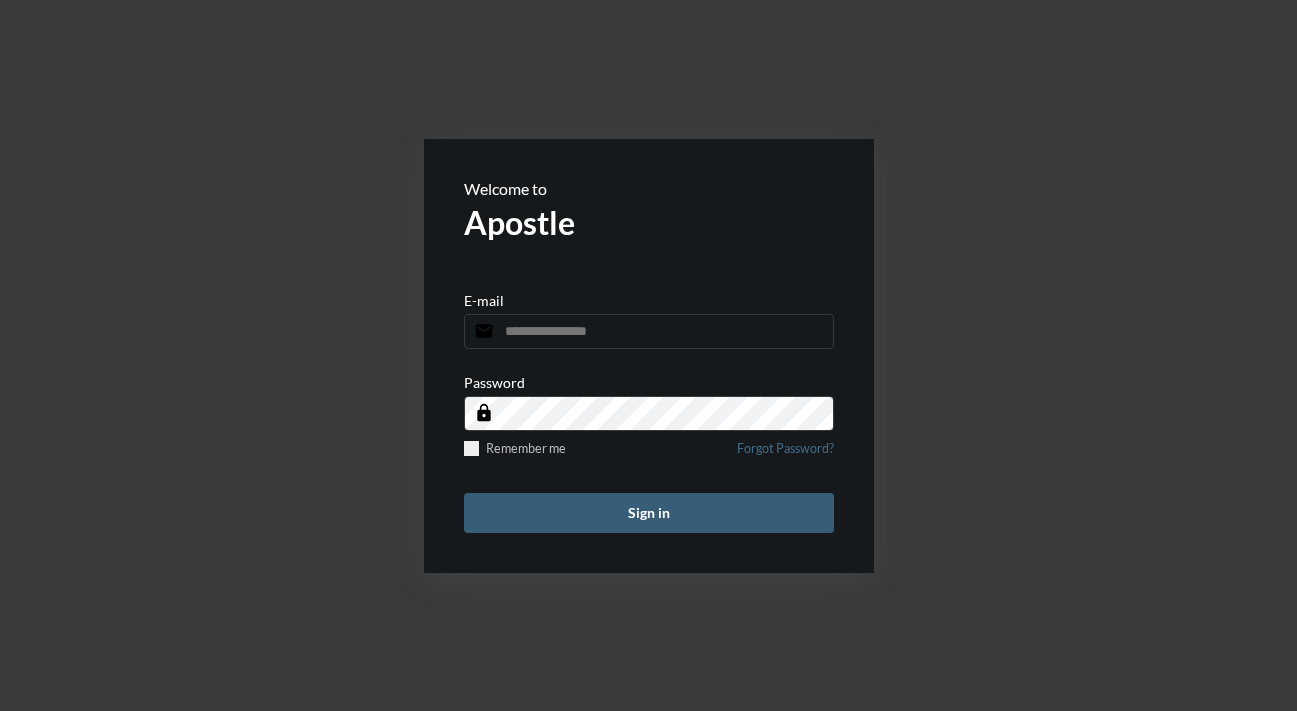 scroll, scrollTop: 0, scrollLeft: 0, axis: both 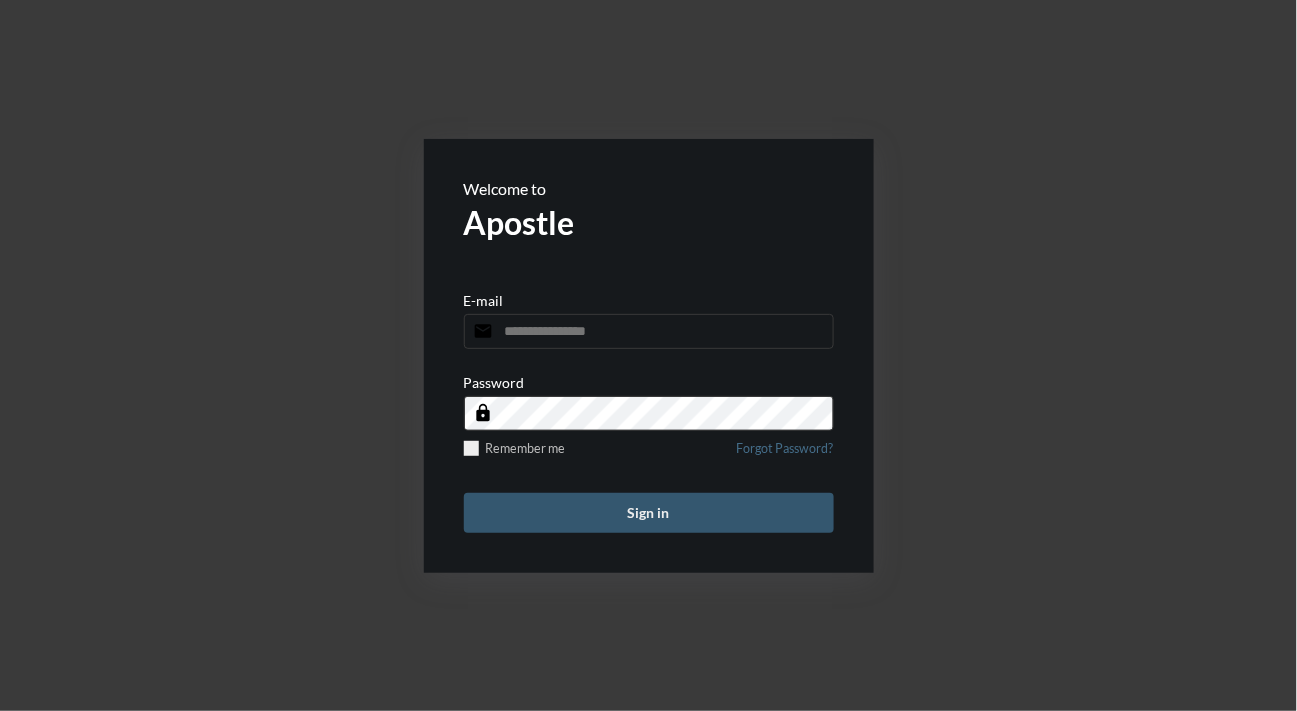 type on "**********" 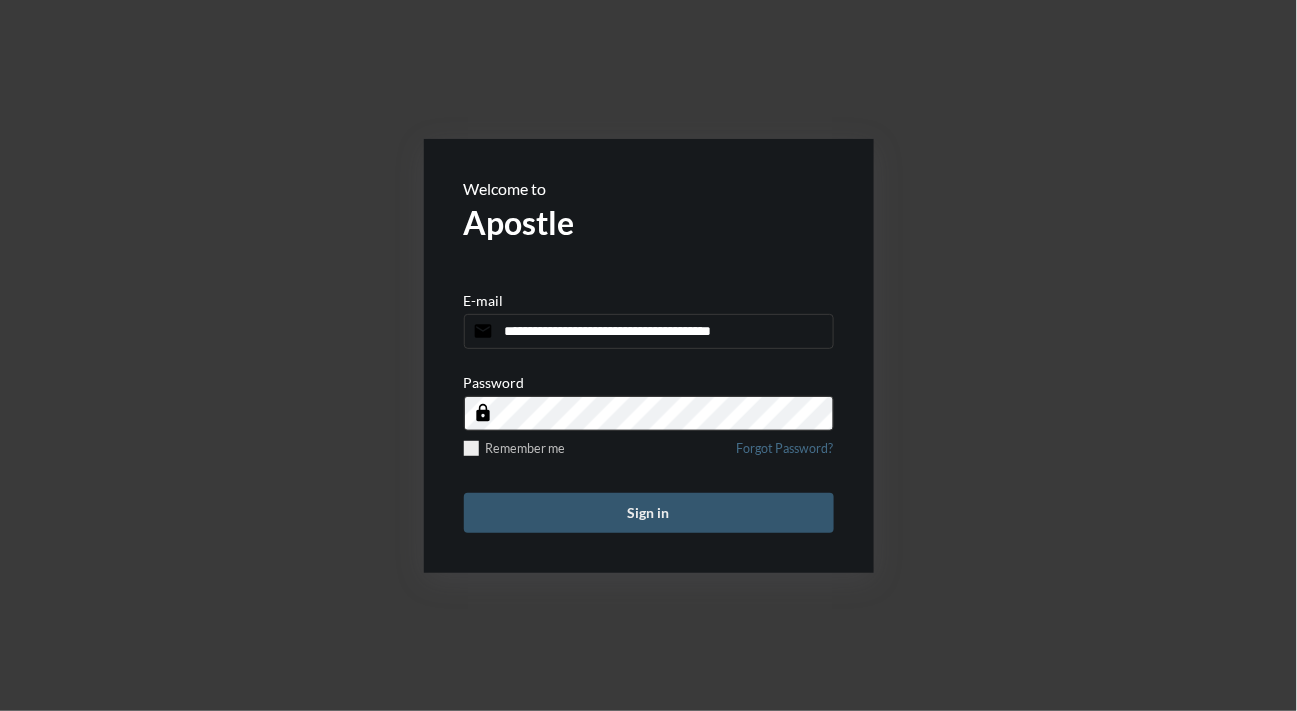 click on "Sign in" at bounding box center [649, 513] 